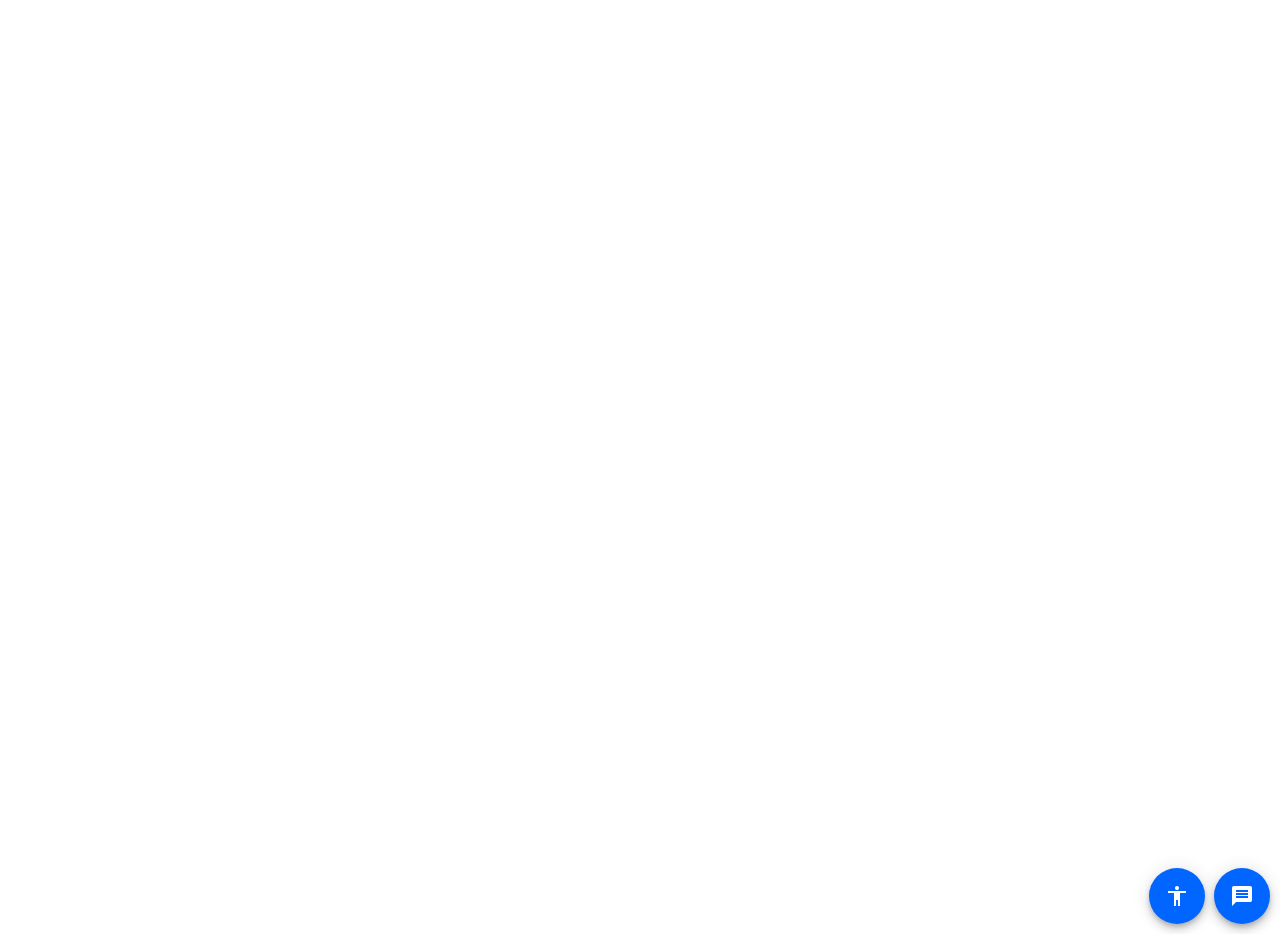 scroll, scrollTop: 0, scrollLeft: 0, axis: both 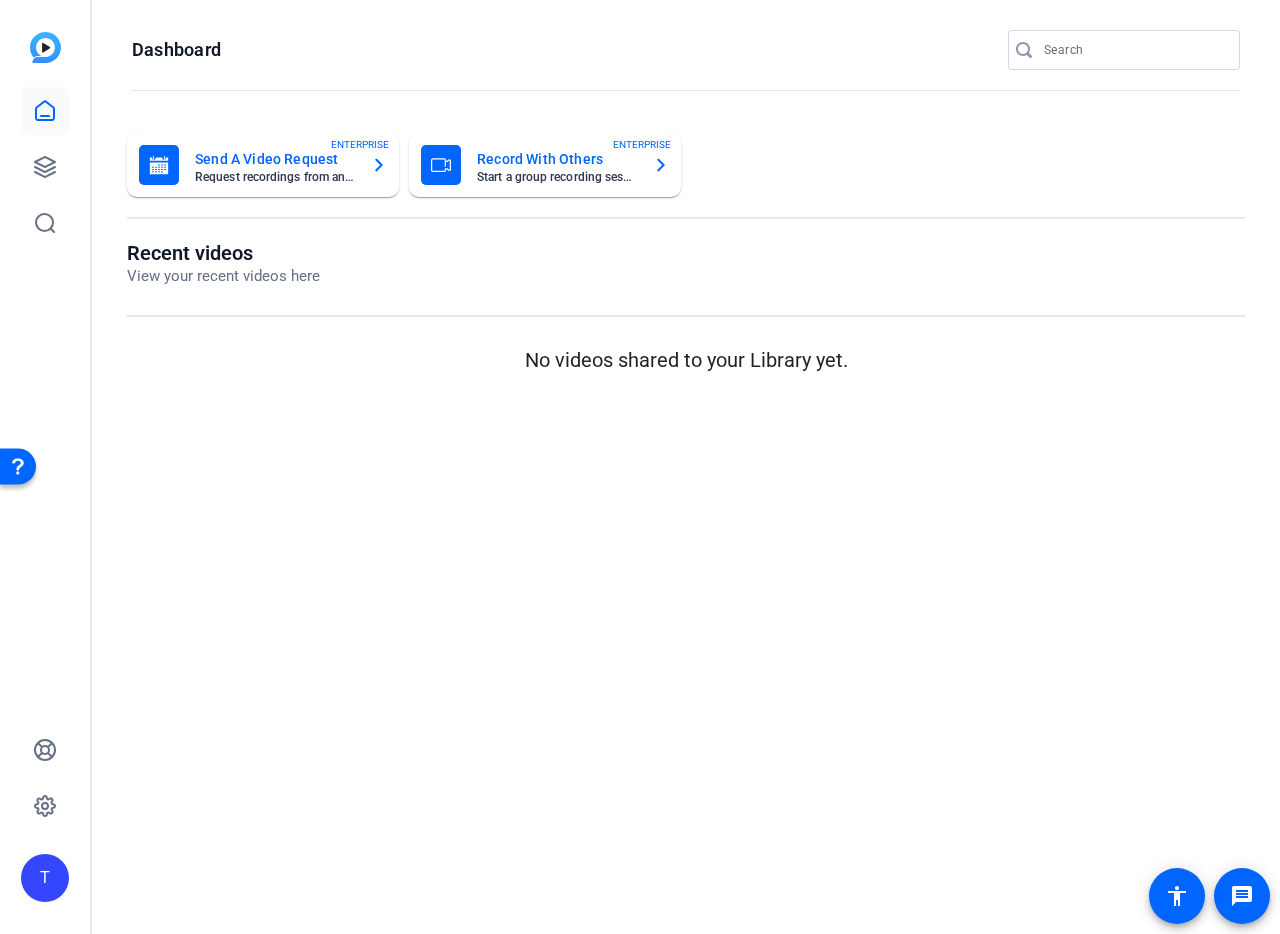 click on "Recent videos View your recent videos here No videos shared to your Library yet." 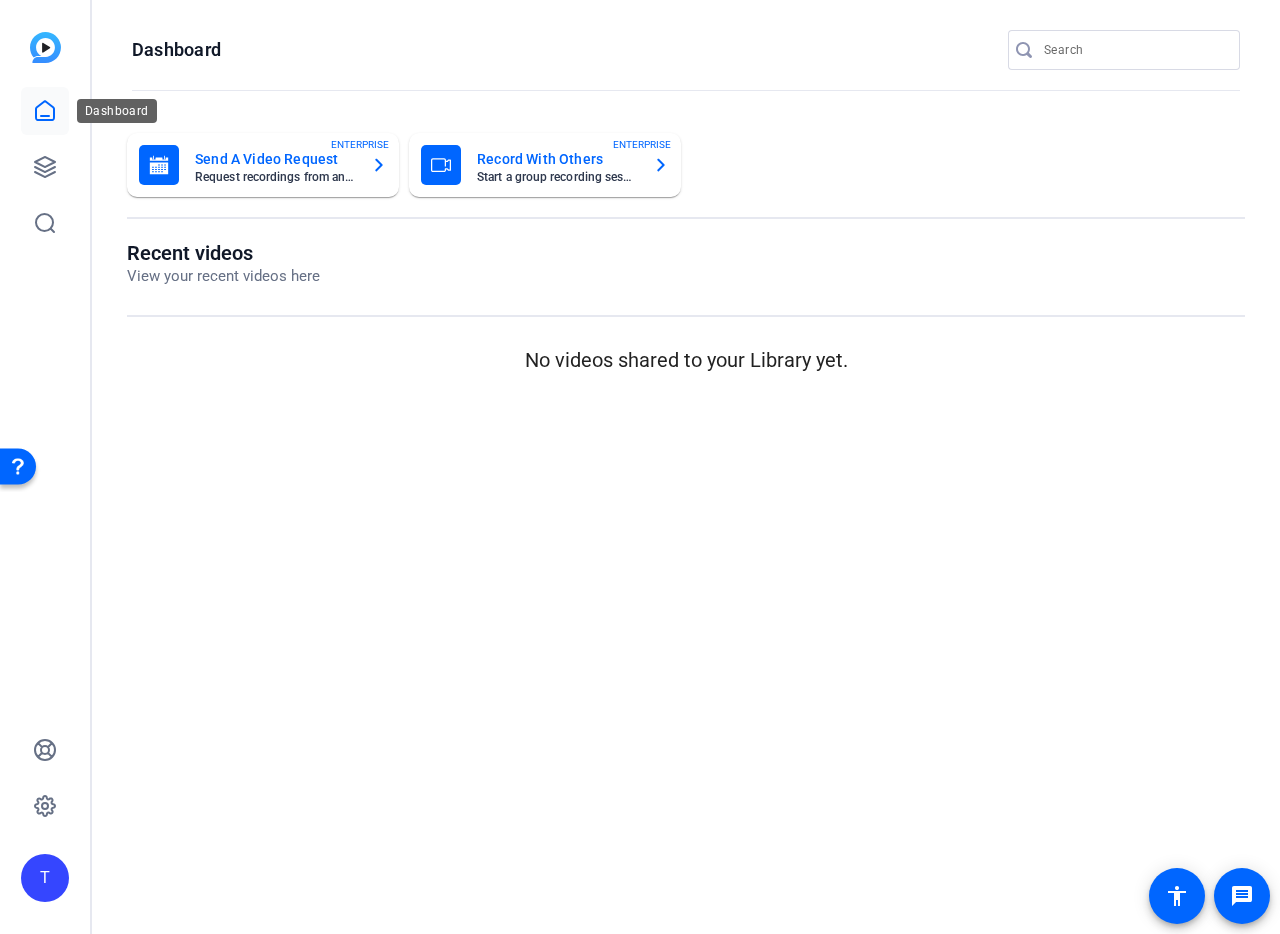 click 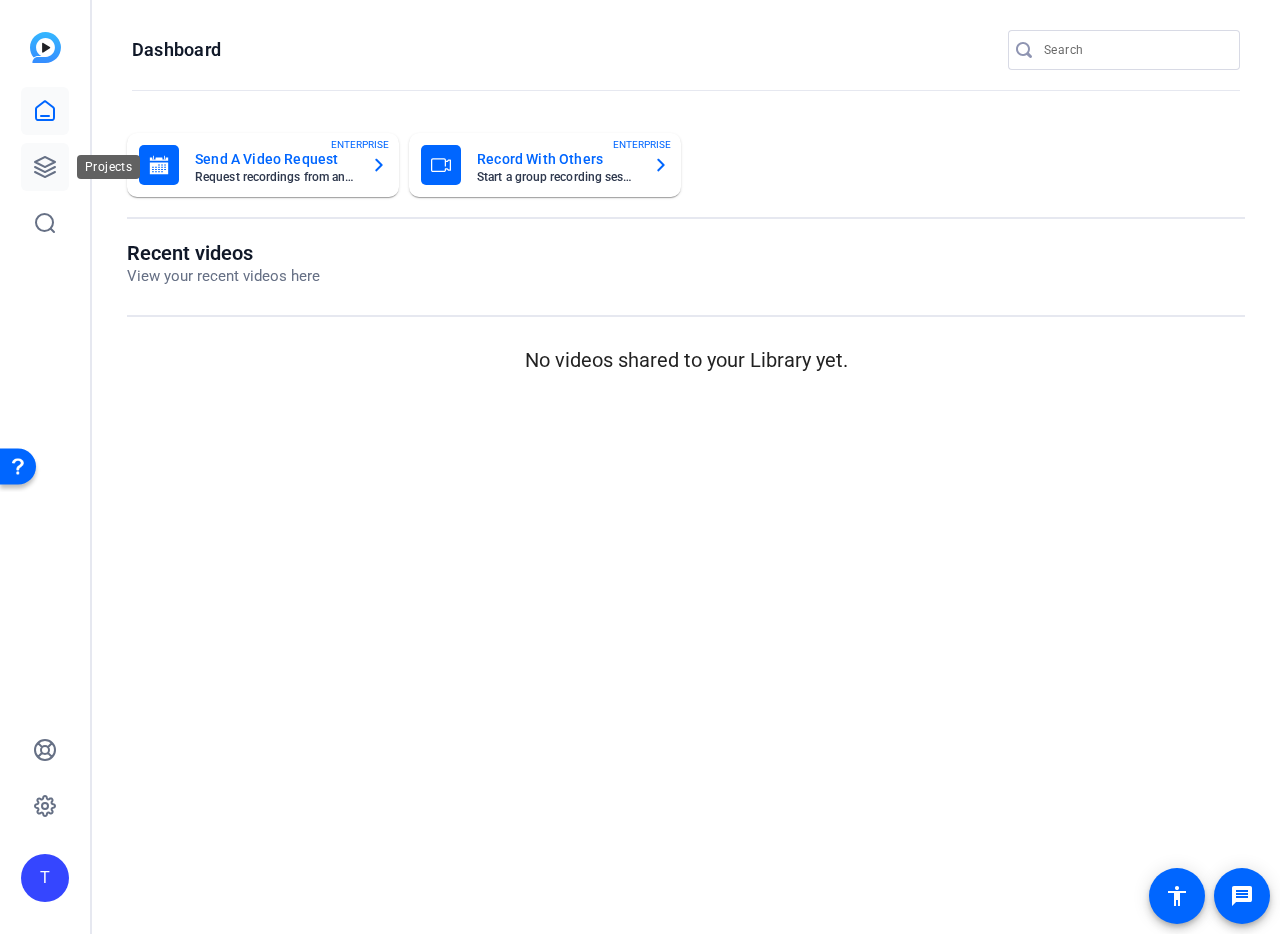 click 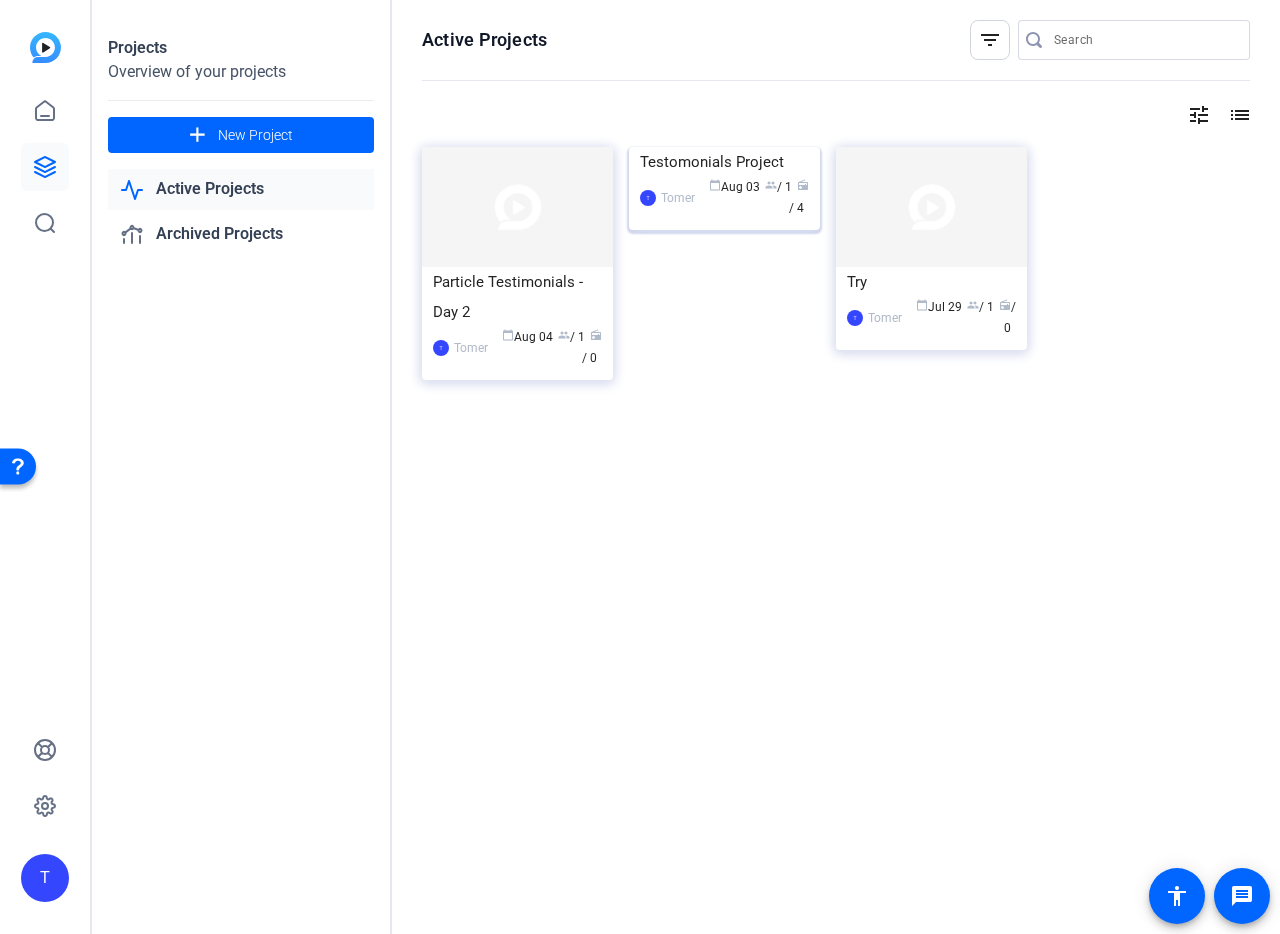 click on "calendar_today  Aug 03  group  / 1  radio  / 4" 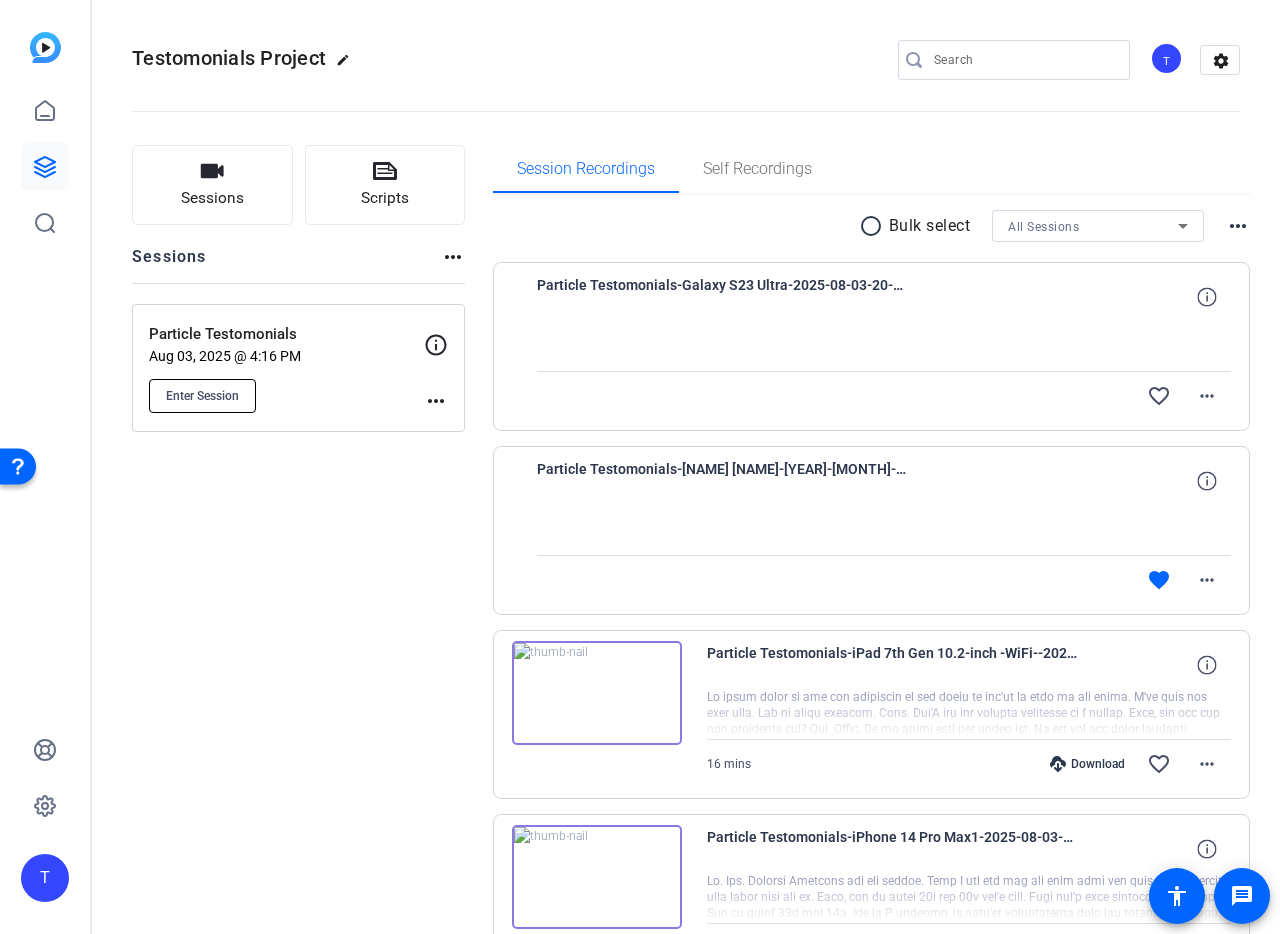 click on "Enter Session" 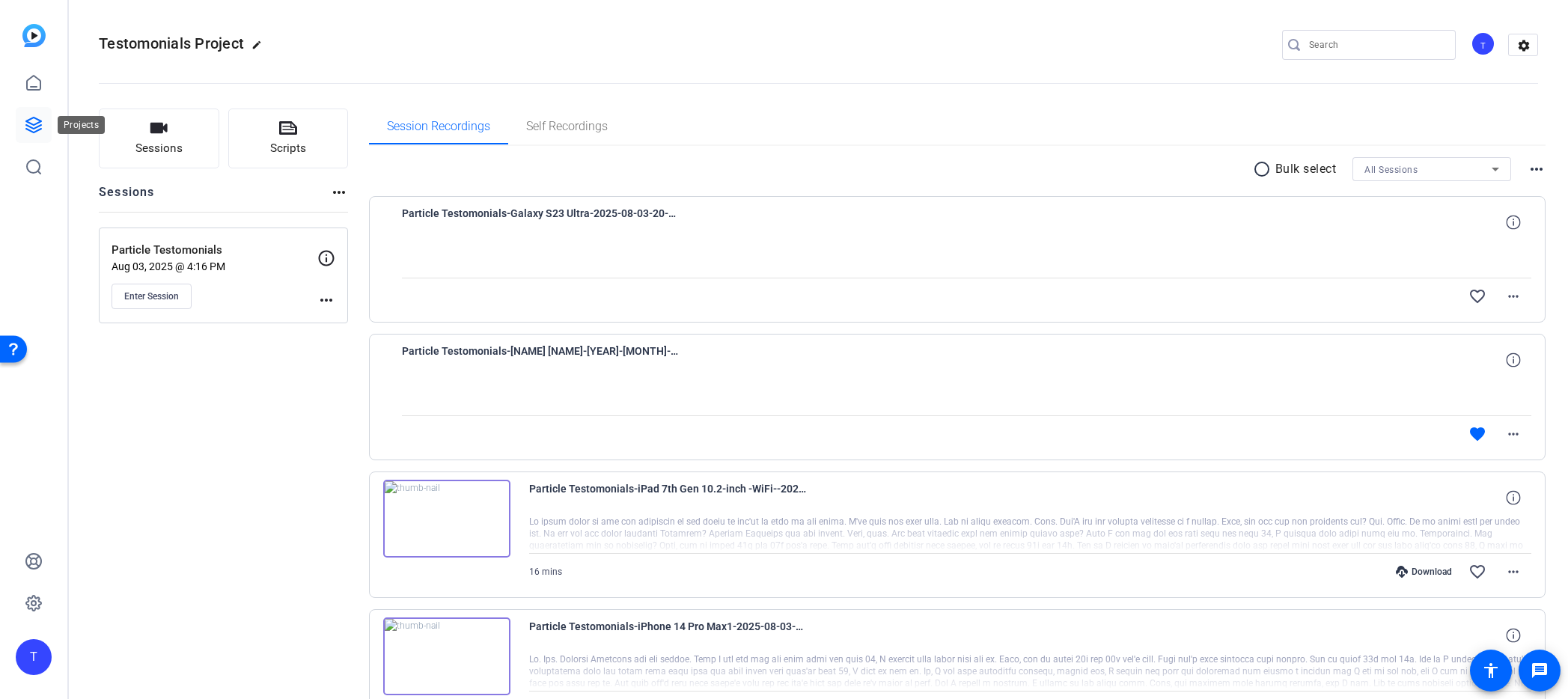 click 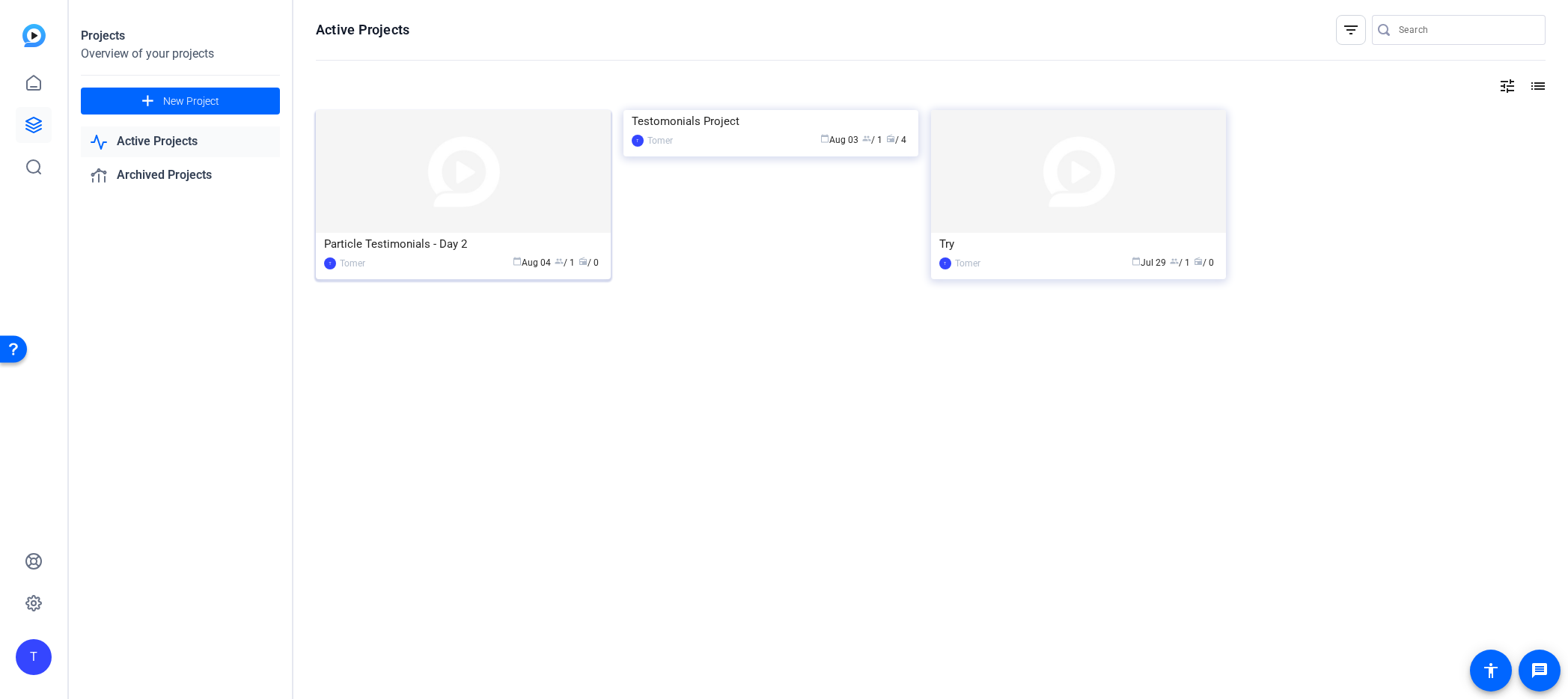 click on "Particle Testimonials - Day 2" 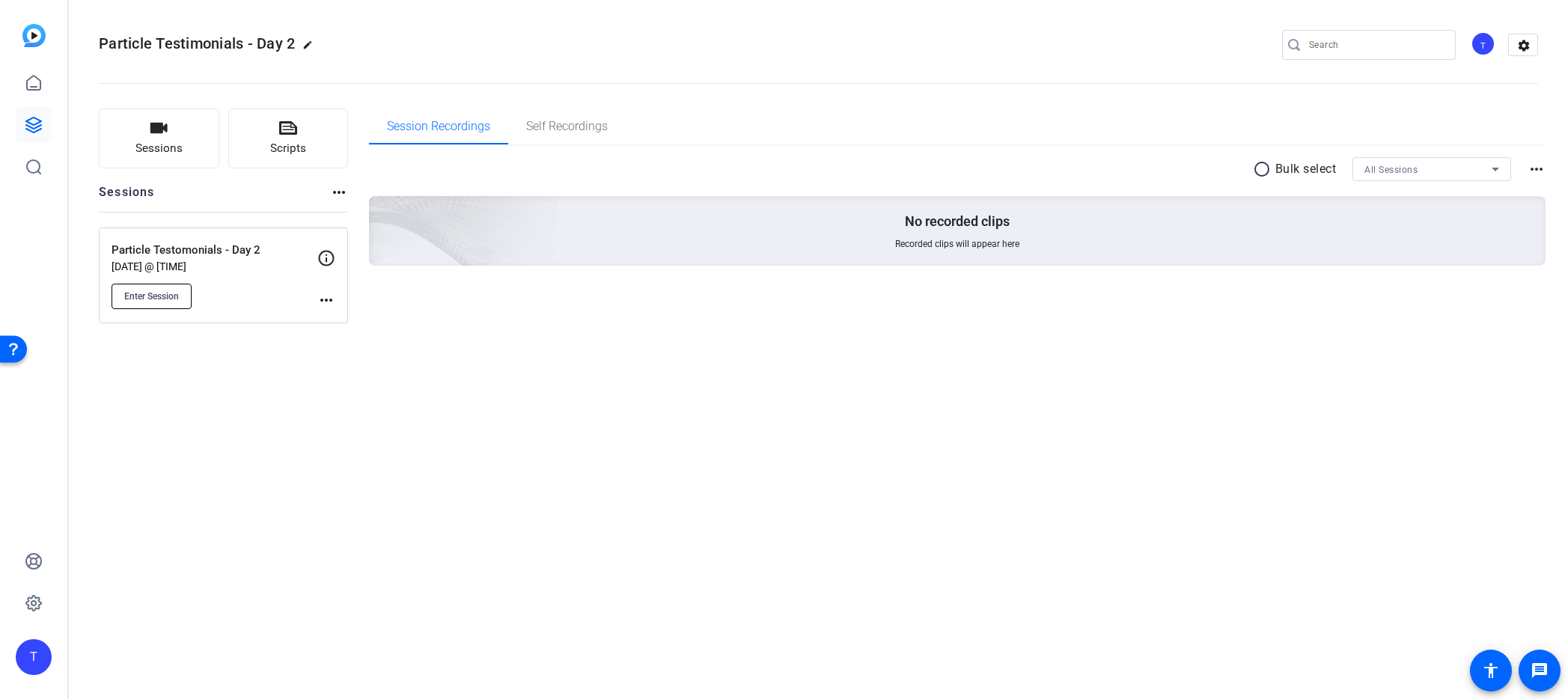 click on "Enter Session" 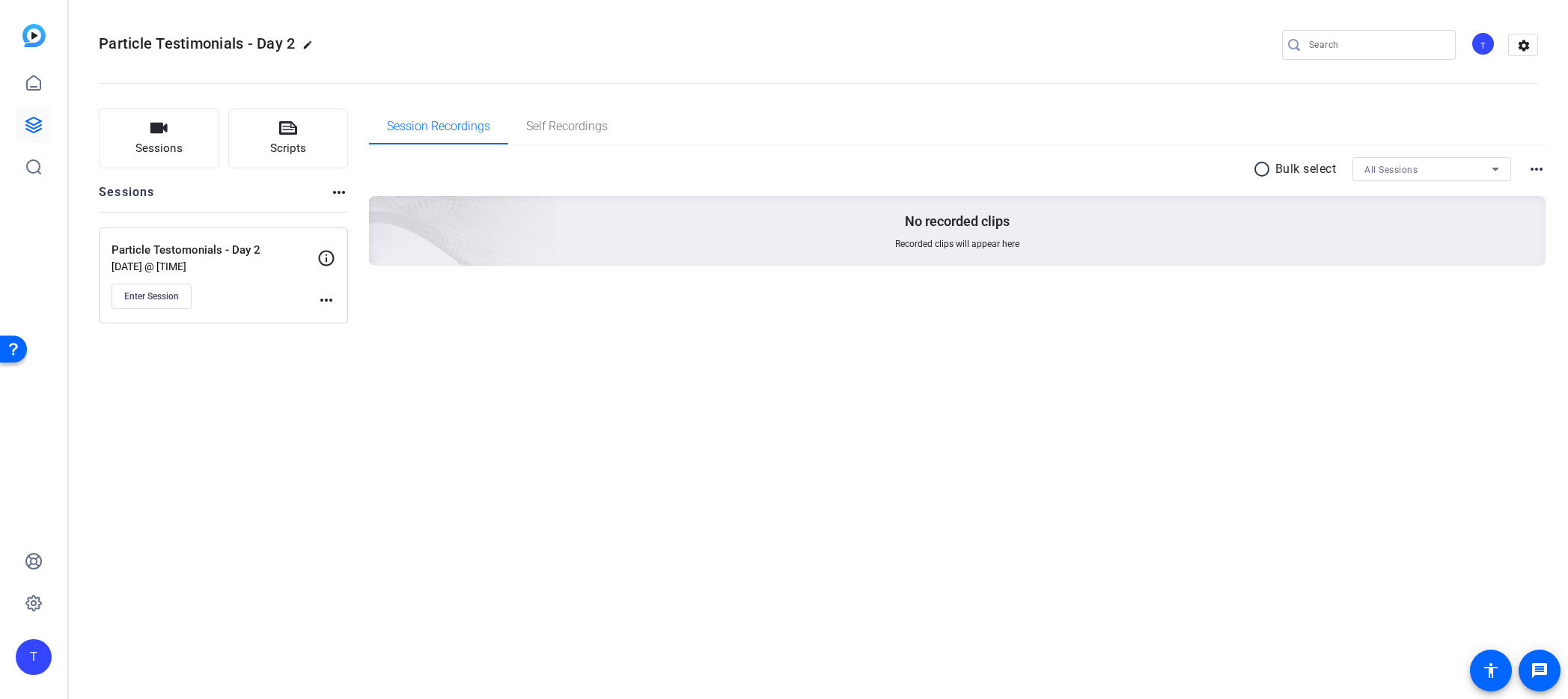 type 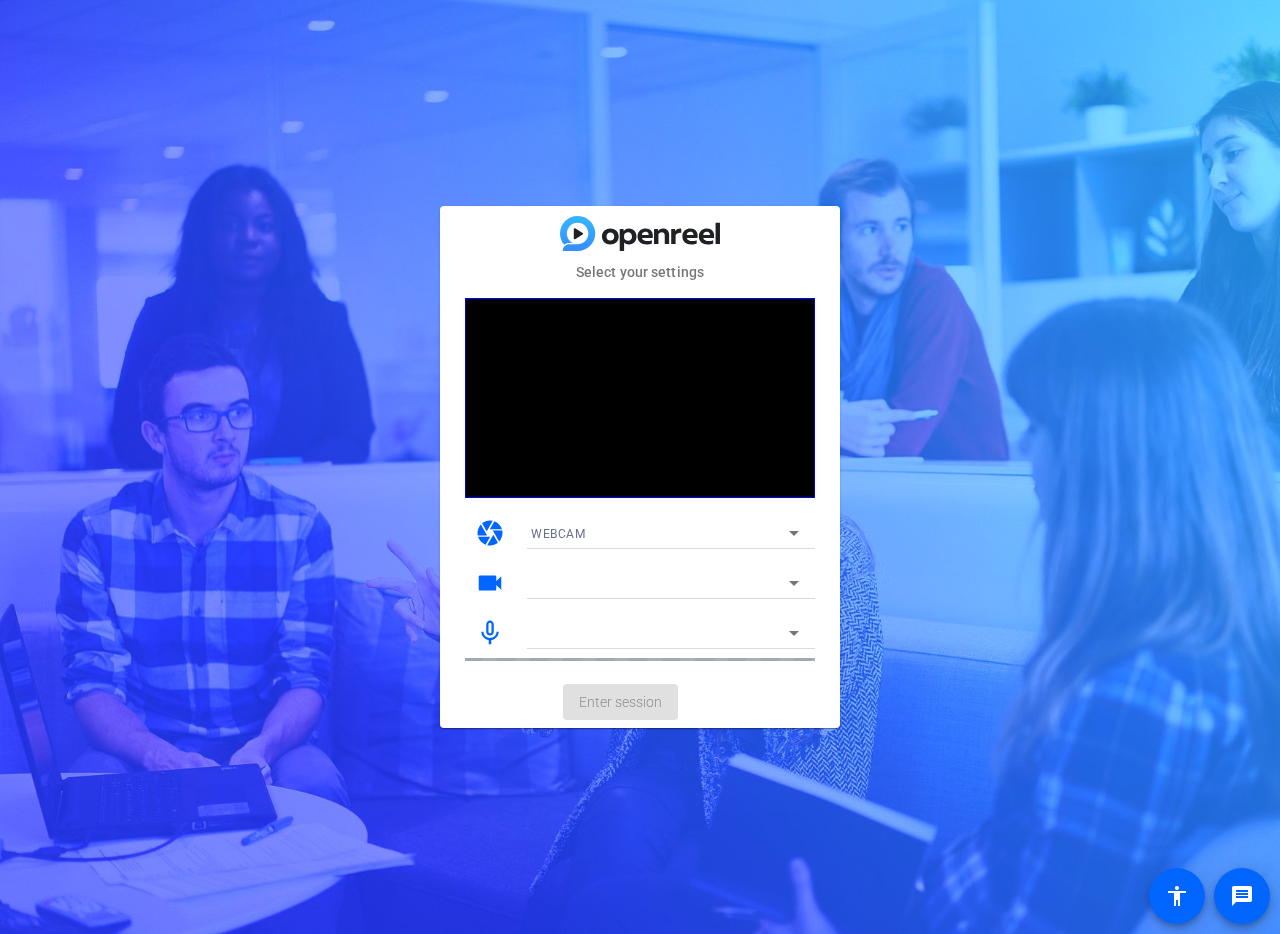 scroll, scrollTop: 0, scrollLeft: 0, axis: both 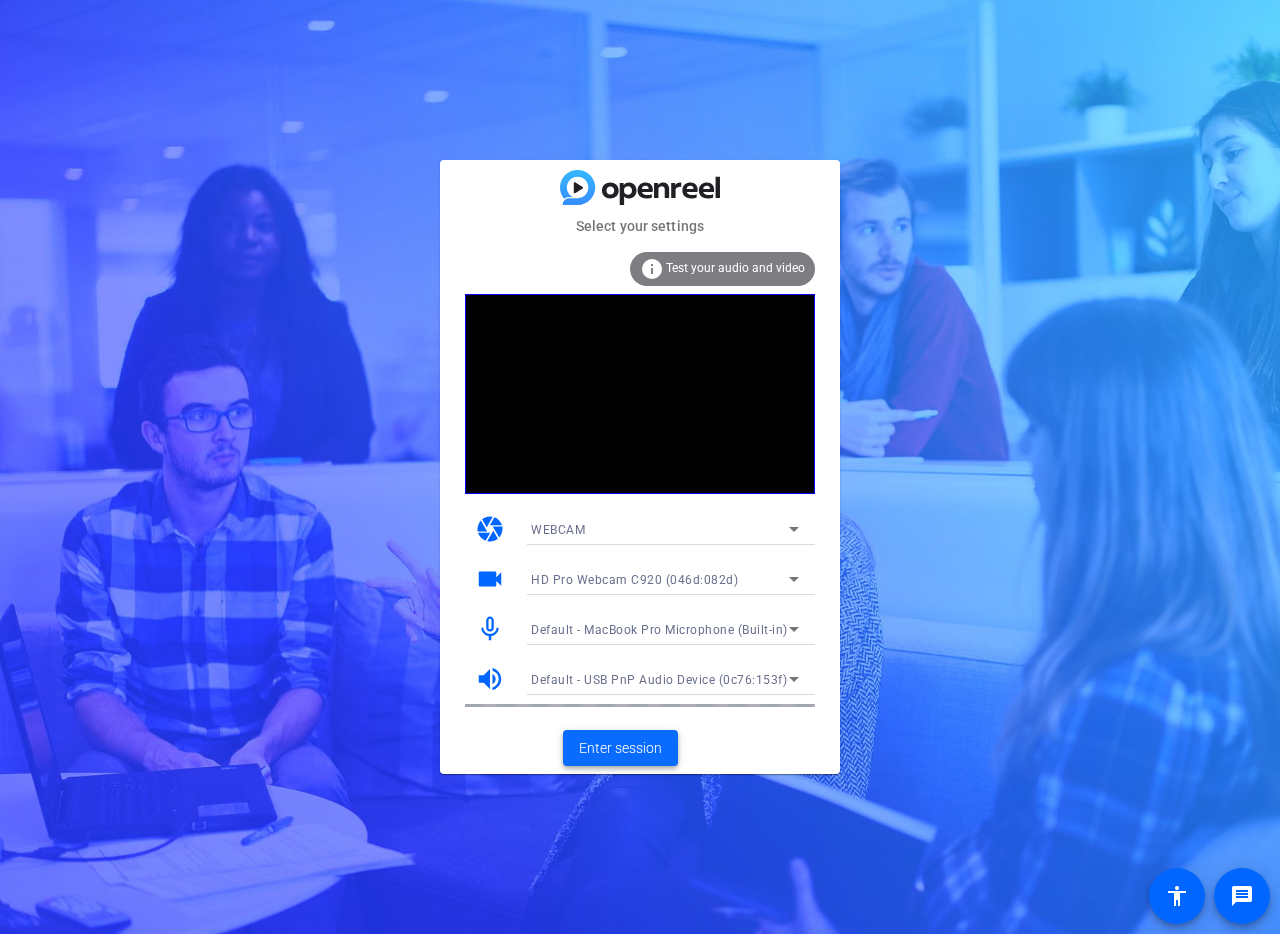 click on "Enter session" 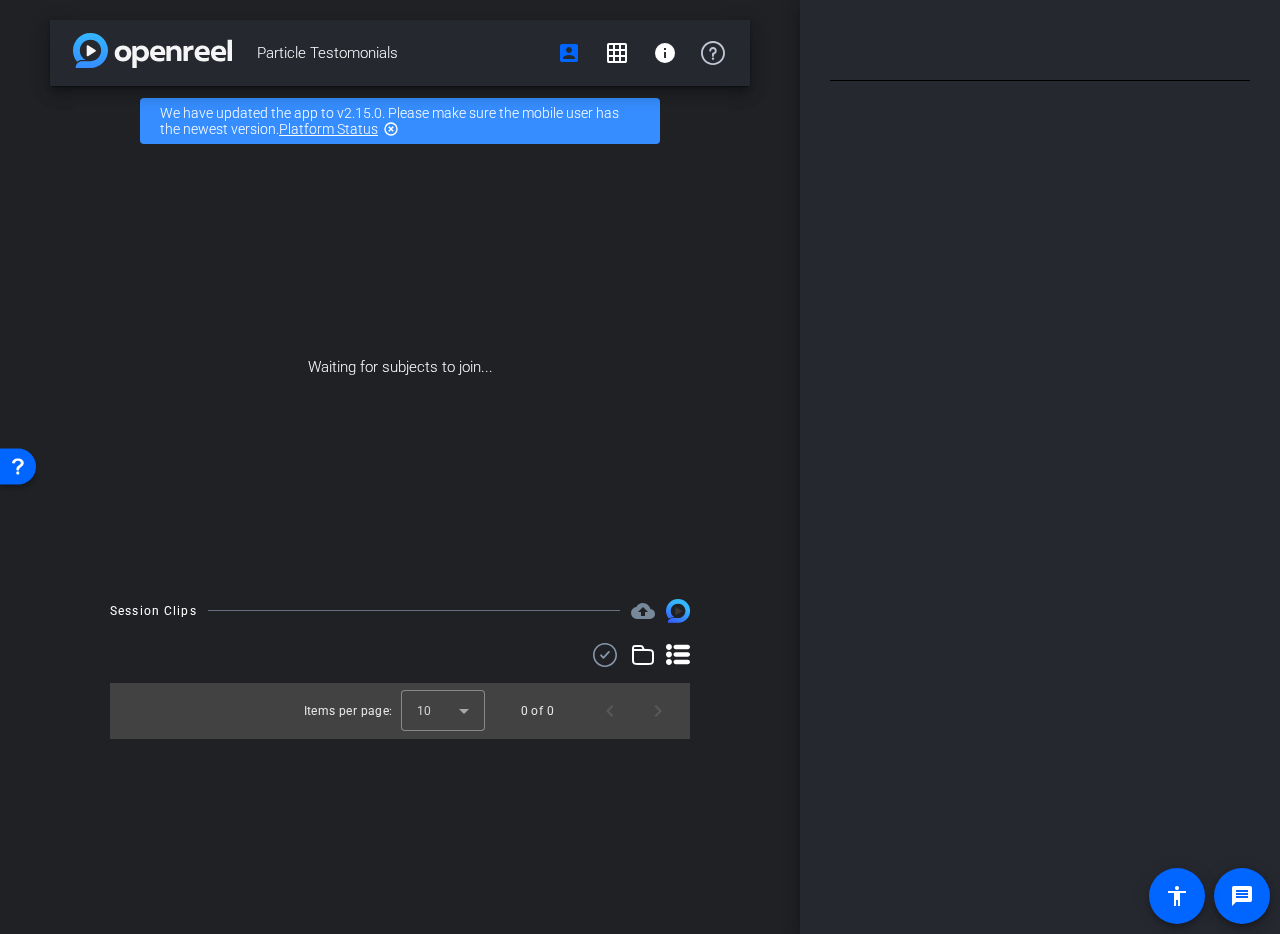 scroll, scrollTop: 11, scrollLeft: 0, axis: vertical 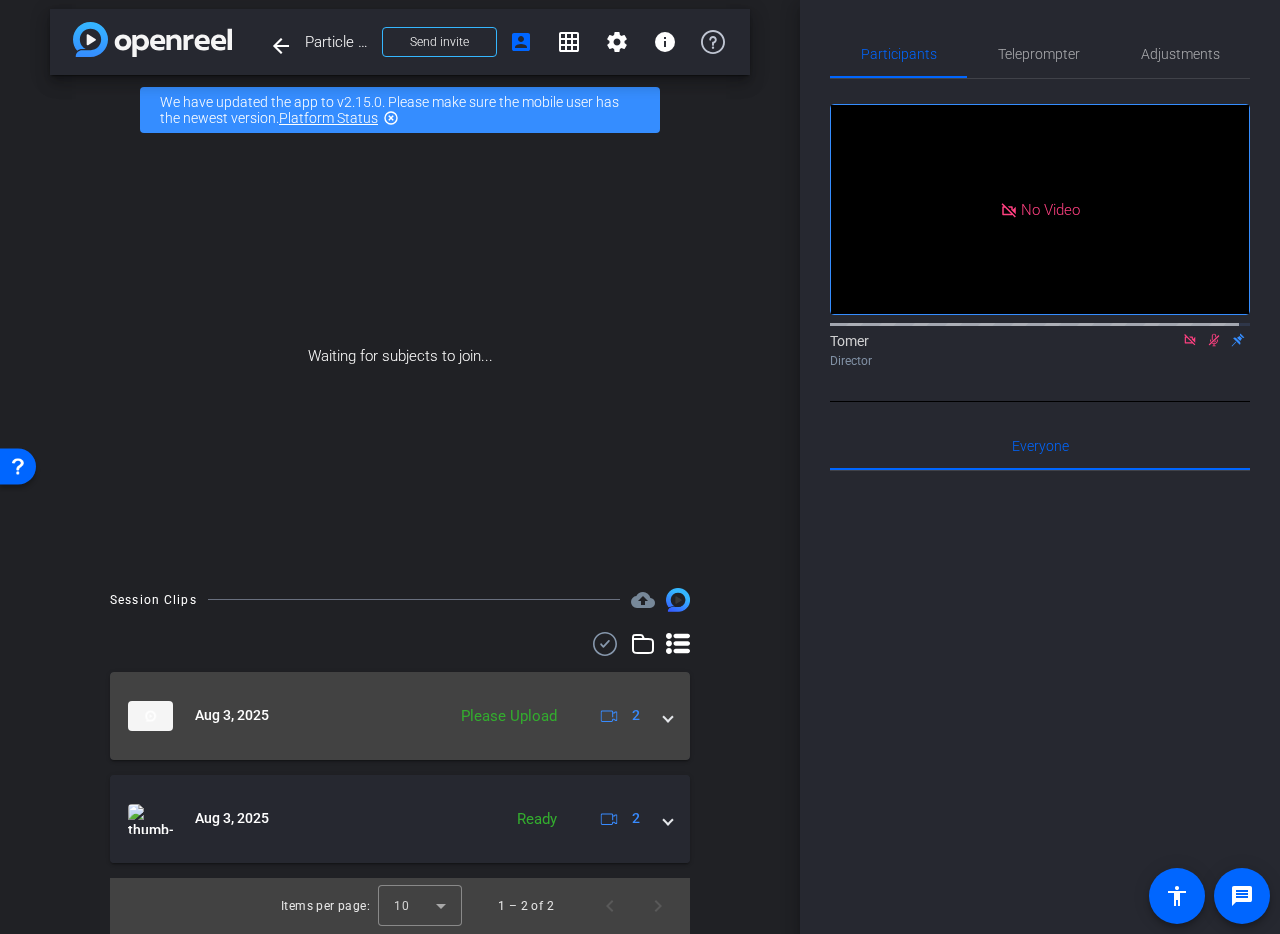 click on "Aug 3, 2025" at bounding box center [281, 716] 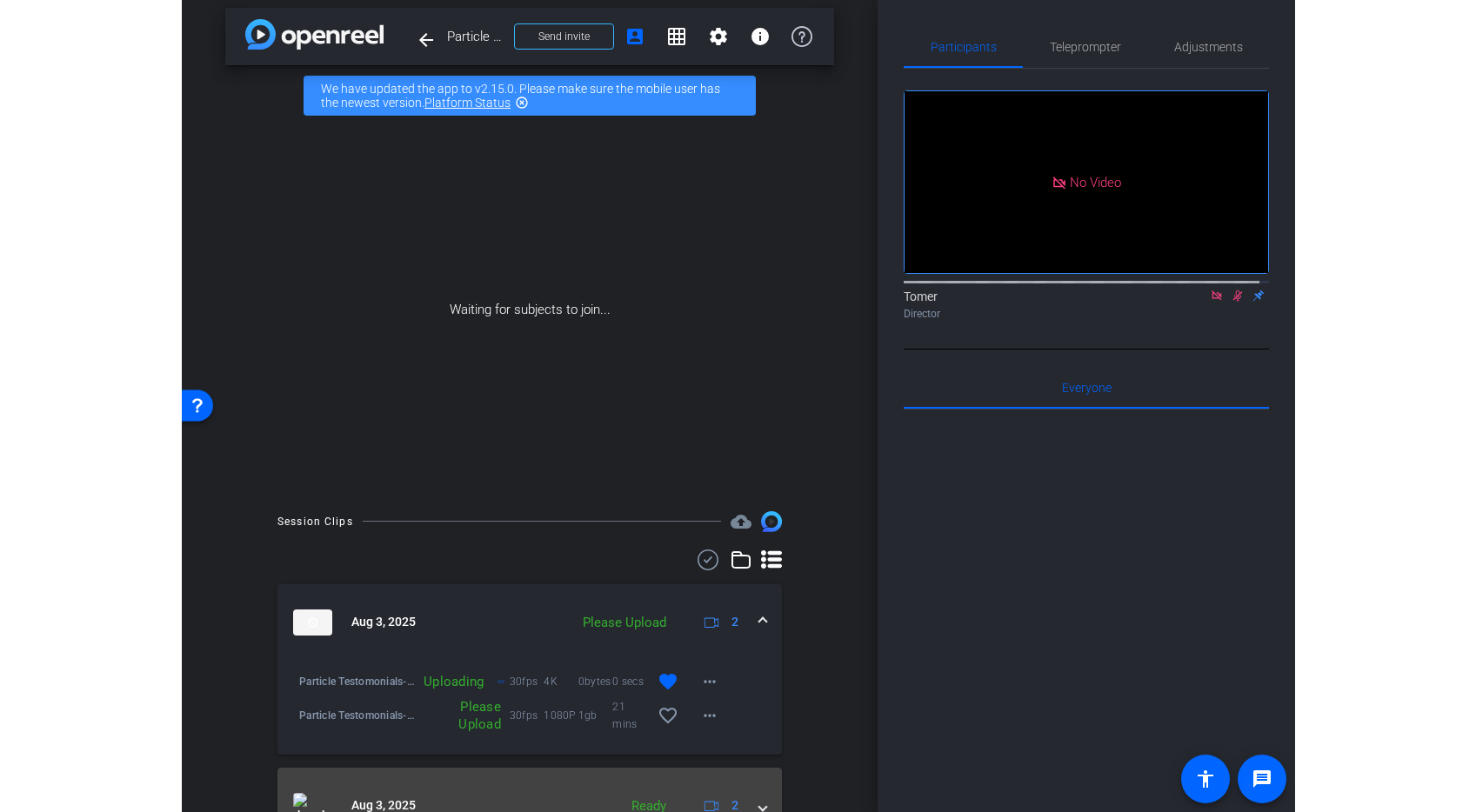 scroll, scrollTop: 103, scrollLeft: 0, axis: vertical 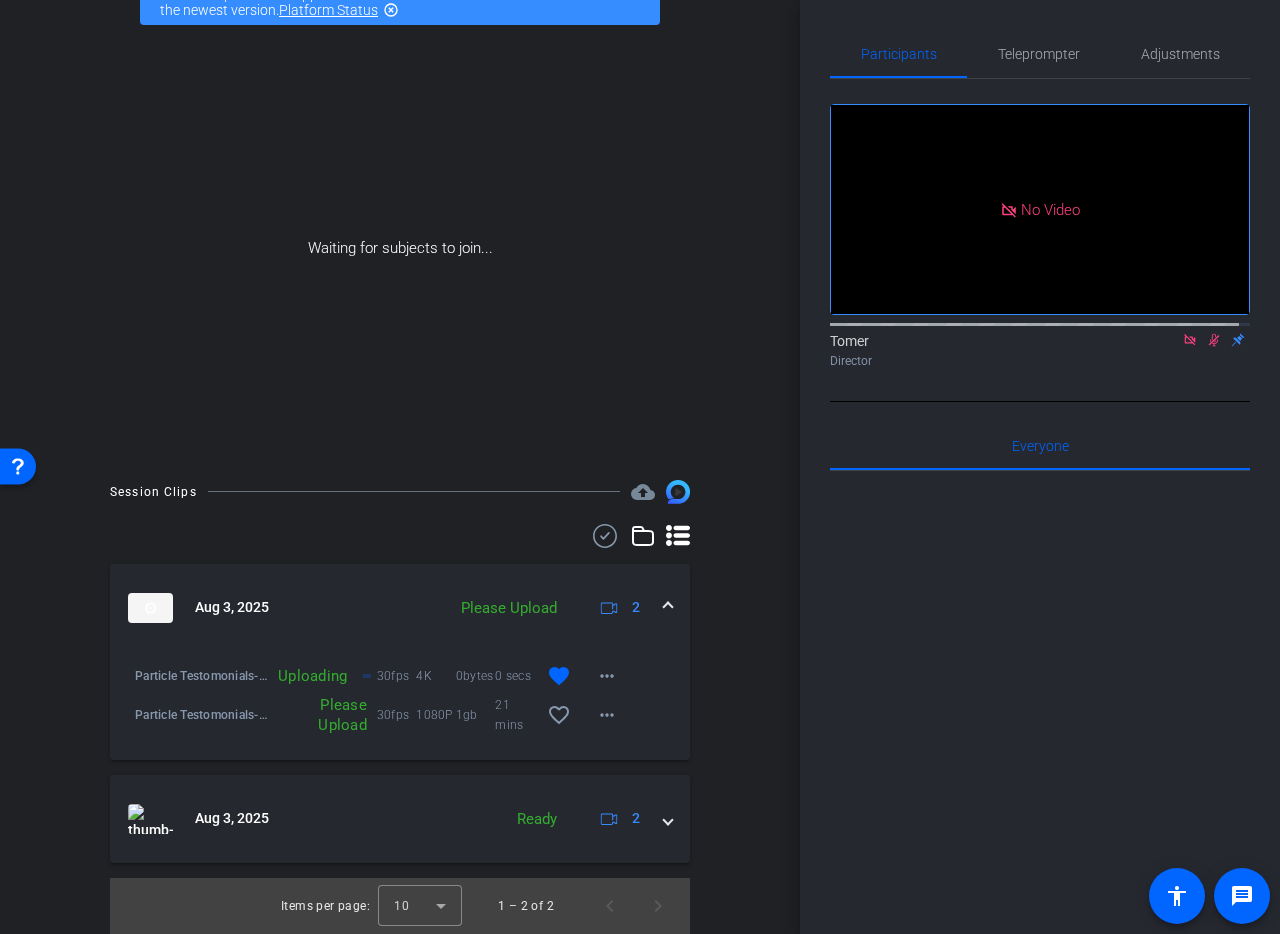 click on "Uploading" at bounding box center [312, 676] 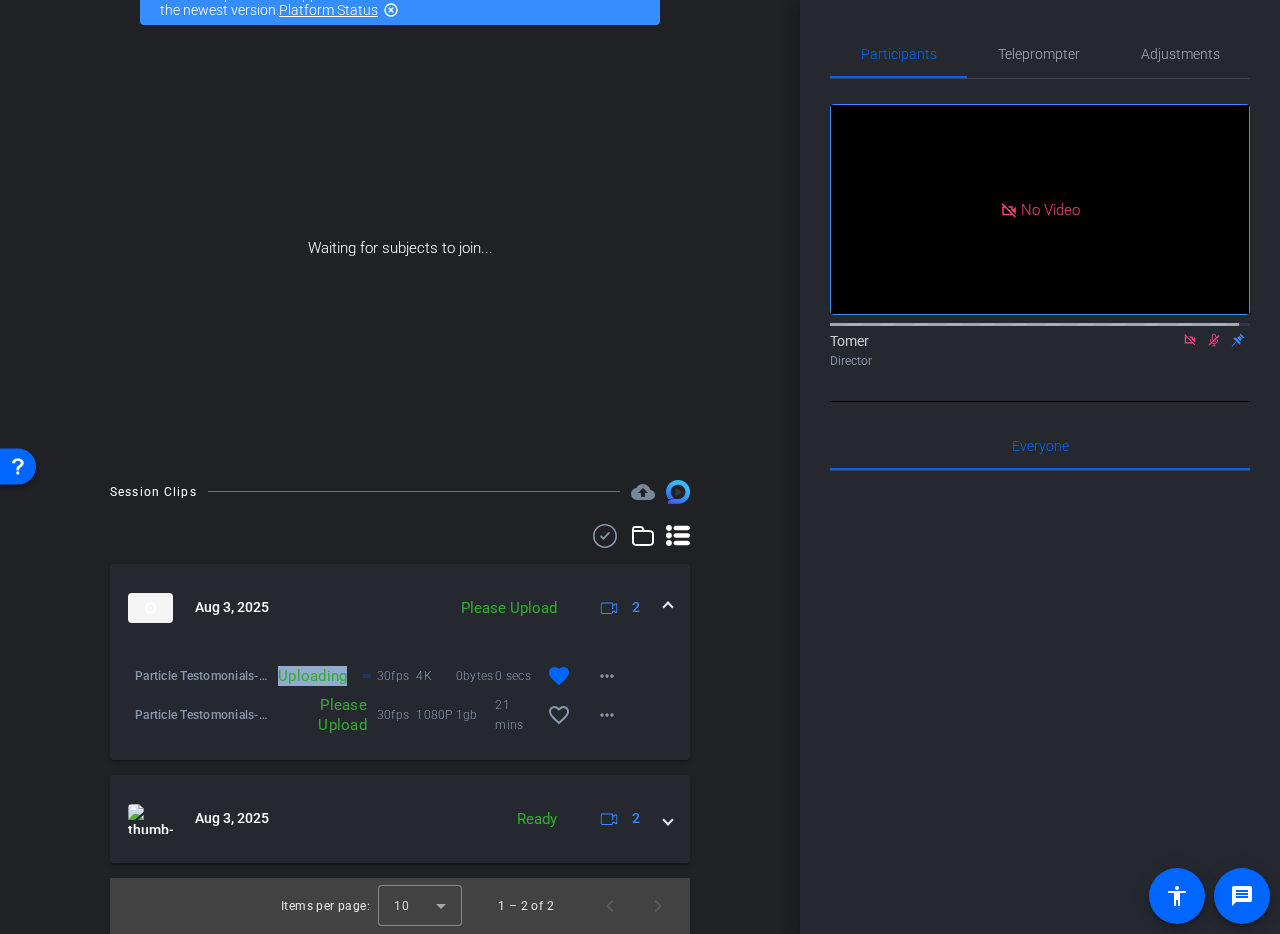 click on "Uploading" at bounding box center (312, 676) 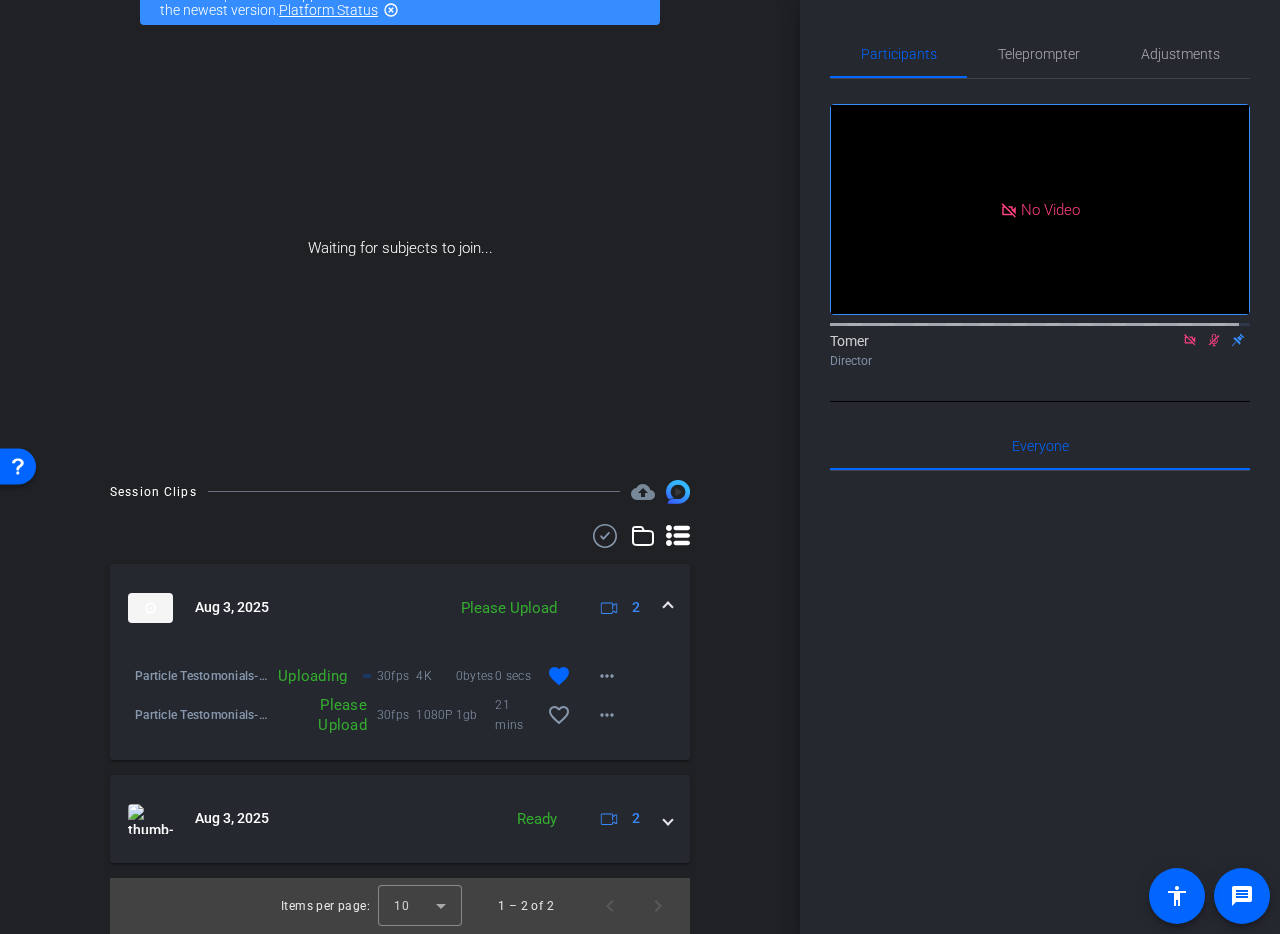 click on "Please Upload" at bounding box center [322, 715] 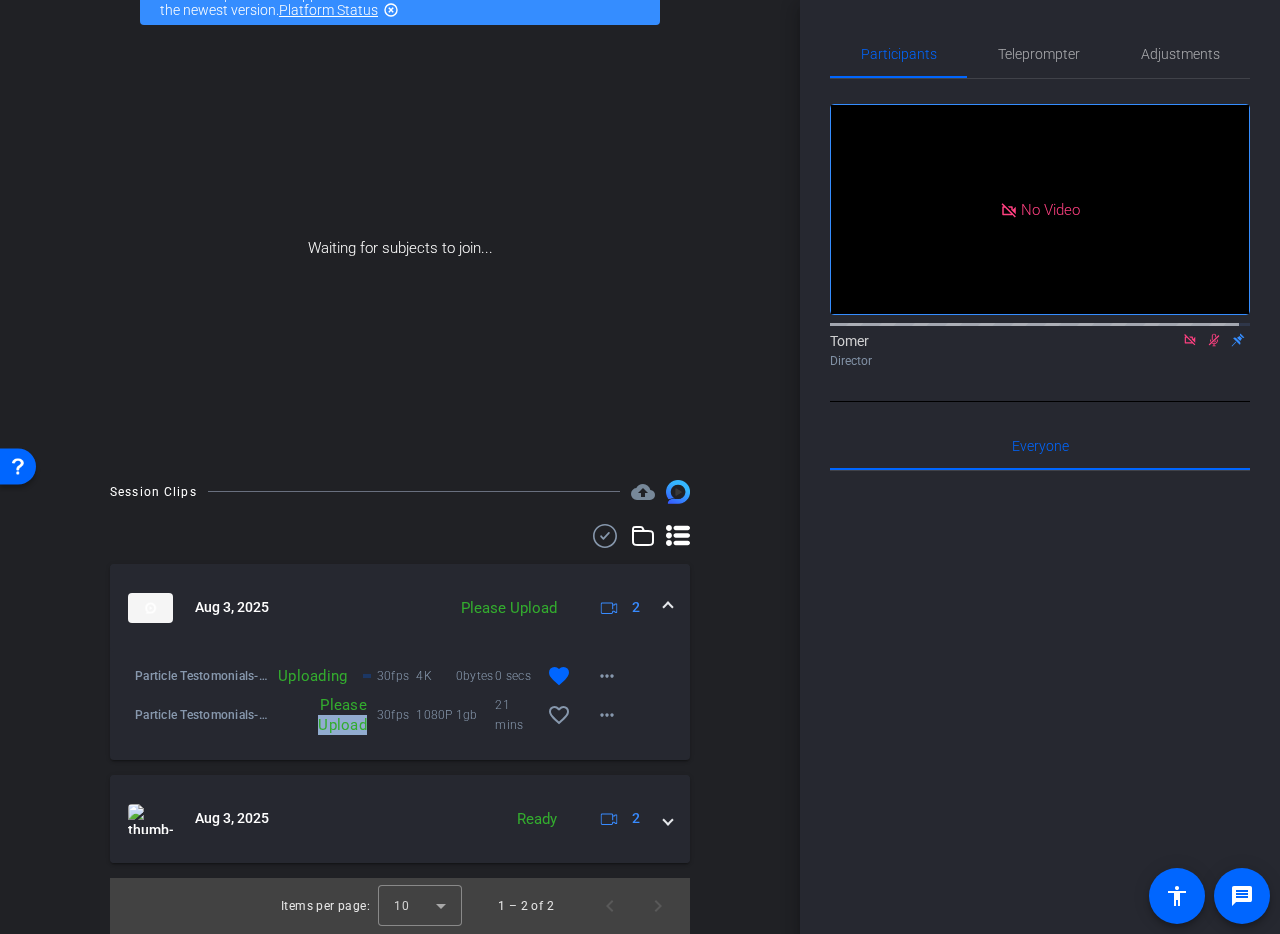 click on "Please Upload" at bounding box center [322, 715] 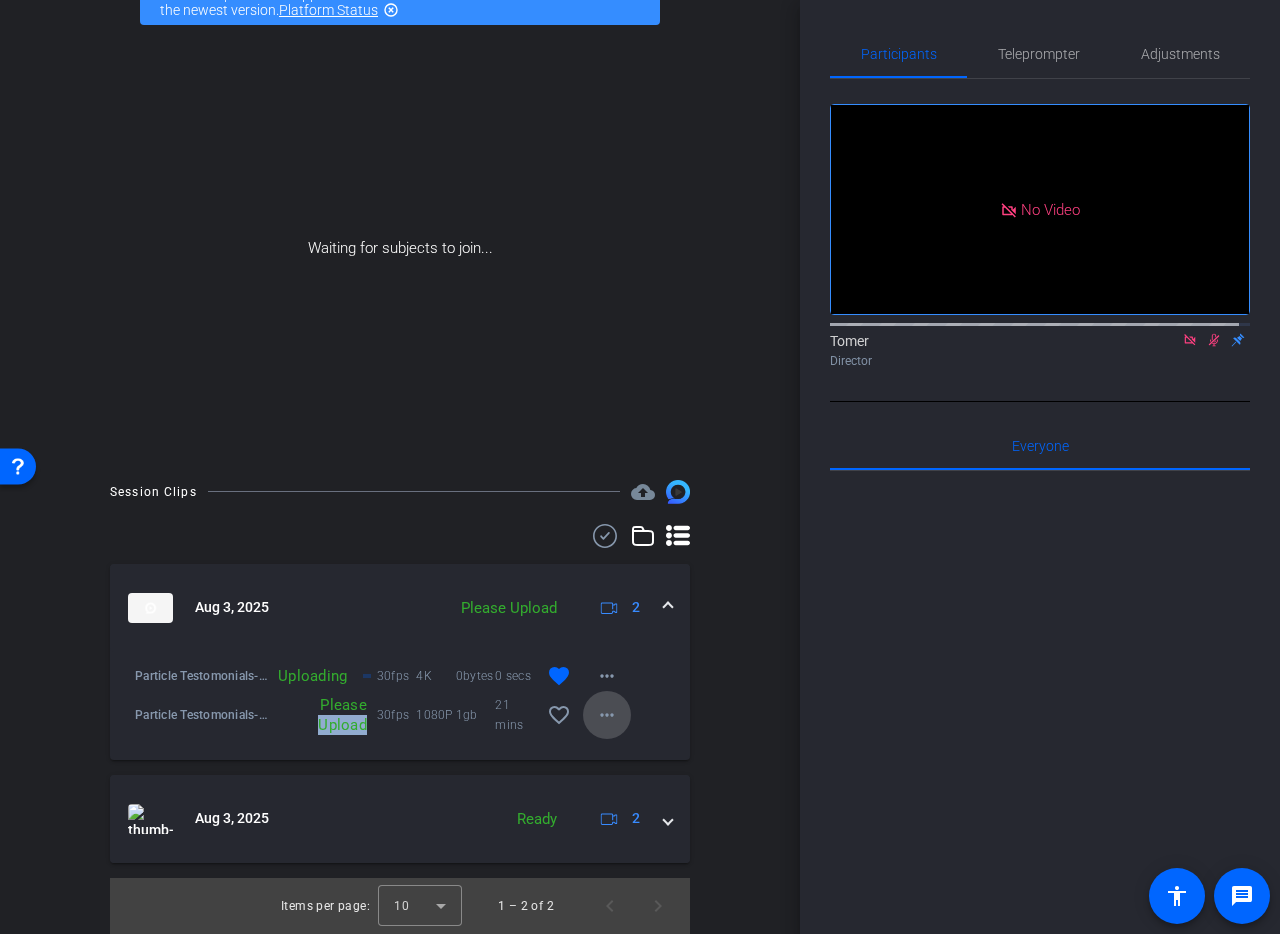 click at bounding box center (607, 715) 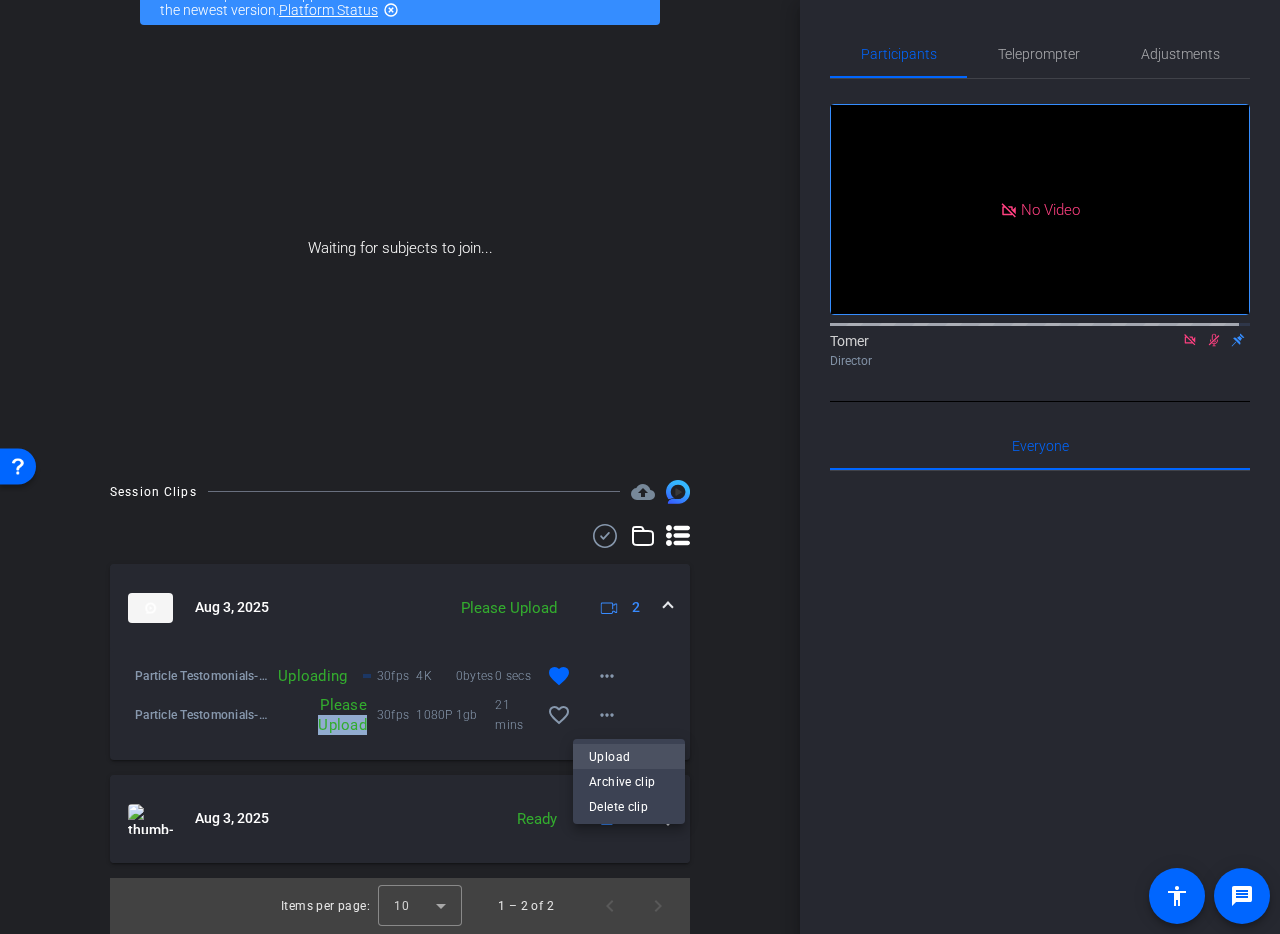click on "Upload" at bounding box center (629, 756) 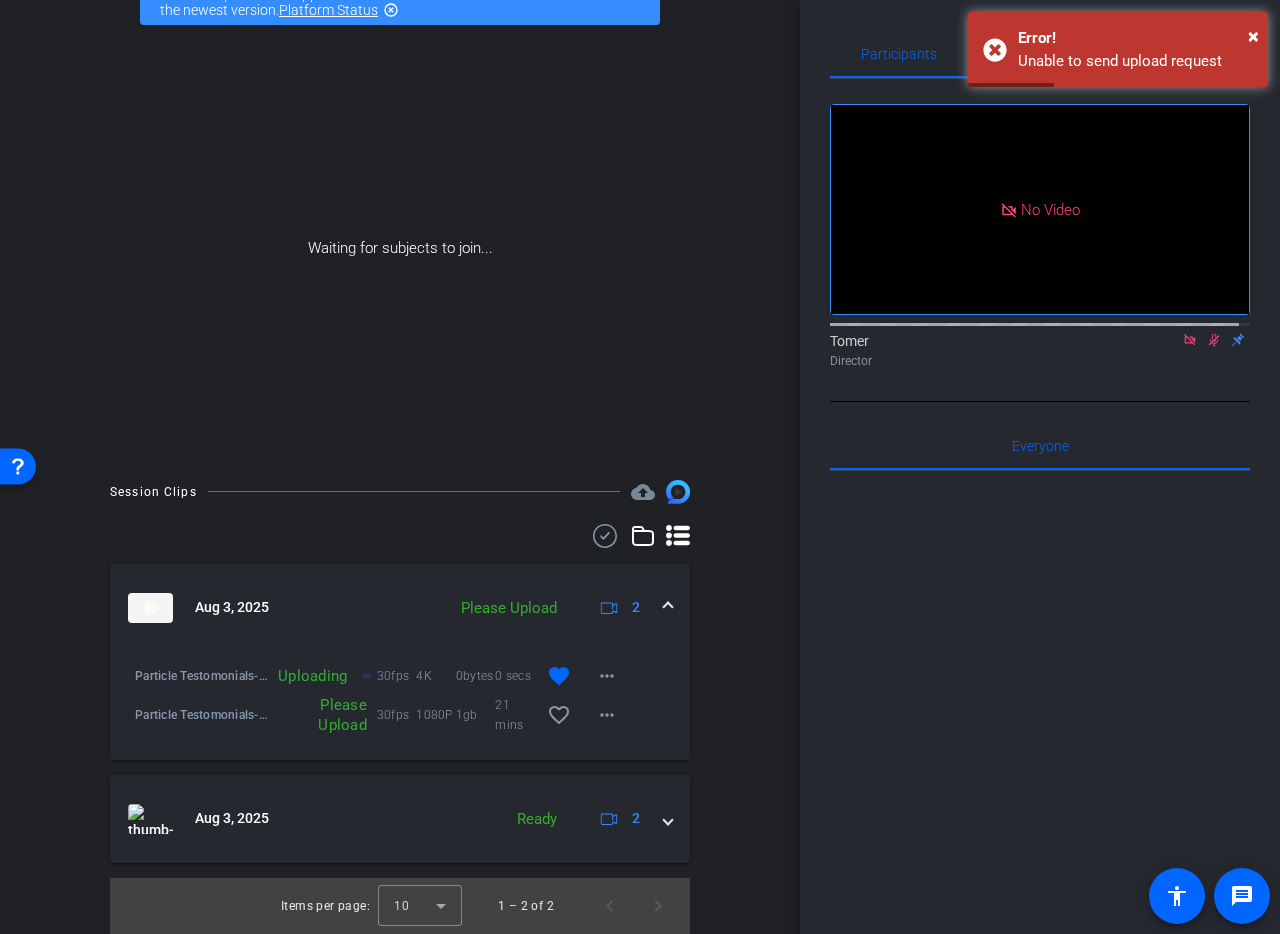 click 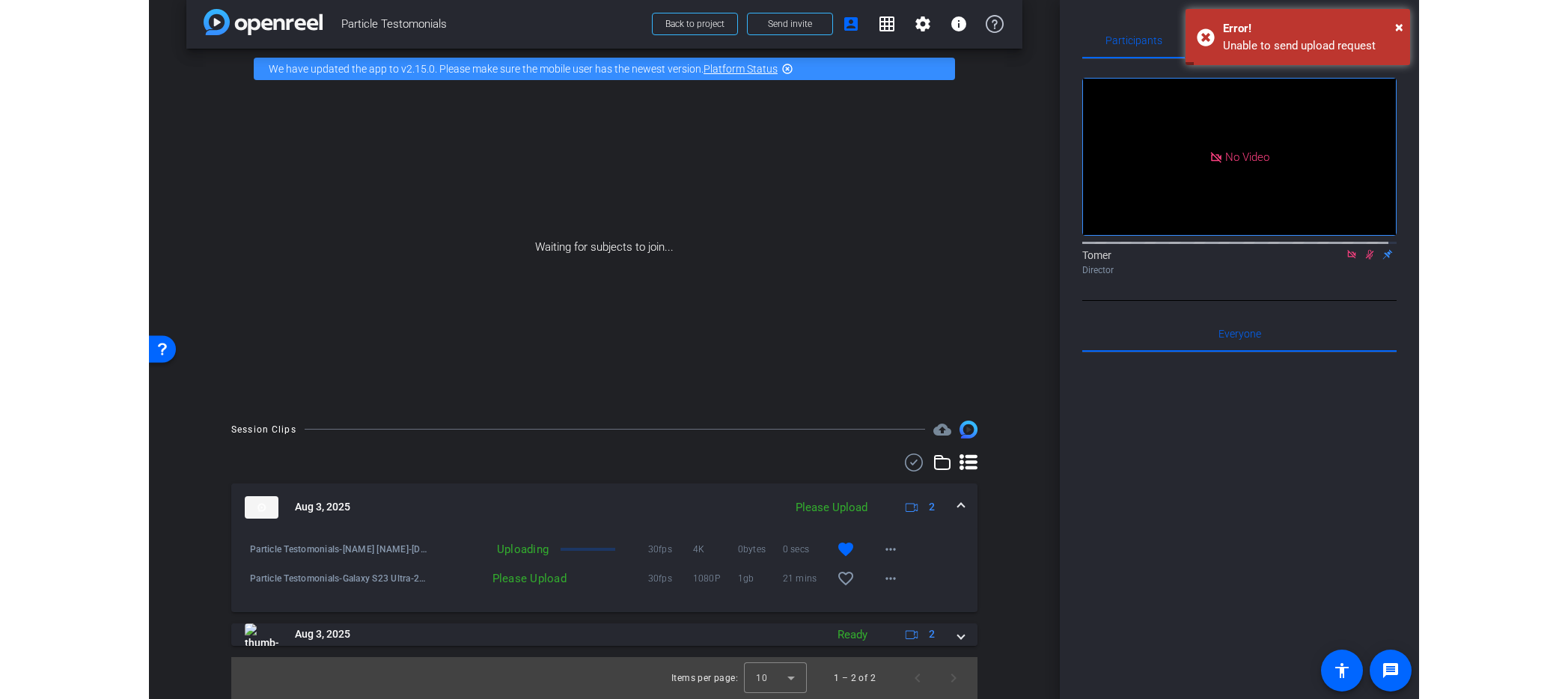 scroll, scrollTop: 16, scrollLeft: 0, axis: vertical 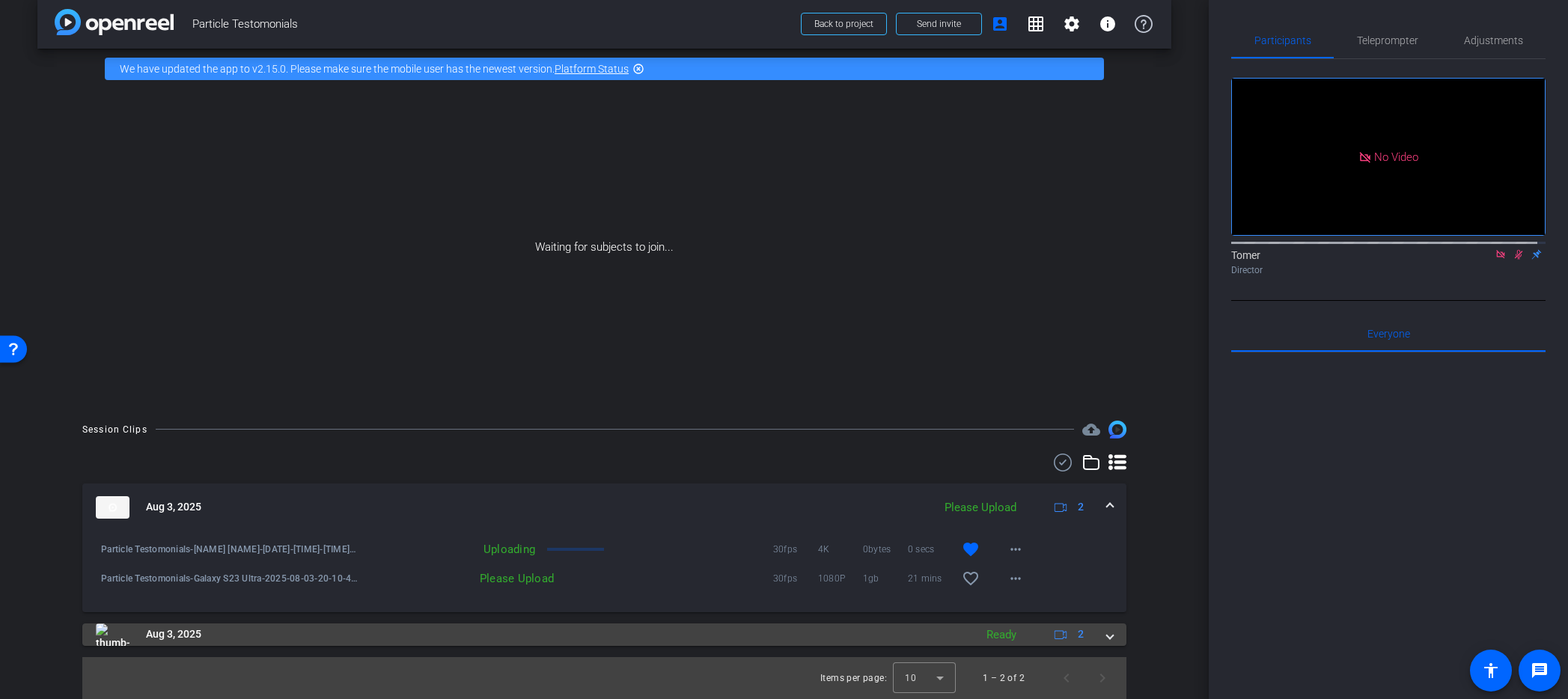 click on "Aug 3, 2025" at bounding box center (531, 635) 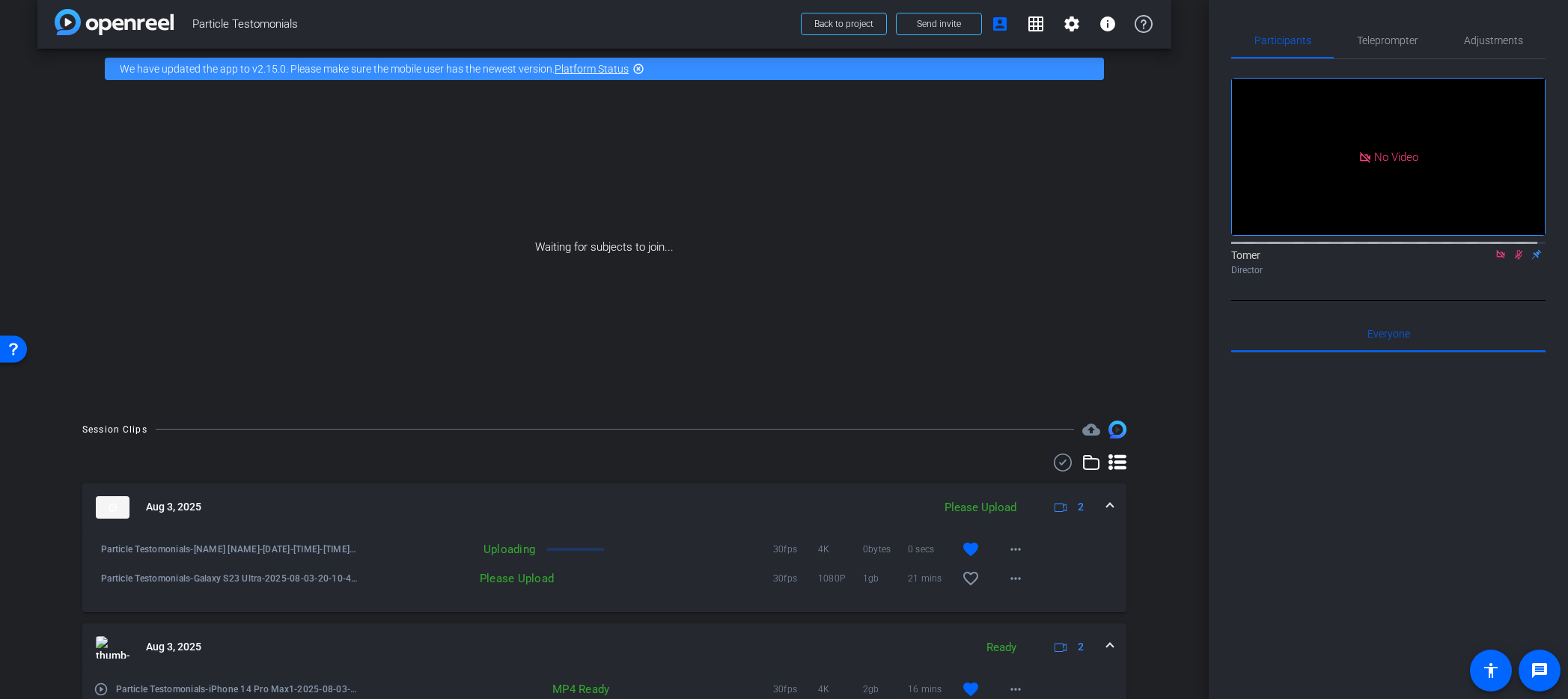 scroll, scrollTop: 122, scrollLeft: 0, axis: vertical 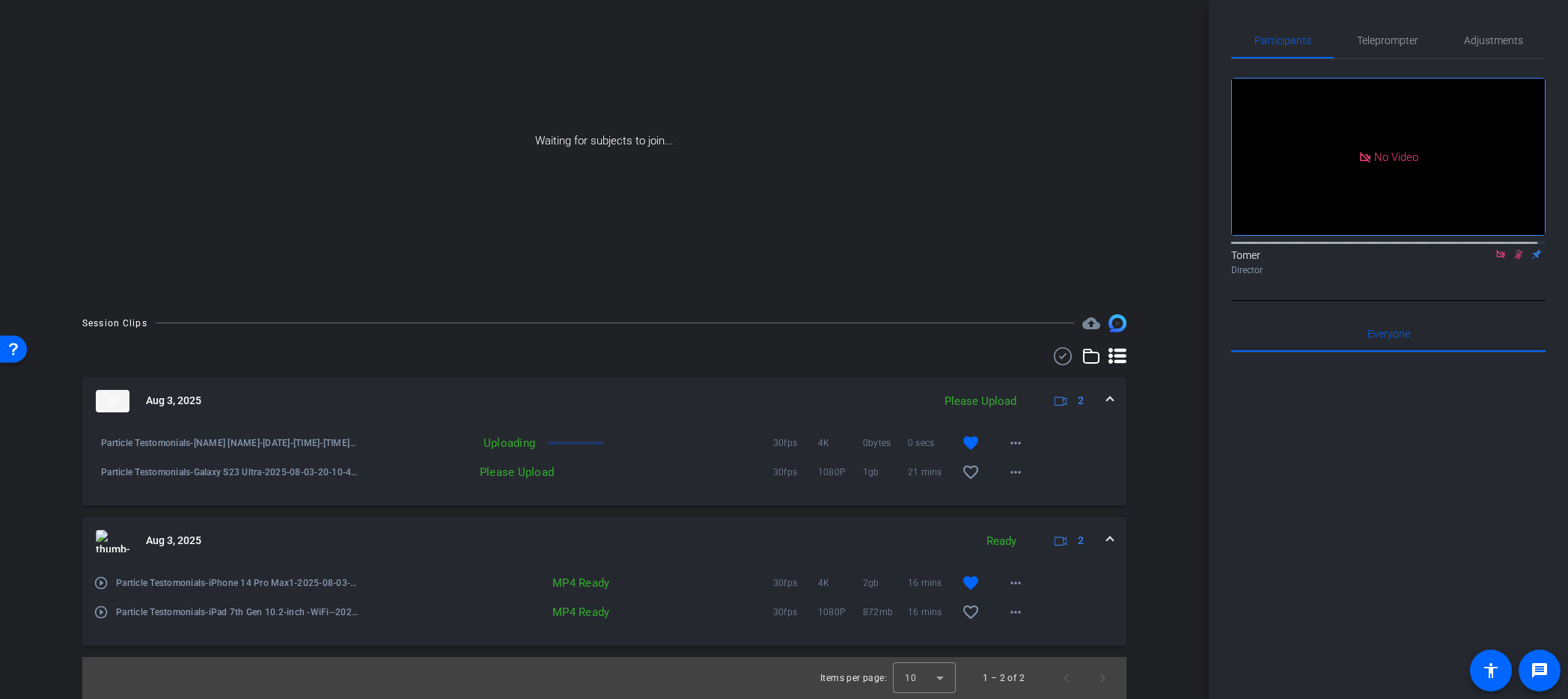 click on "Uploading 30fps 4K 0bytes 0 secs favorite more_horiz" at bounding box center [696, 443] 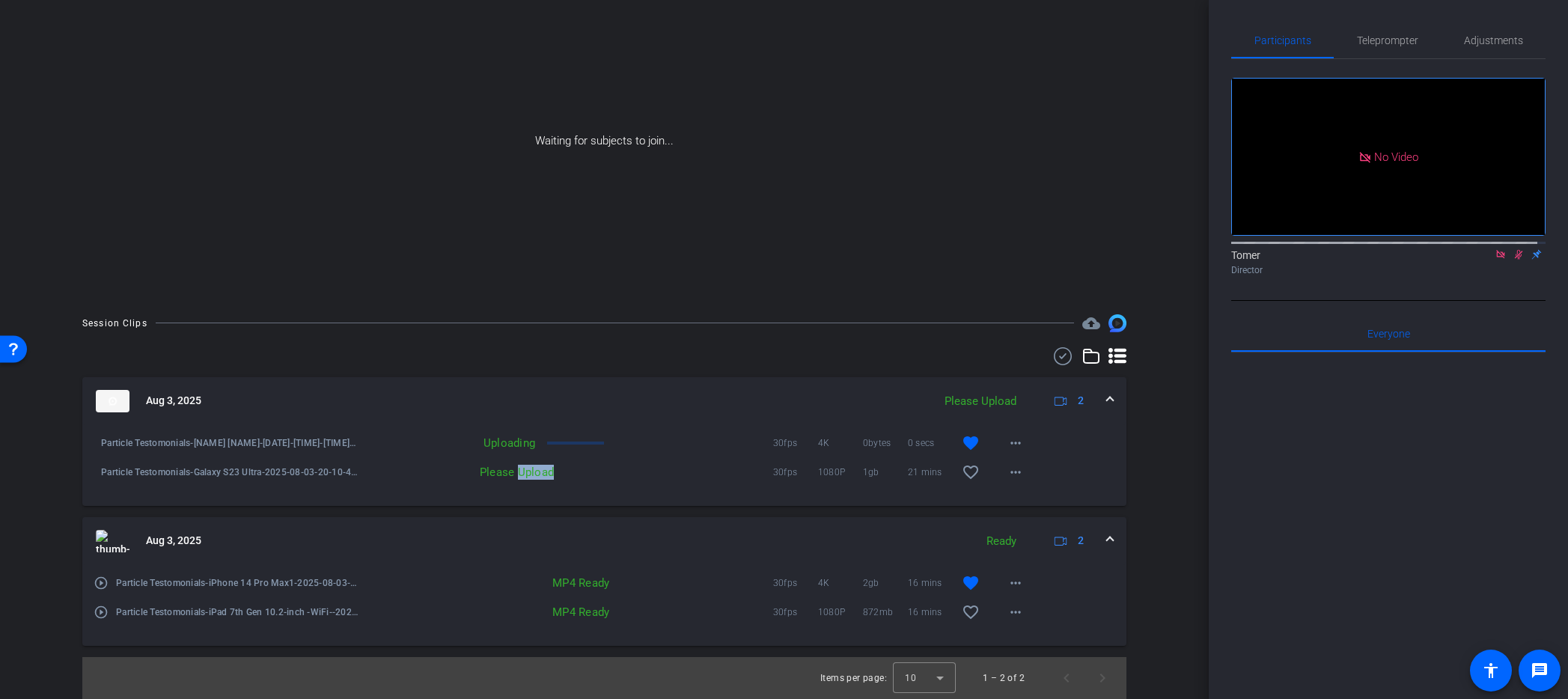 click on "Please Upload" at bounding box center [460, 472] 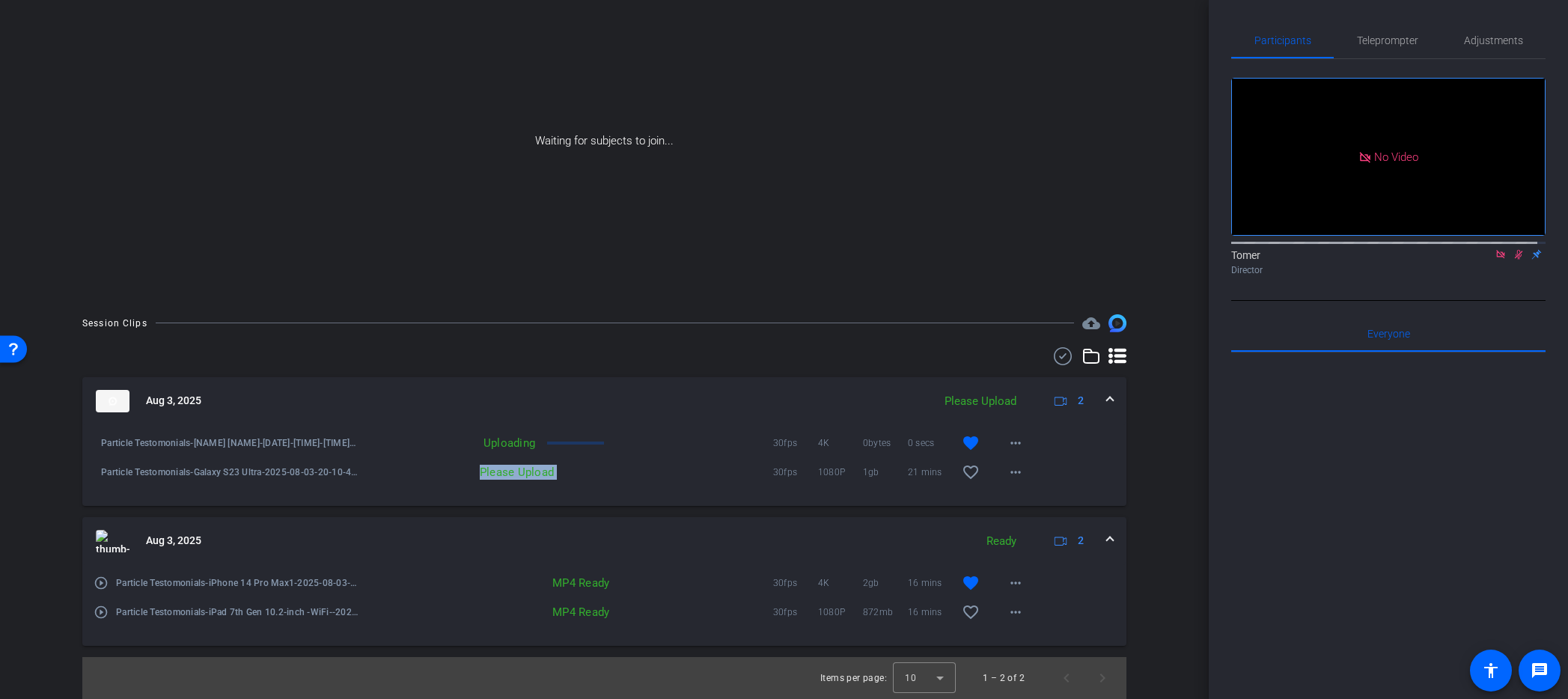 click on "Please Upload" at bounding box center [460, 472] 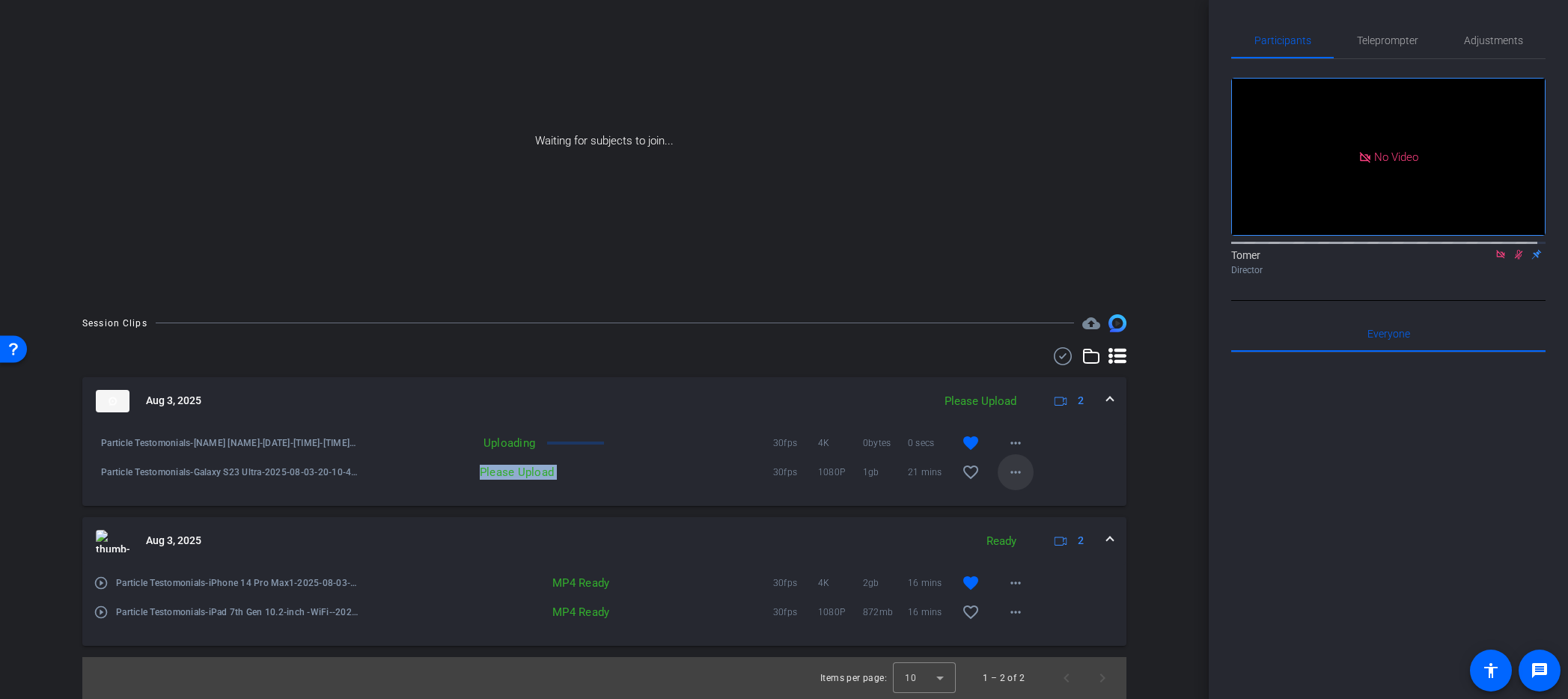 click on "more_horiz" at bounding box center [1016, 472] 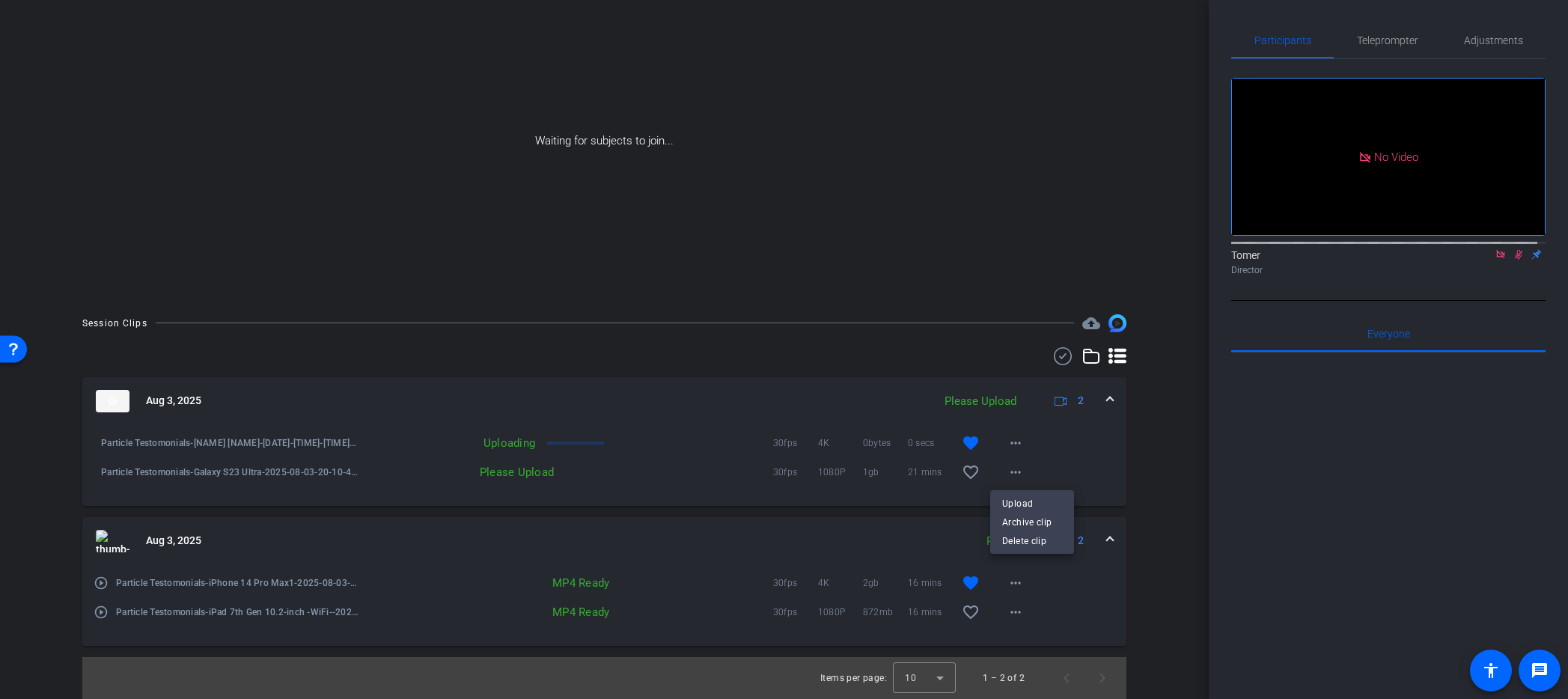 click at bounding box center [784, 350] 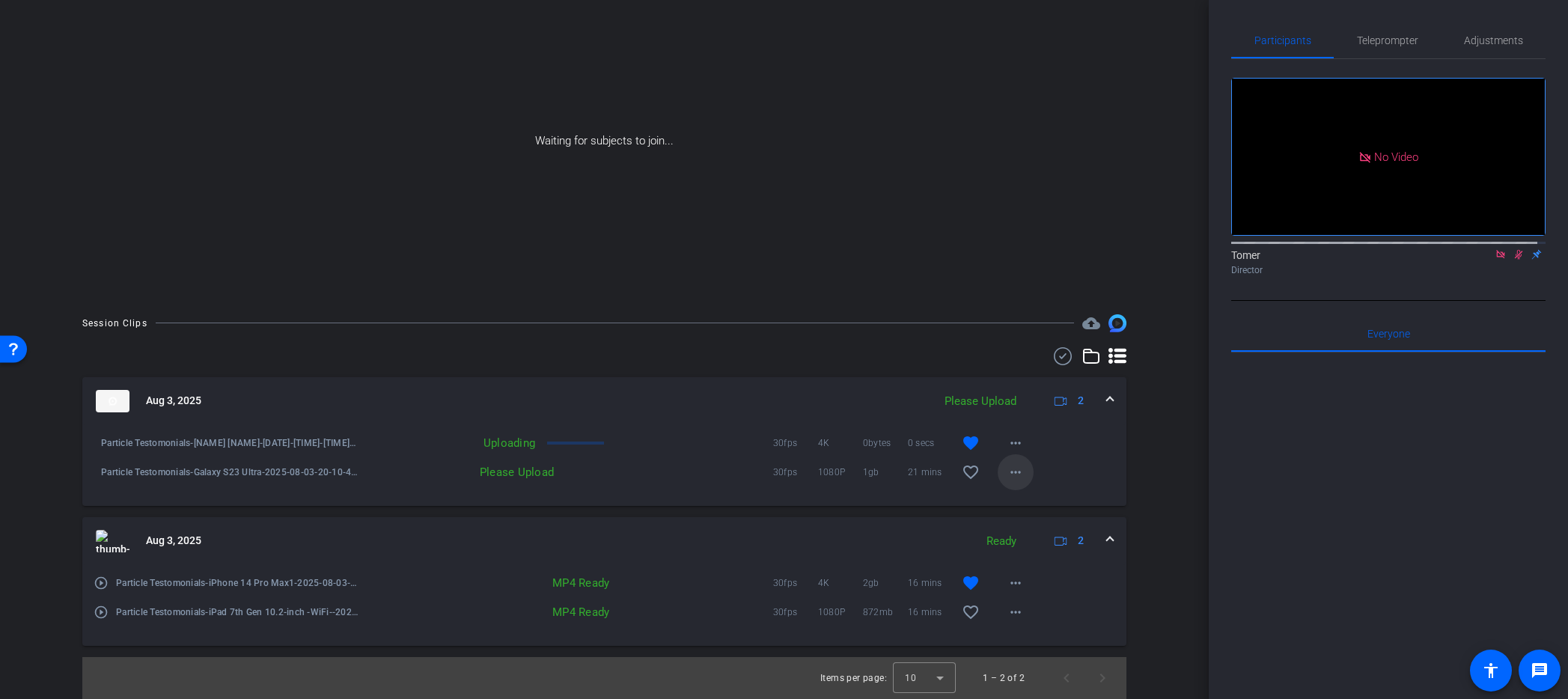 click at bounding box center (1016, 472) 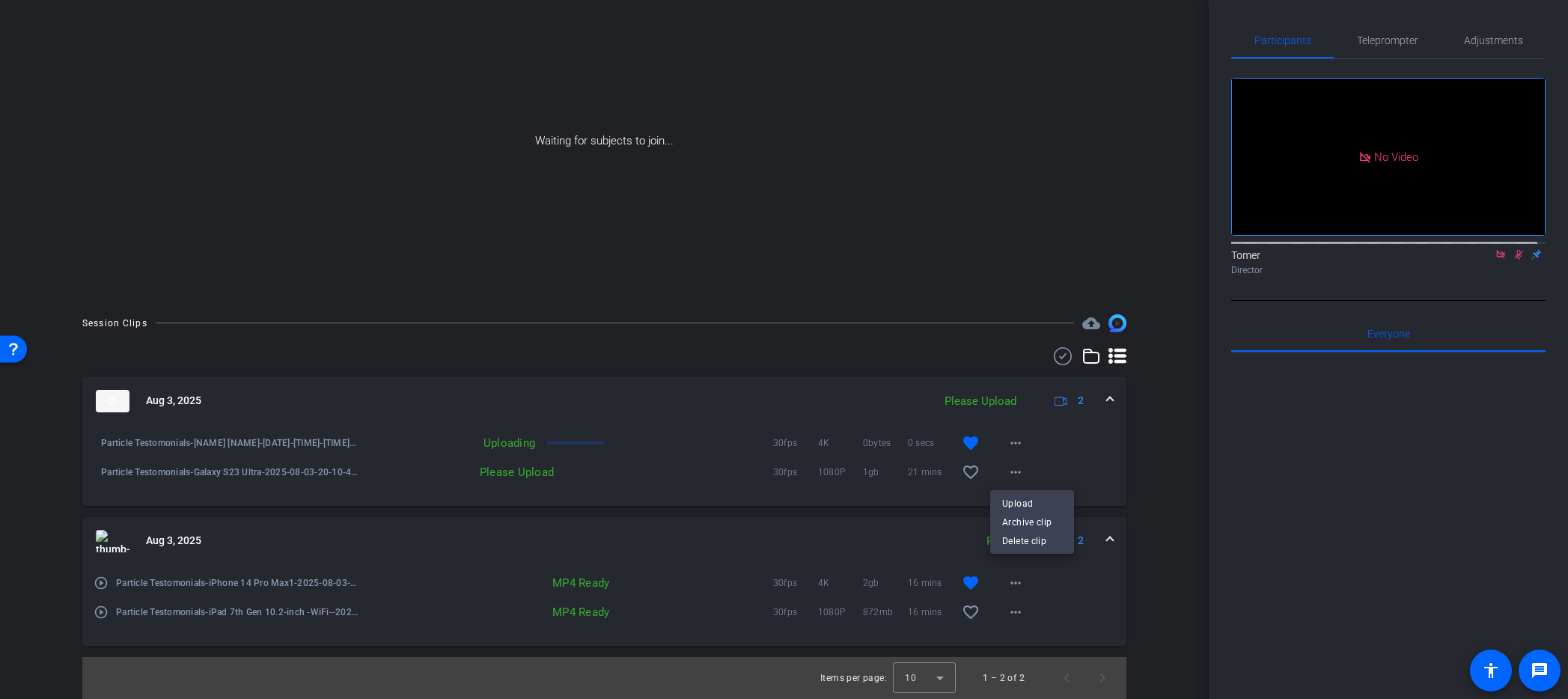 click at bounding box center (784, 350) 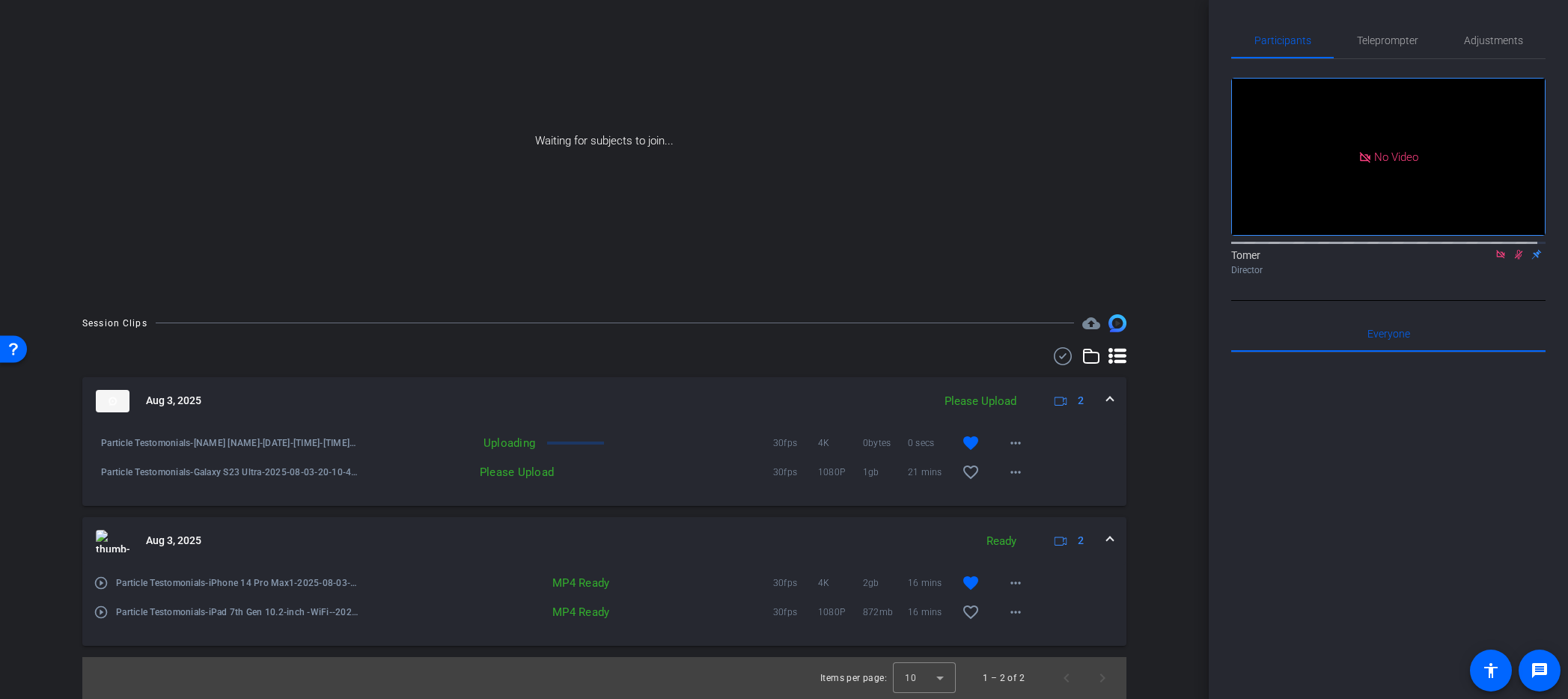 click on "Uploading" at bounding box center [451, 443] 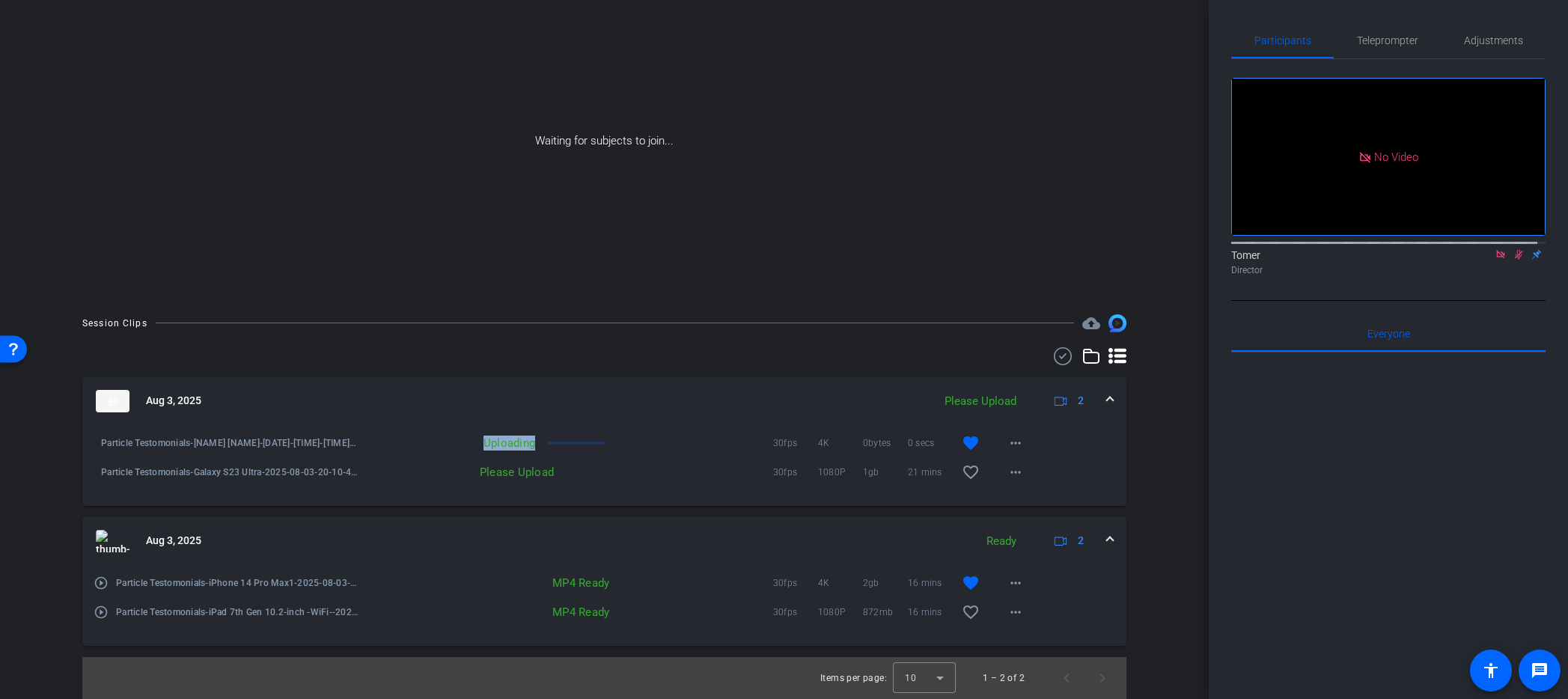 click on "Uploading" at bounding box center (451, 443) 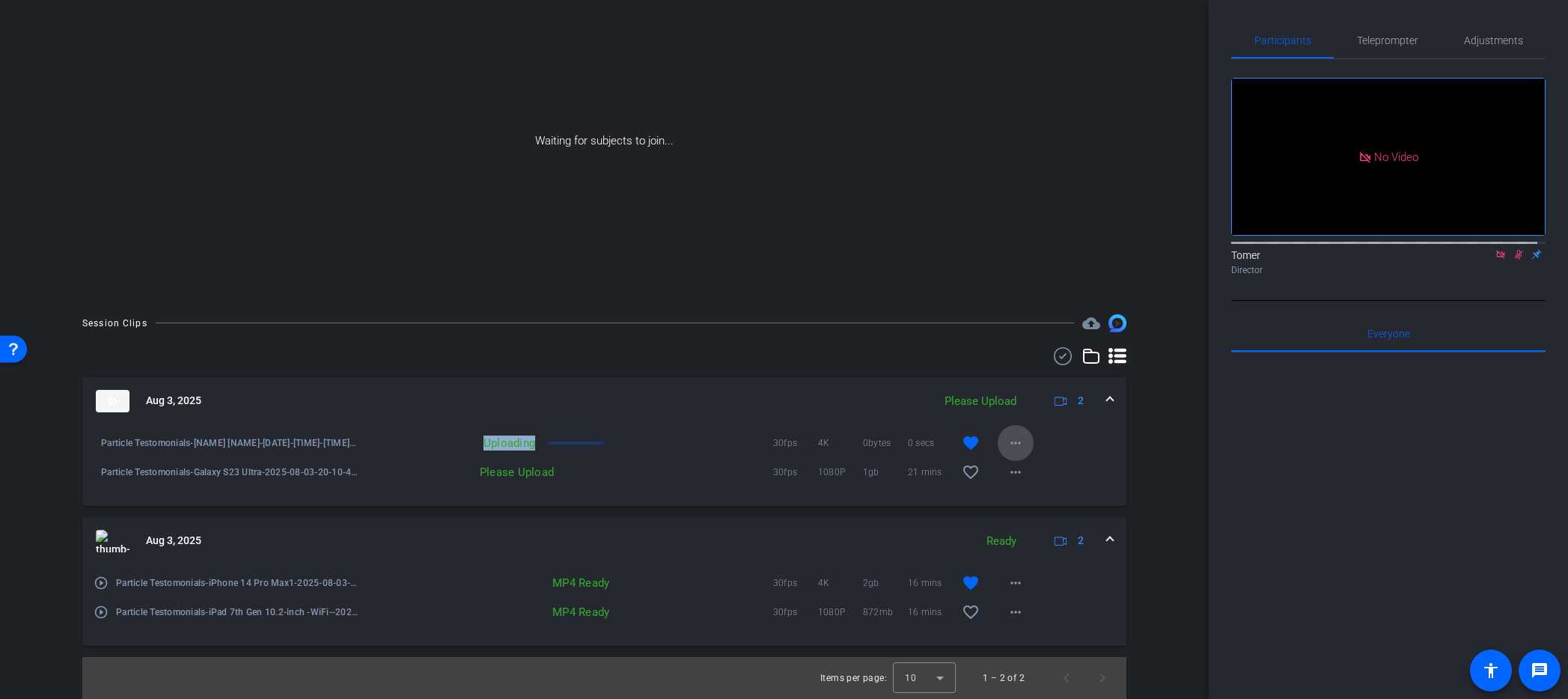 click at bounding box center (1016, 443) 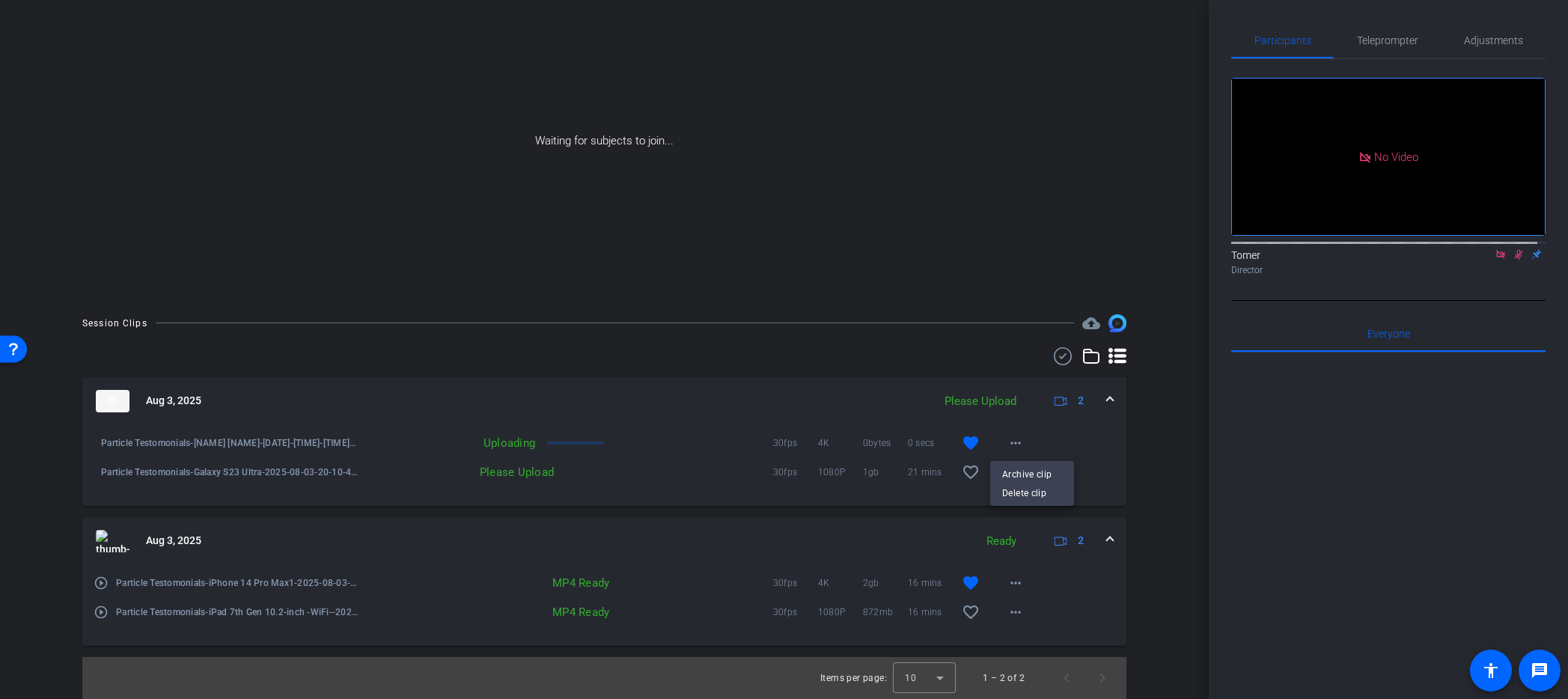 drag, startPoint x: 742, startPoint y: 387, endPoint x: 811, endPoint y: 409, distance: 72.422372 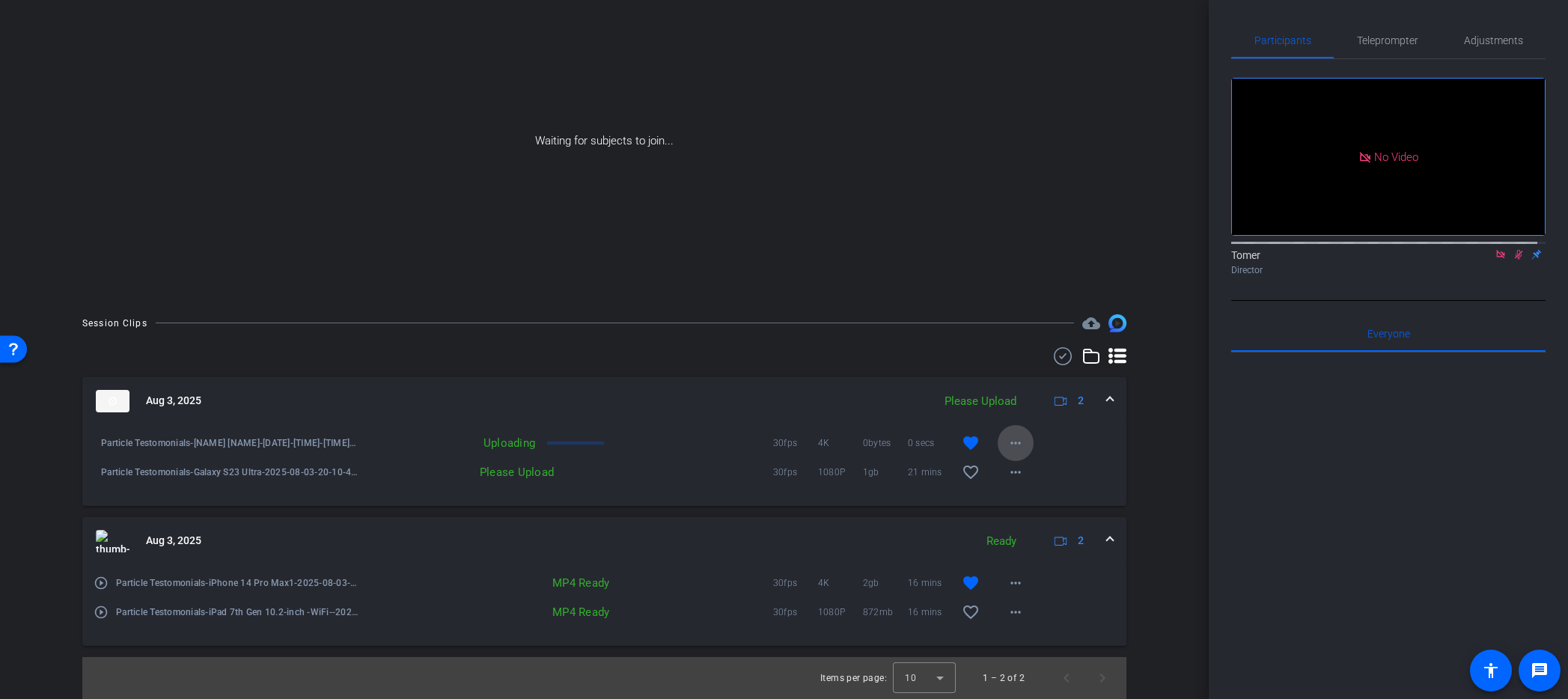 click on "more_horiz" at bounding box center [1016, 443] 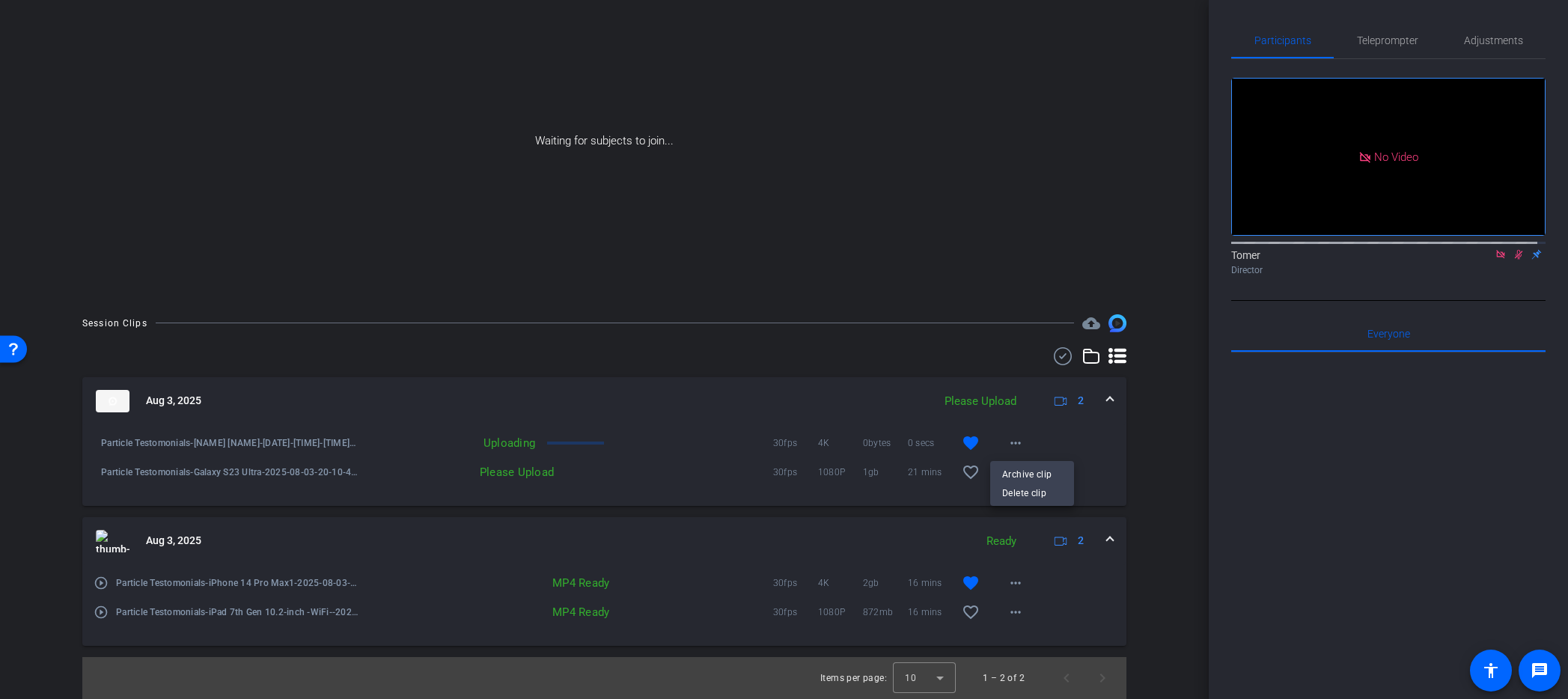 click at bounding box center (784, 350) 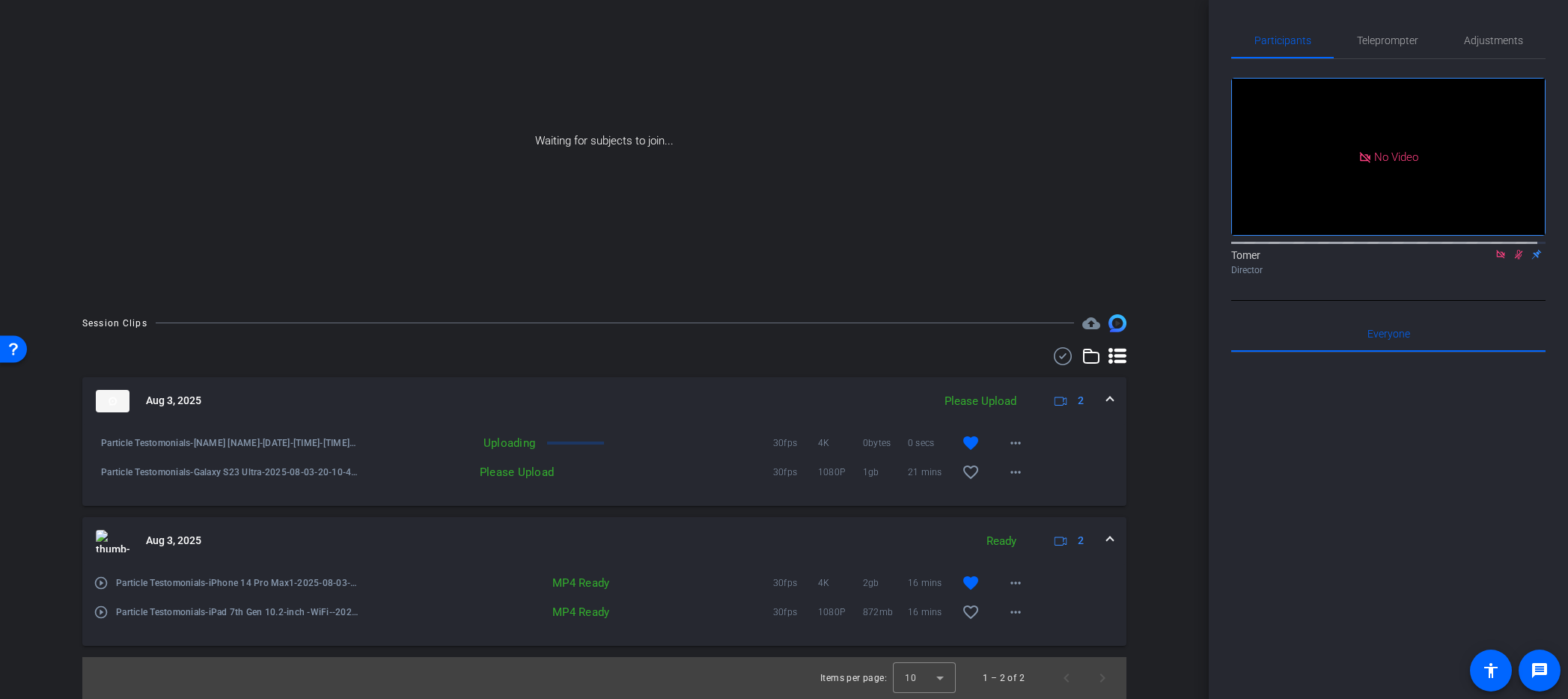 click on "Waiting for subjects to join..." at bounding box center (604, 141) 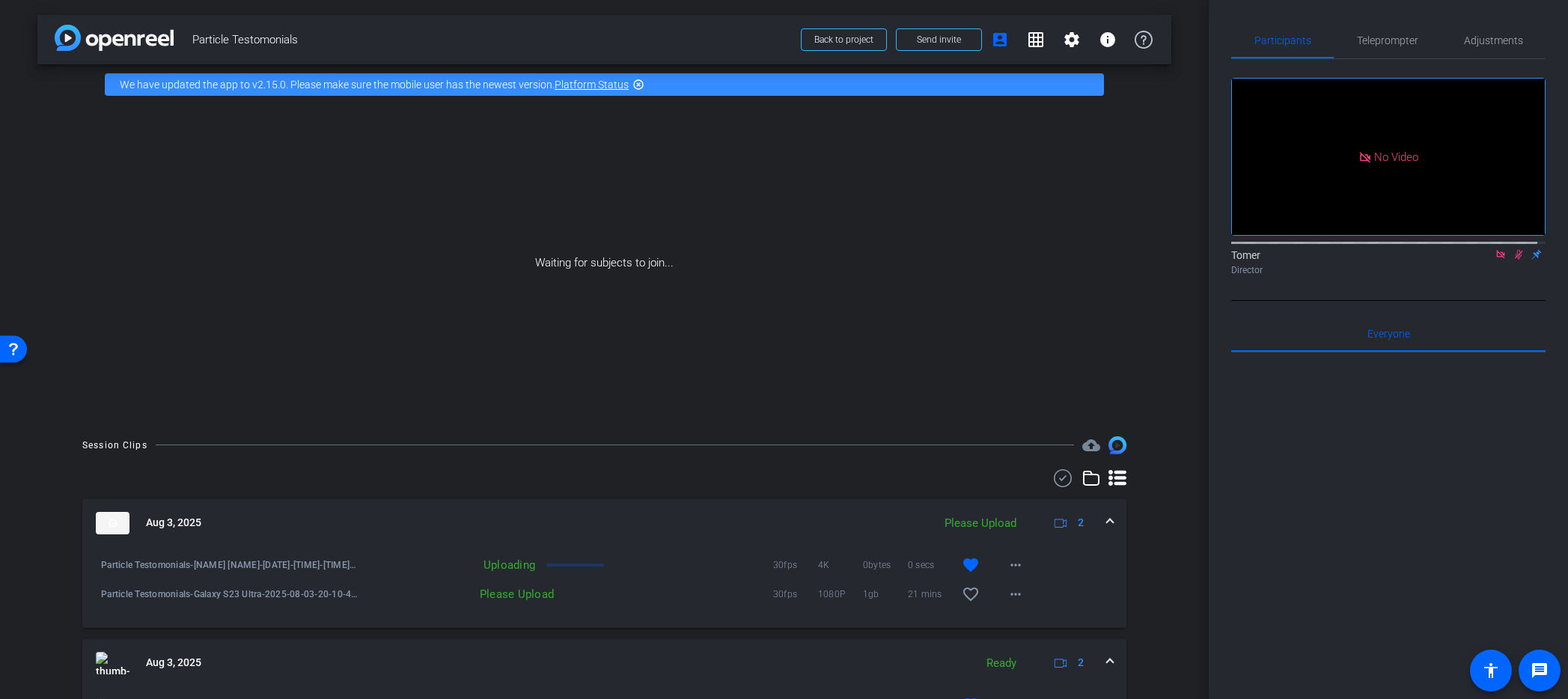 scroll, scrollTop: 122, scrollLeft: 0, axis: vertical 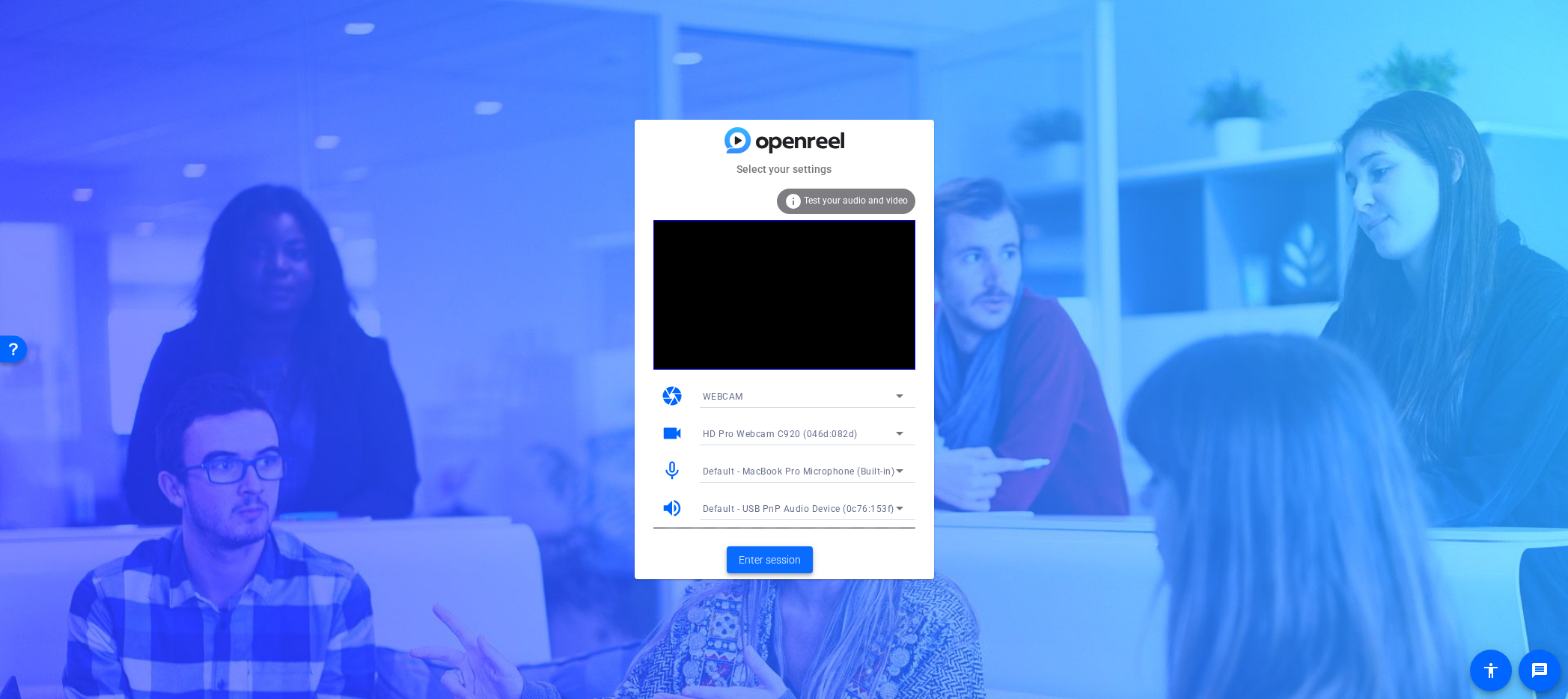 click on "Enter session" 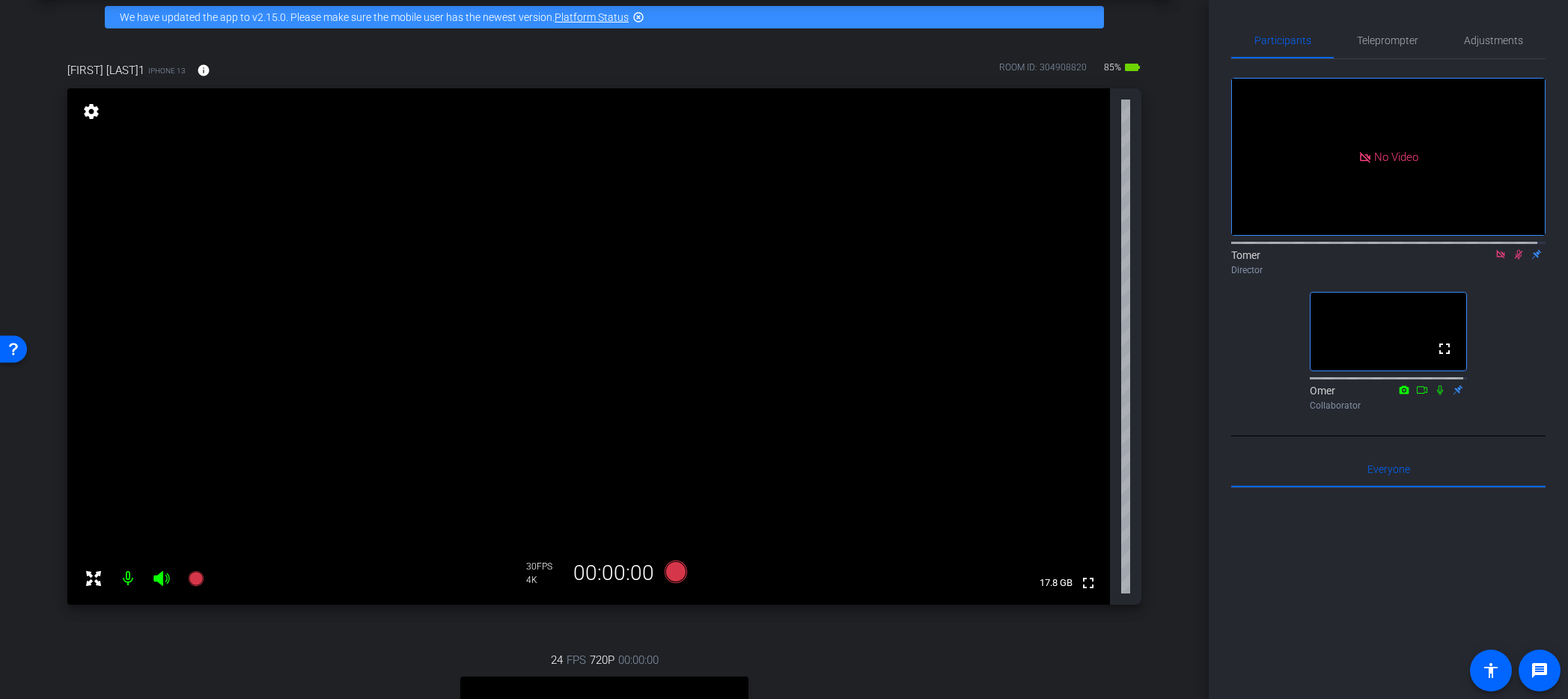 scroll, scrollTop: 87, scrollLeft: 0, axis: vertical 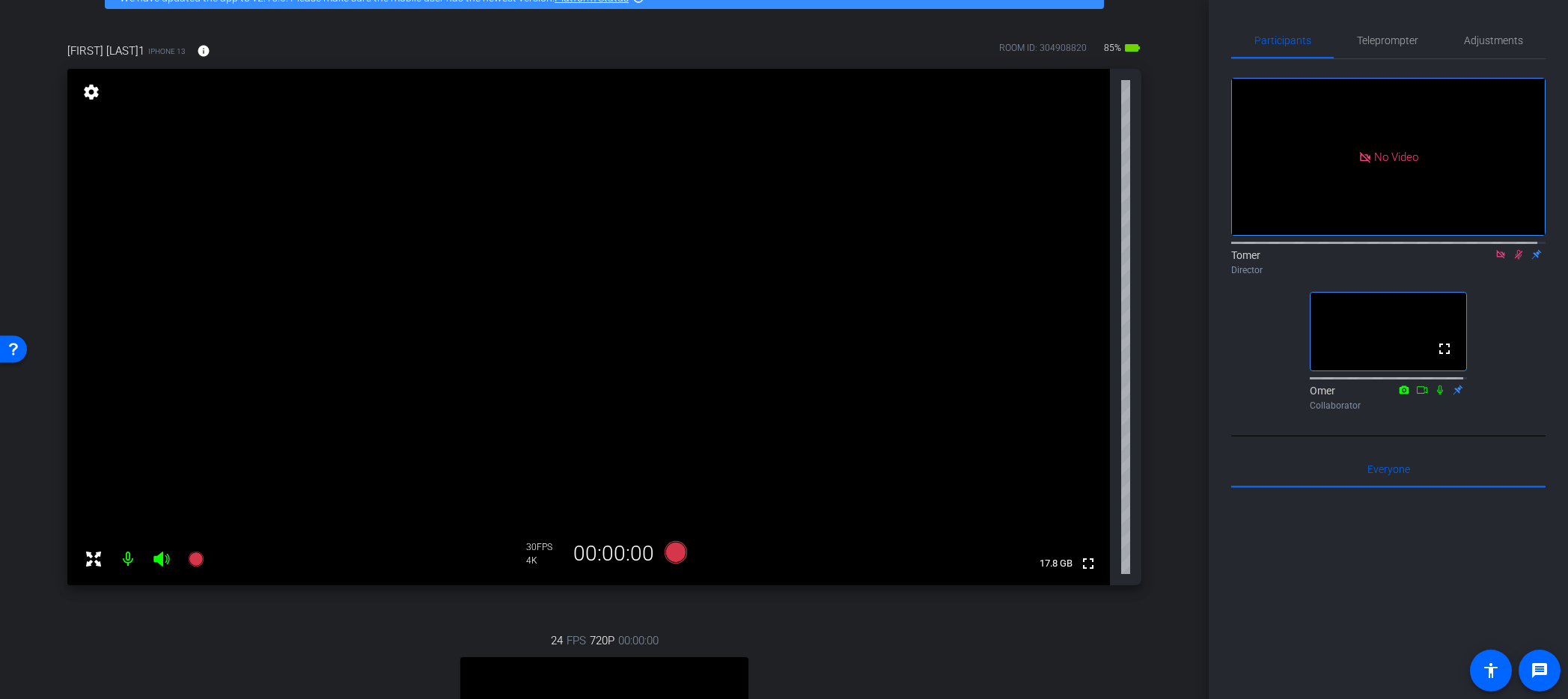 click on "24 FPS 720P  00:00:00  fullscreen
George Schroeder Subject   -  Chrome
settings" at bounding box center (604, 762) 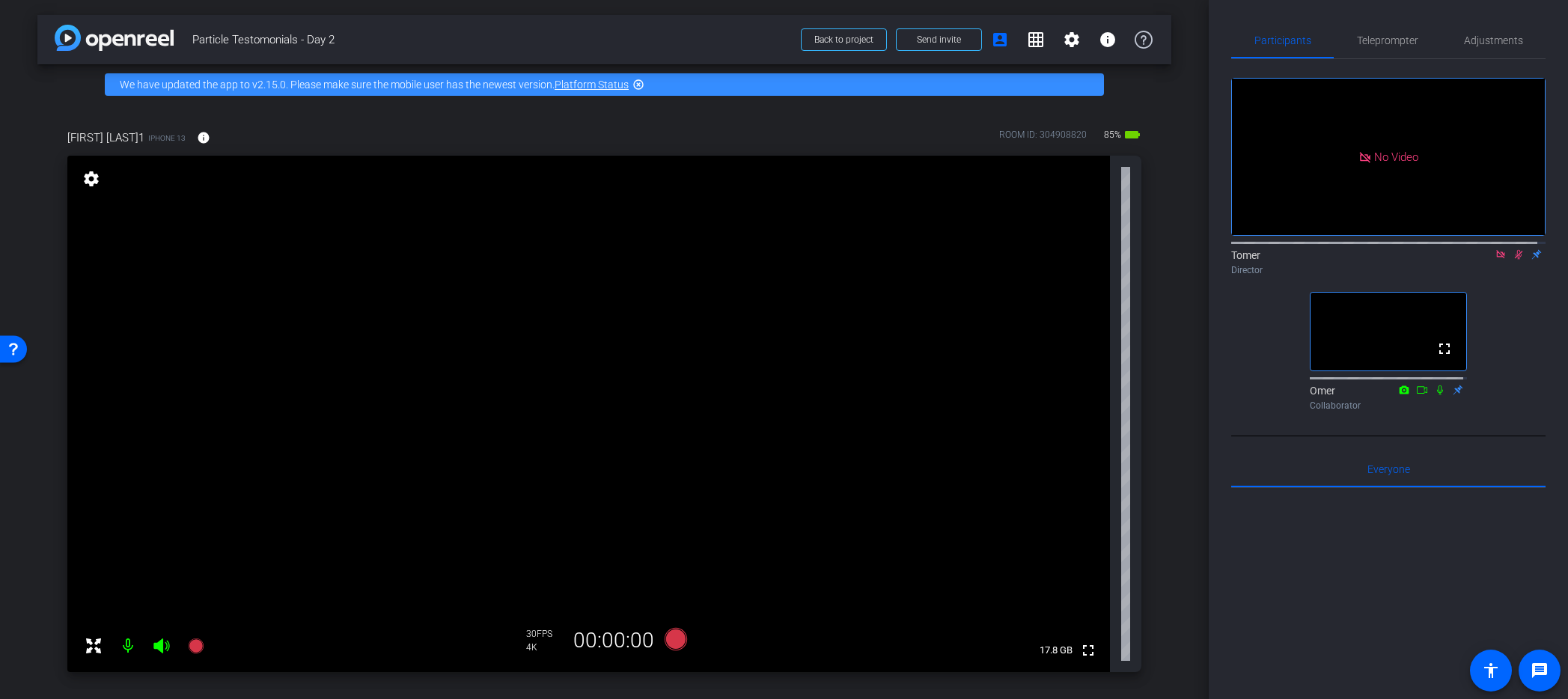 scroll, scrollTop: 34, scrollLeft: 0, axis: vertical 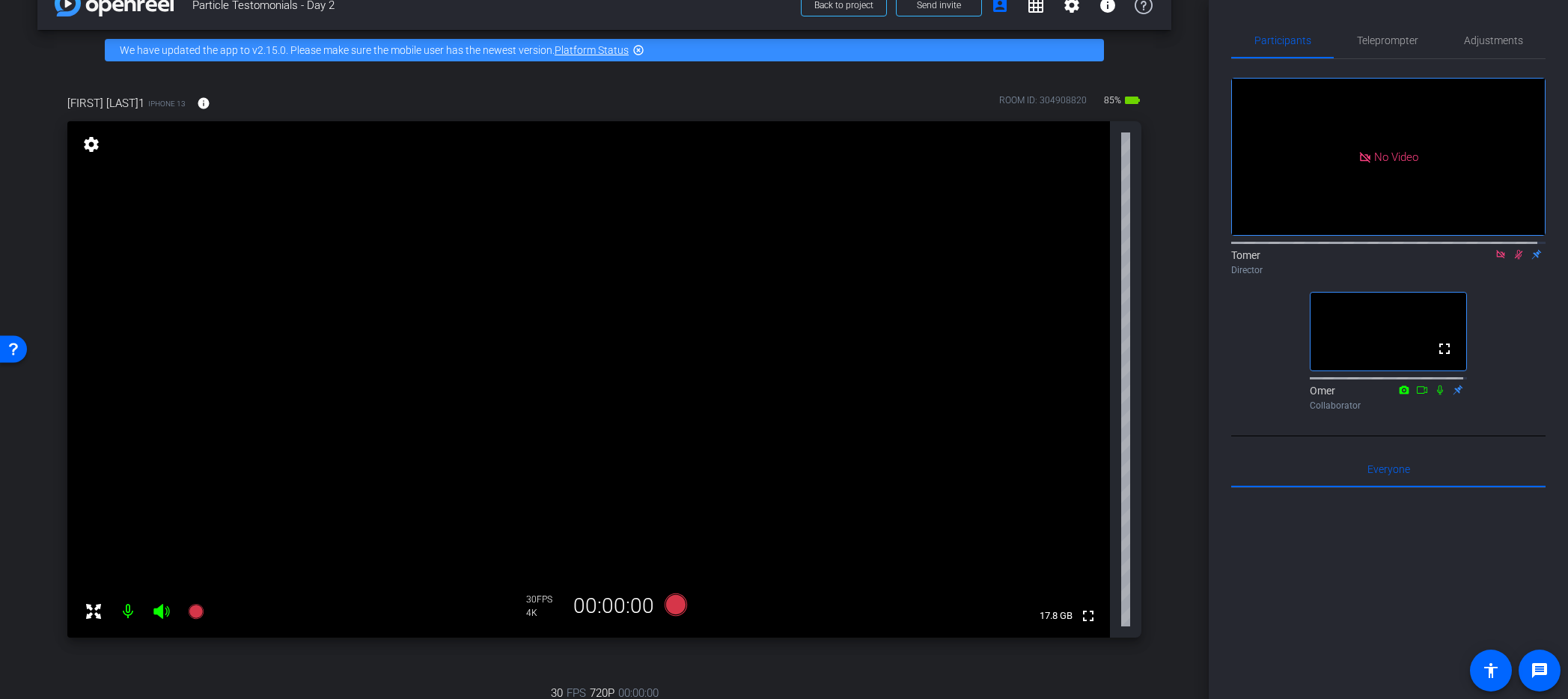 click 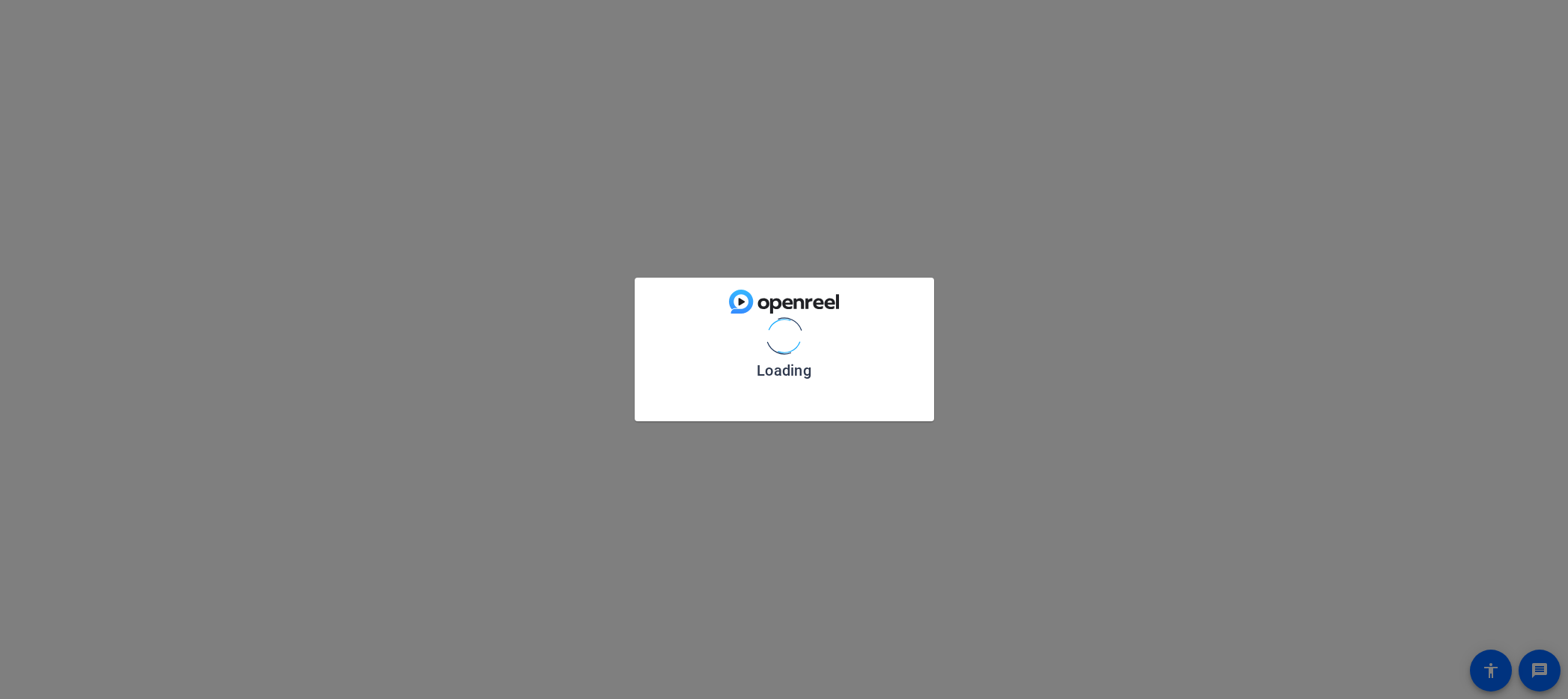 scroll, scrollTop: 0, scrollLeft: 0, axis: both 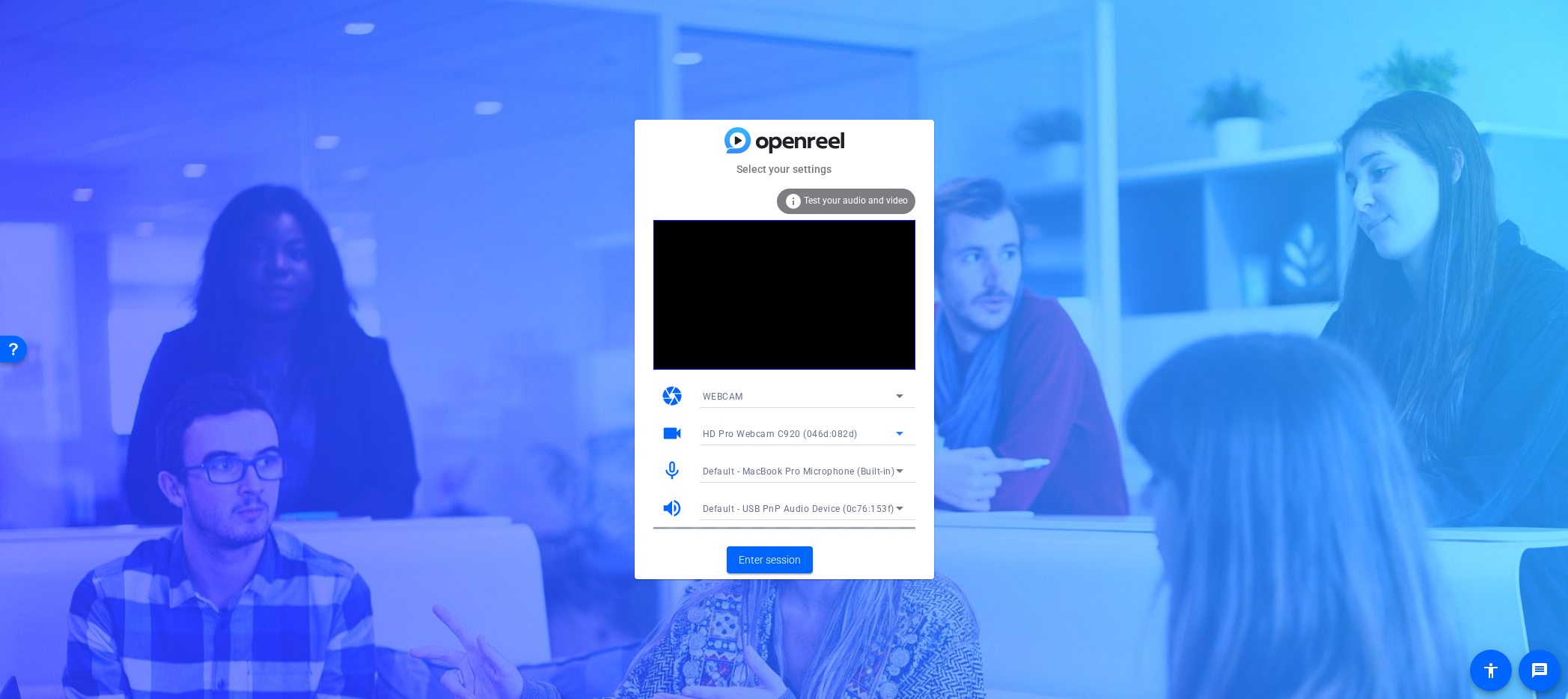 click on "HD Pro Webcam C920 (046d:082d)" at bounding box center (780, 434) 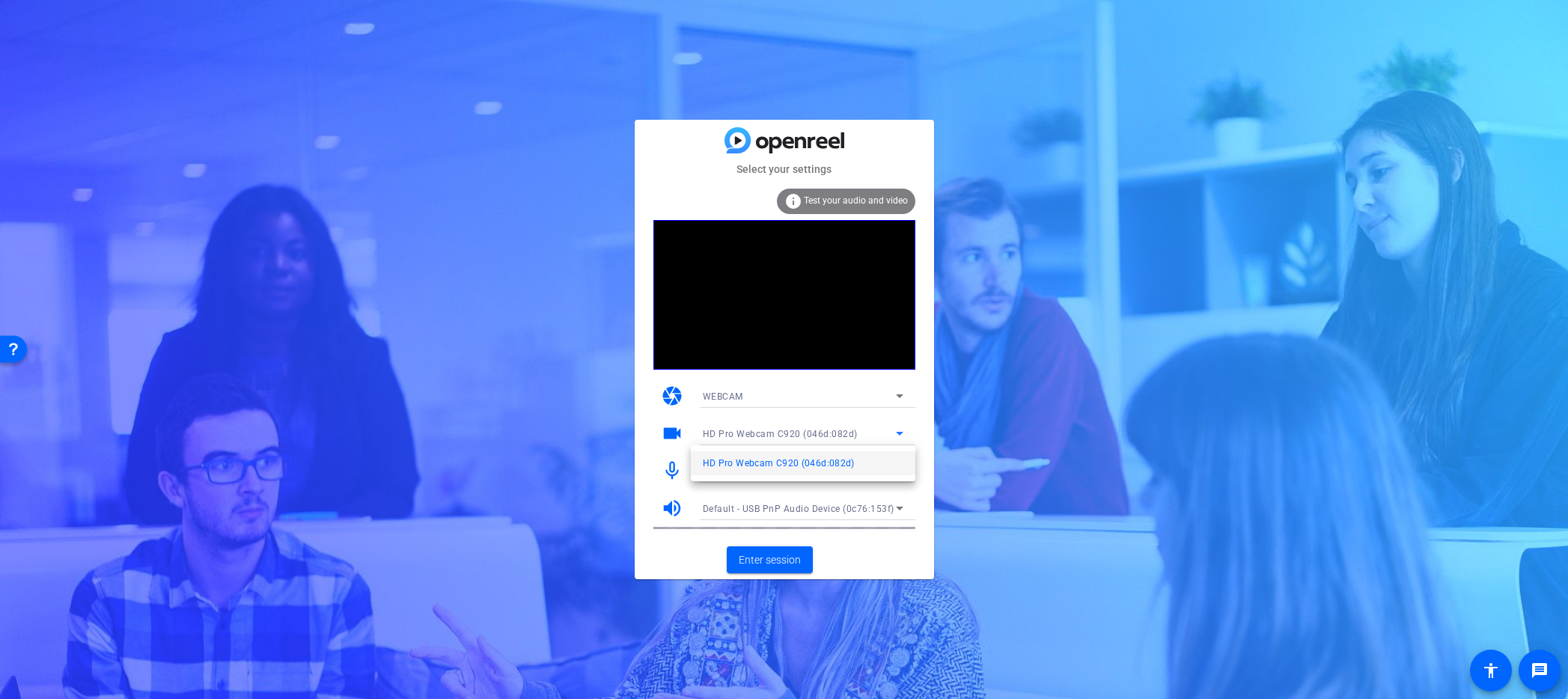 click at bounding box center (784, 350) 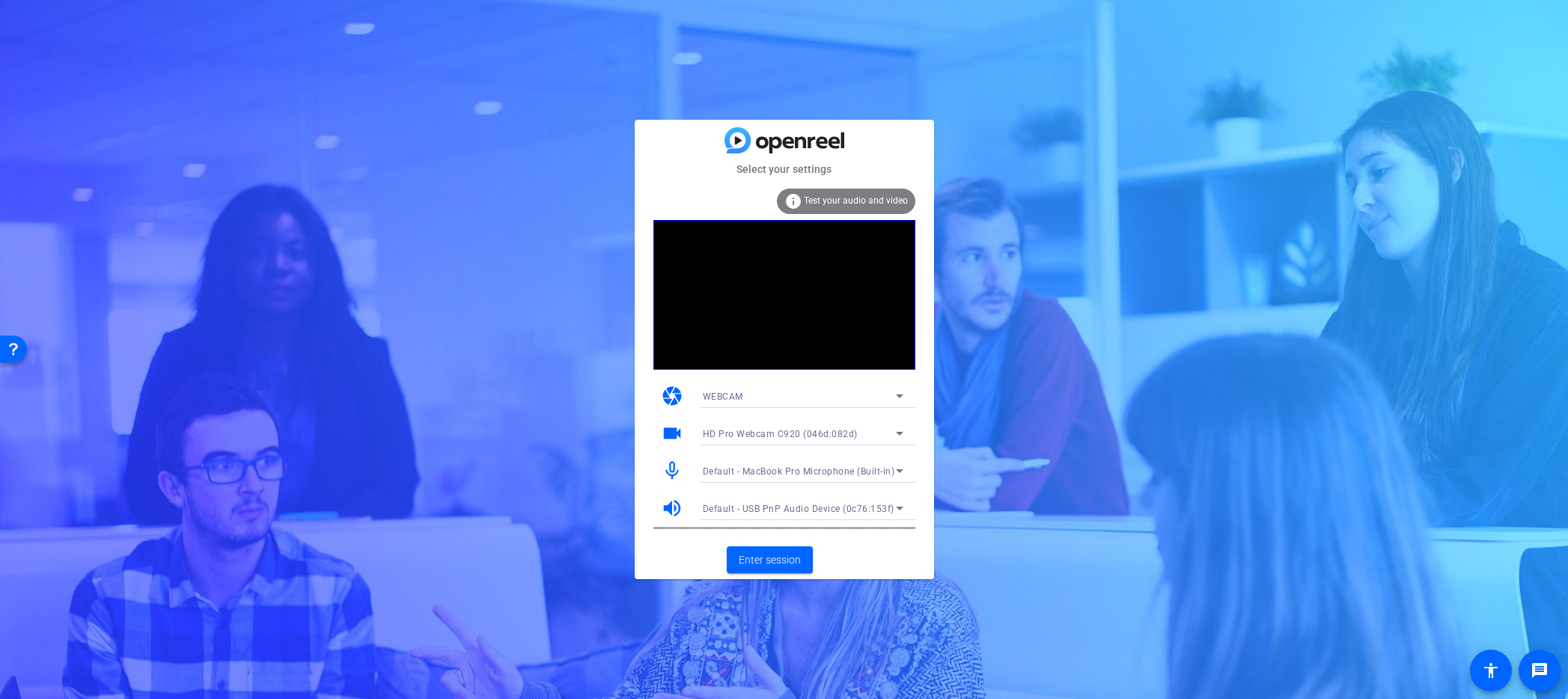 click on "Default - MacBook Pro Microphone (Built-in)" at bounding box center [799, 471] 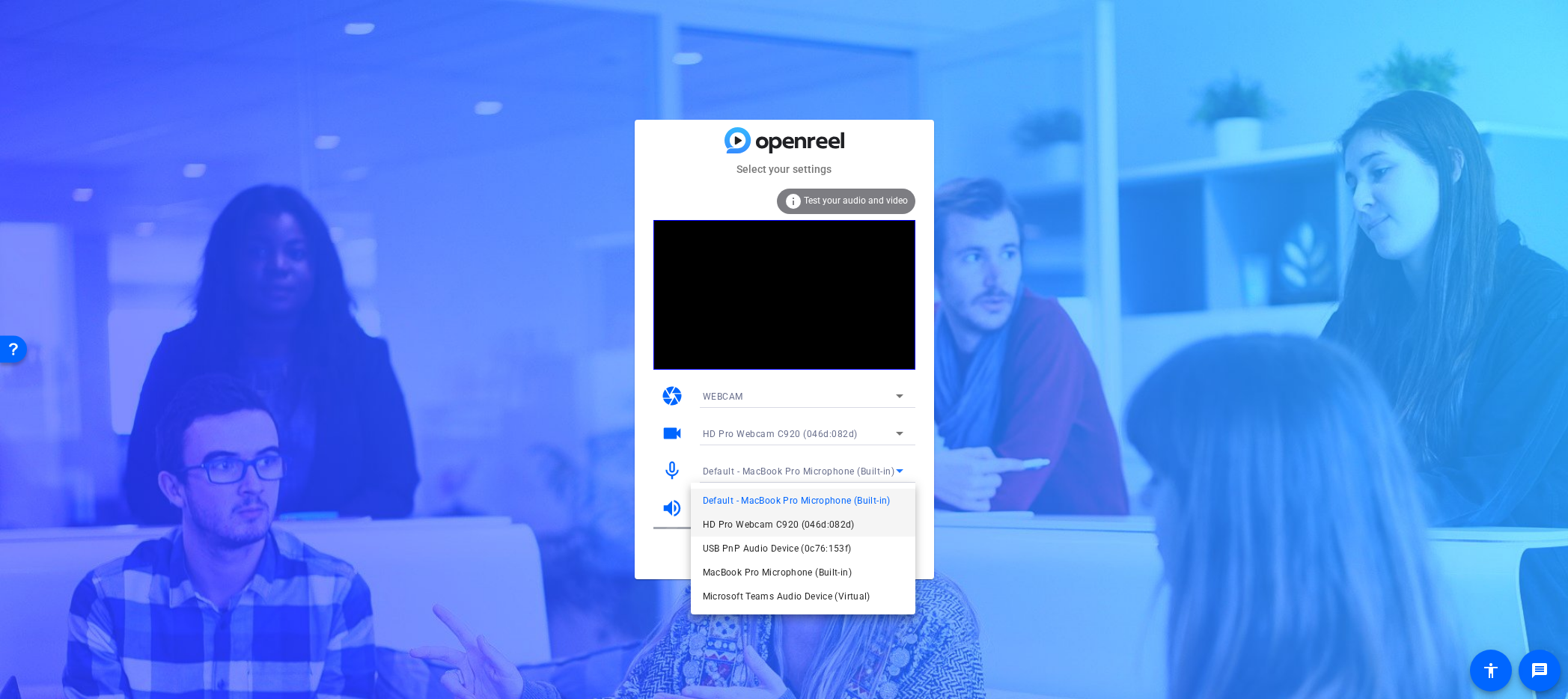 click on "HD Pro Webcam C920 (046d:082d)" at bounding box center (778, 525) 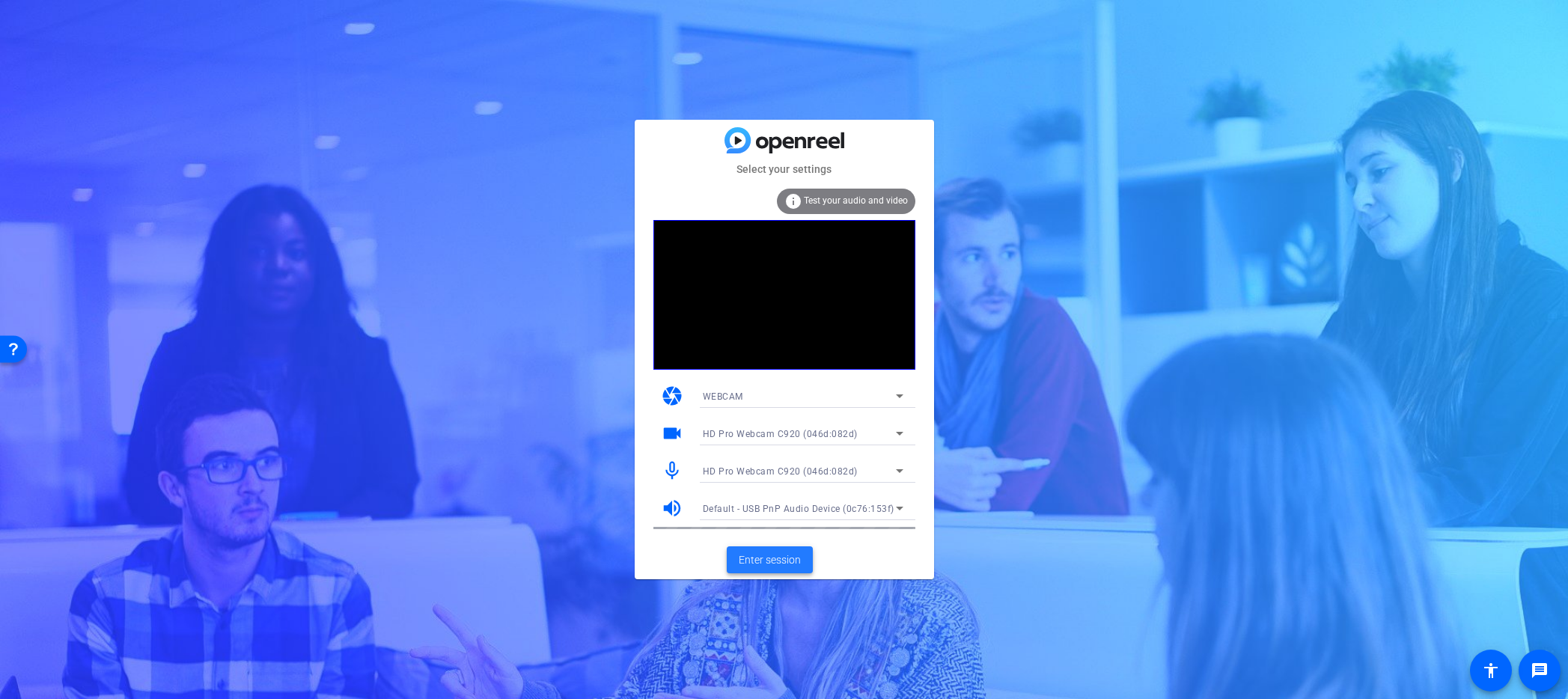 click on "Enter session" 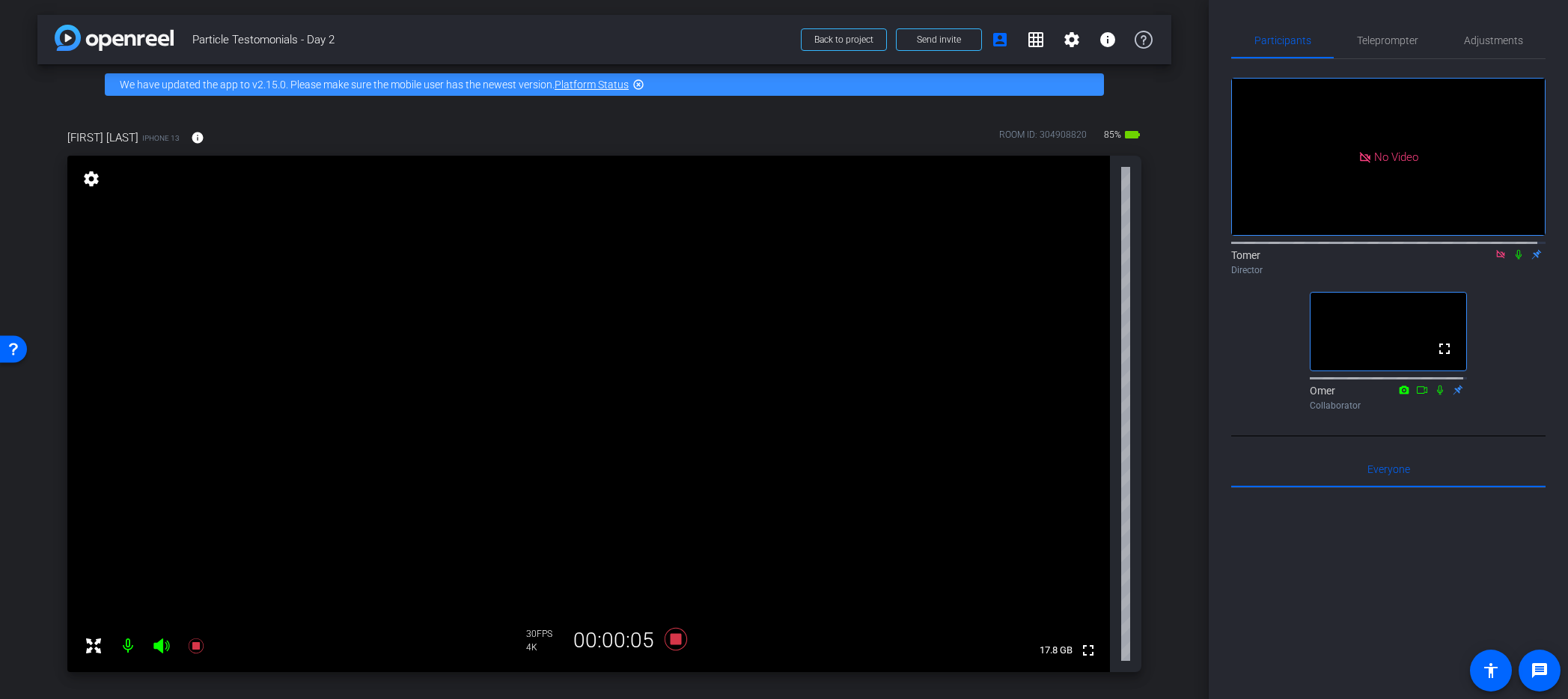 click 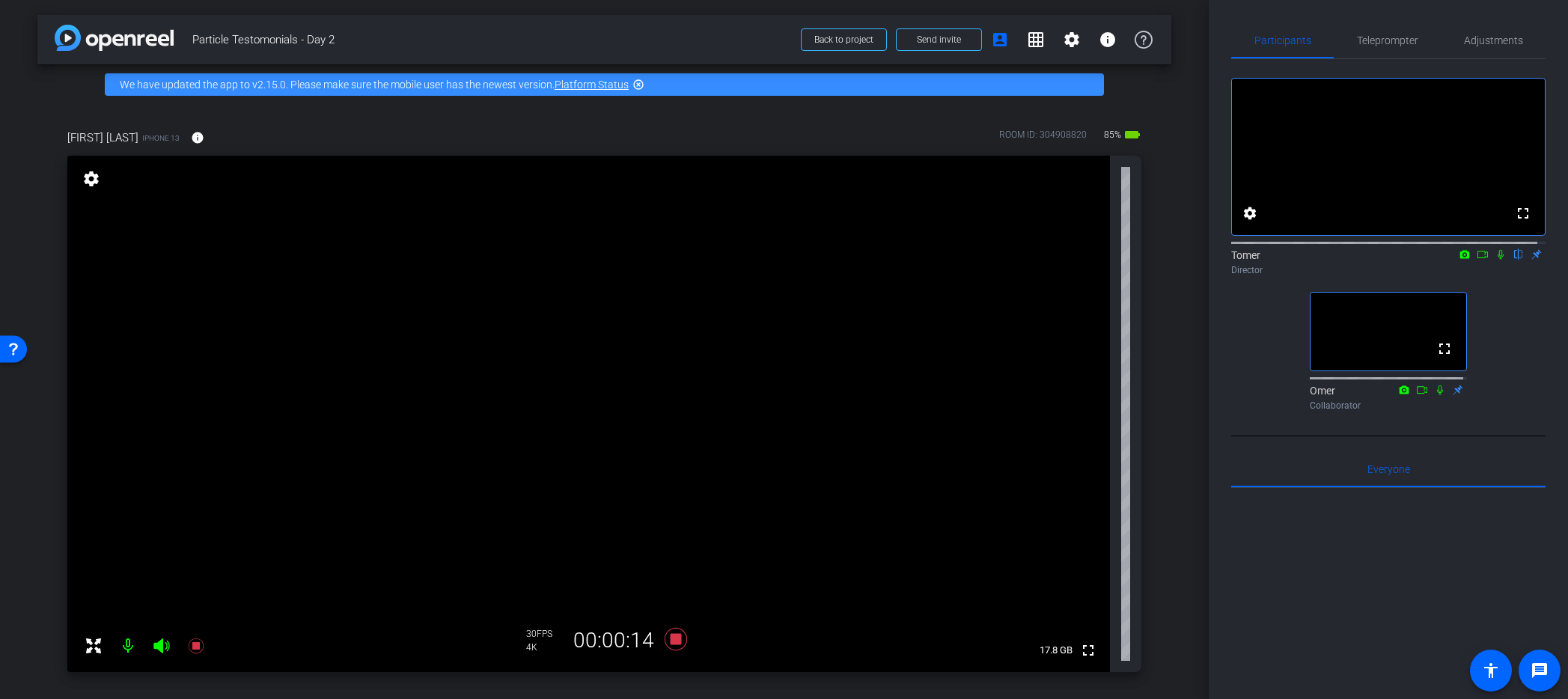 click 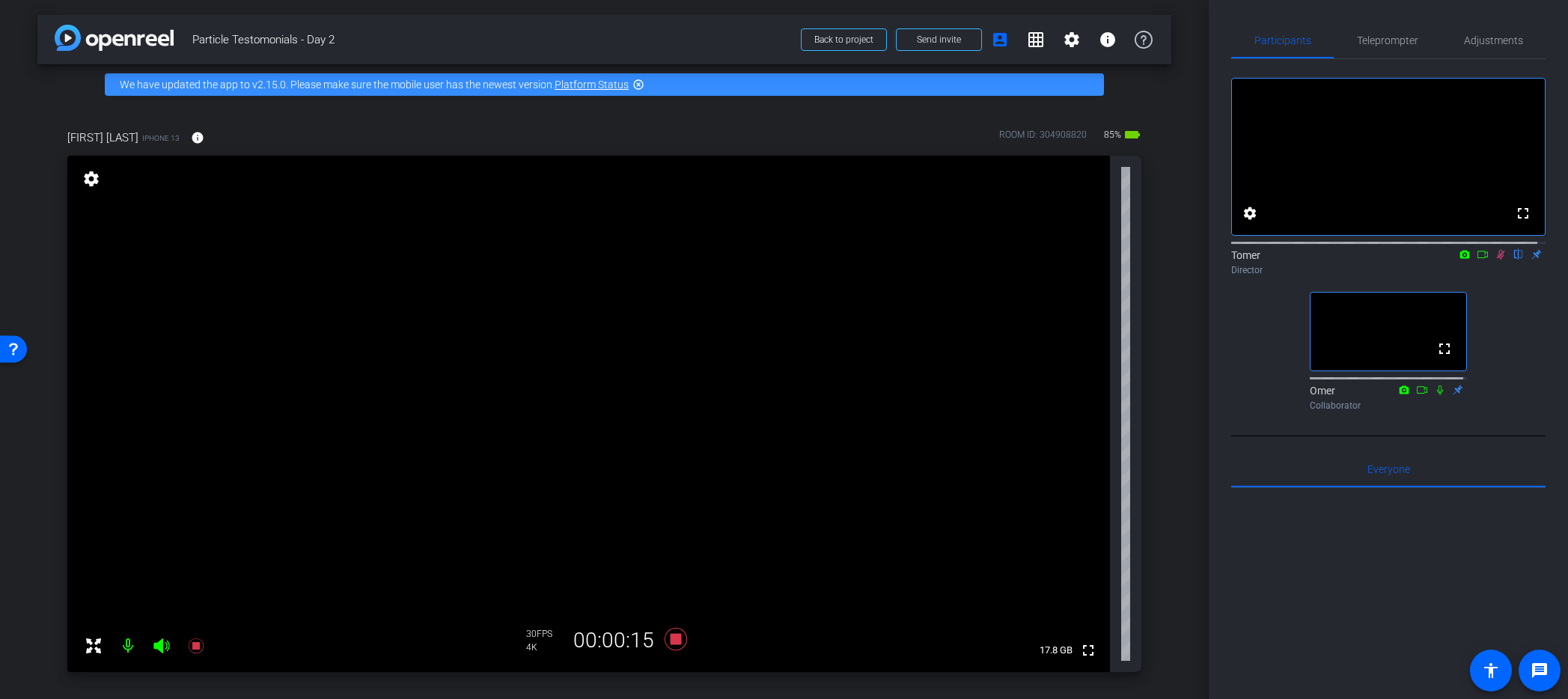 click 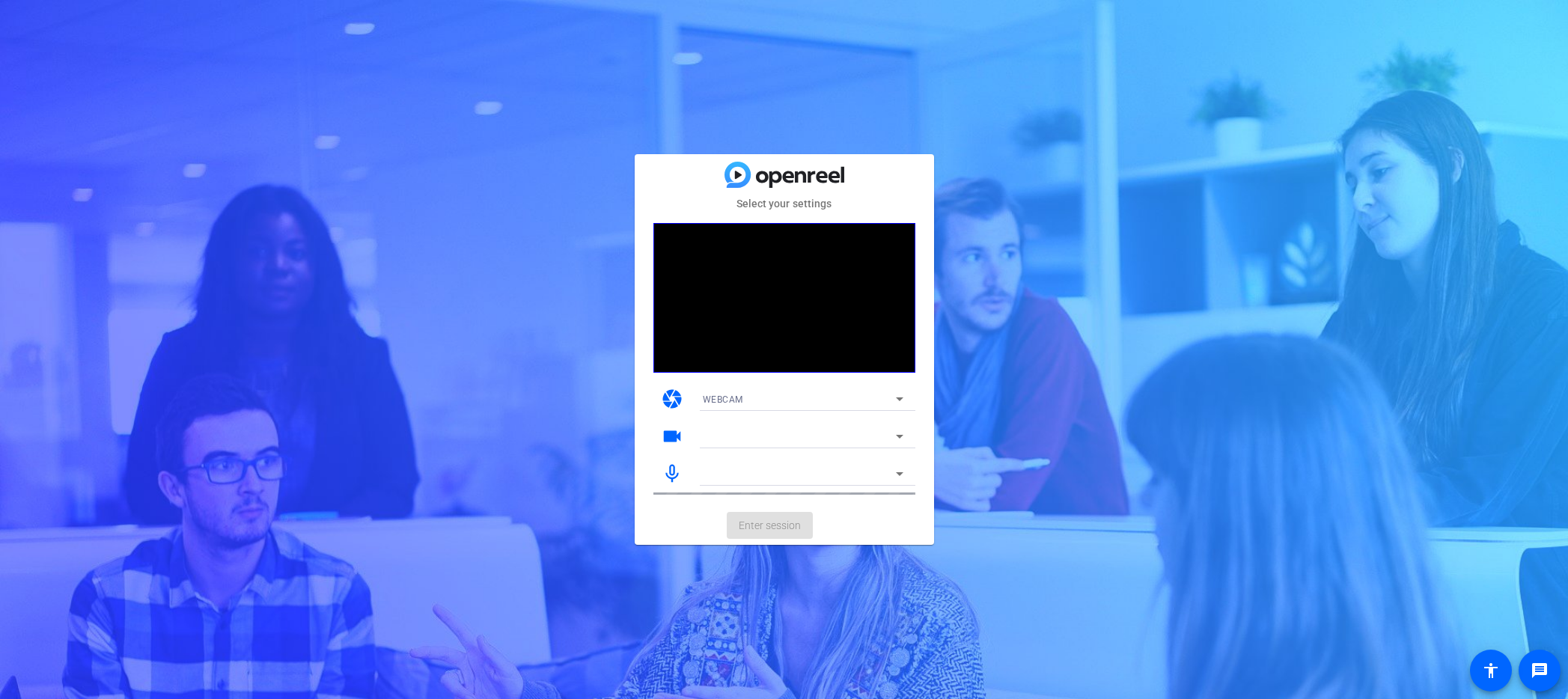 scroll, scrollTop: 0, scrollLeft: 0, axis: both 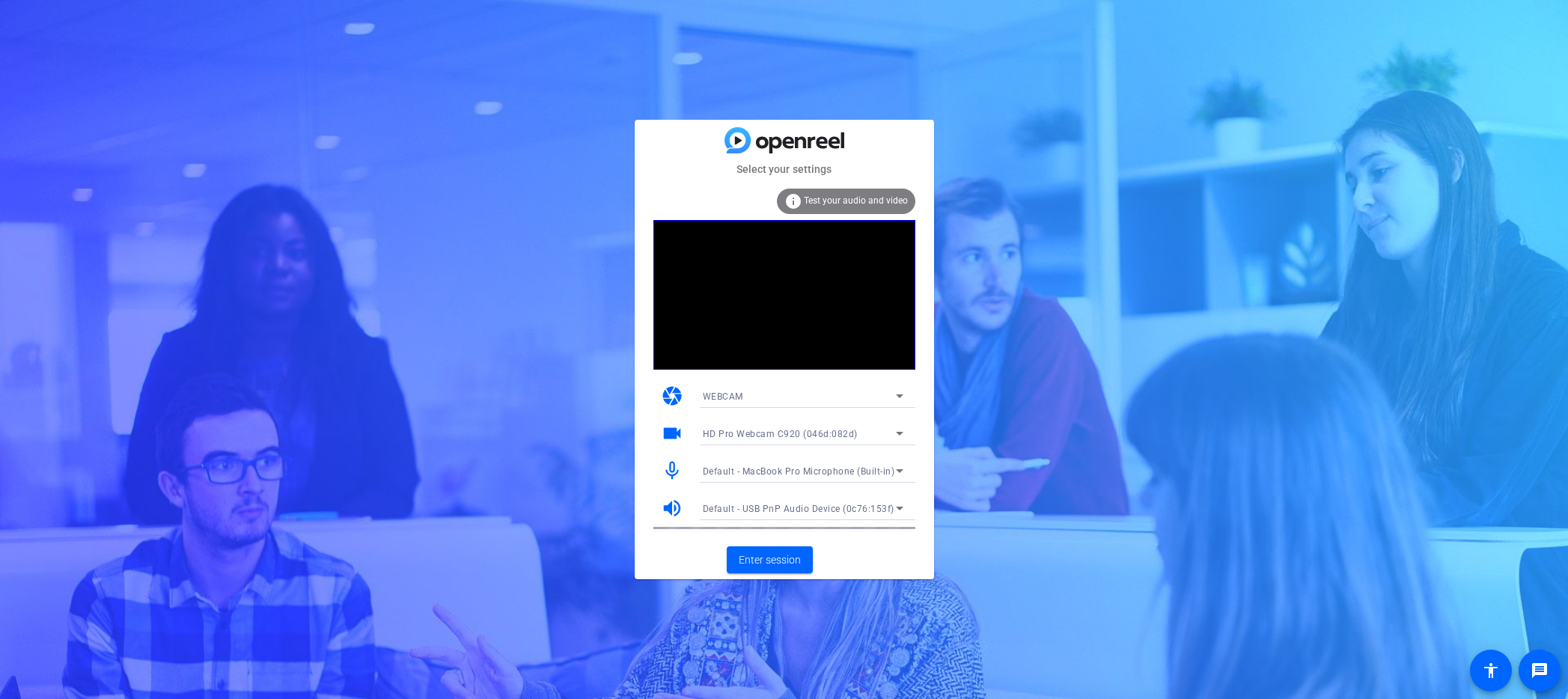 click on "Default - MacBook Pro Microphone (Built-in)" at bounding box center (799, 471) 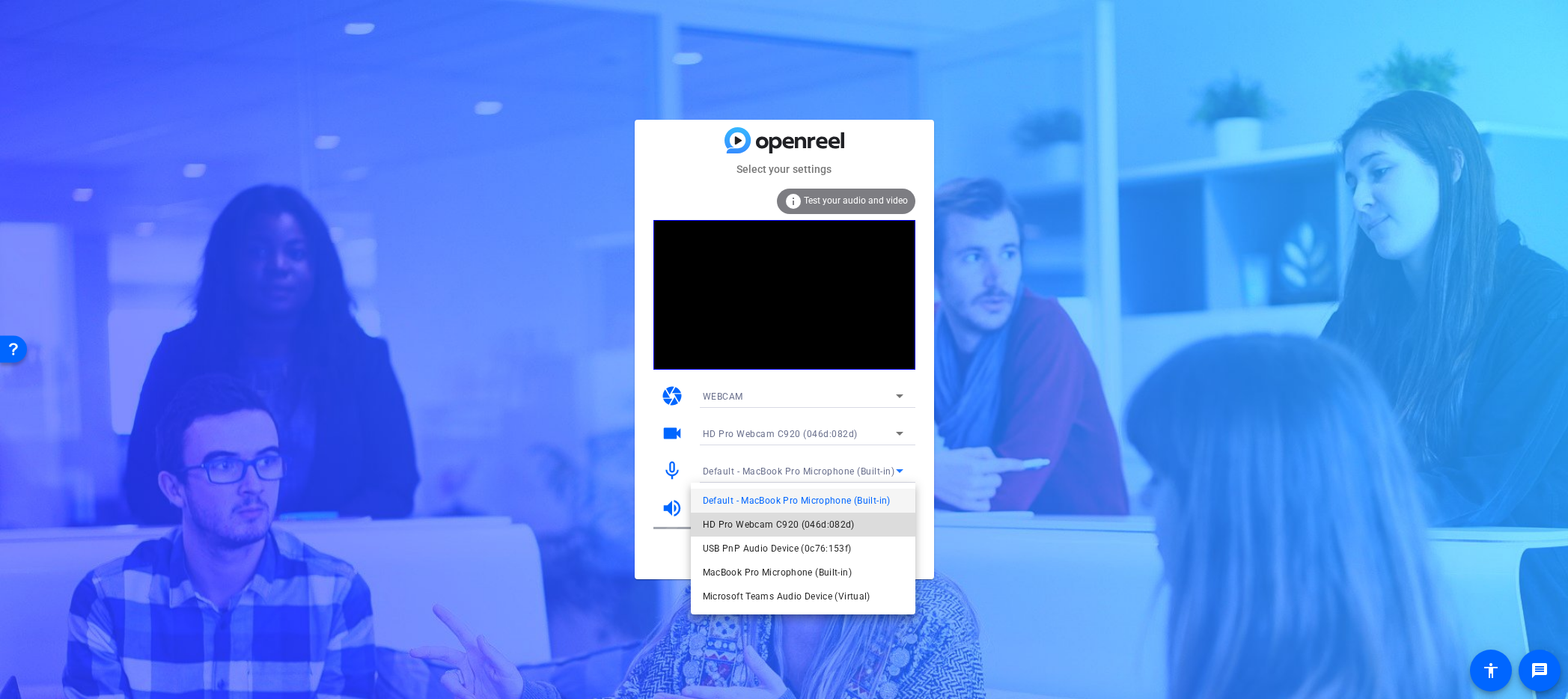 click on "HD Pro Webcam C920 (046d:082d)" at bounding box center (778, 525) 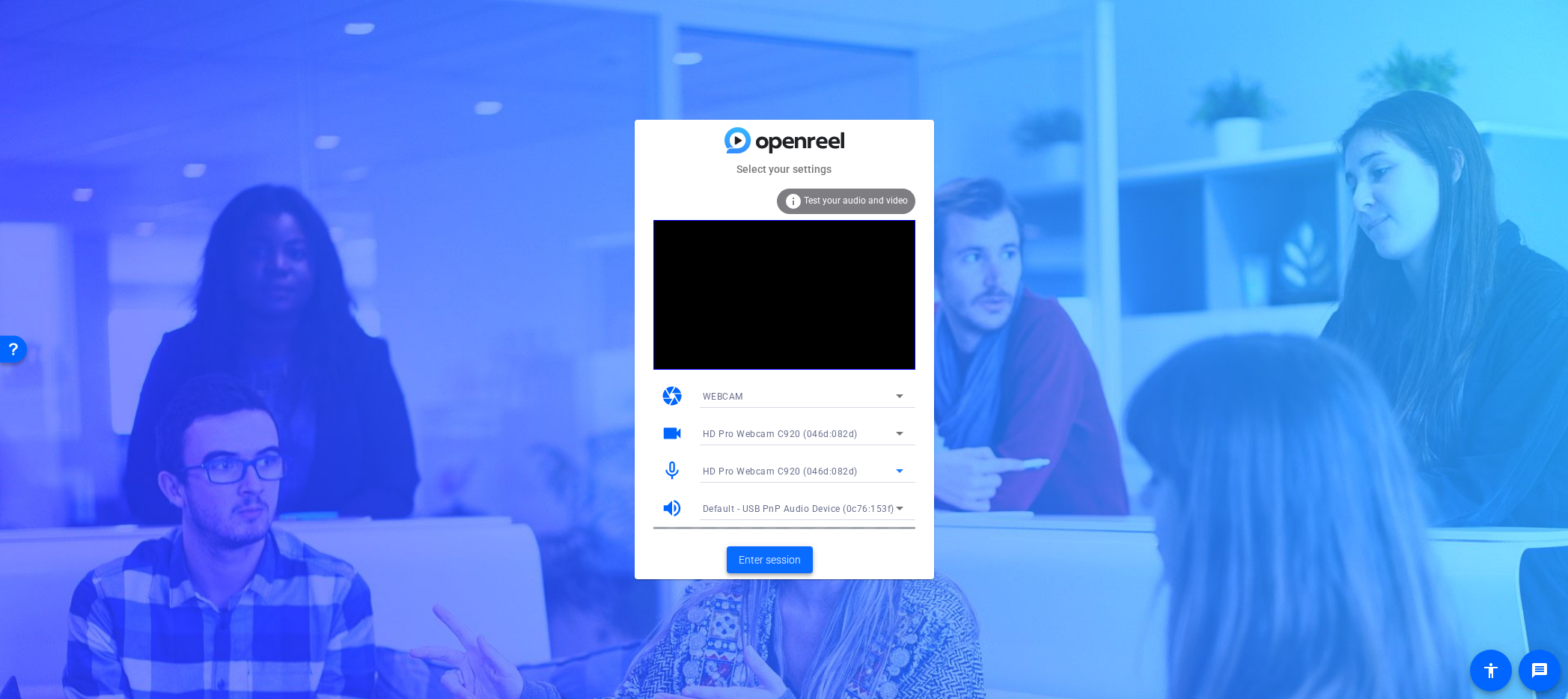 click on "Enter session" 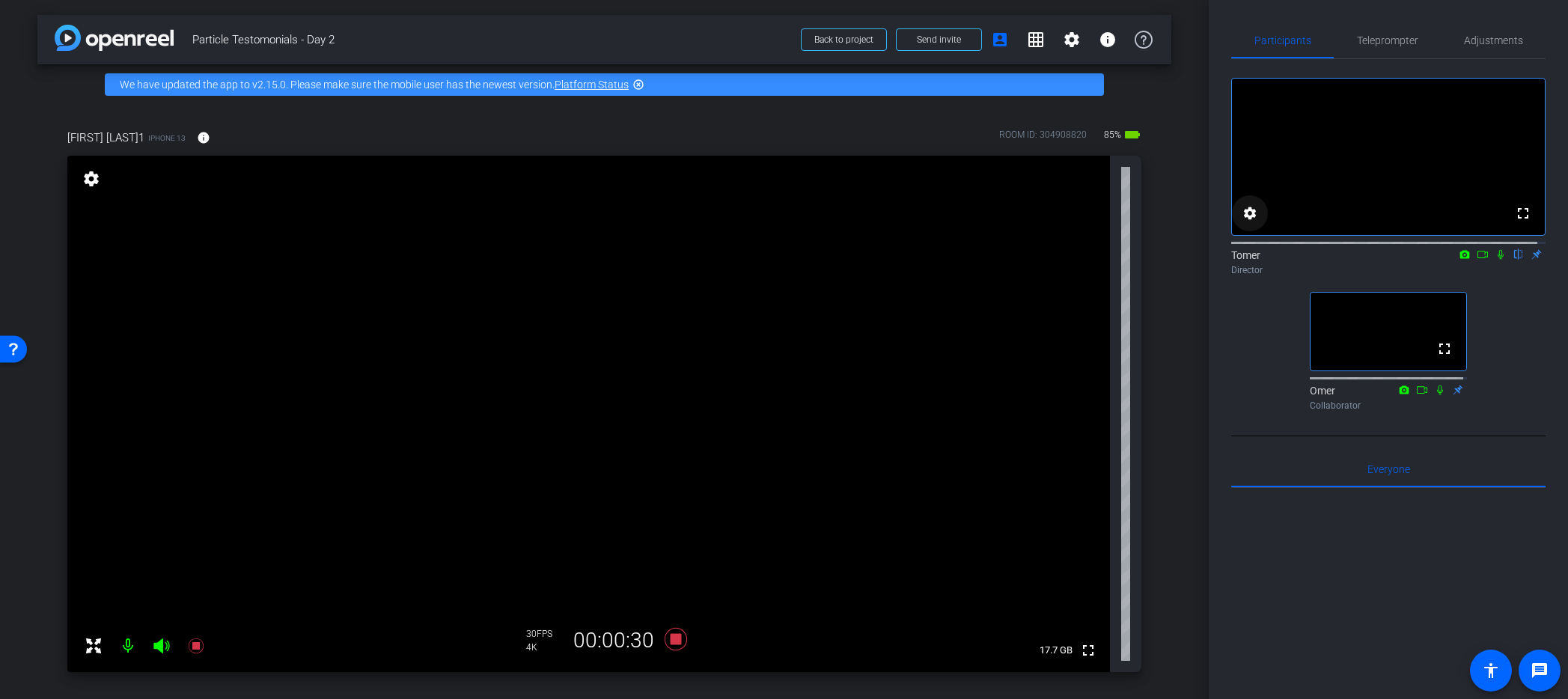 click on "settings" 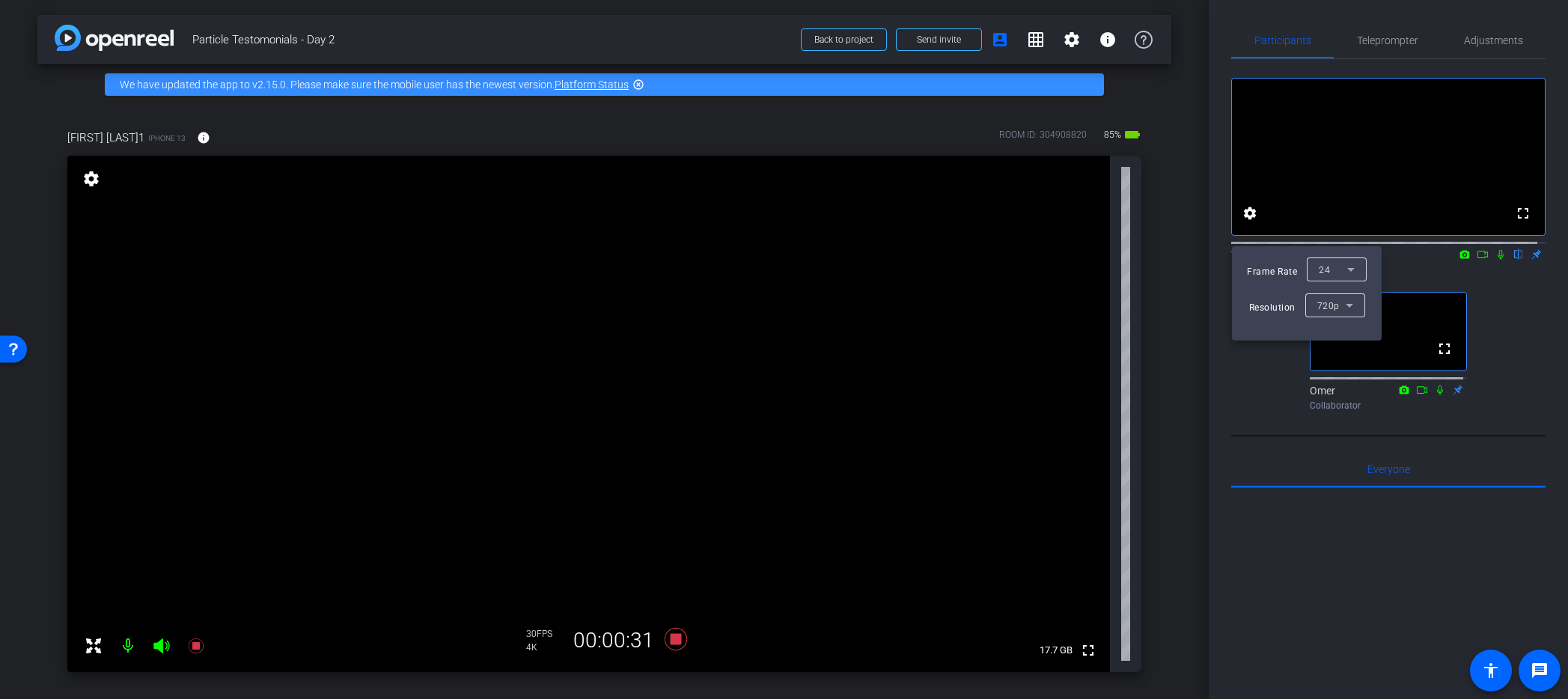 click at bounding box center (784, 350) 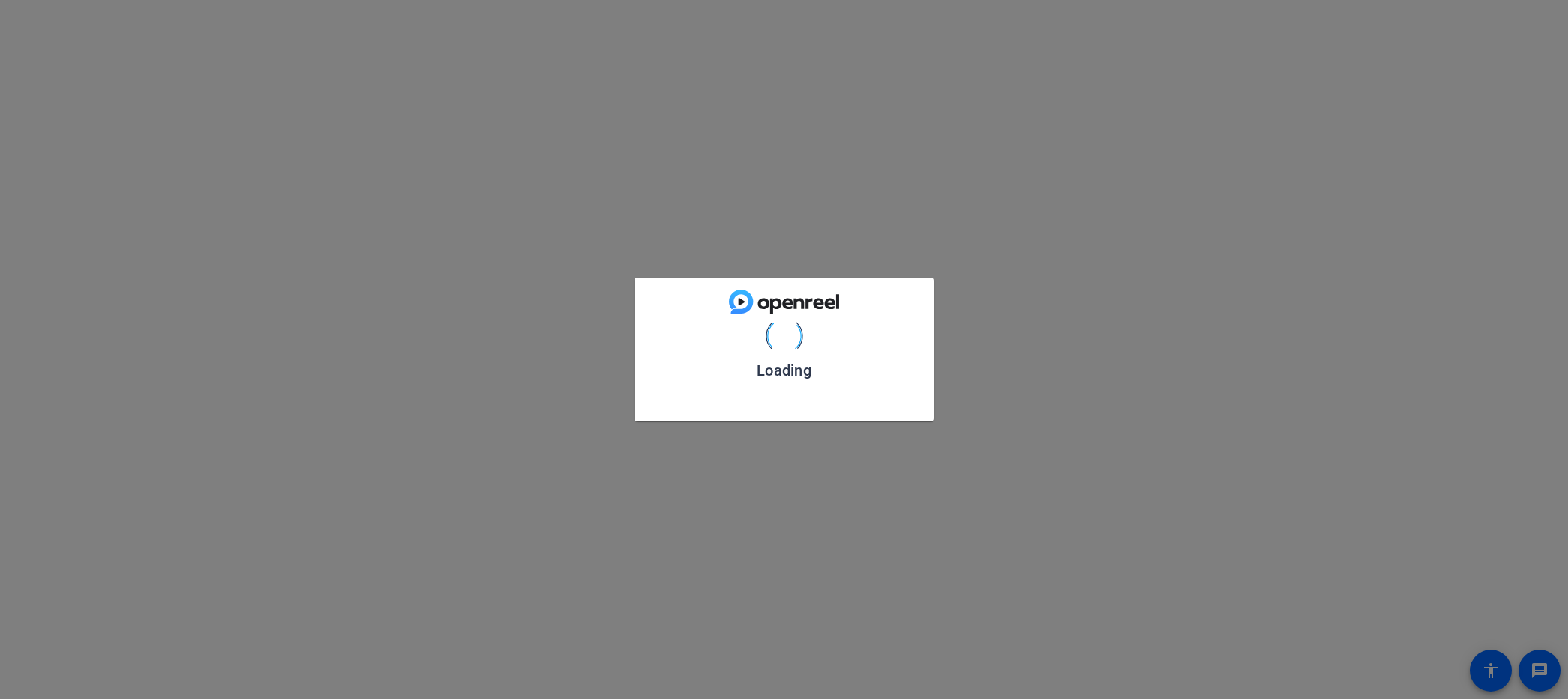 scroll, scrollTop: 0, scrollLeft: 0, axis: both 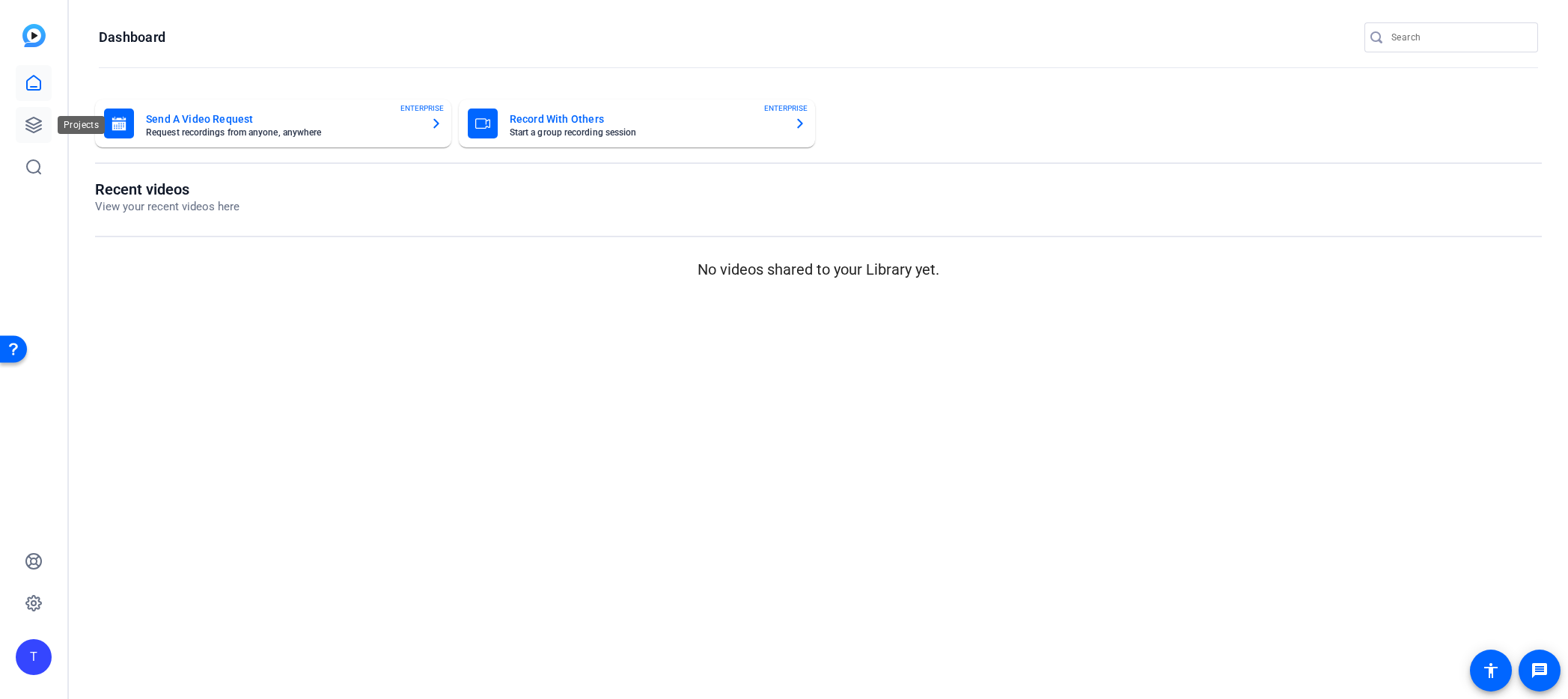 click 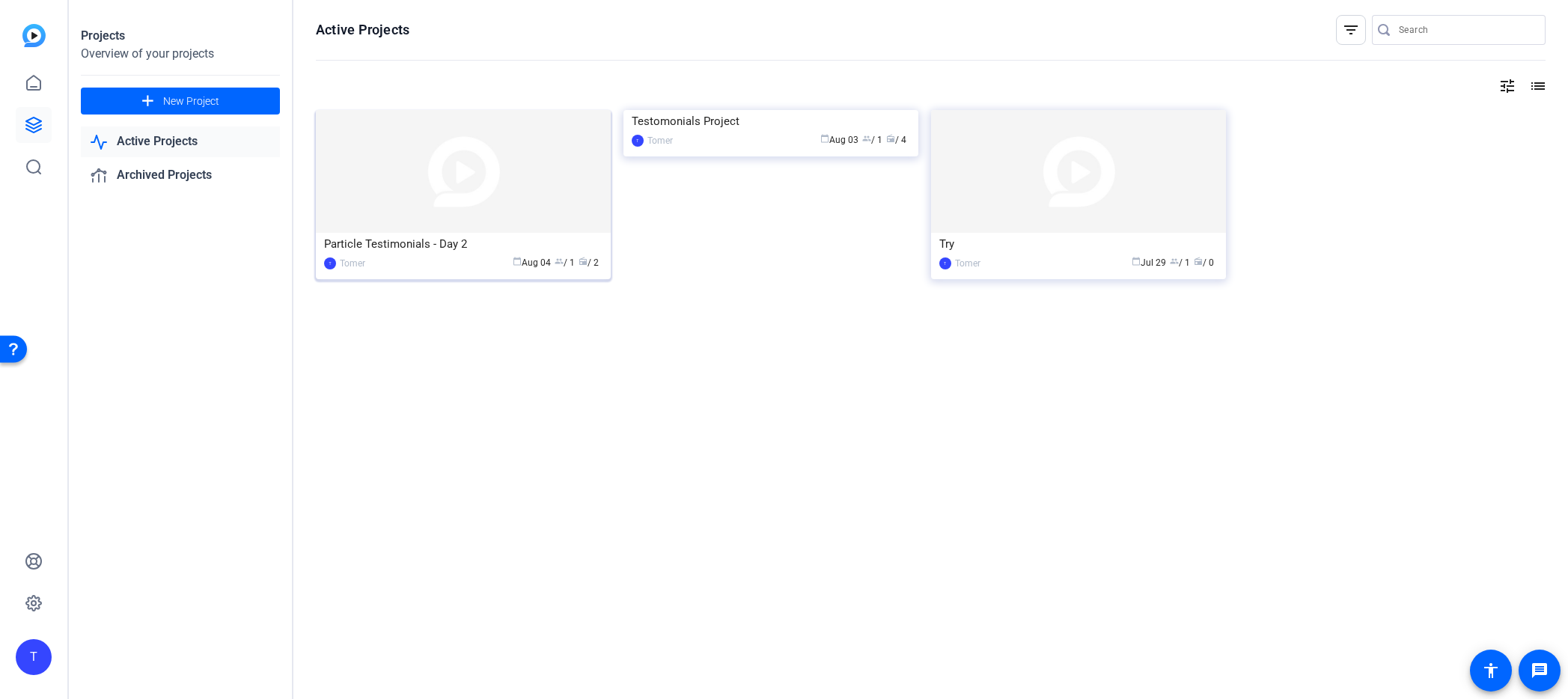 click 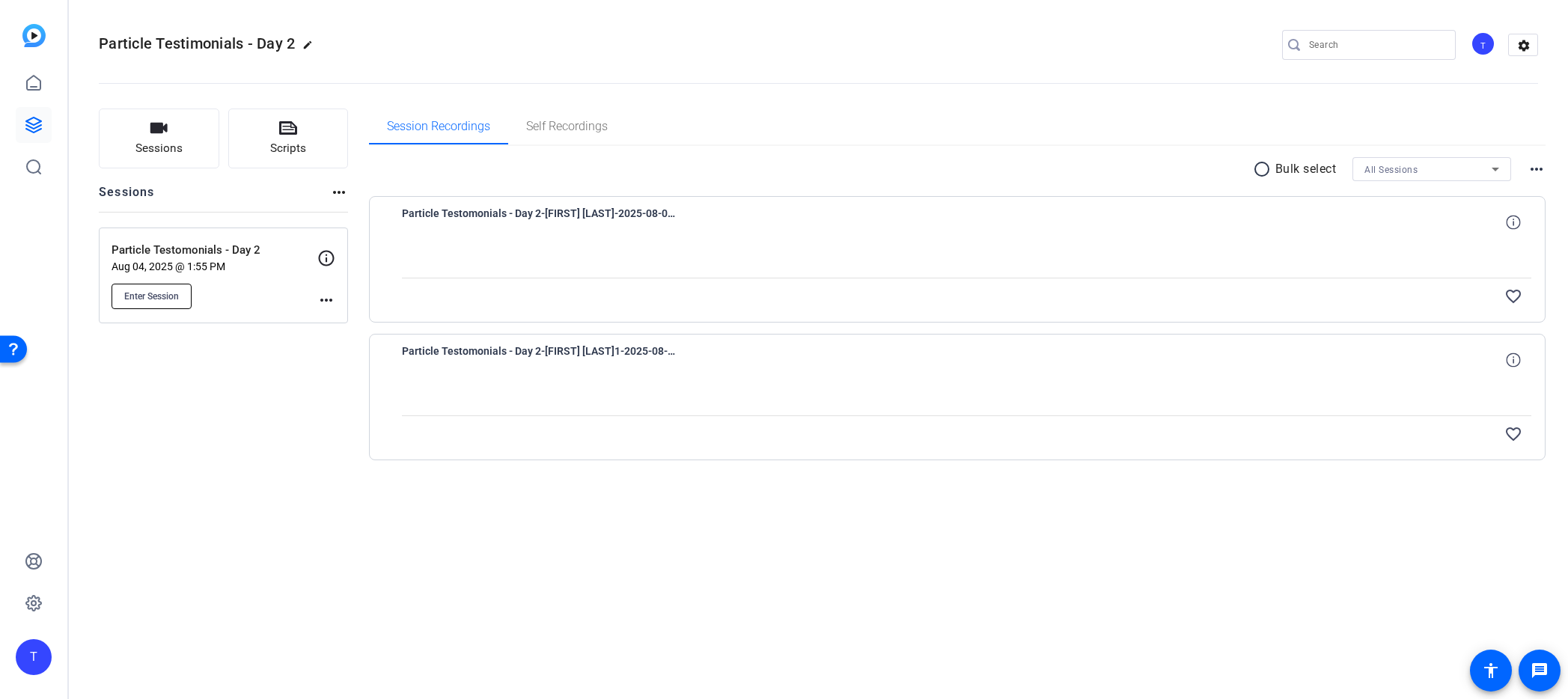 click on "Enter Session" 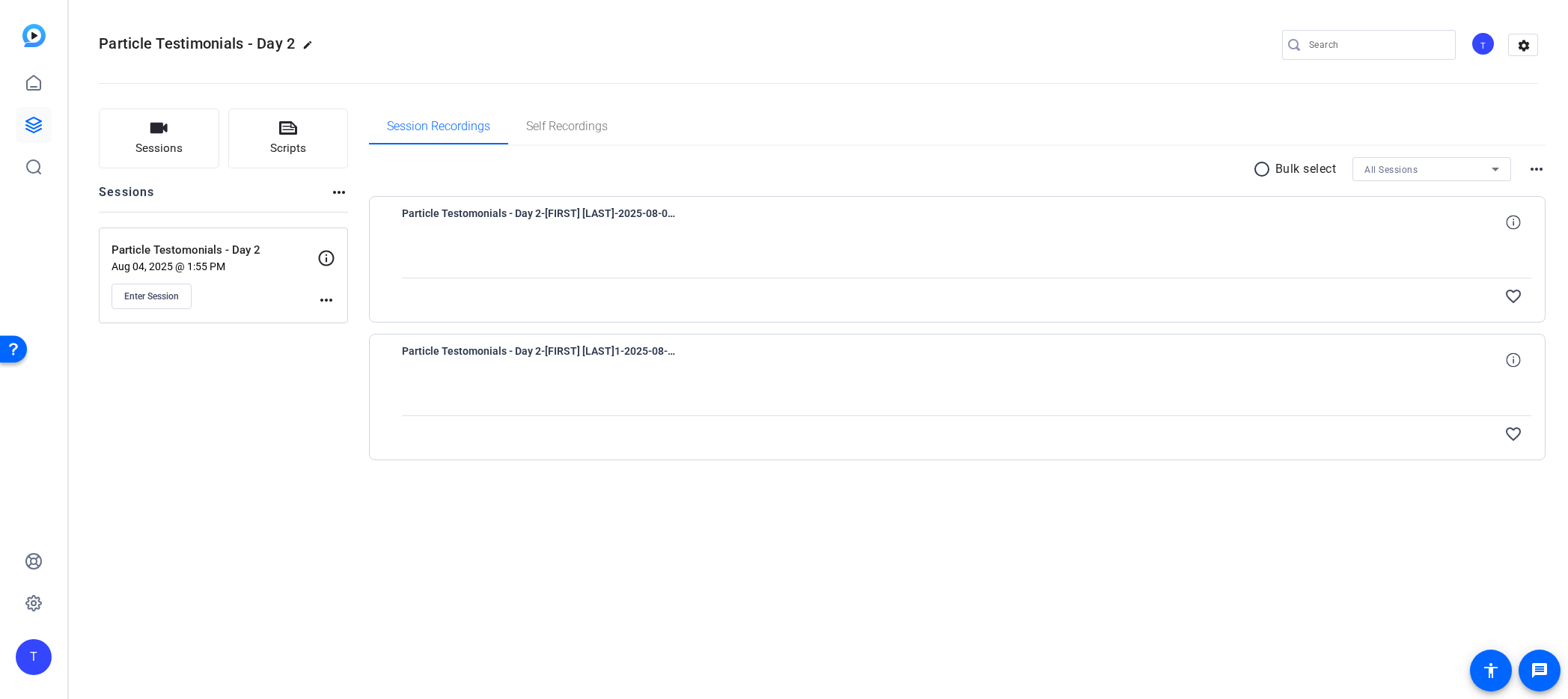 drag, startPoint x: 224, startPoint y: 417, endPoint x: 201, endPoint y: 372, distance: 50.53712 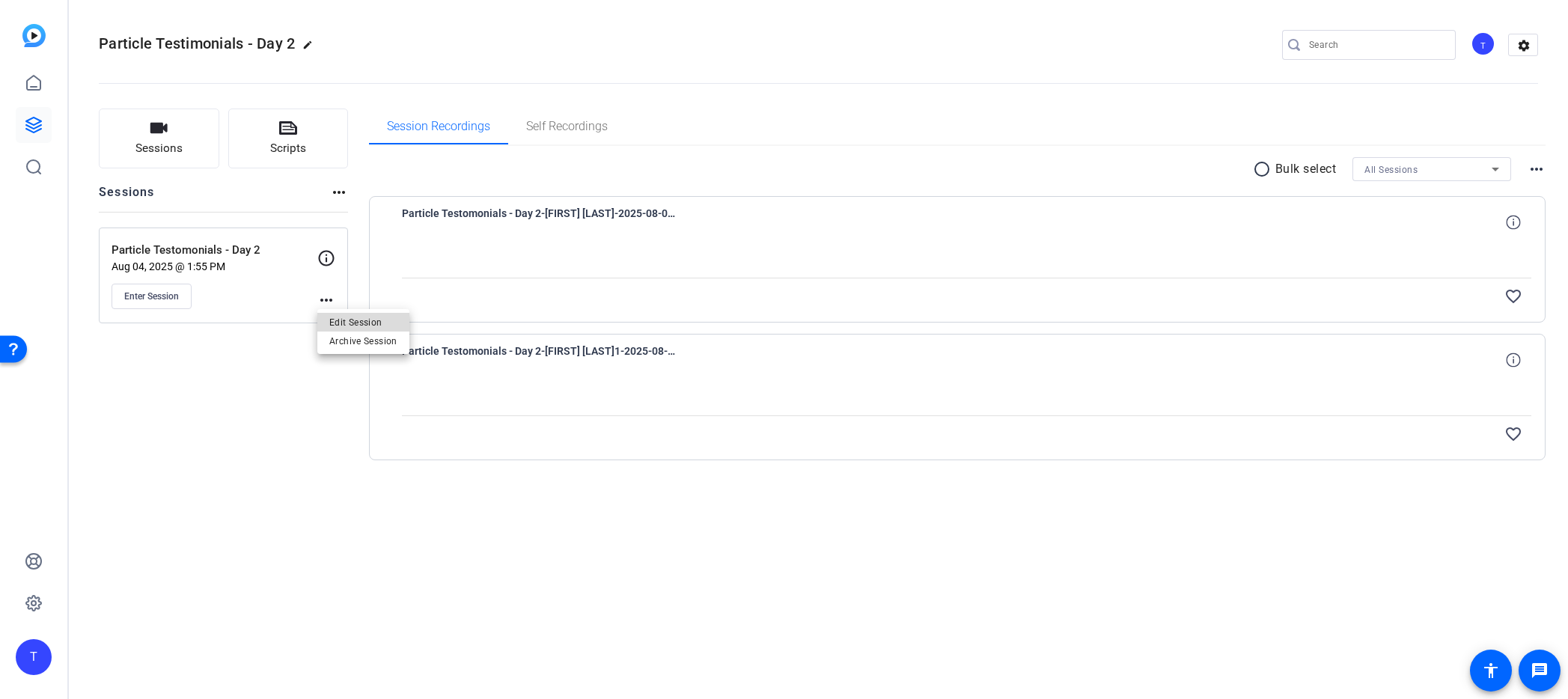 click on "Edit Session" at bounding box center (363, 322) 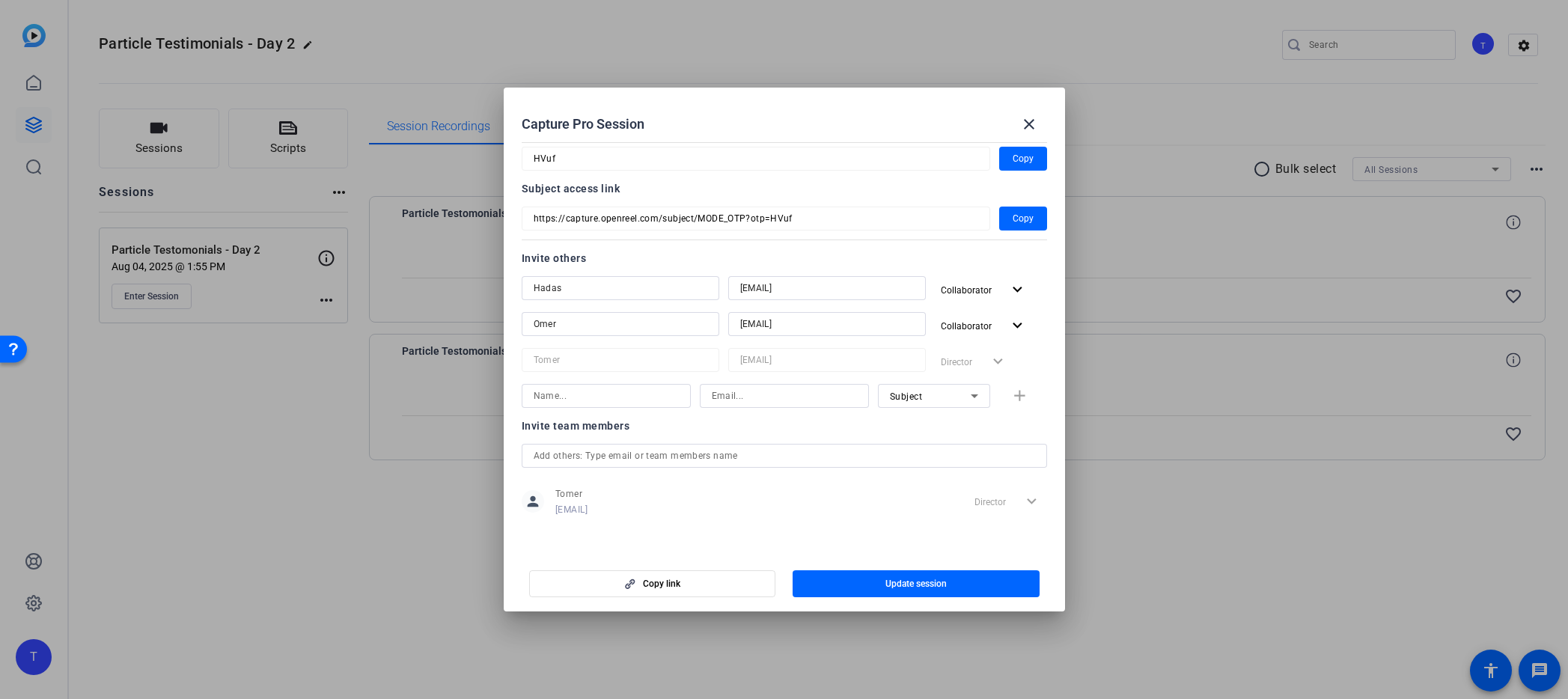scroll, scrollTop: 0, scrollLeft: 0, axis: both 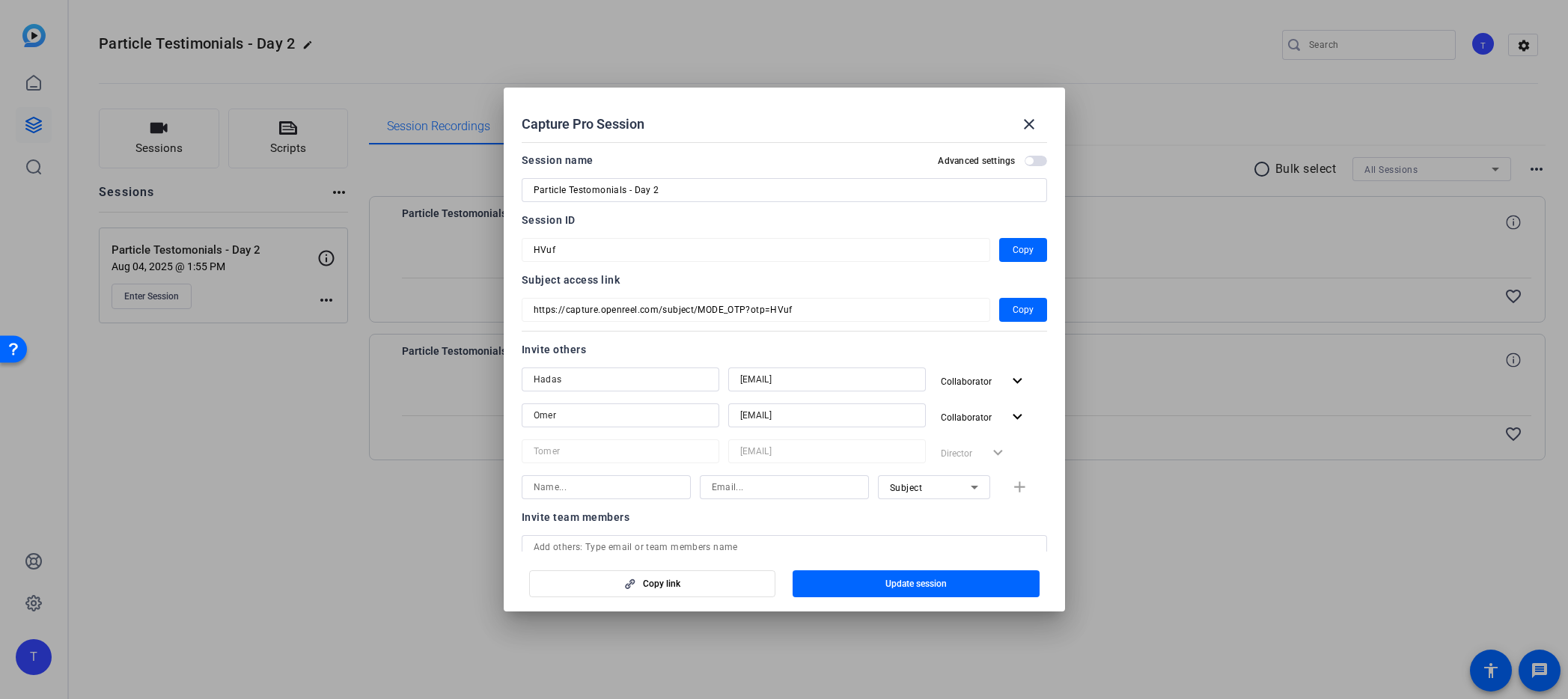 click on "Advanced settings" at bounding box center (992, 160) 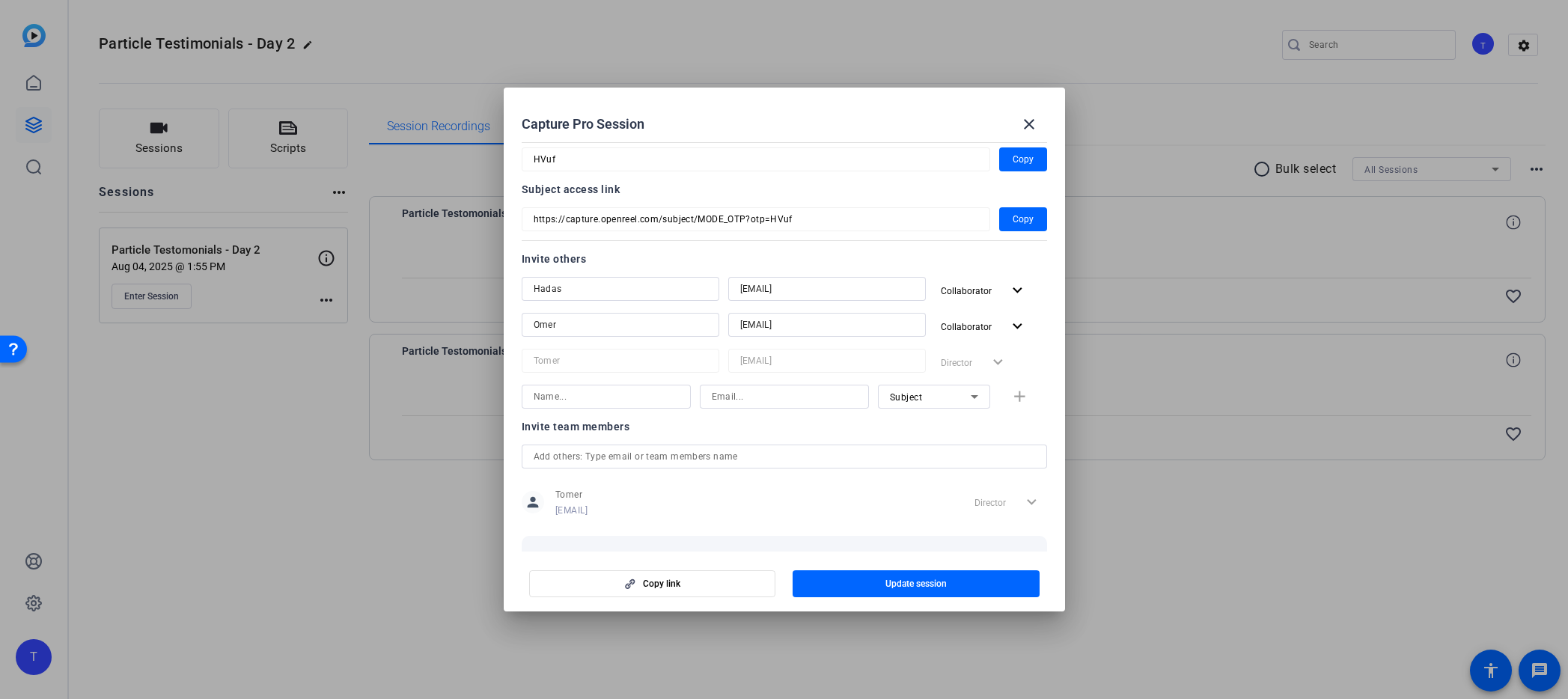 scroll, scrollTop: 160, scrollLeft: 0, axis: vertical 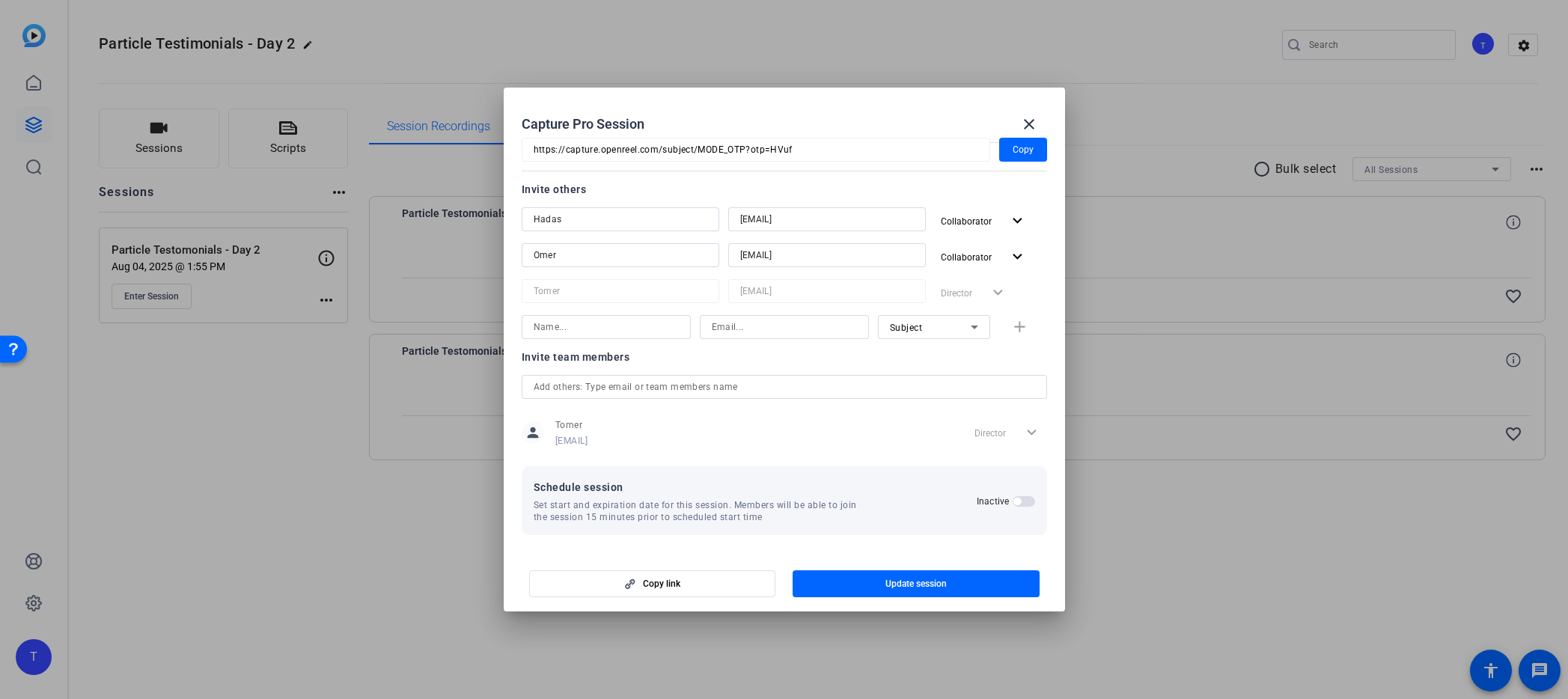 type 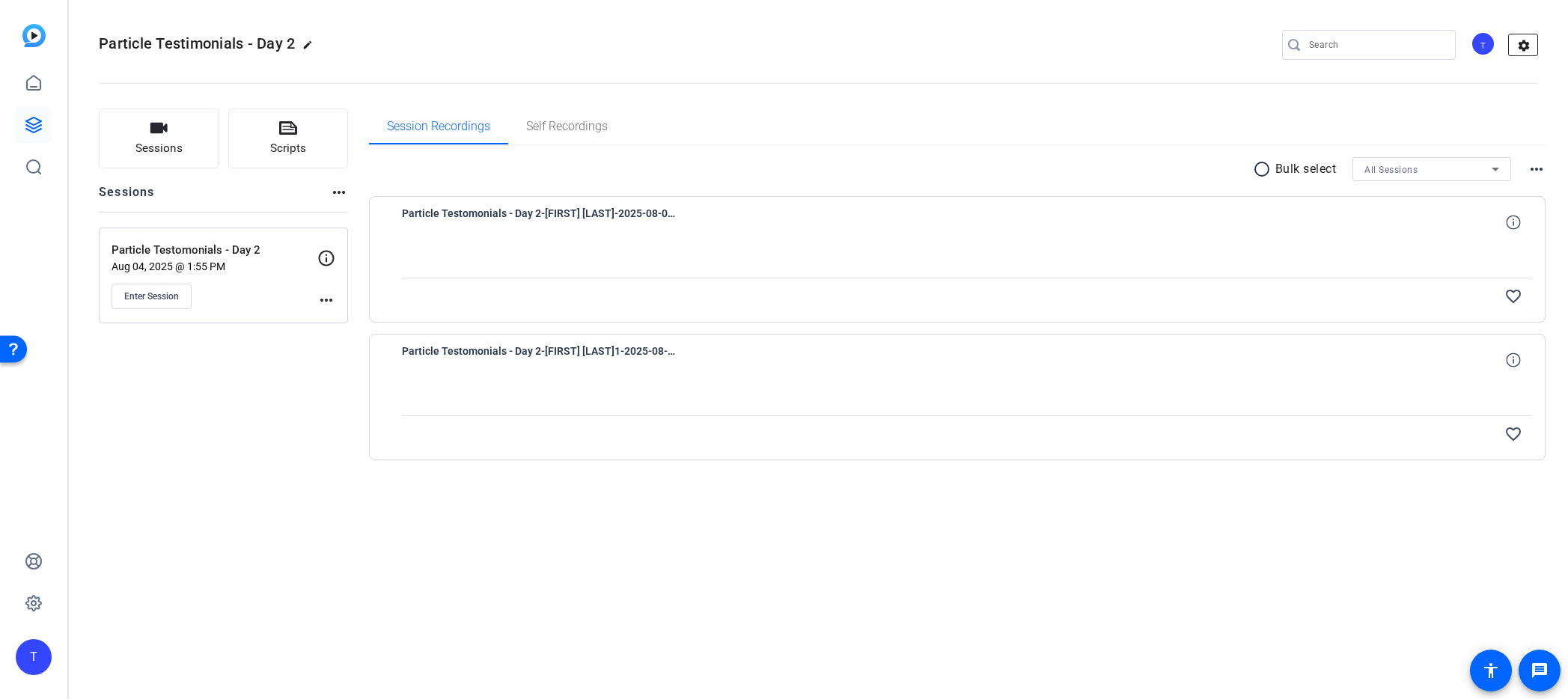click on "settings" 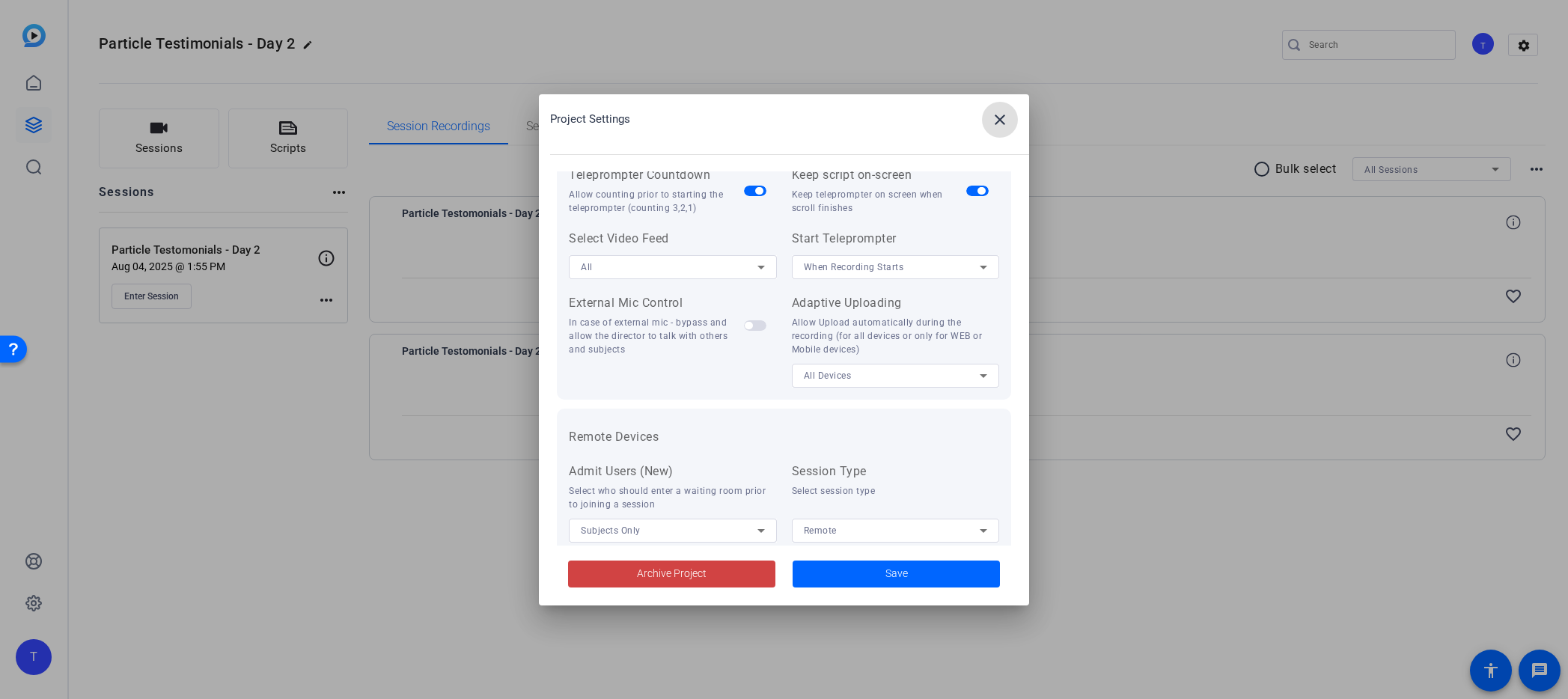 scroll, scrollTop: 309, scrollLeft: 0, axis: vertical 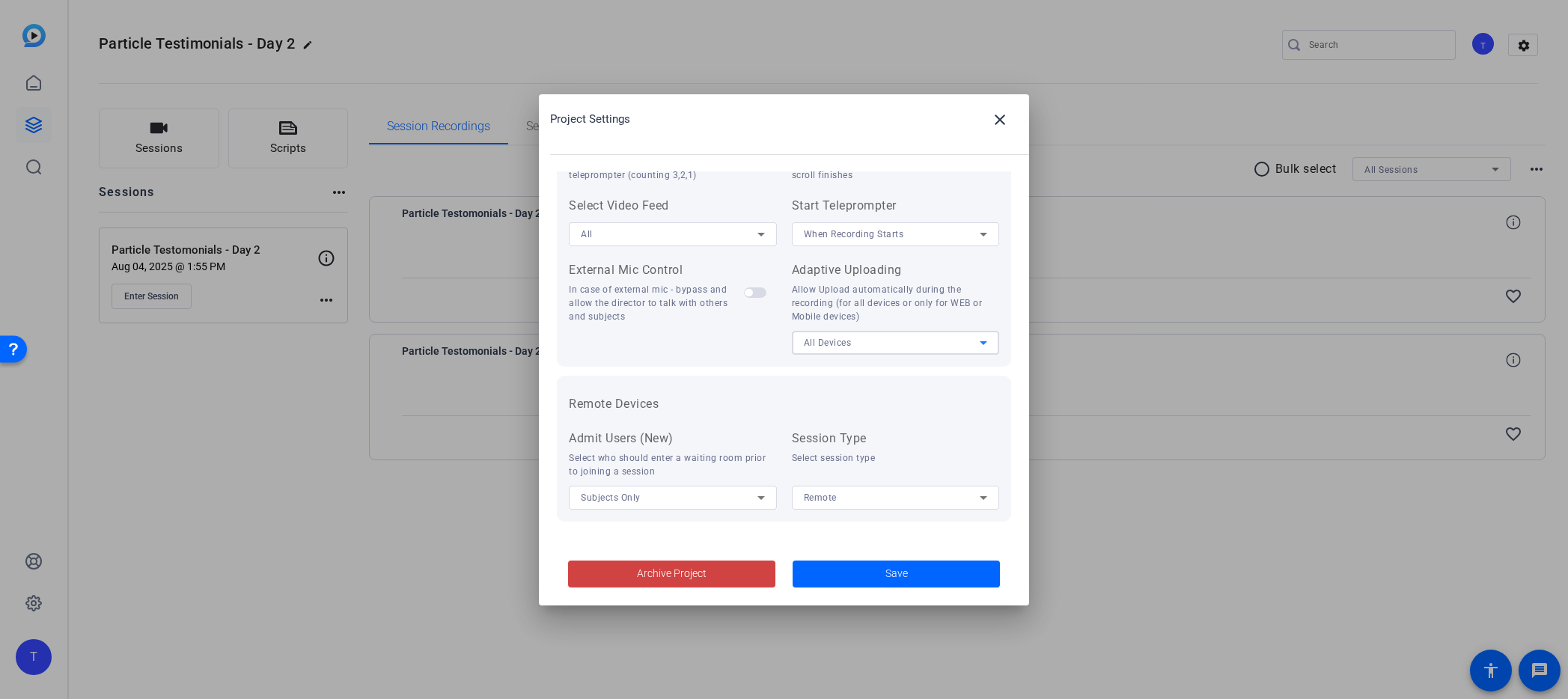 click on "All Devices" at bounding box center [892, 342] 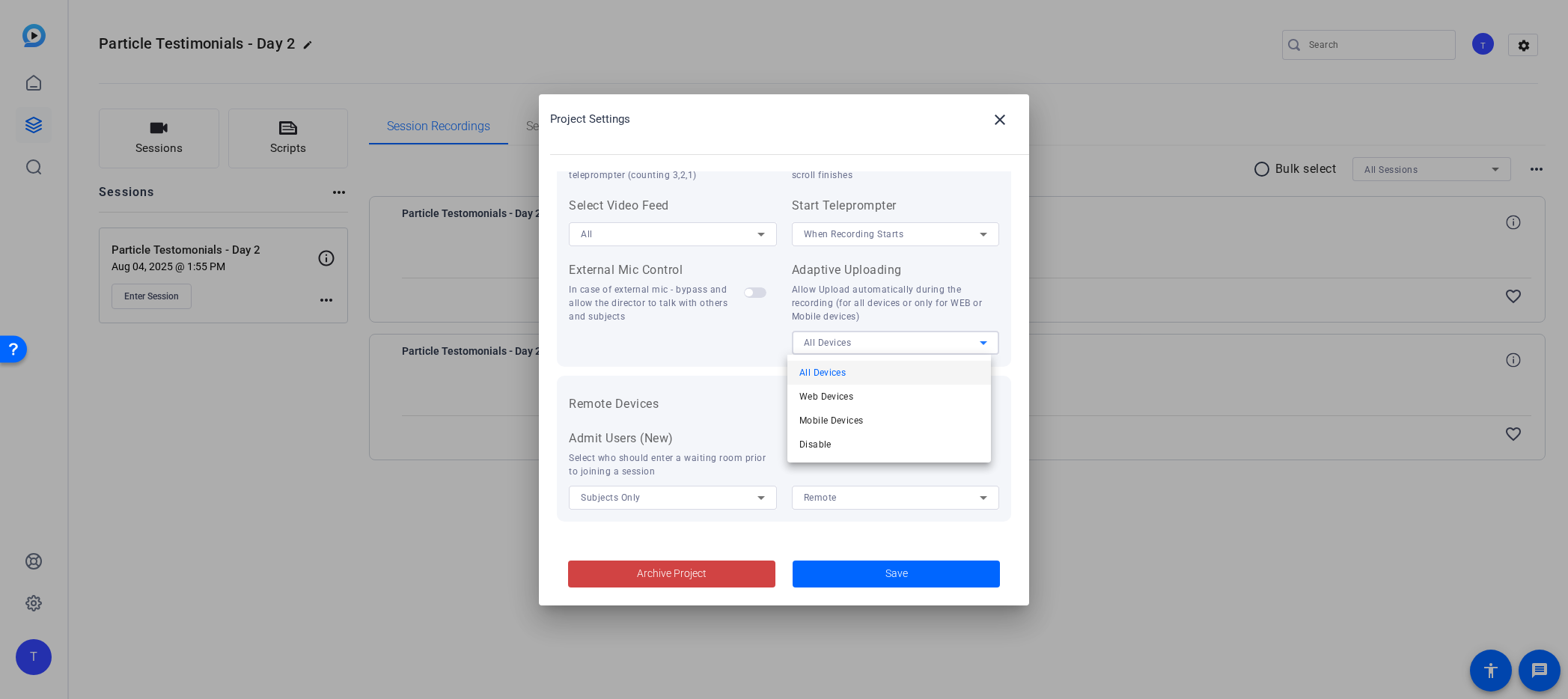 click at bounding box center [784, 350] 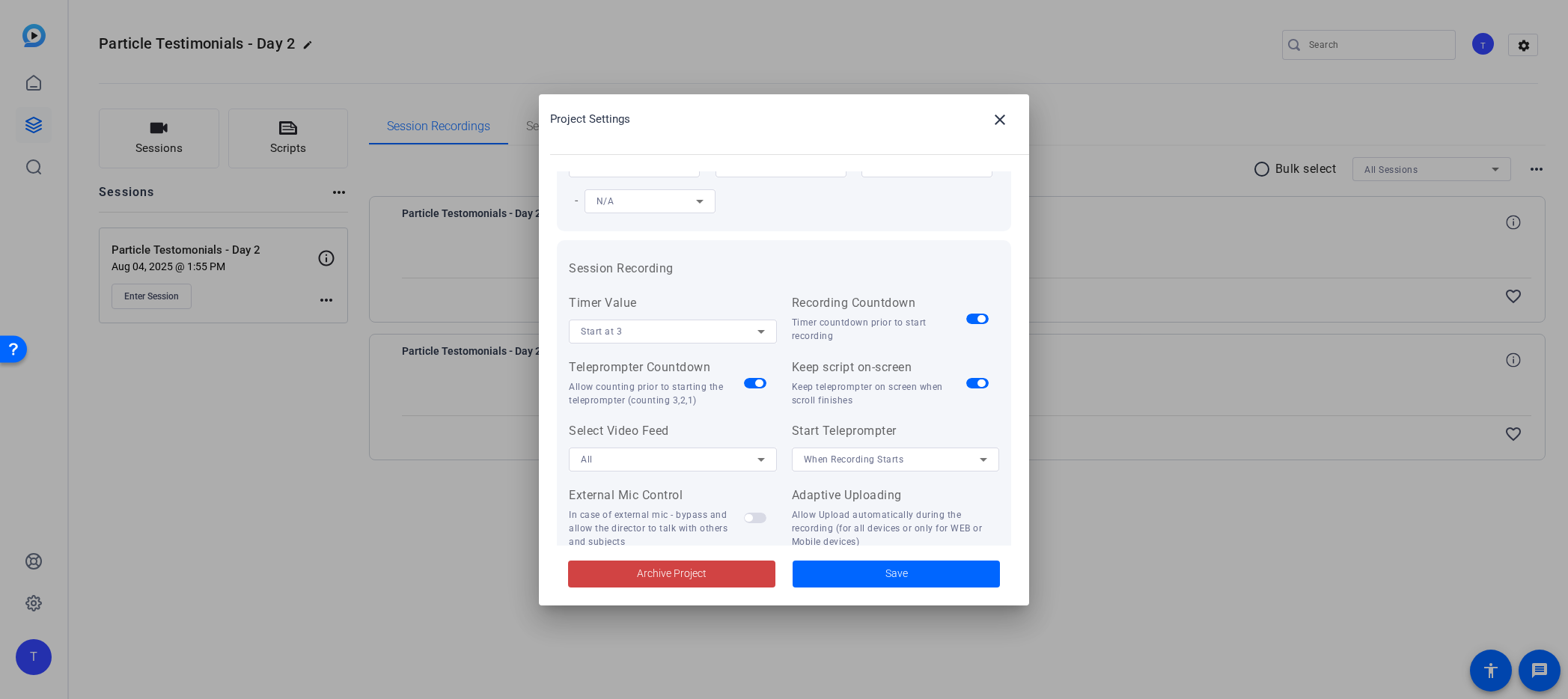 scroll, scrollTop: 103, scrollLeft: 0, axis: vertical 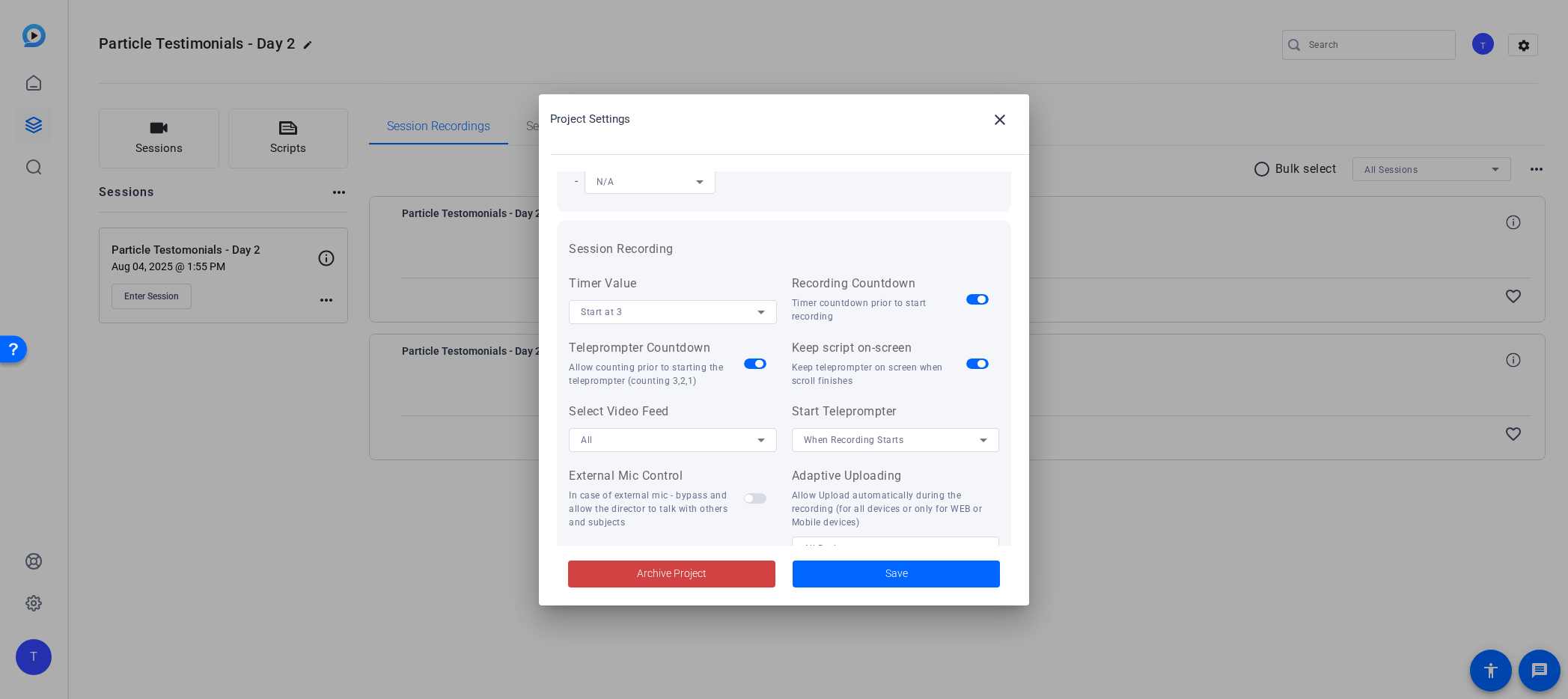 click at bounding box center [755, 498] 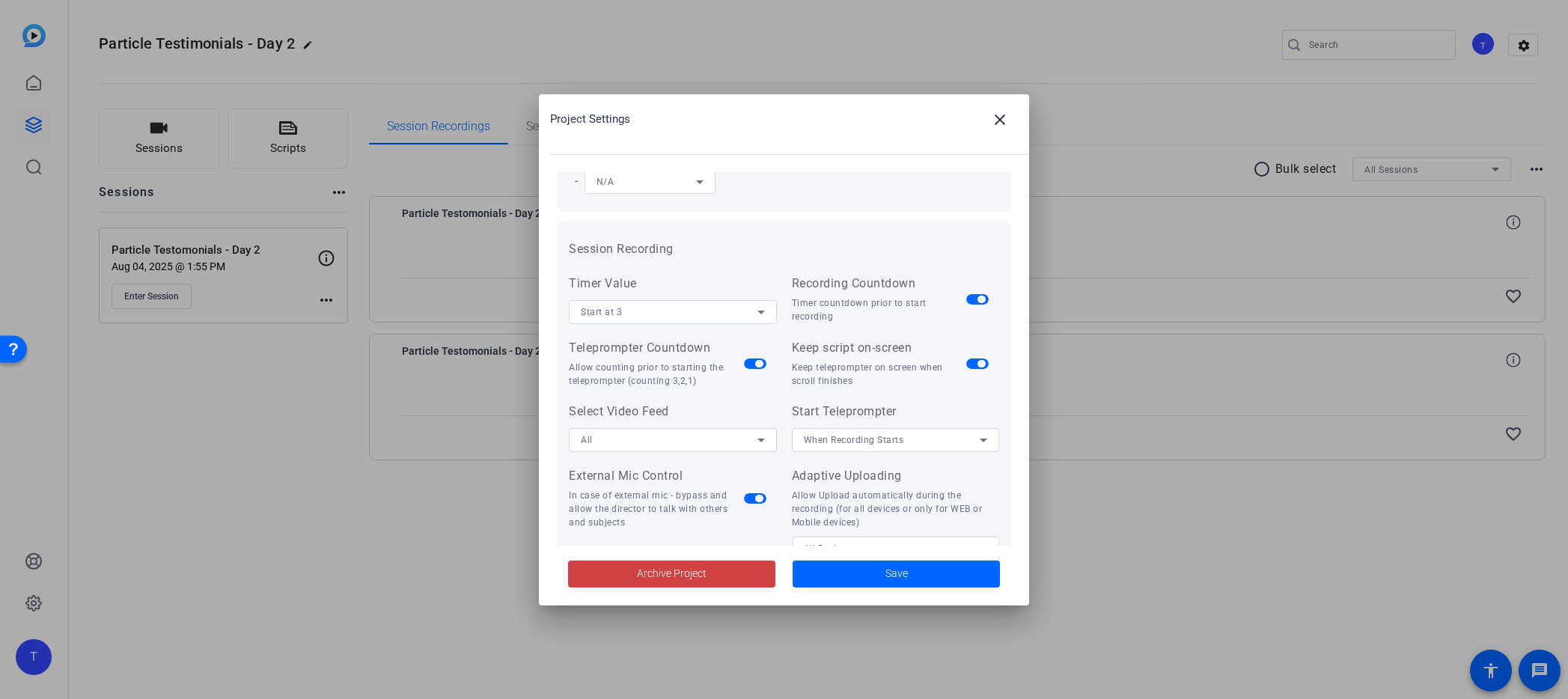 scroll, scrollTop: 141, scrollLeft: 0, axis: vertical 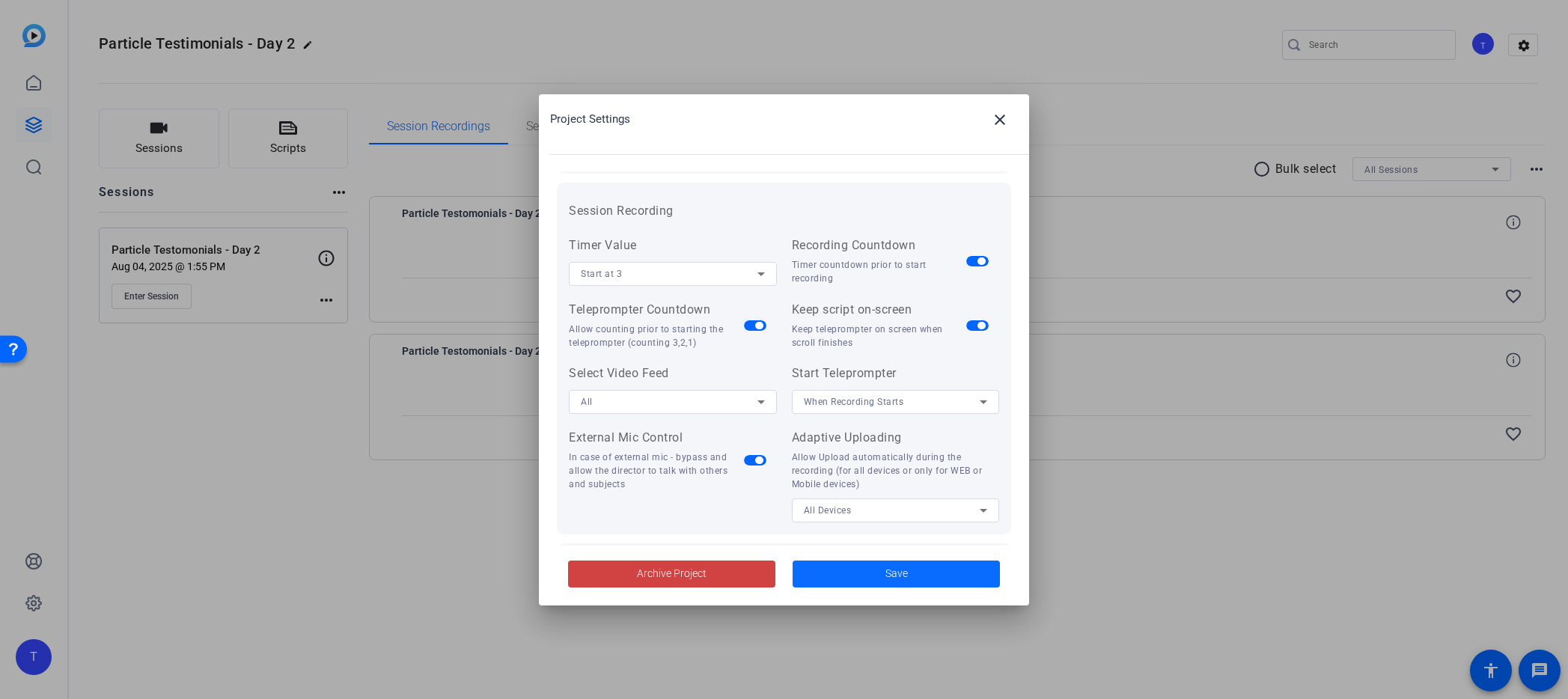 click 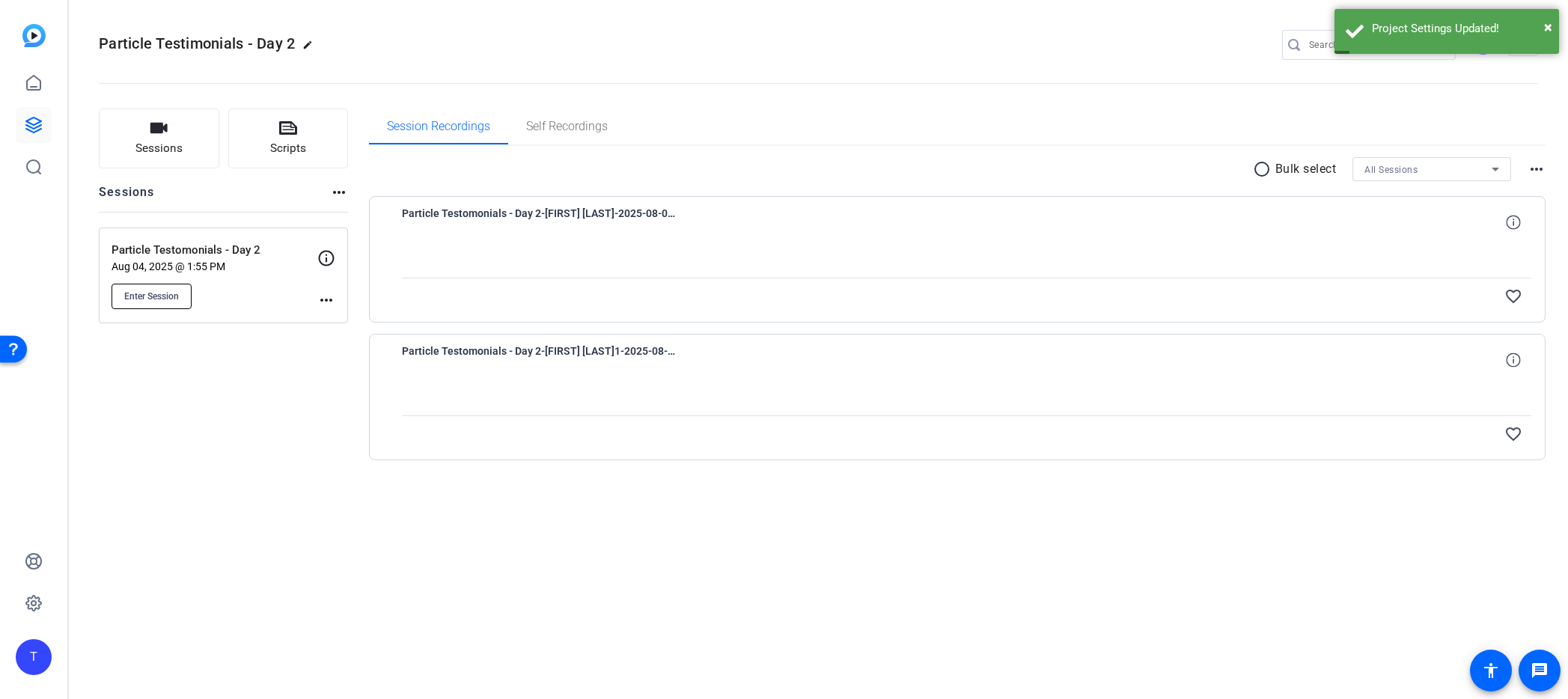 click on "Enter Session" 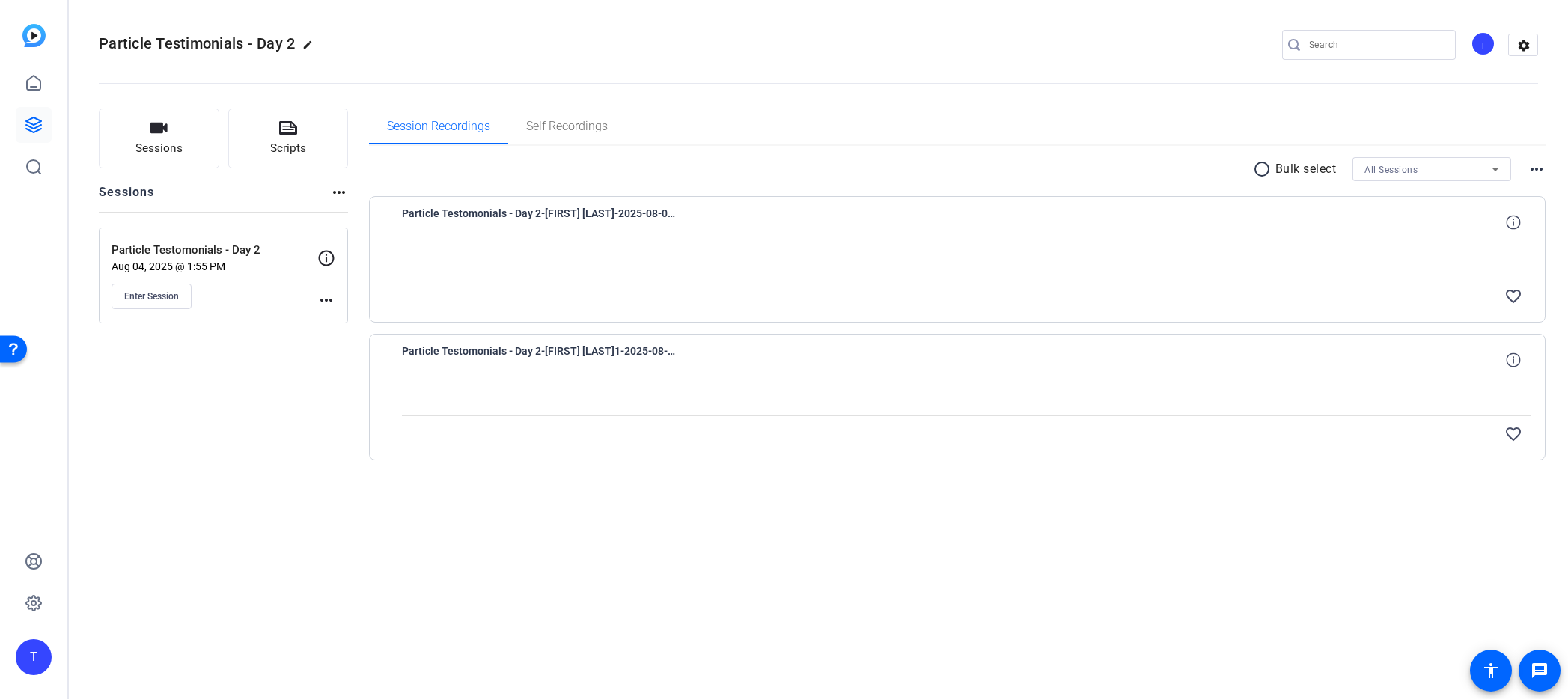 click on "more_horiz" 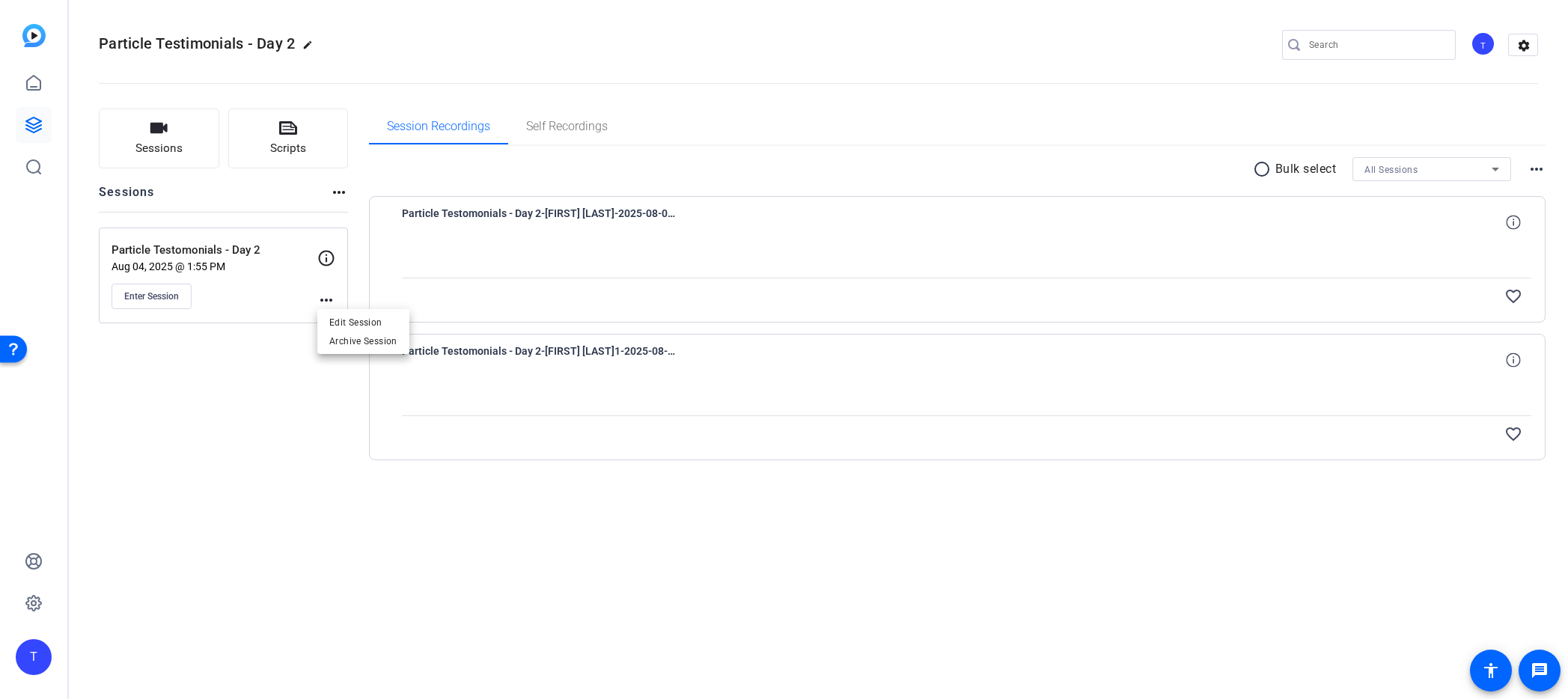 click at bounding box center [784, 350] 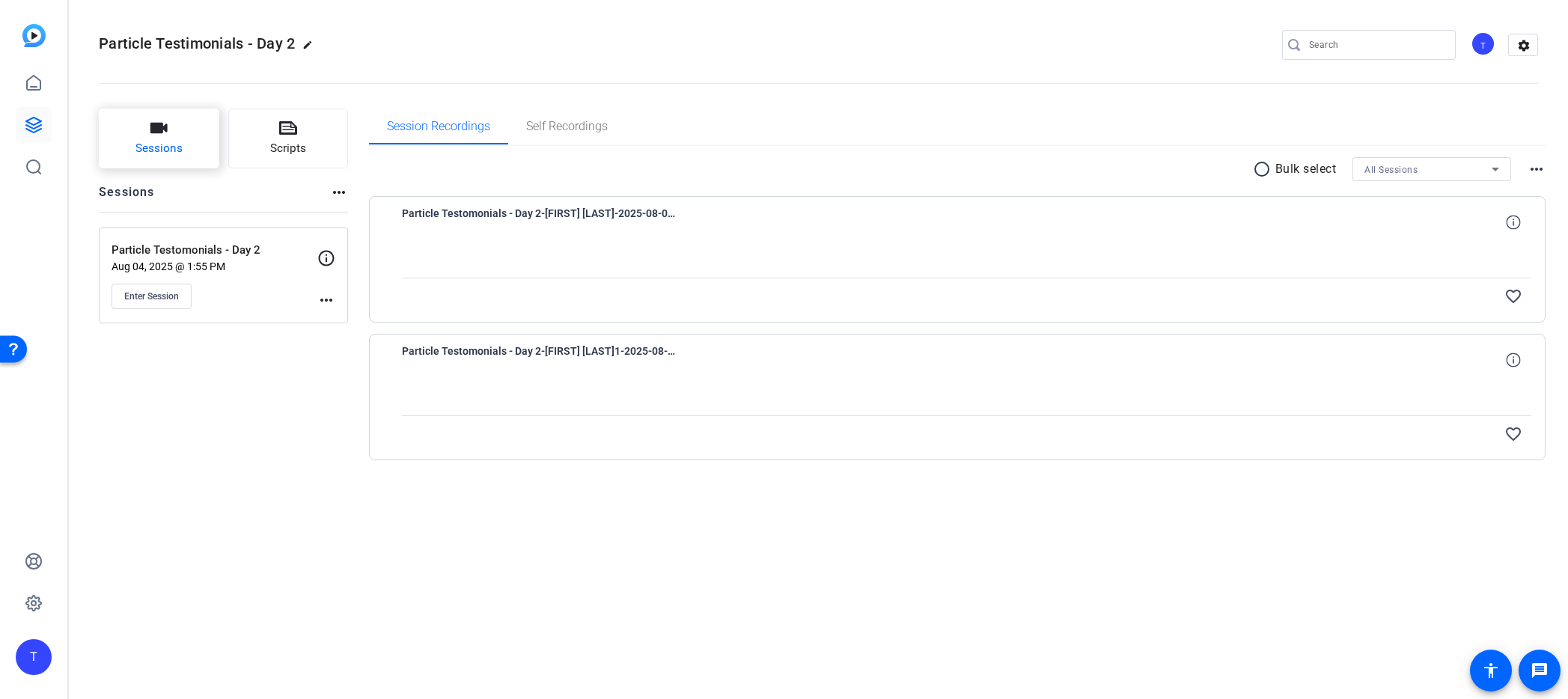 click on "Sessions" 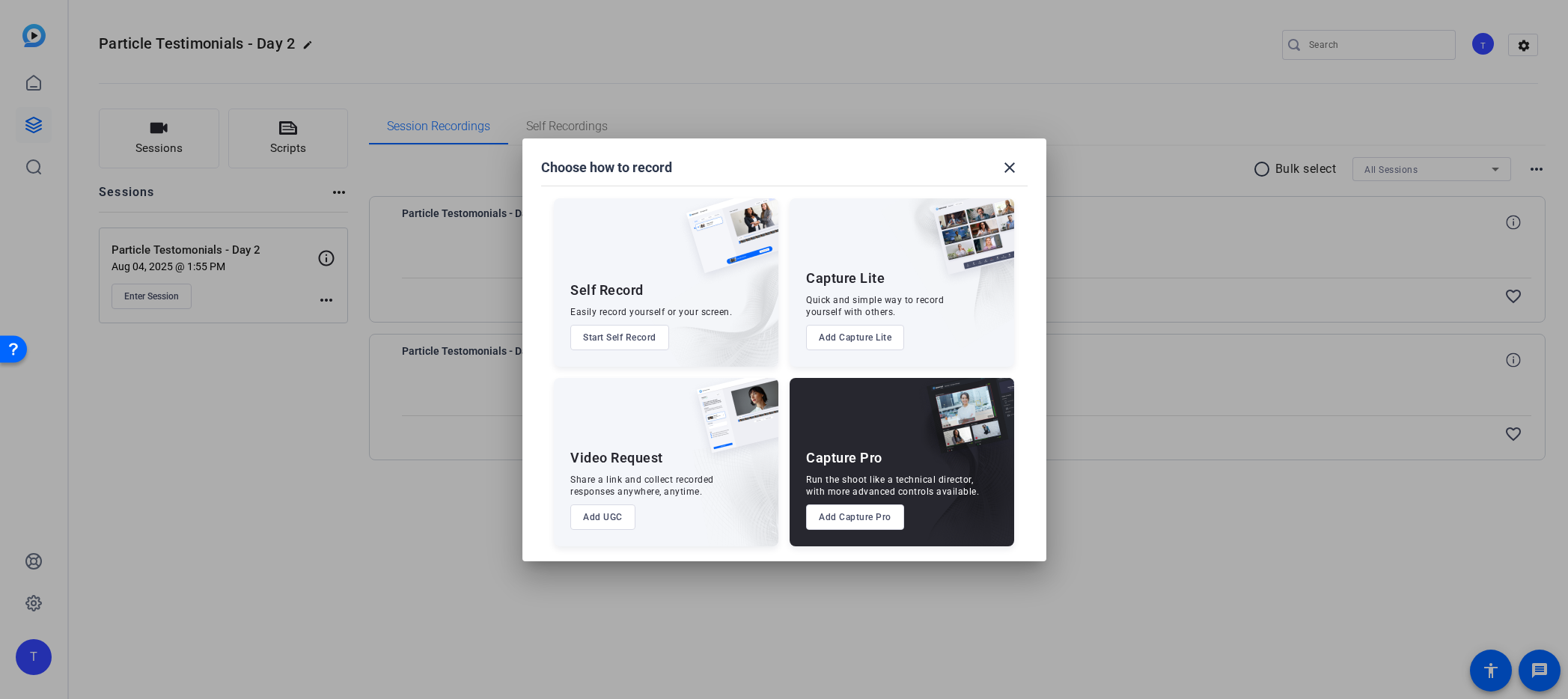 click on "Add Capture Pro" at bounding box center (855, 517) 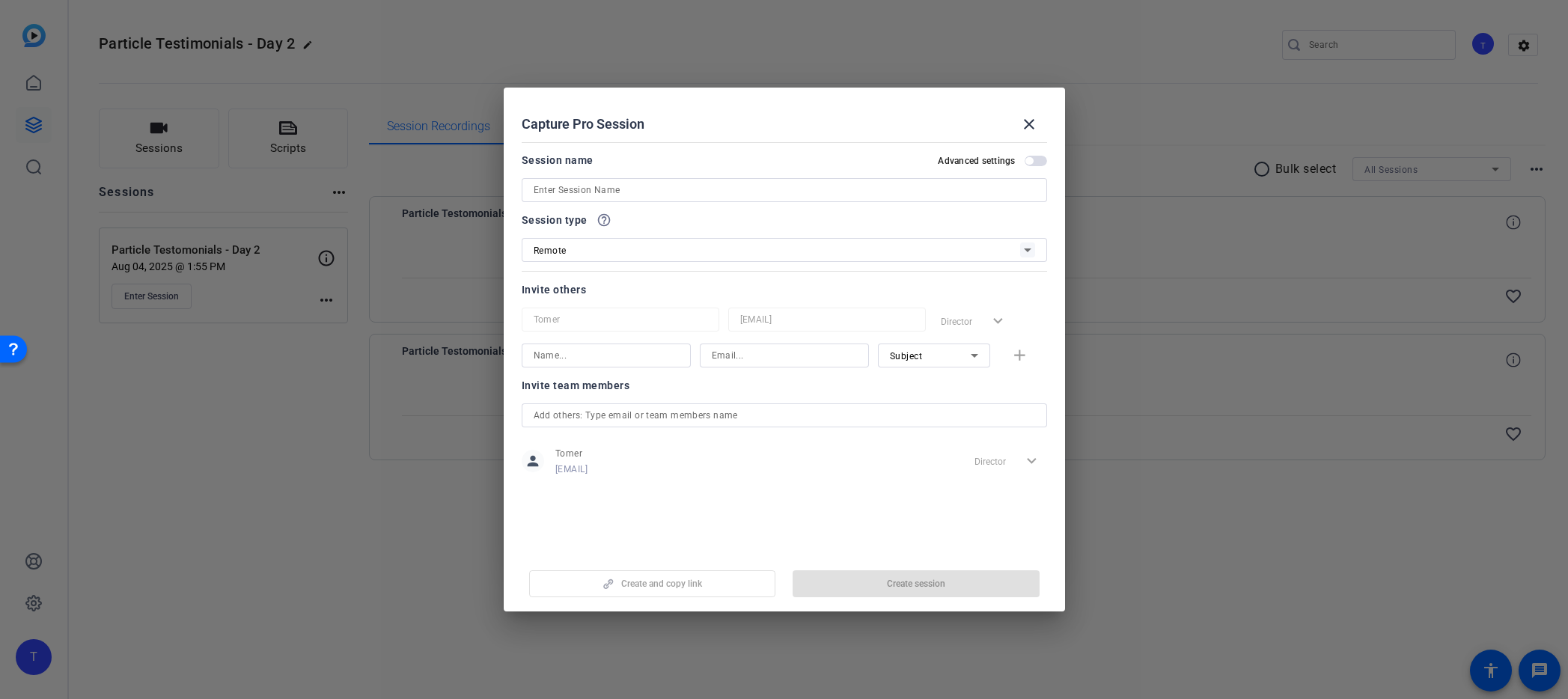click at bounding box center [784, 190] 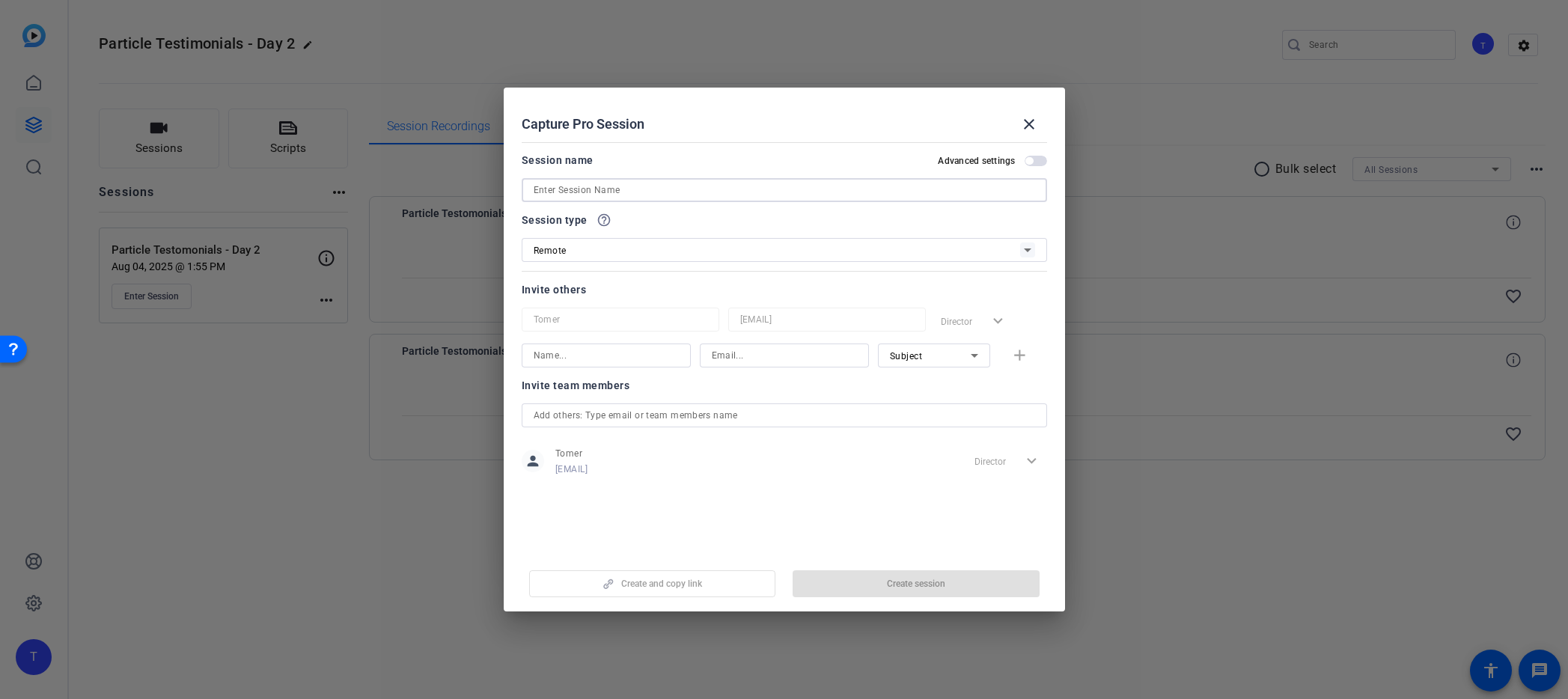 click at bounding box center (1036, 161) 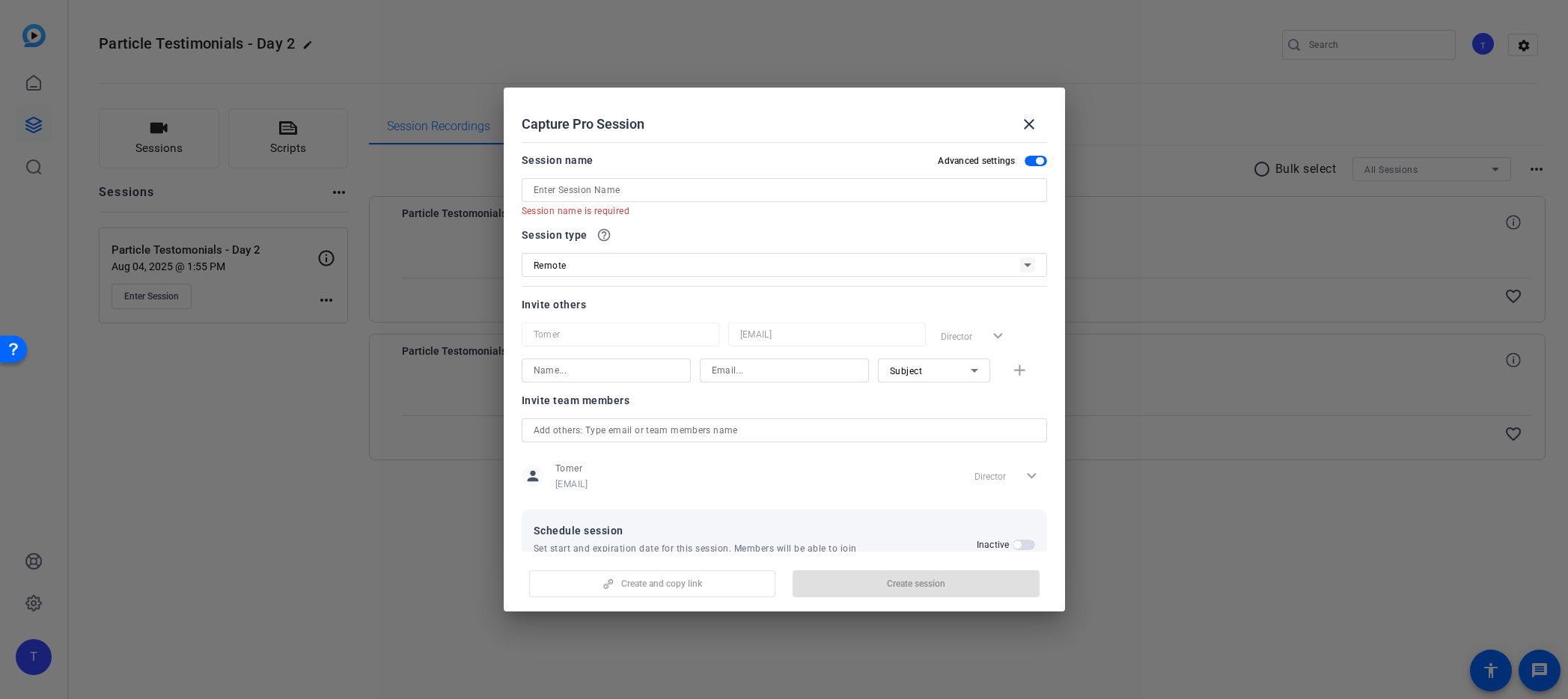 scroll, scrollTop: 43, scrollLeft: 0, axis: vertical 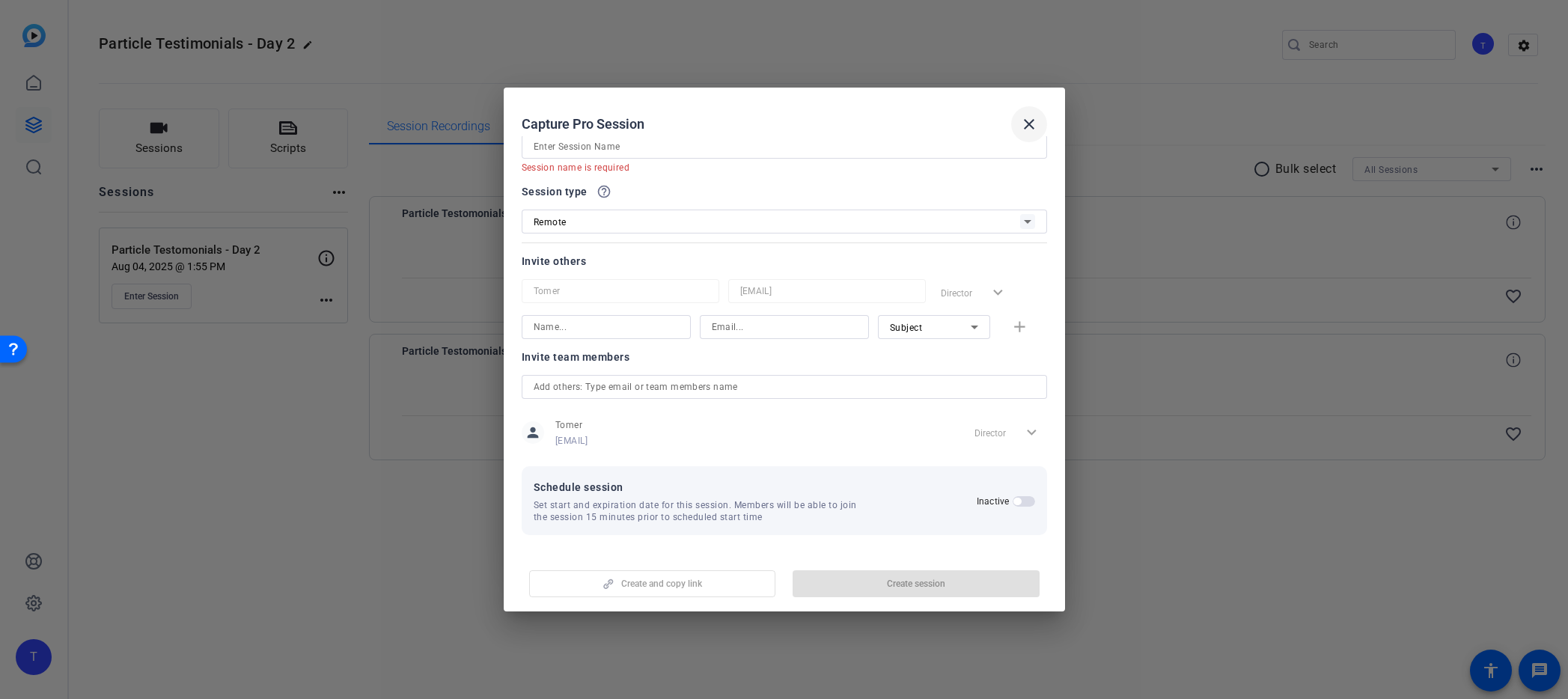 click on "close" at bounding box center (1029, 124) 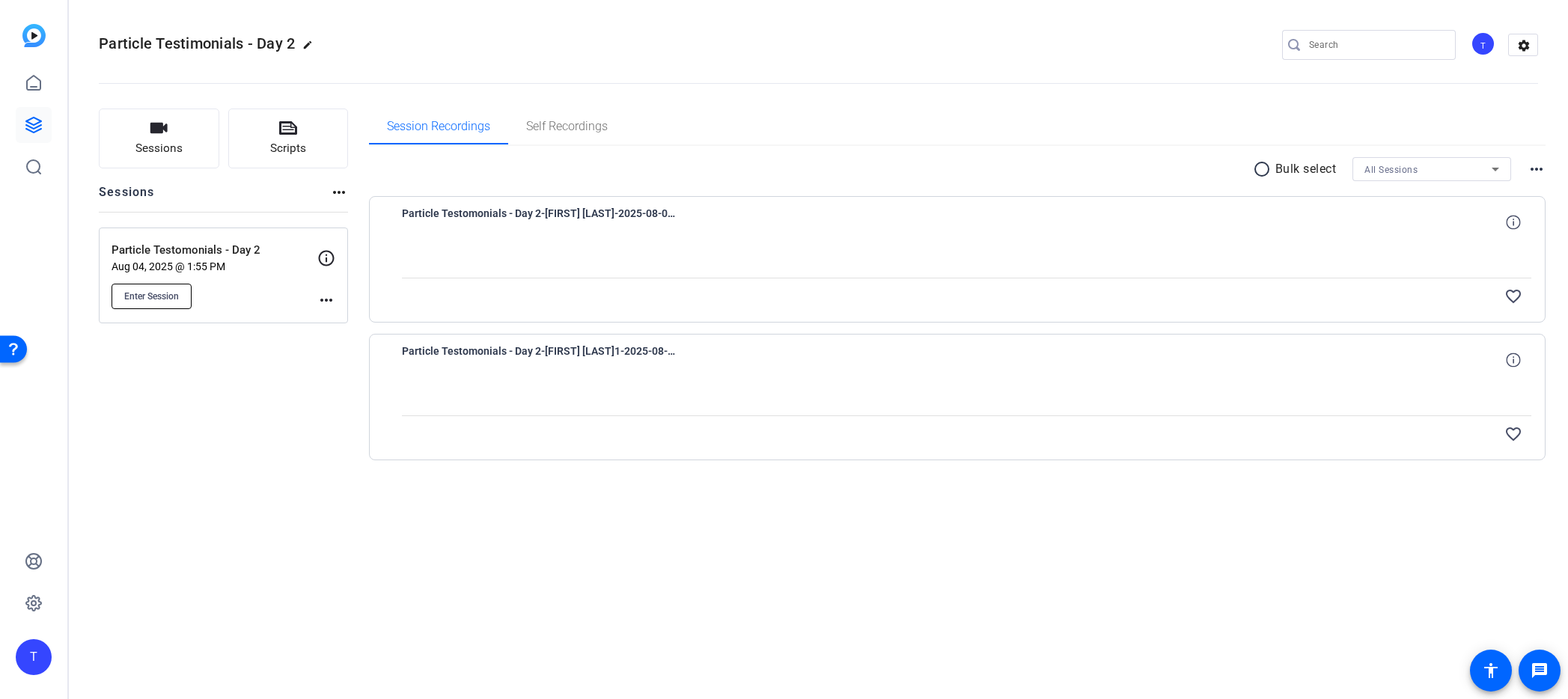 click on "Enter Session" 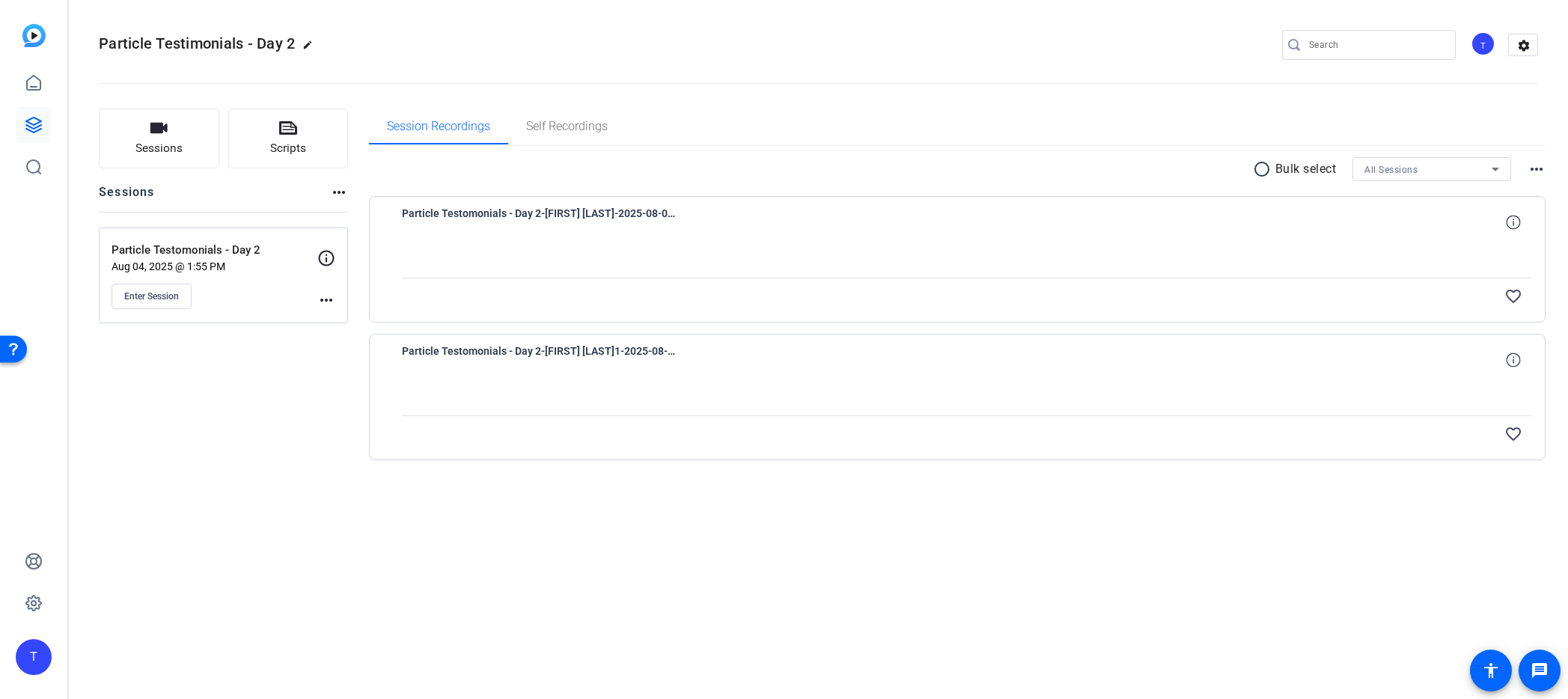 type 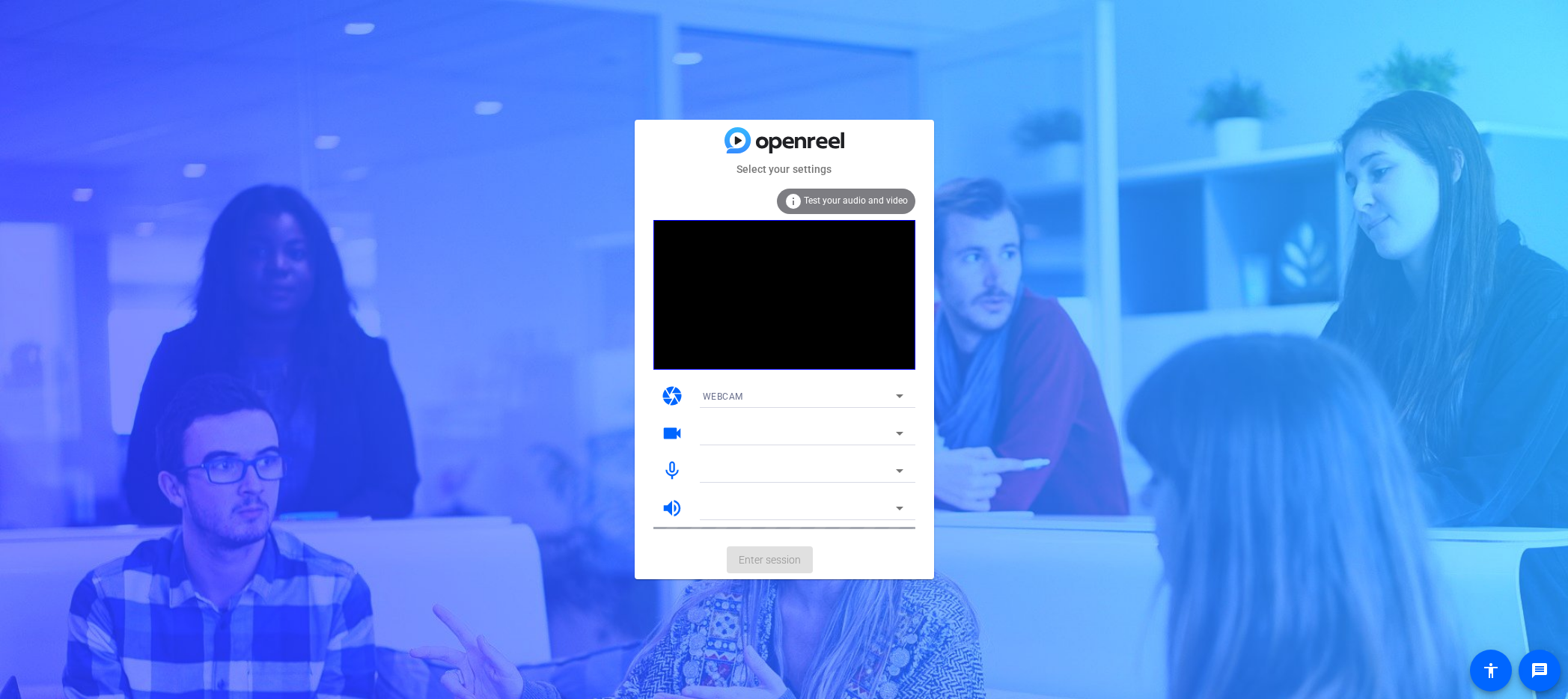 scroll, scrollTop: 0, scrollLeft: 0, axis: both 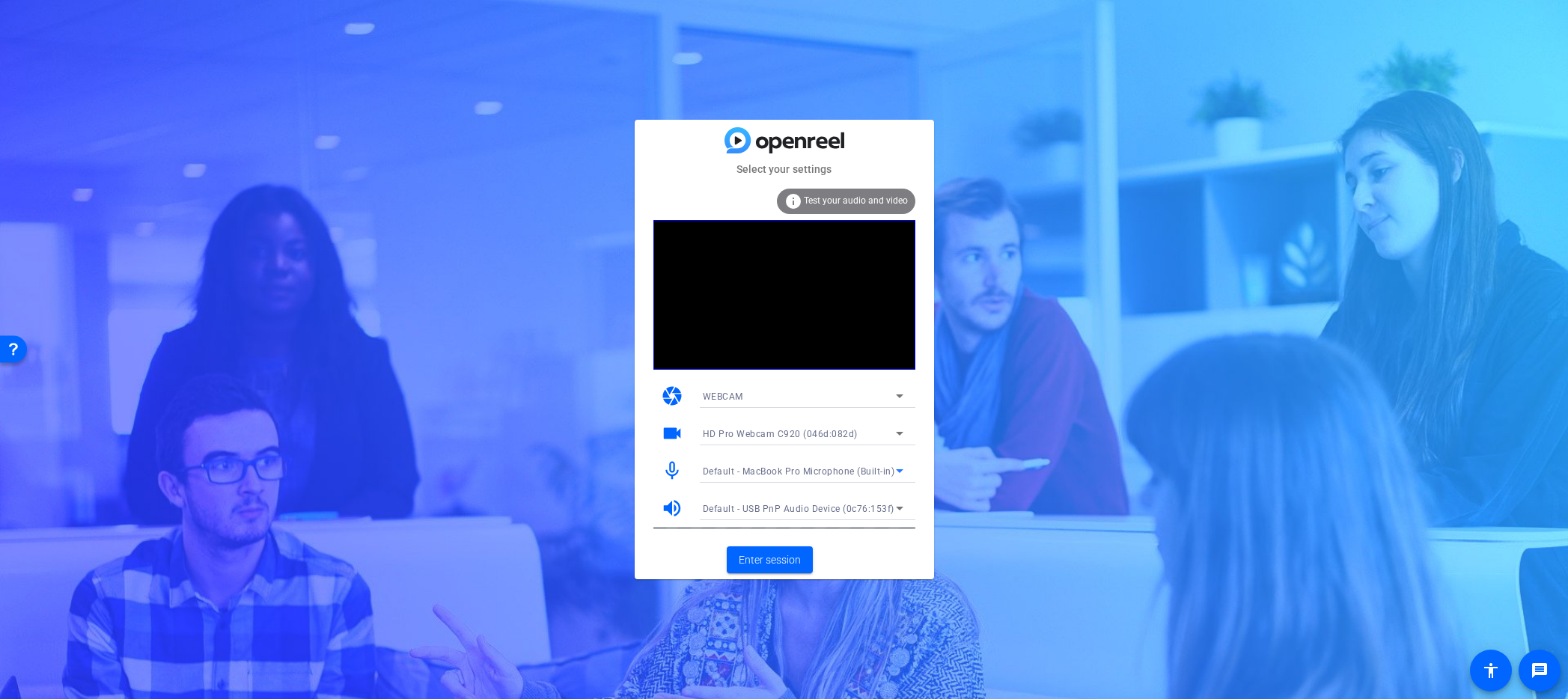 click on "Default - MacBook Pro Microphone (Built-in)" at bounding box center (799, 471) 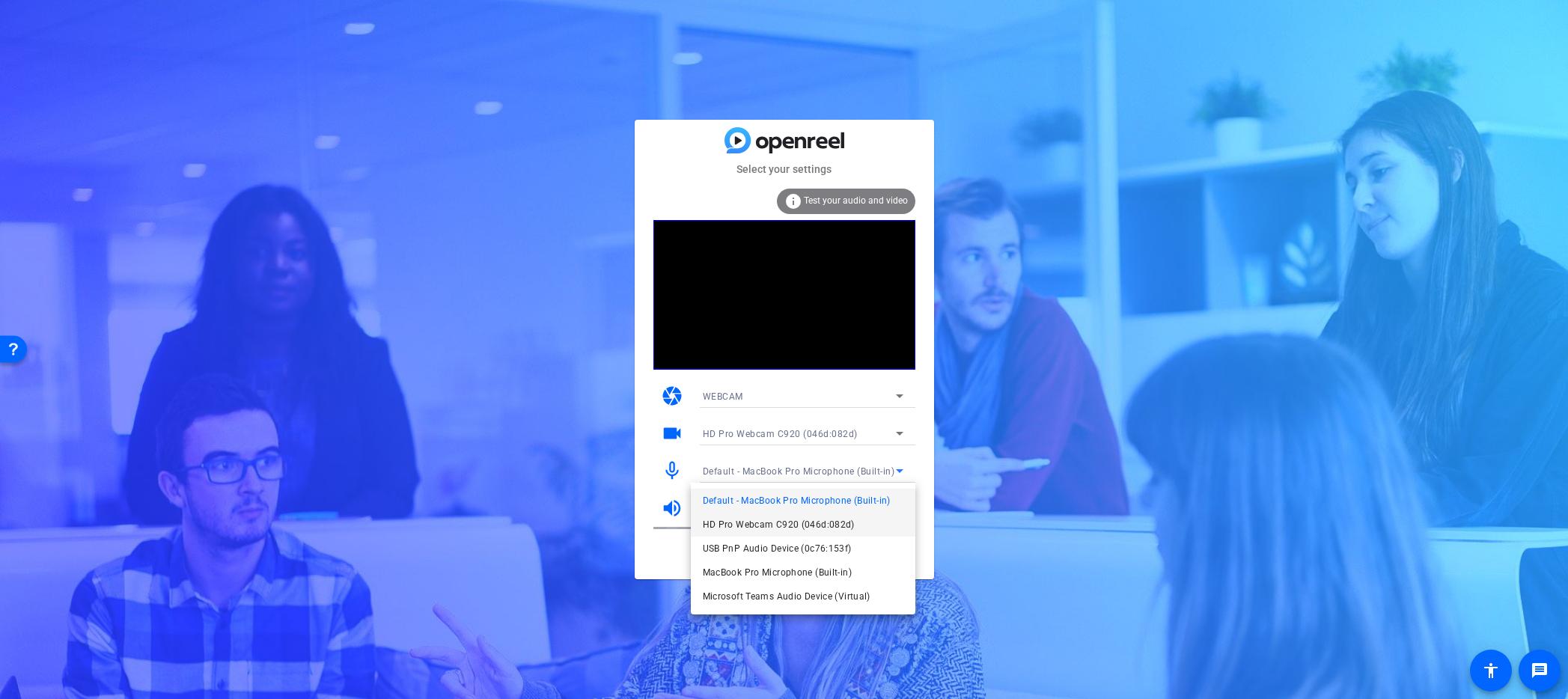 click on "HD Pro Webcam C920 (046d:082d)" at bounding box center [778, 525] 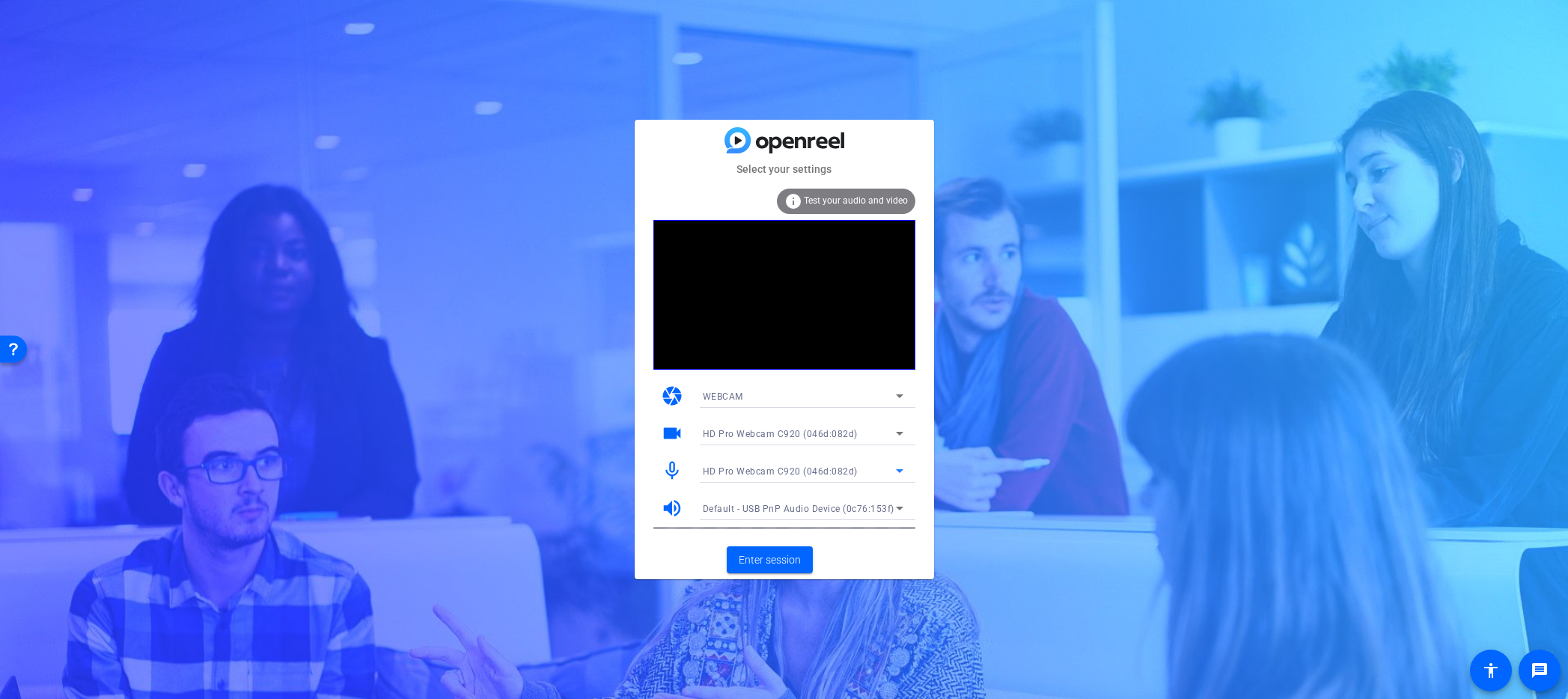 click on "HD Pro Webcam C920 (046d:082d)" at bounding box center (780, 471) 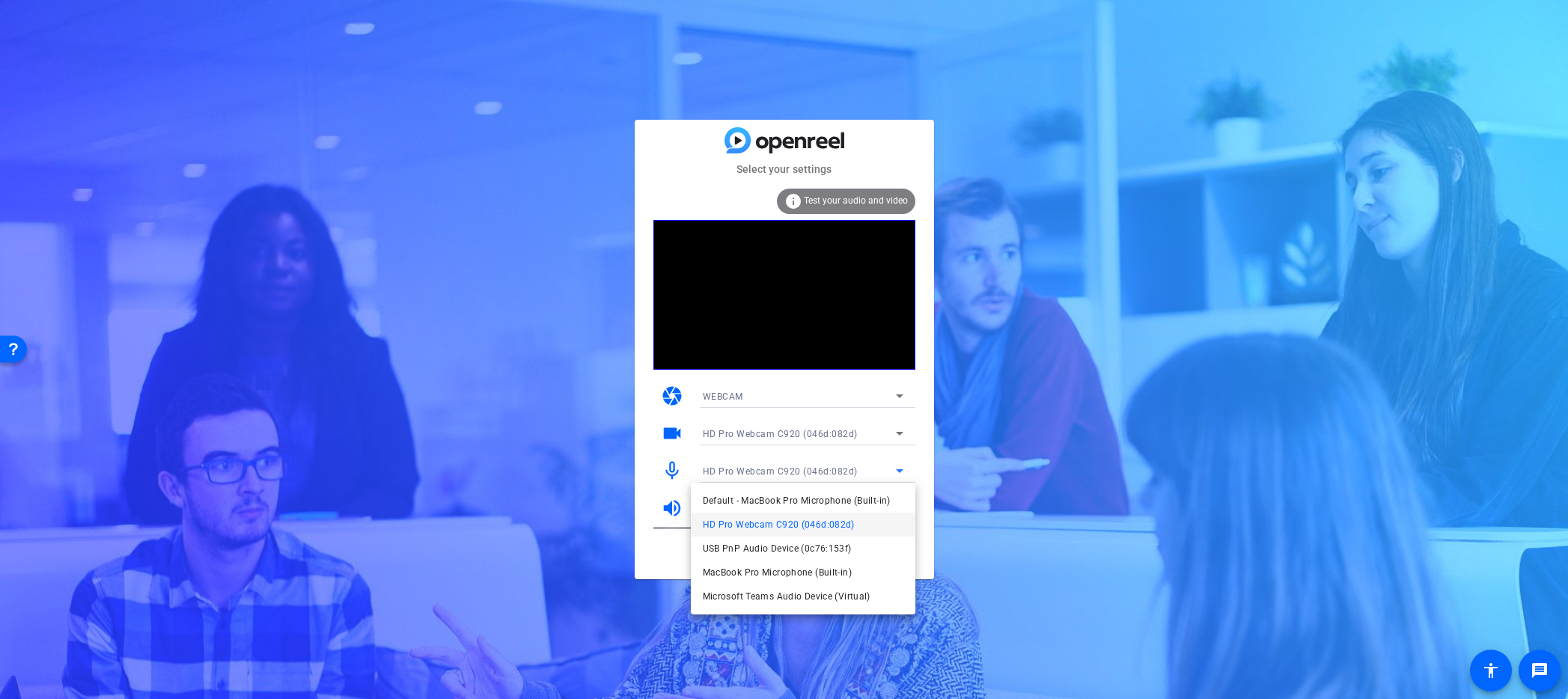 click at bounding box center (784, 350) 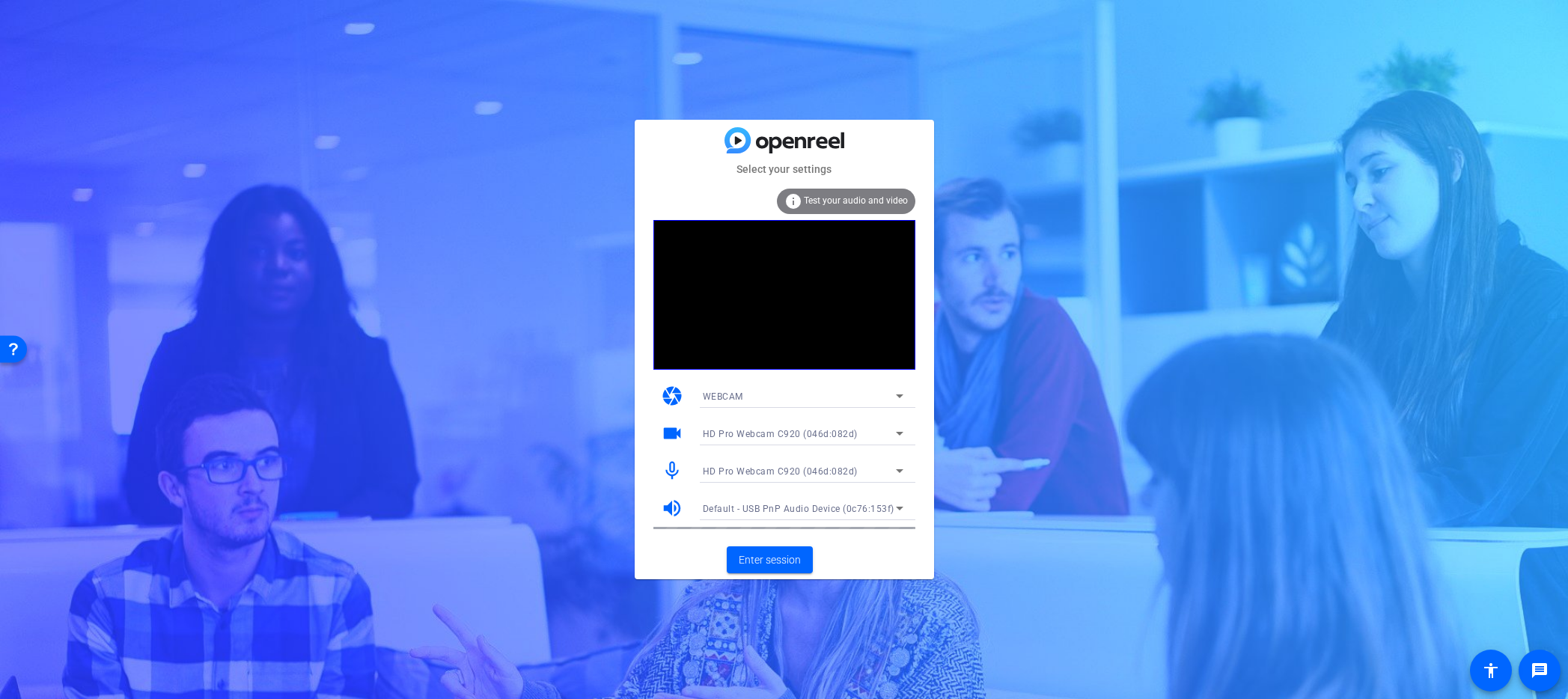 click on "Test your audio and video" 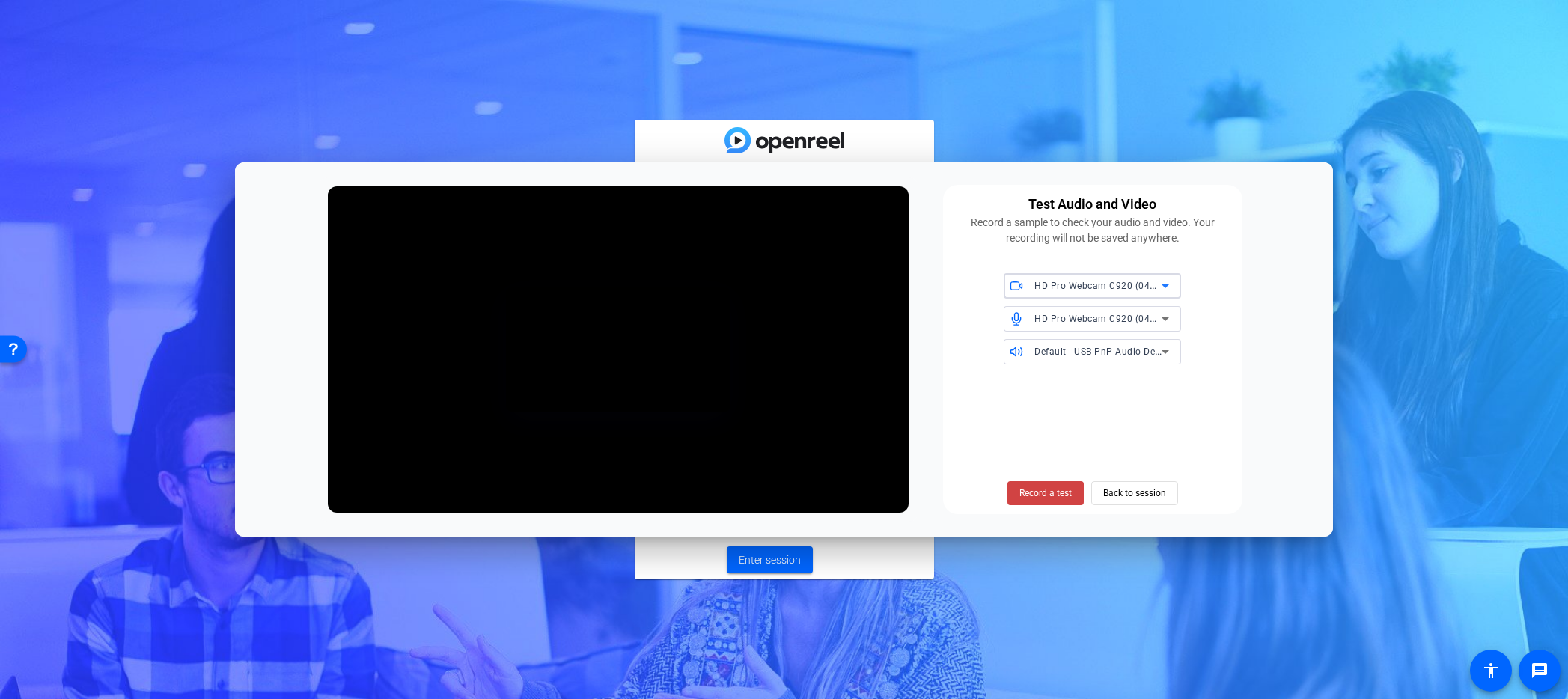 click on "HD Pro Webcam C920 (046d:082d)" at bounding box center [1111, 318] 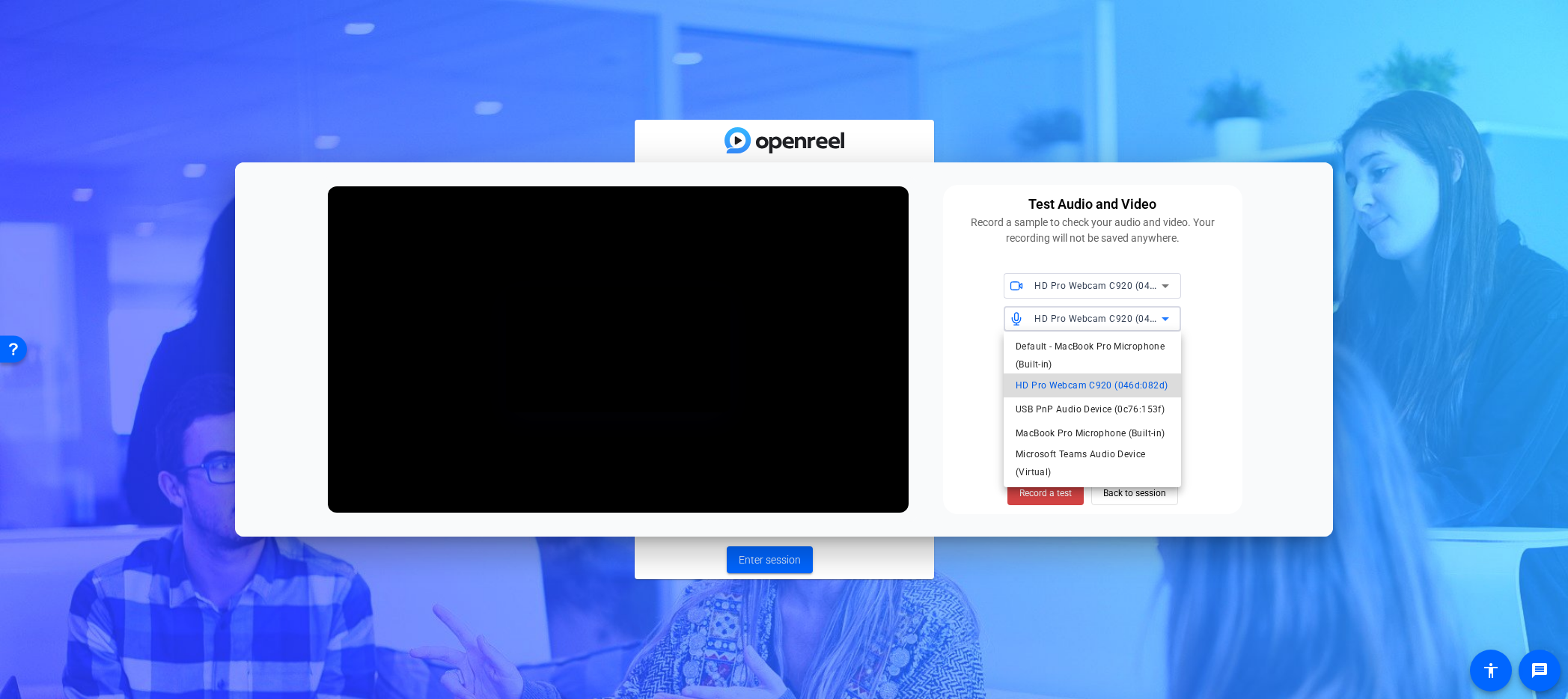 click on "HD Pro Webcam C920 (046d:082d)" at bounding box center (1091, 385) 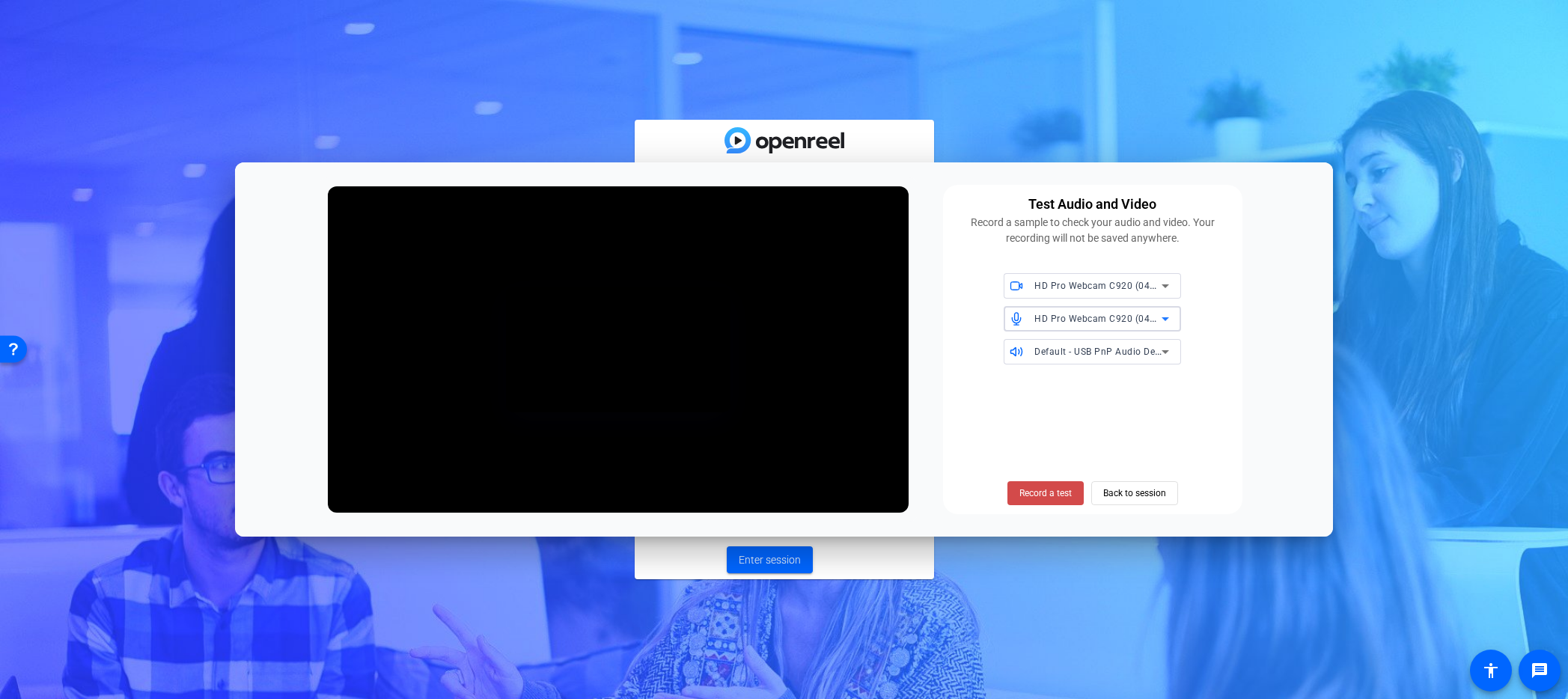 click on "Record a test" at bounding box center (1046, 493) 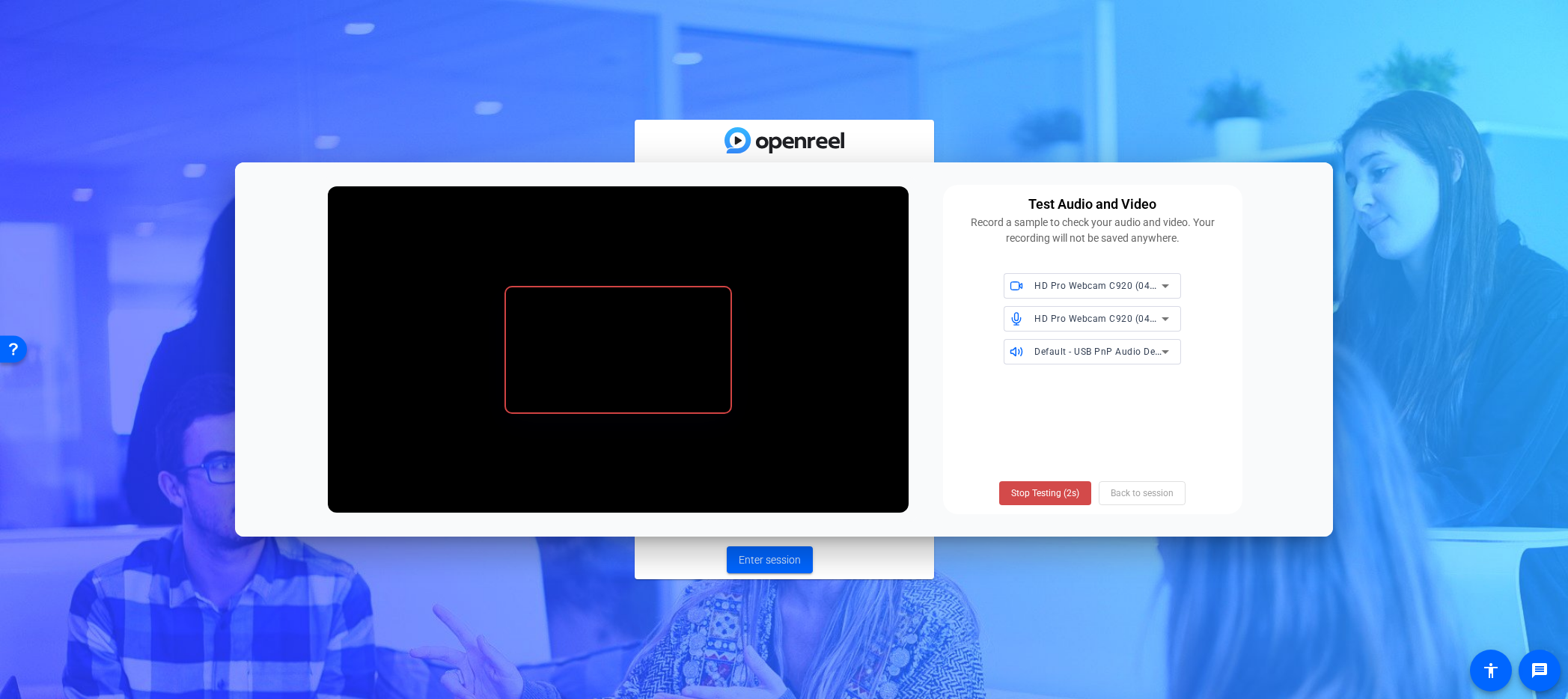click on "Stop Testing (2s)" at bounding box center [1045, 493] 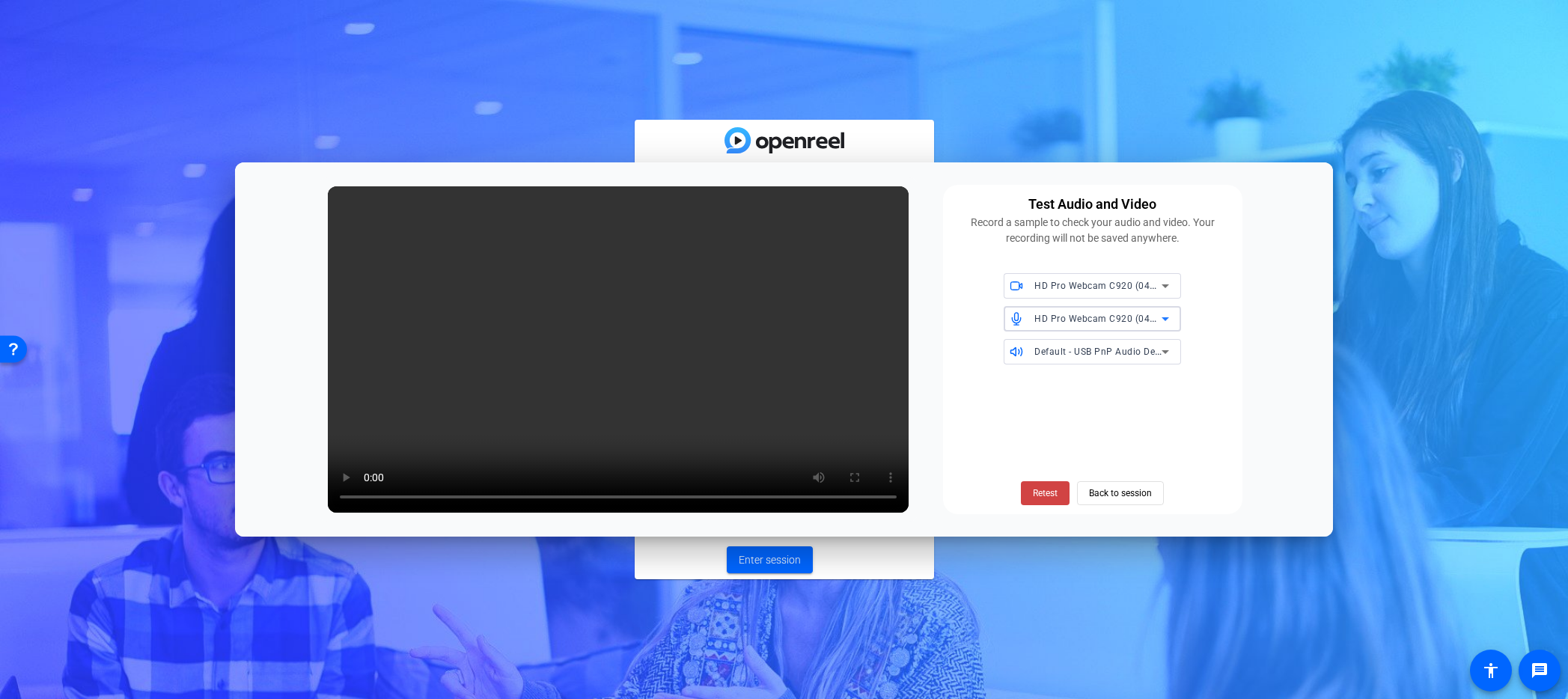 click on "HD Pro Webcam C920 (046d:082d)" at bounding box center [1111, 318] 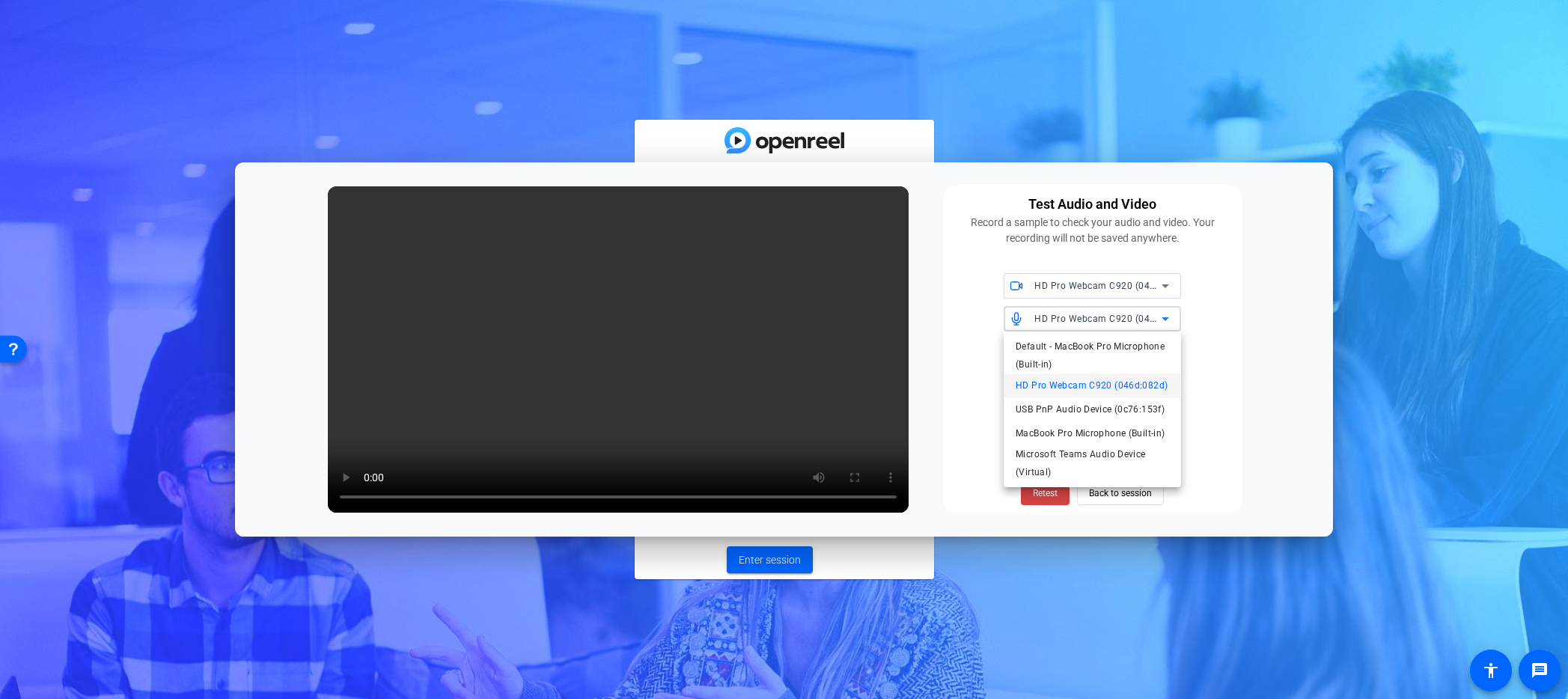click at bounding box center (784, 350) 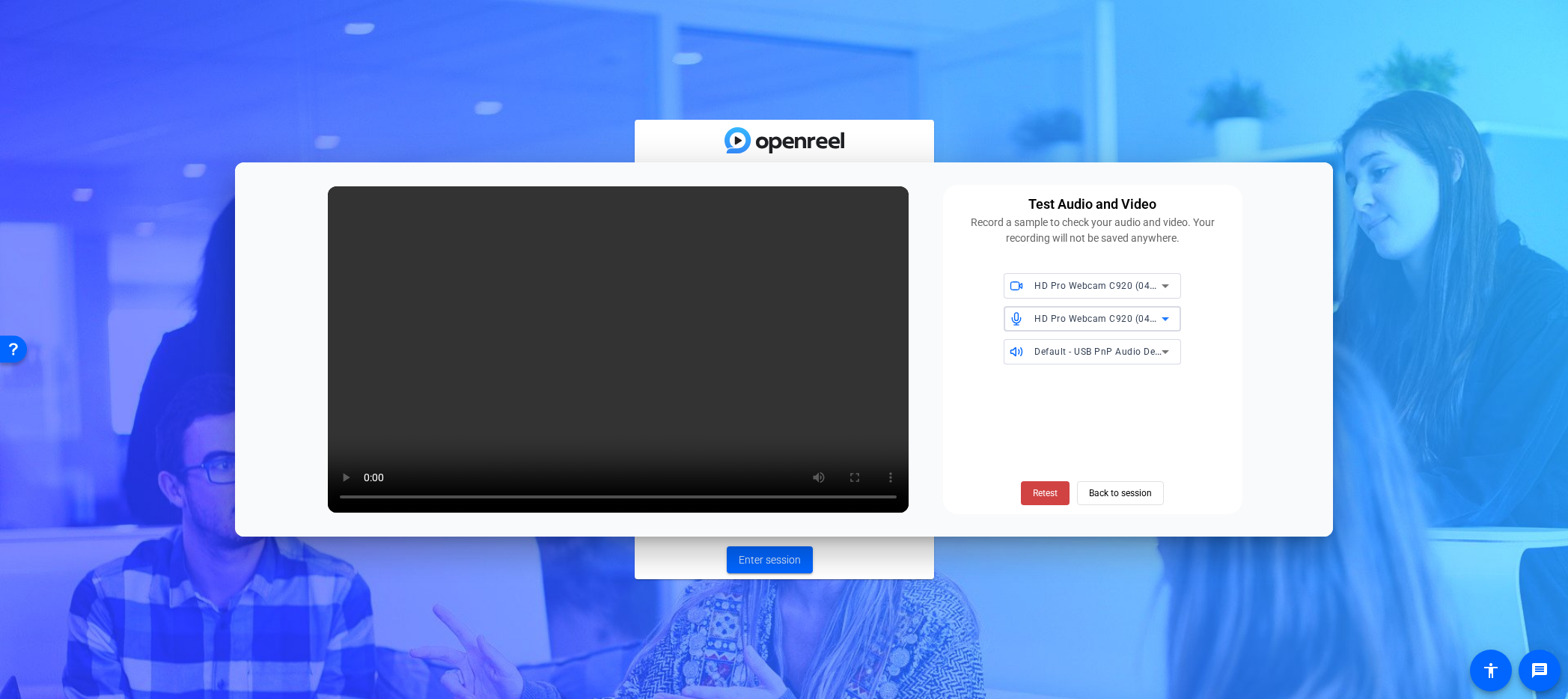 click on "HD Pro Webcam C920 (046d:082d)" at bounding box center [1098, 318] 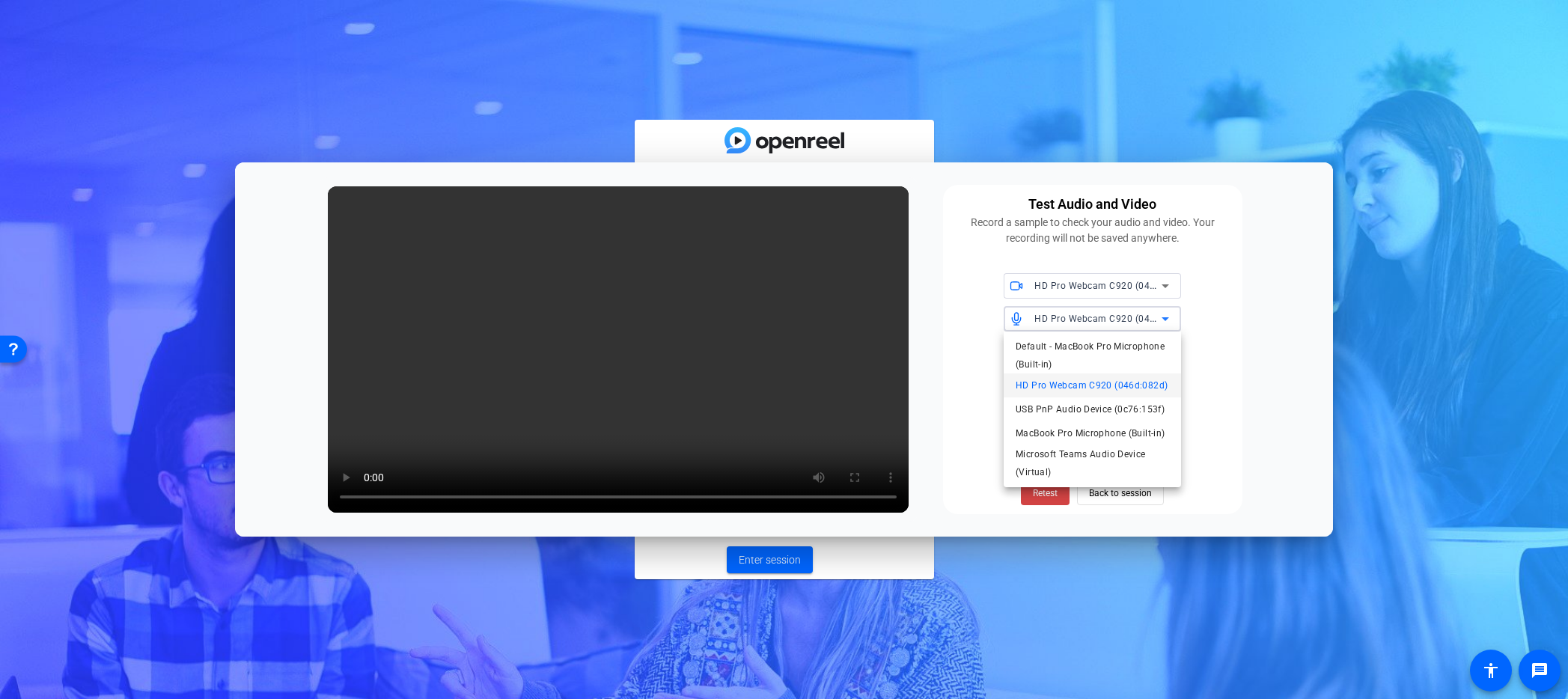 click at bounding box center [784, 350] 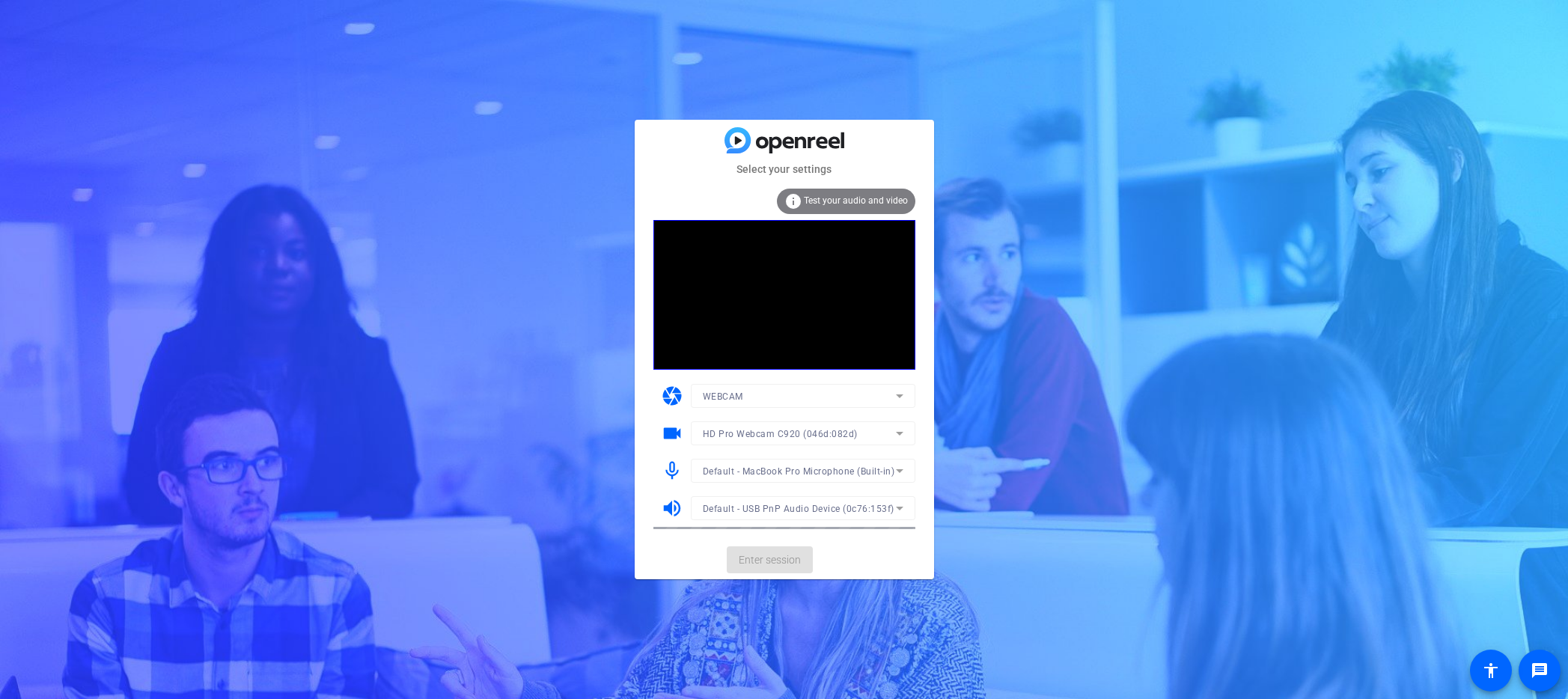 scroll, scrollTop: 0, scrollLeft: 0, axis: both 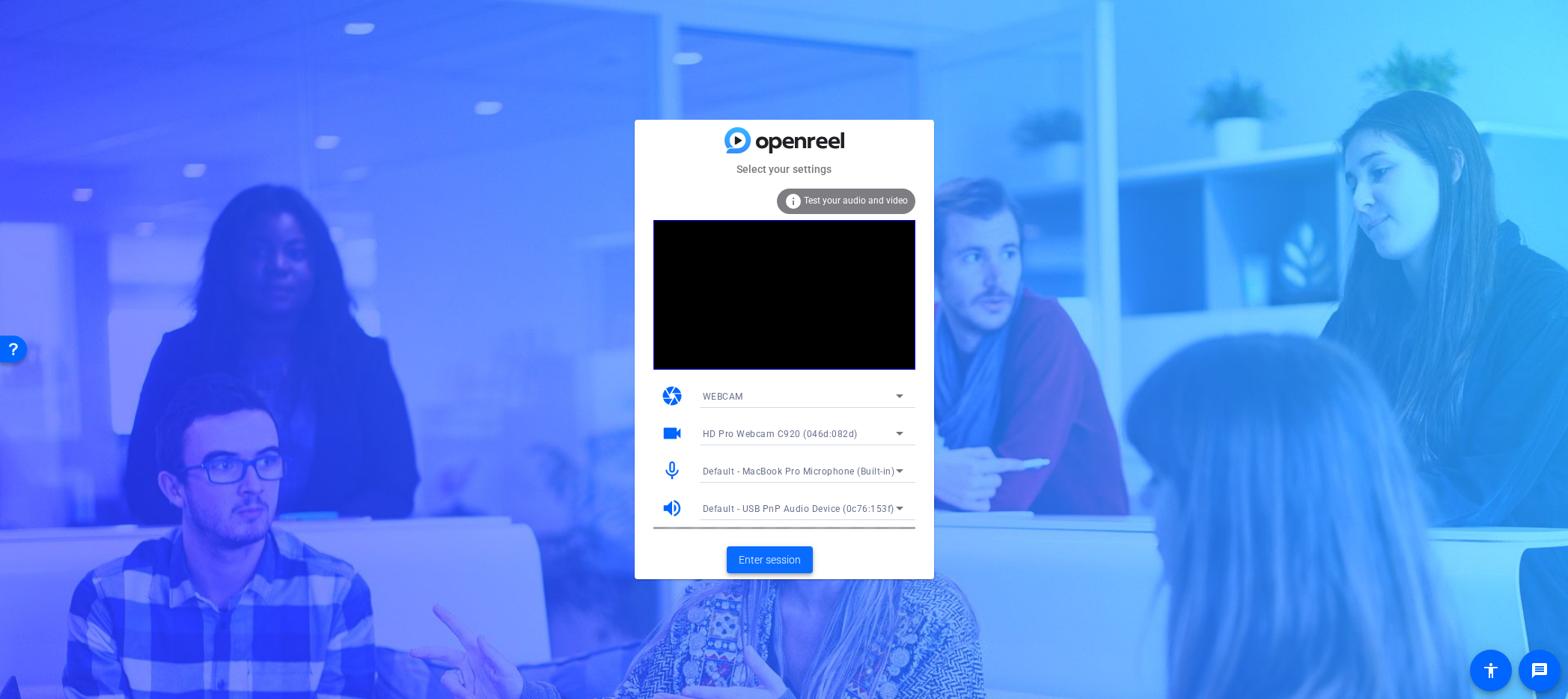 click on "Enter session" 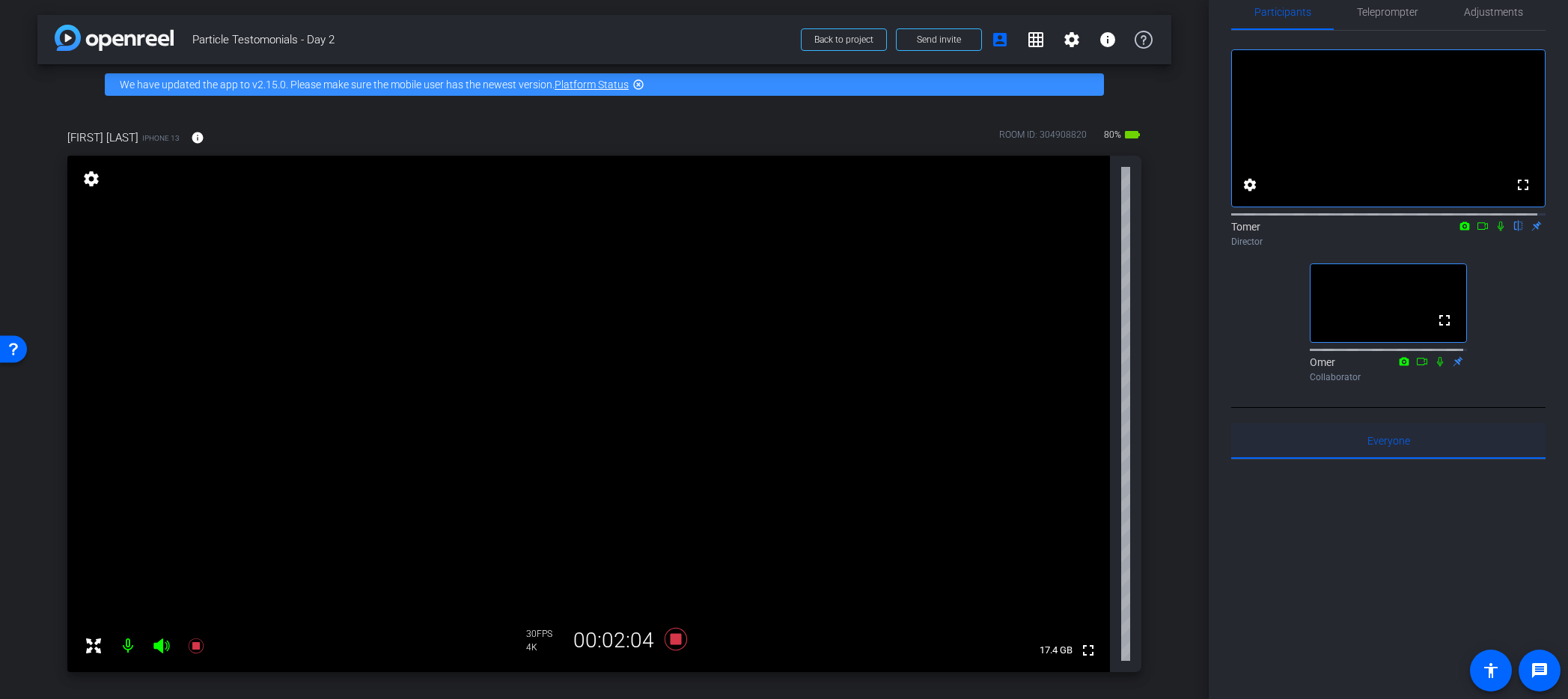 scroll, scrollTop: 0, scrollLeft: 0, axis: both 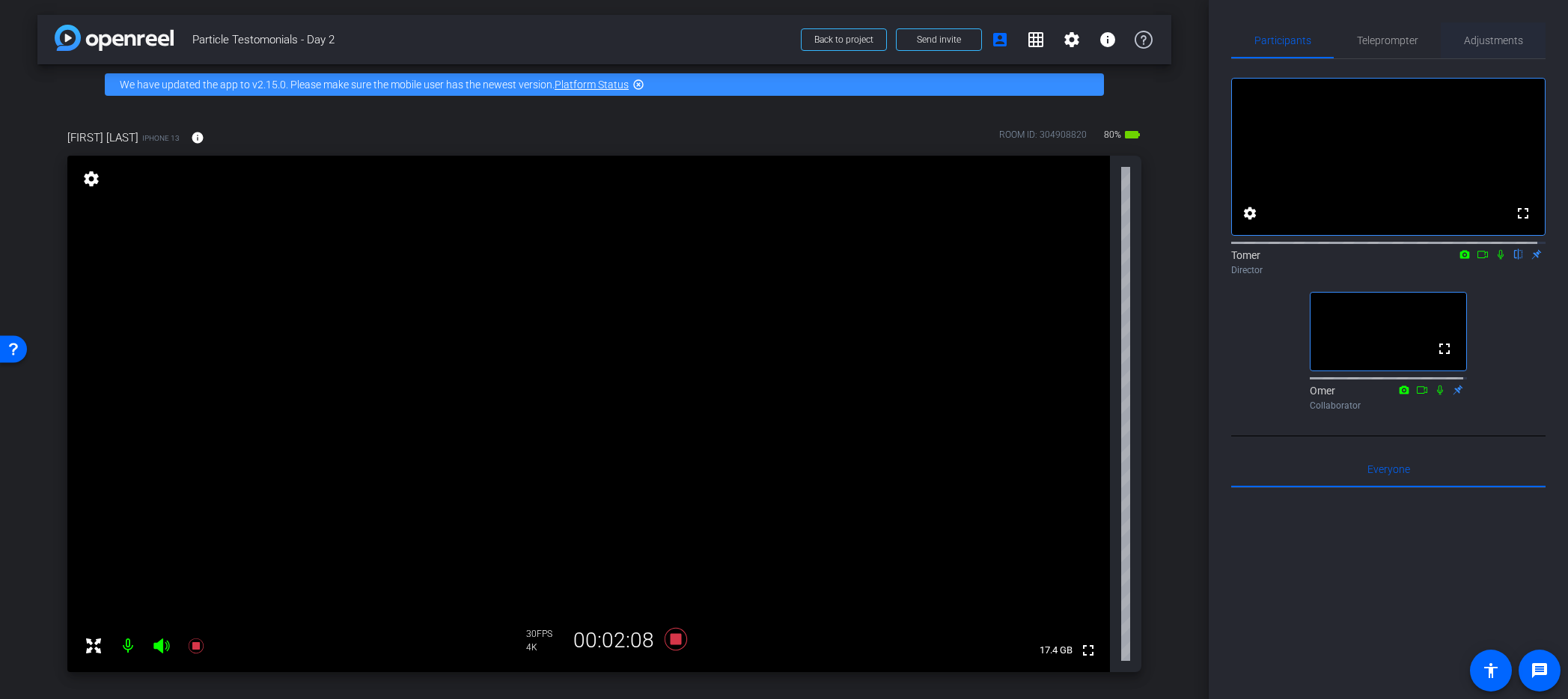 click on "Adjustments" at bounding box center (1493, 40) 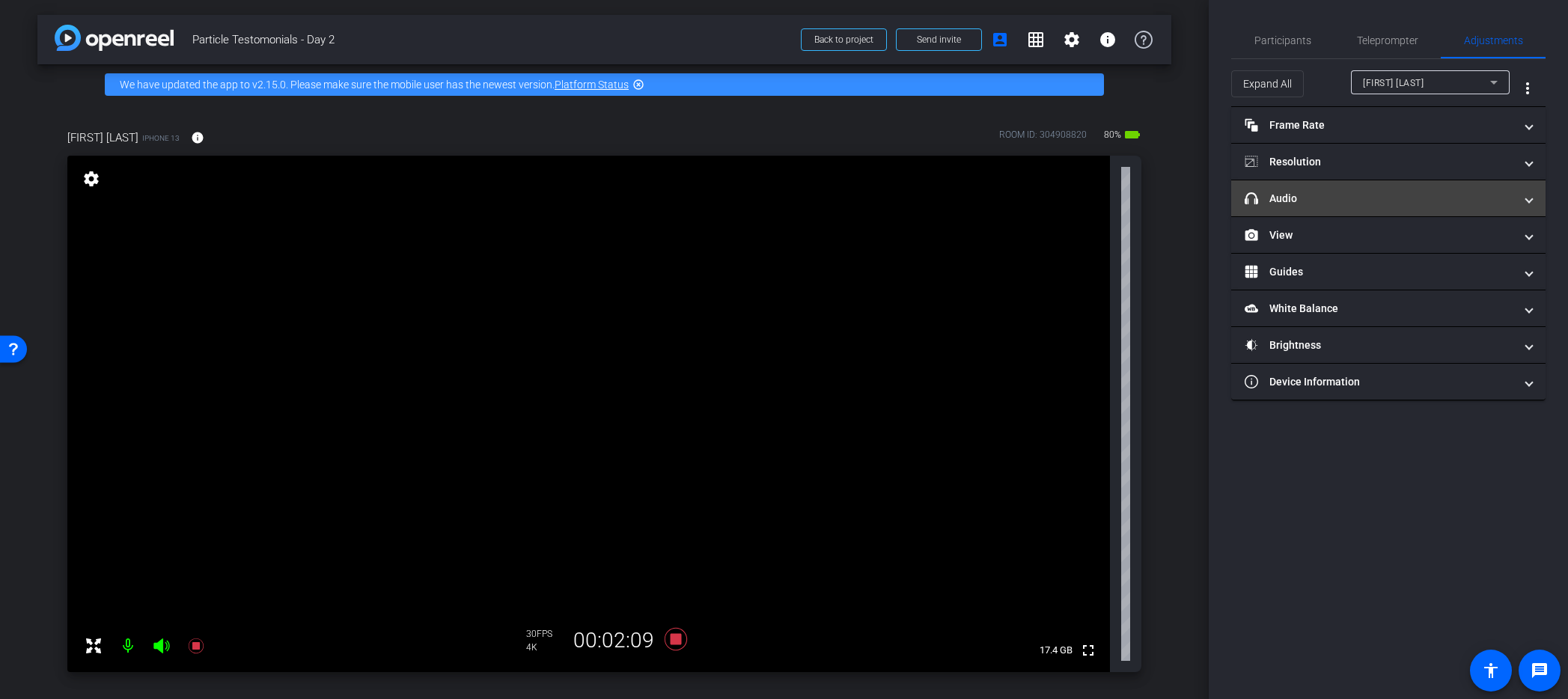 click on "headphone icon
Audio" at bounding box center (1379, 198) 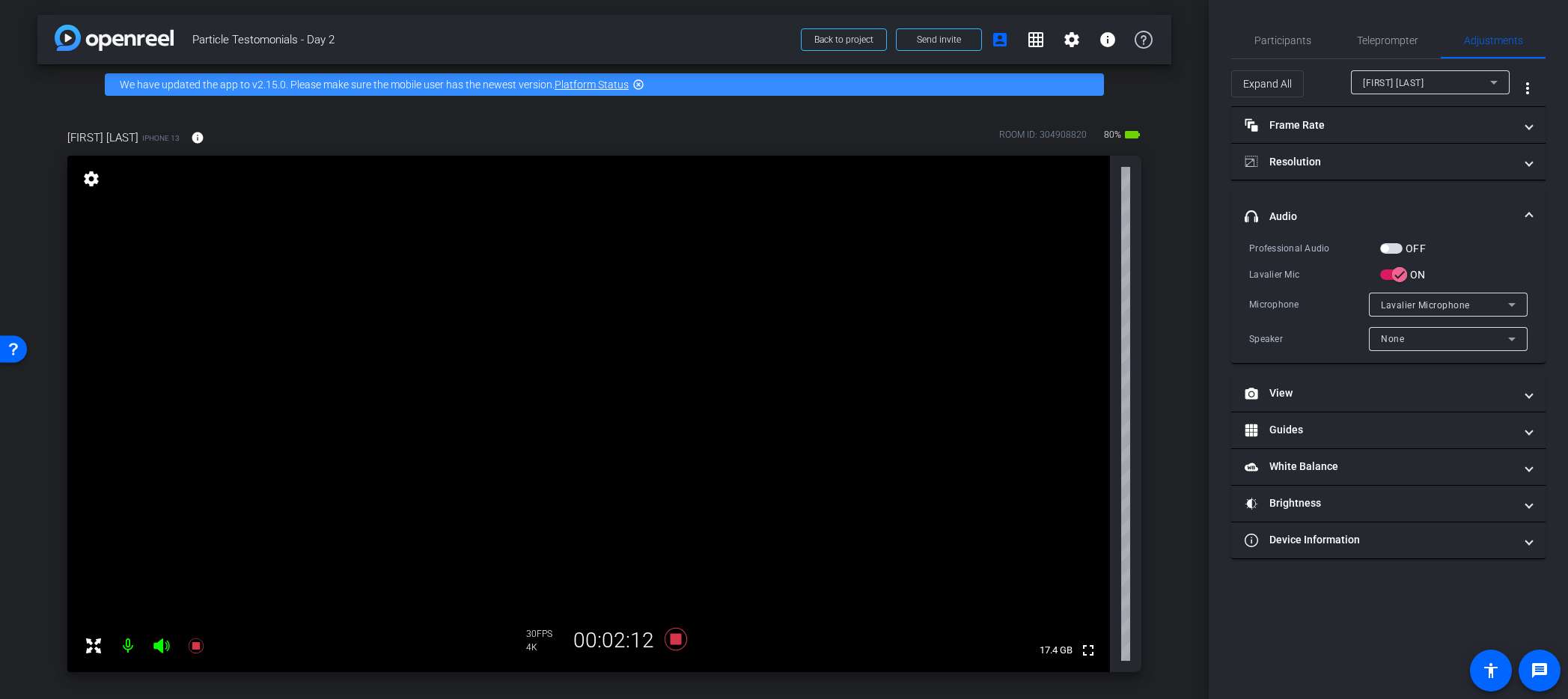 click on "None" at bounding box center [1445, 338] 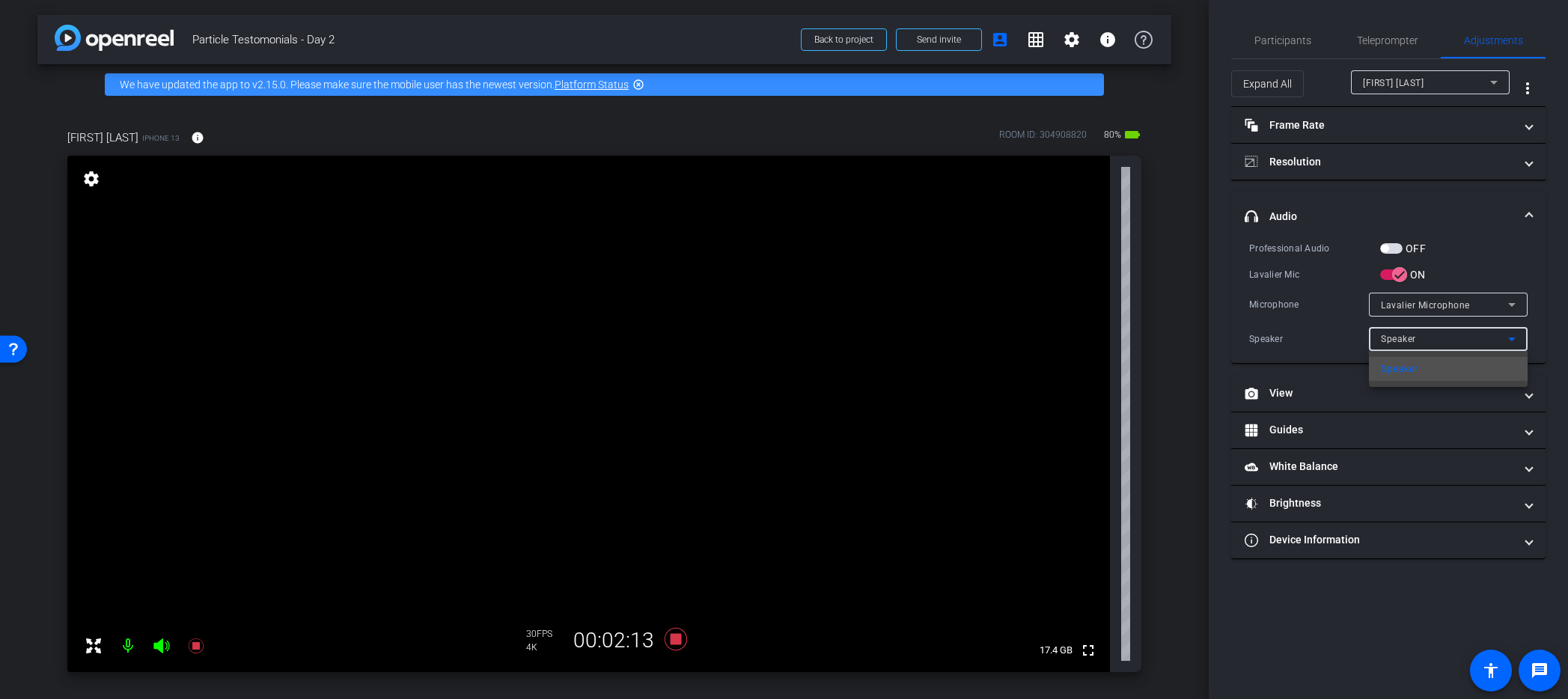 click at bounding box center (784, 350) 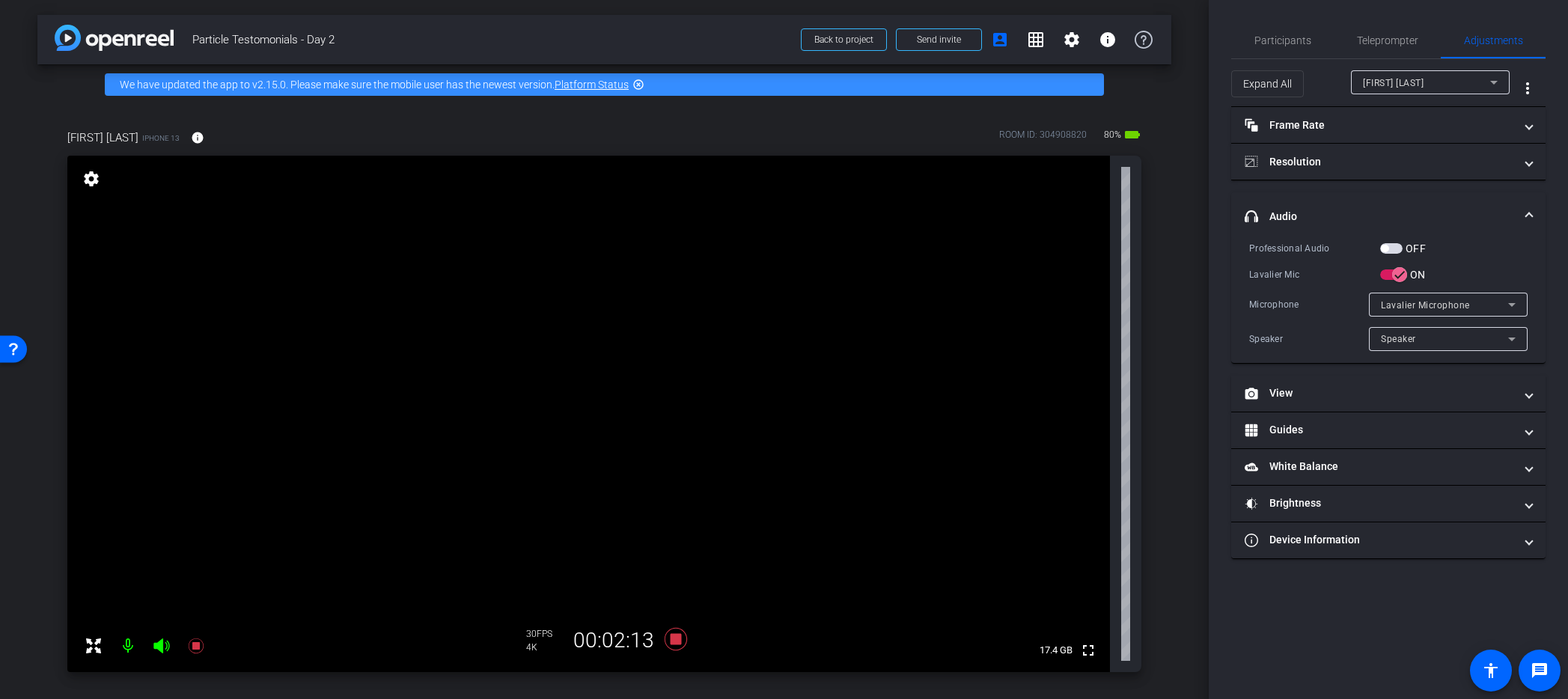 click on "Lavalier Microphone" at bounding box center [1445, 305] 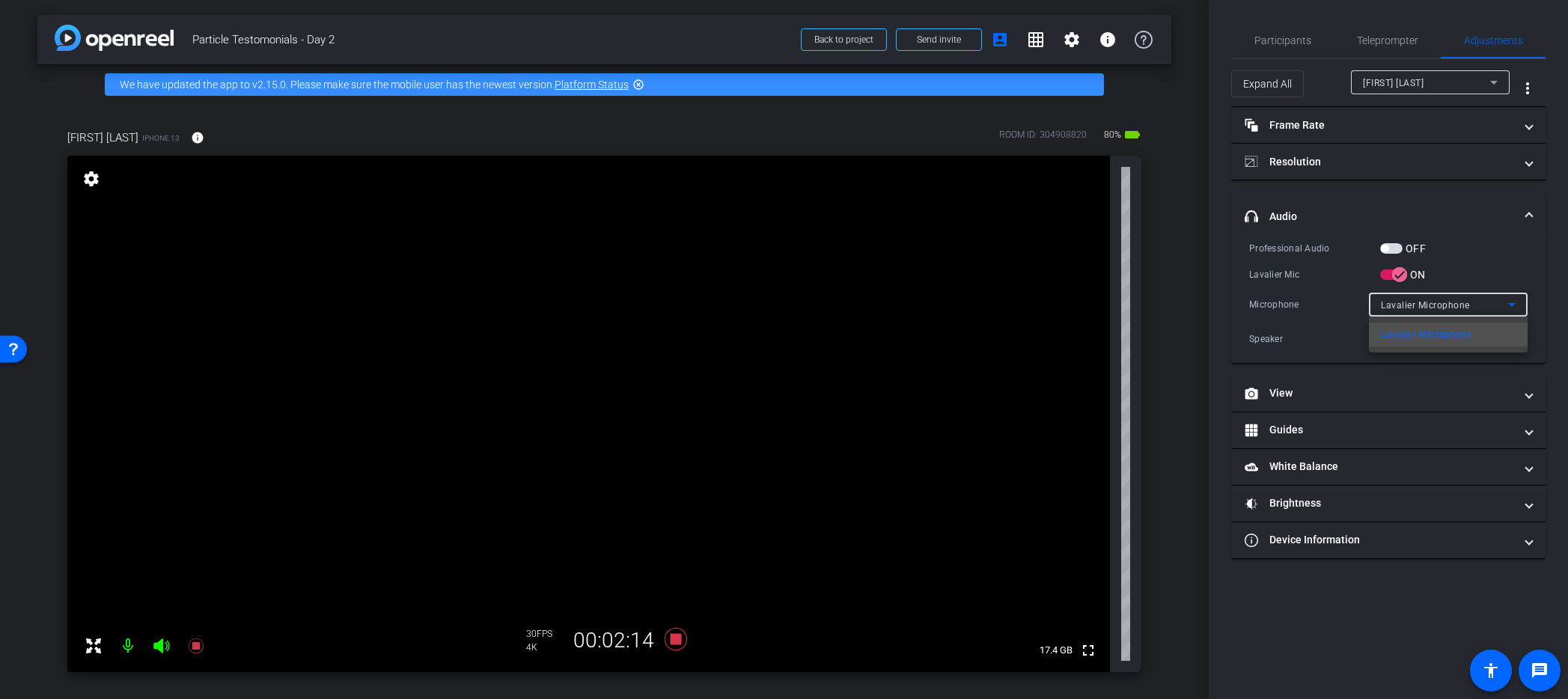 click at bounding box center [784, 350] 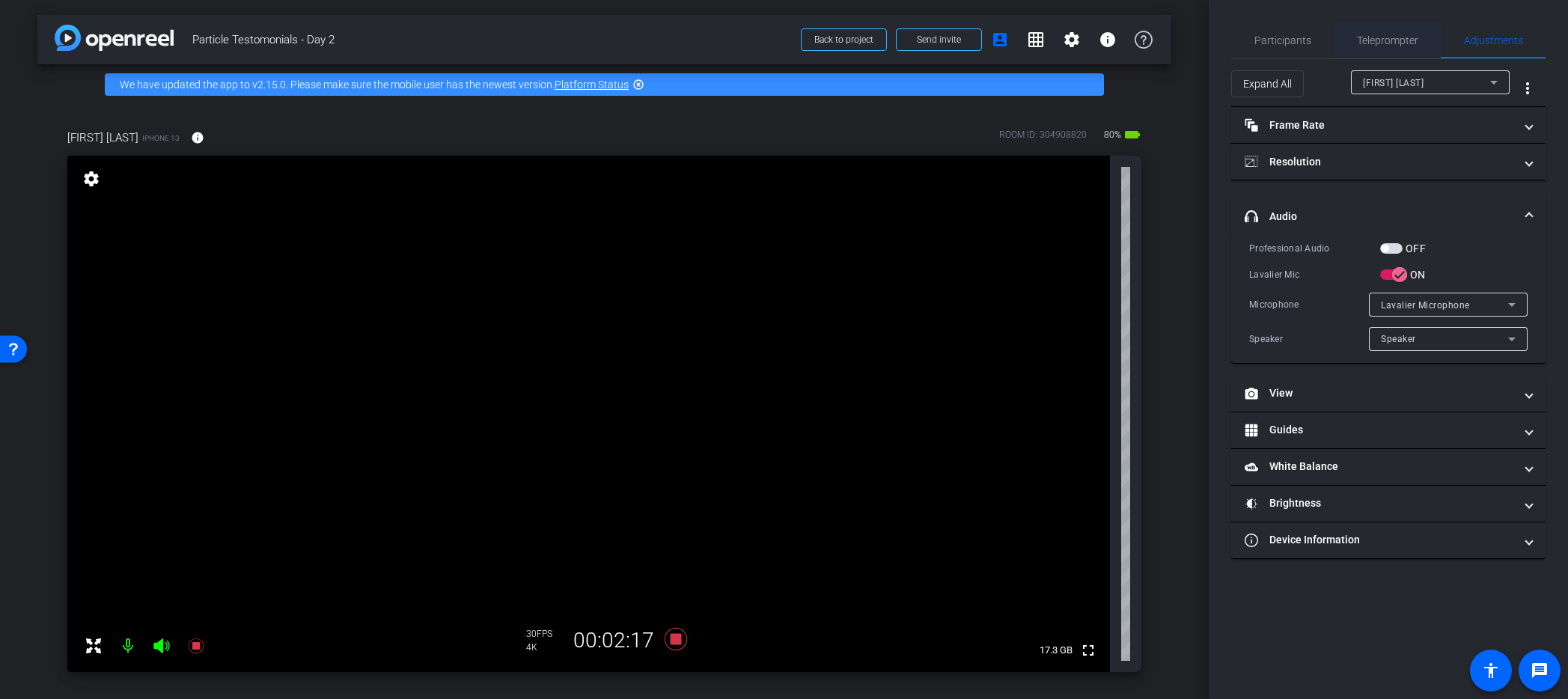 click on "Teleprompter" at bounding box center (1388, 40) 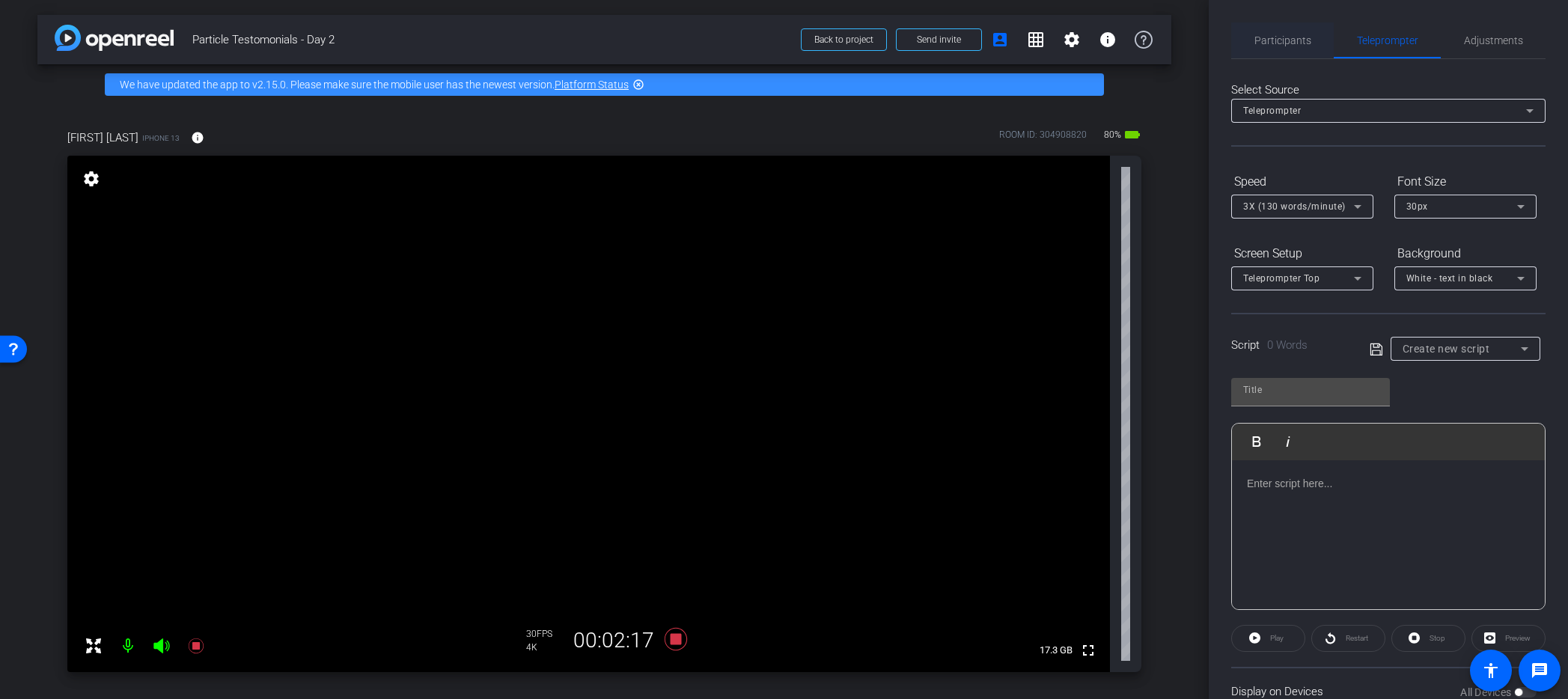 click on "Participants" at bounding box center (1283, 40) 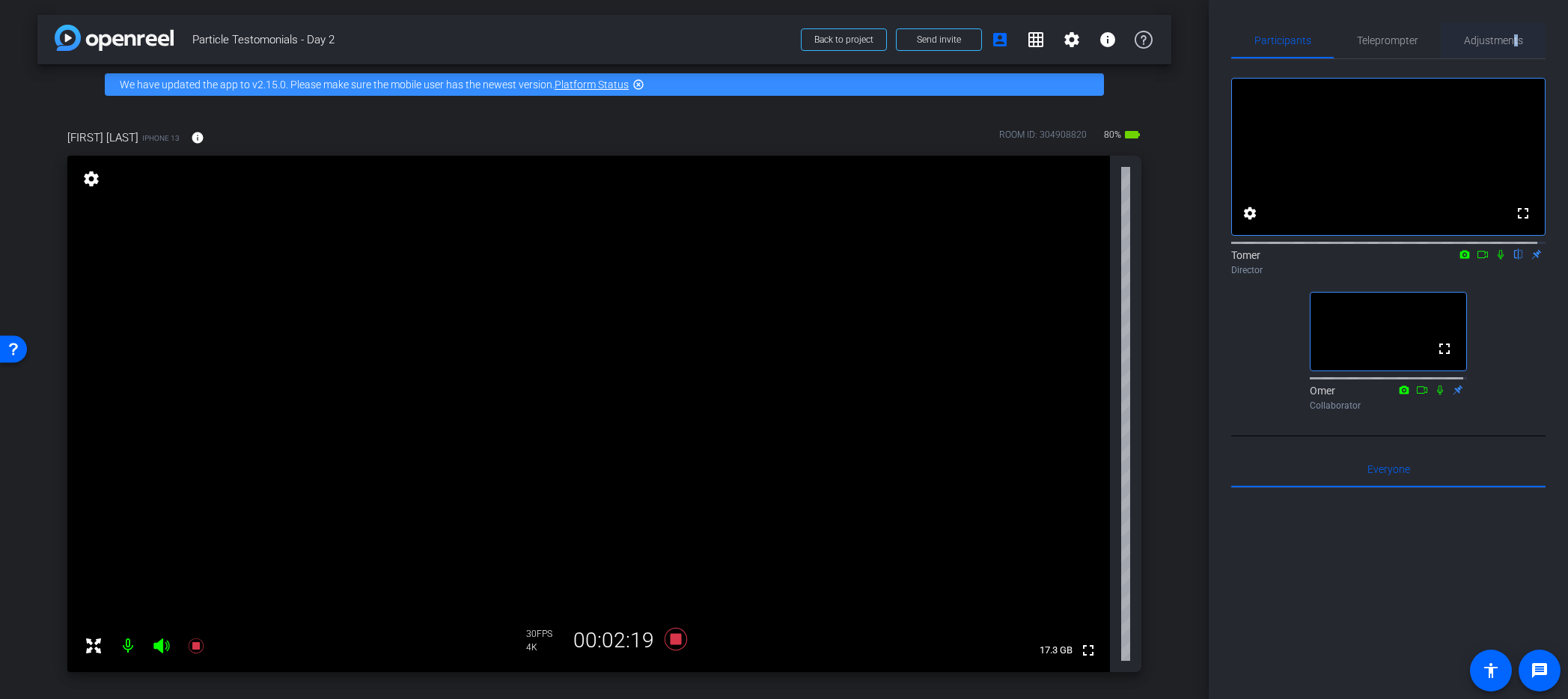 click on "Adjustments" at bounding box center (1493, 40) 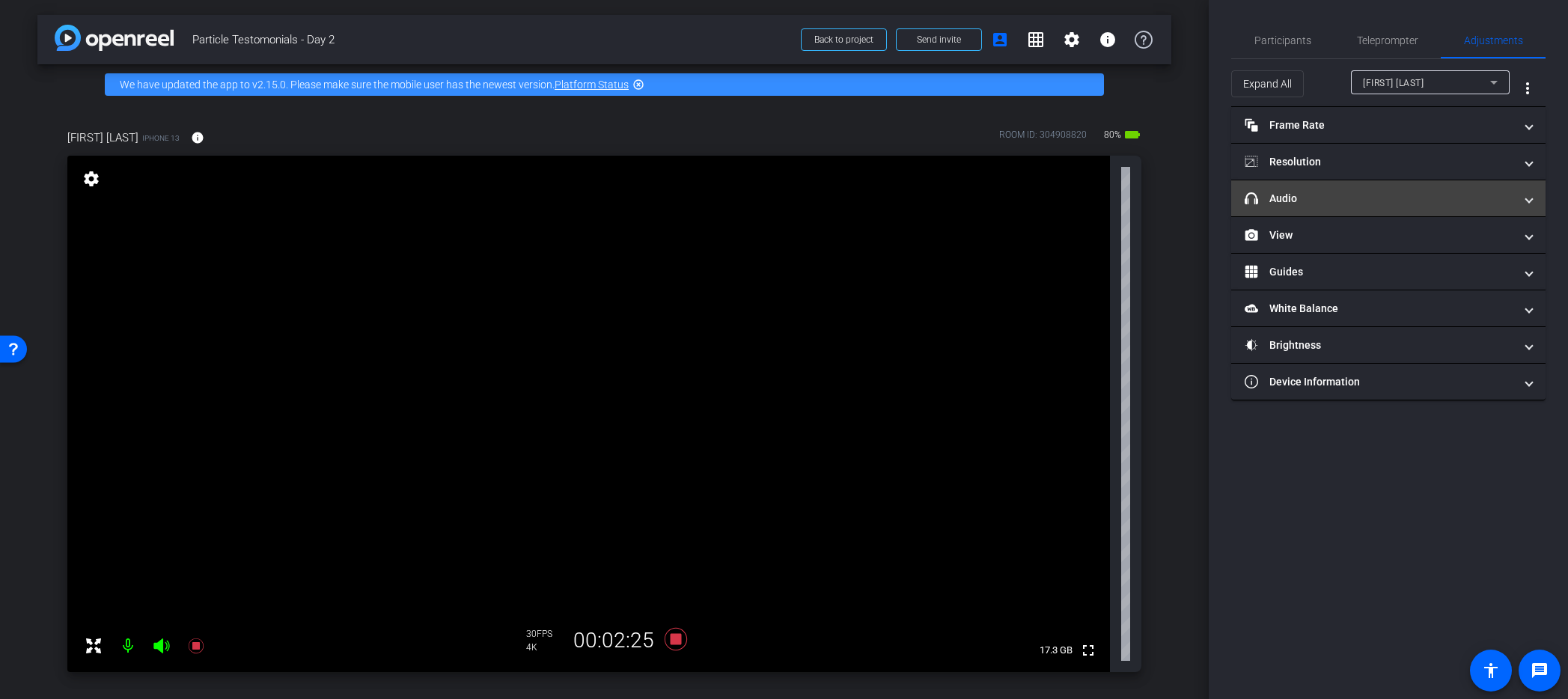 click on "headphone icon
Audio" at bounding box center [1379, 198] 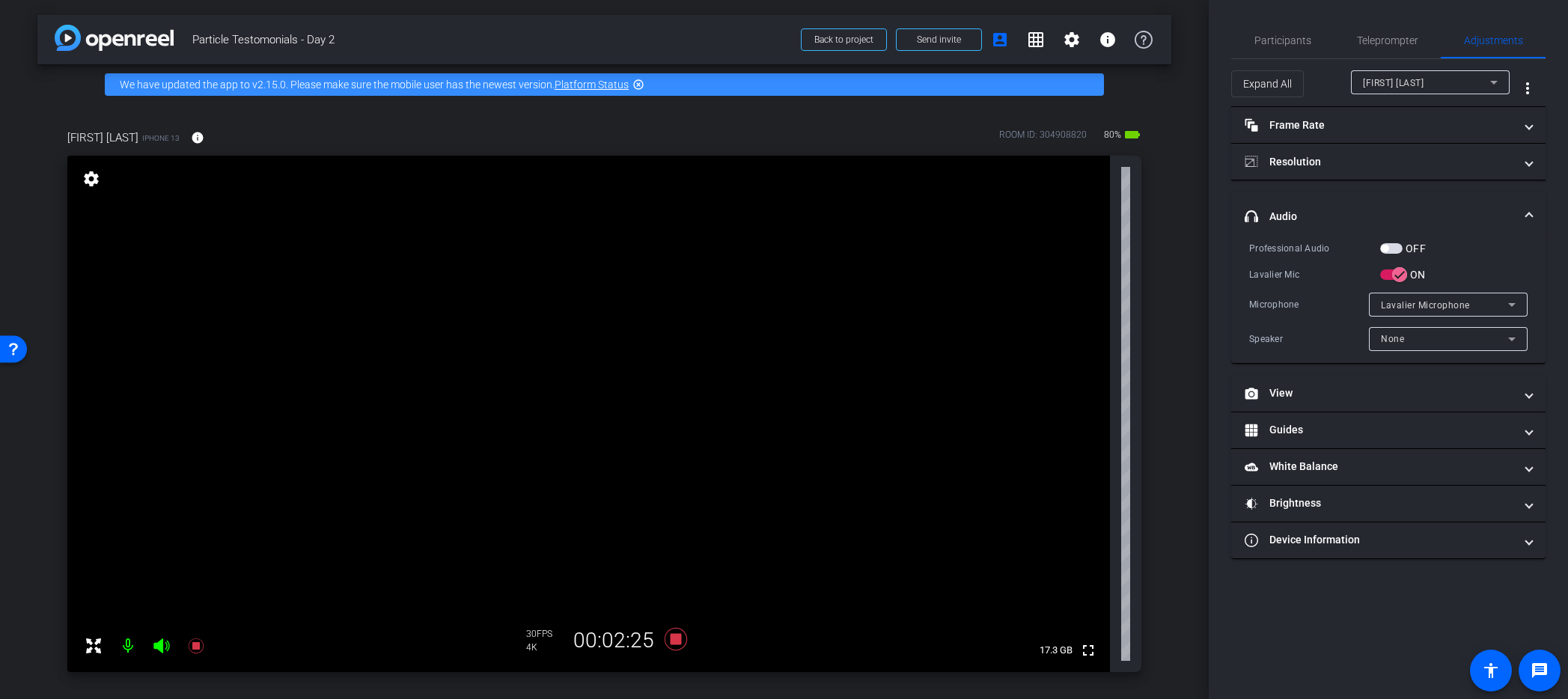 click on "[FIRST] [LAST]" at bounding box center (1393, 83) 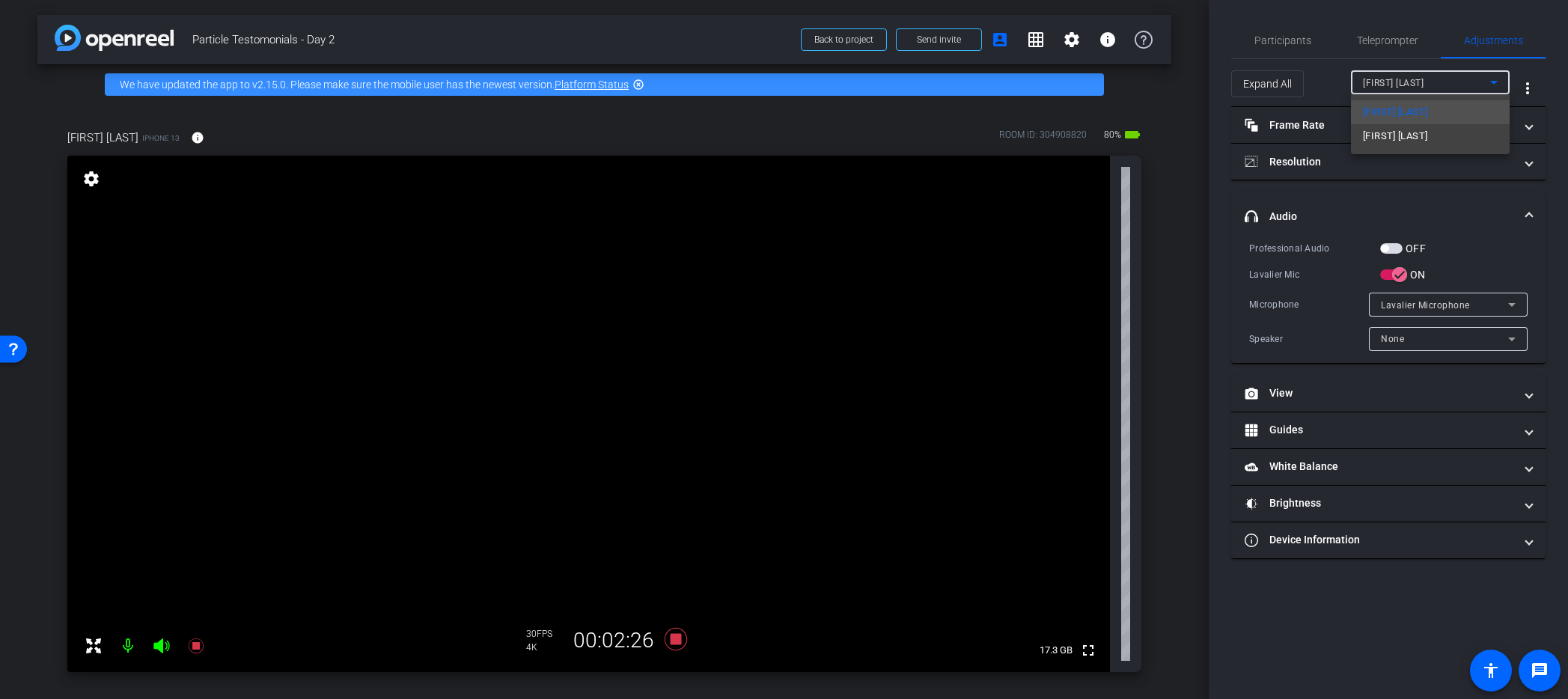 click on "[FIRST] [LAST]   [FIRST] [LAST]" at bounding box center (1430, 124) 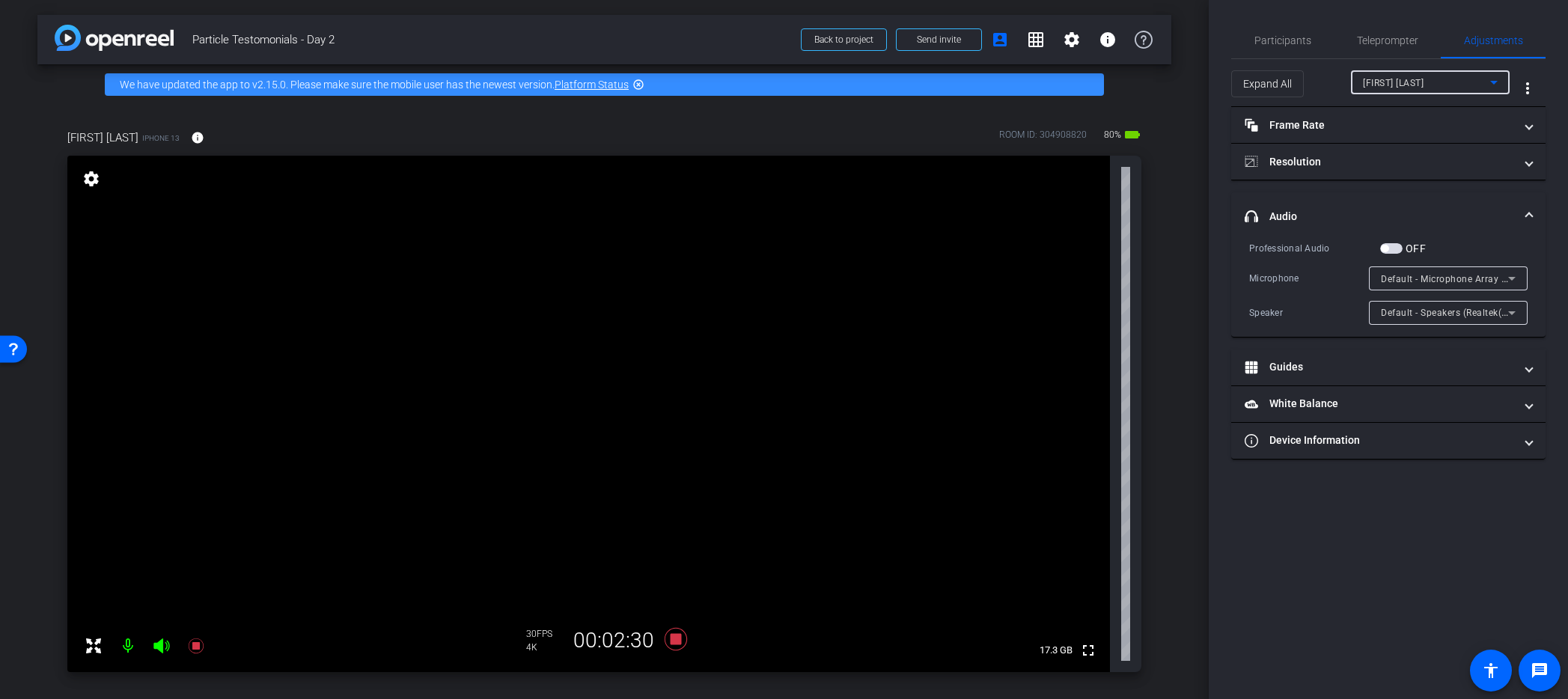 click at bounding box center [588, 414] 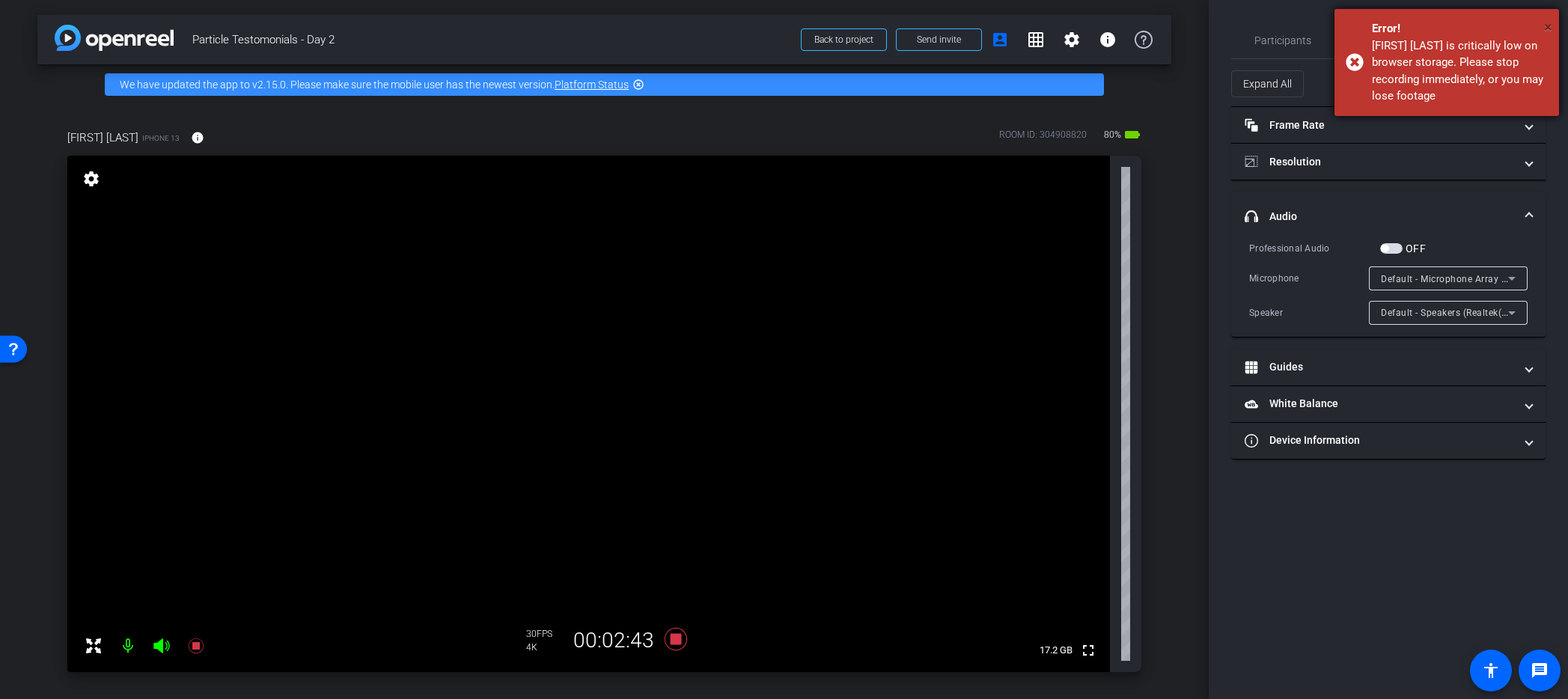 click on "×" at bounding box center (1548, 27) 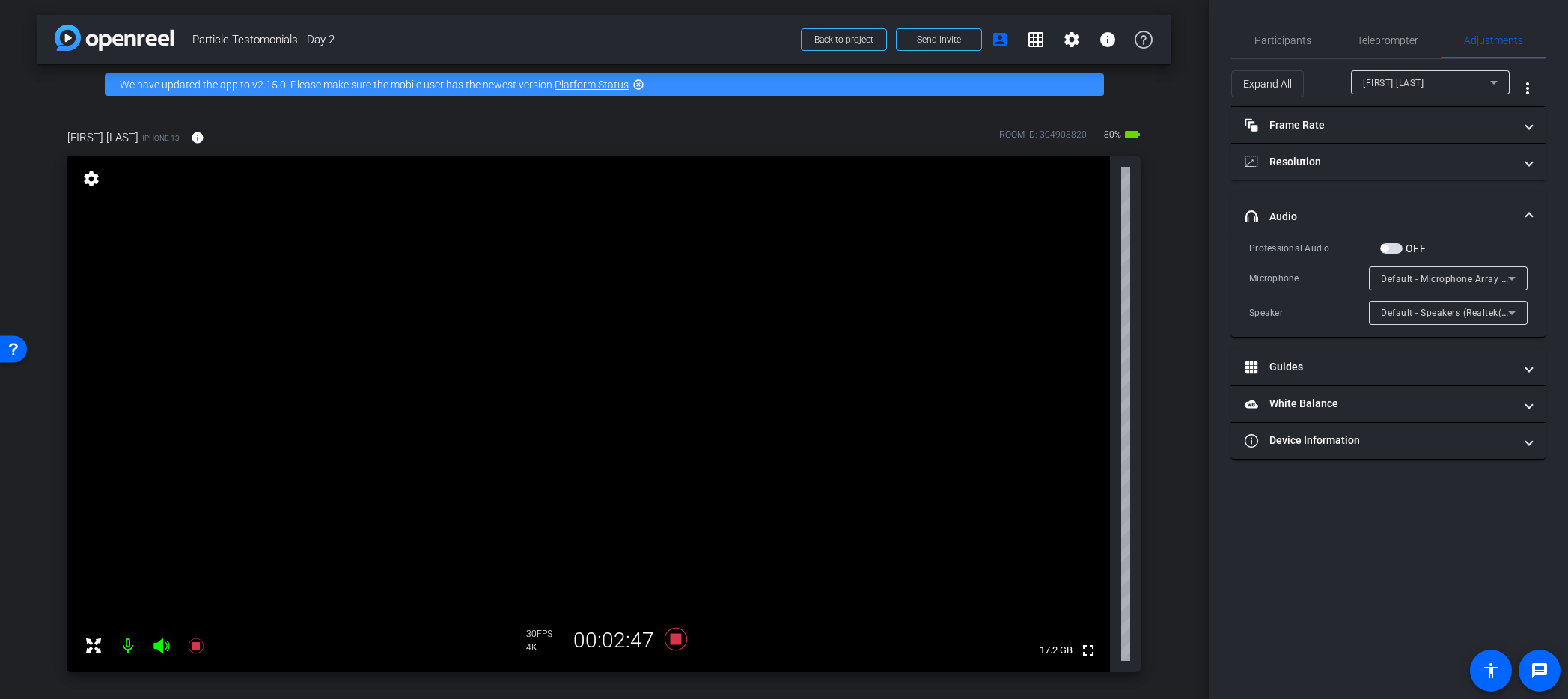 click 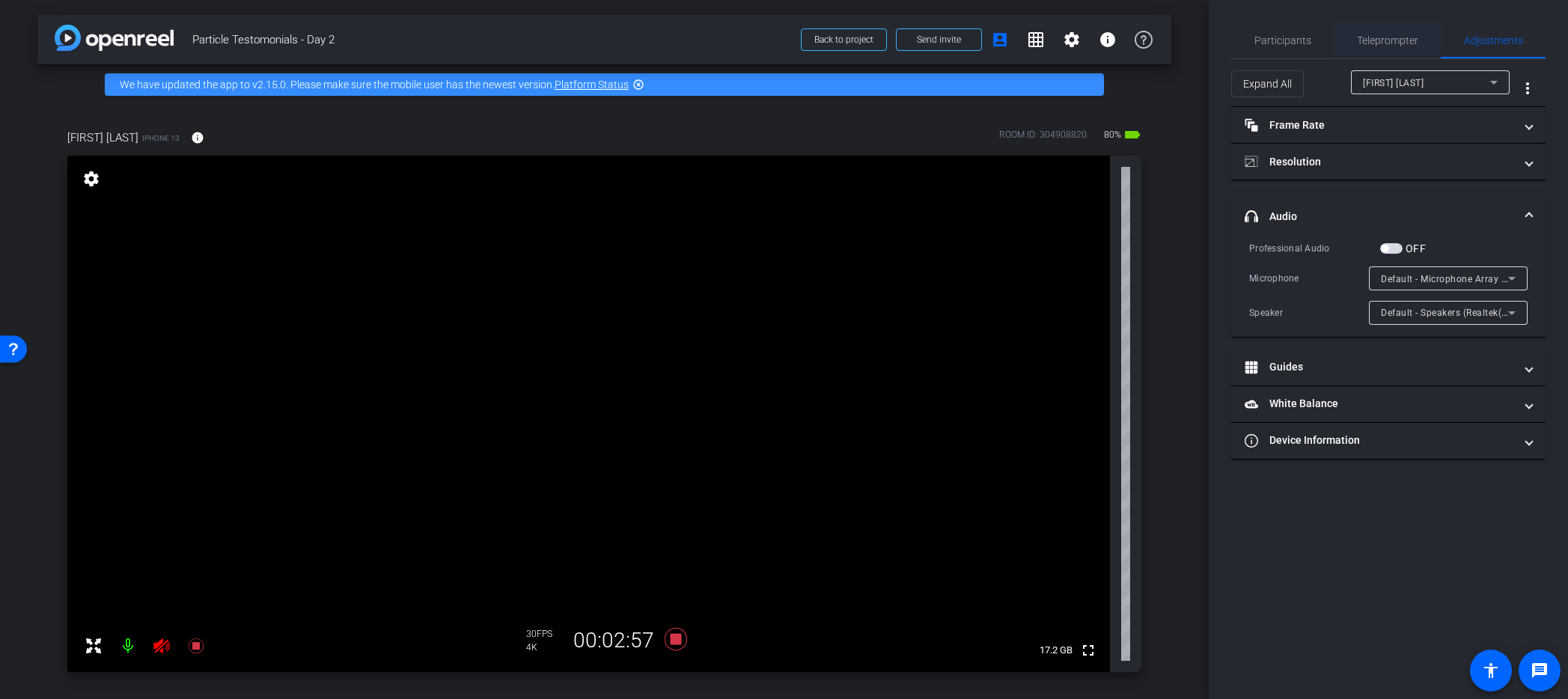 click on "Teleprompter" at bounding box center [1388, 40] 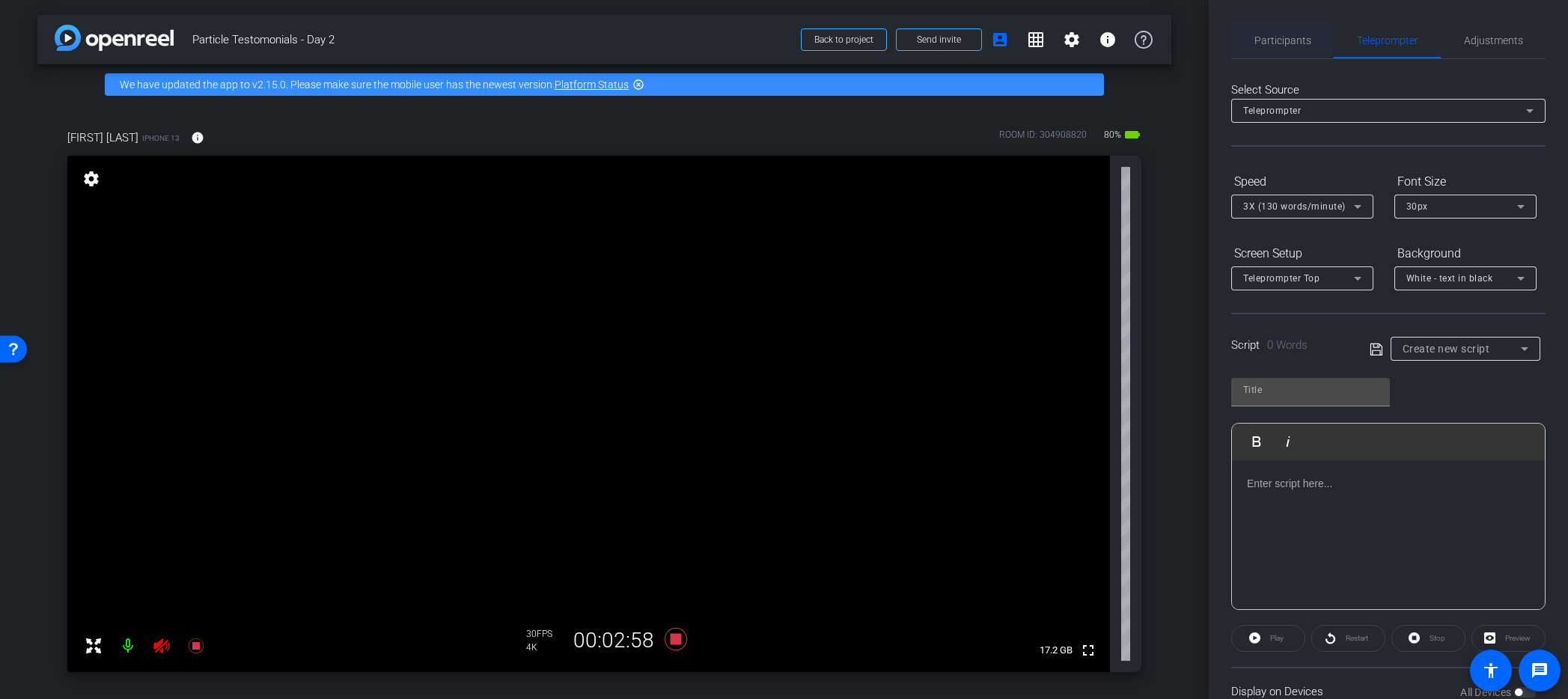 click on "Participants" at bounding box center [1283, 40] 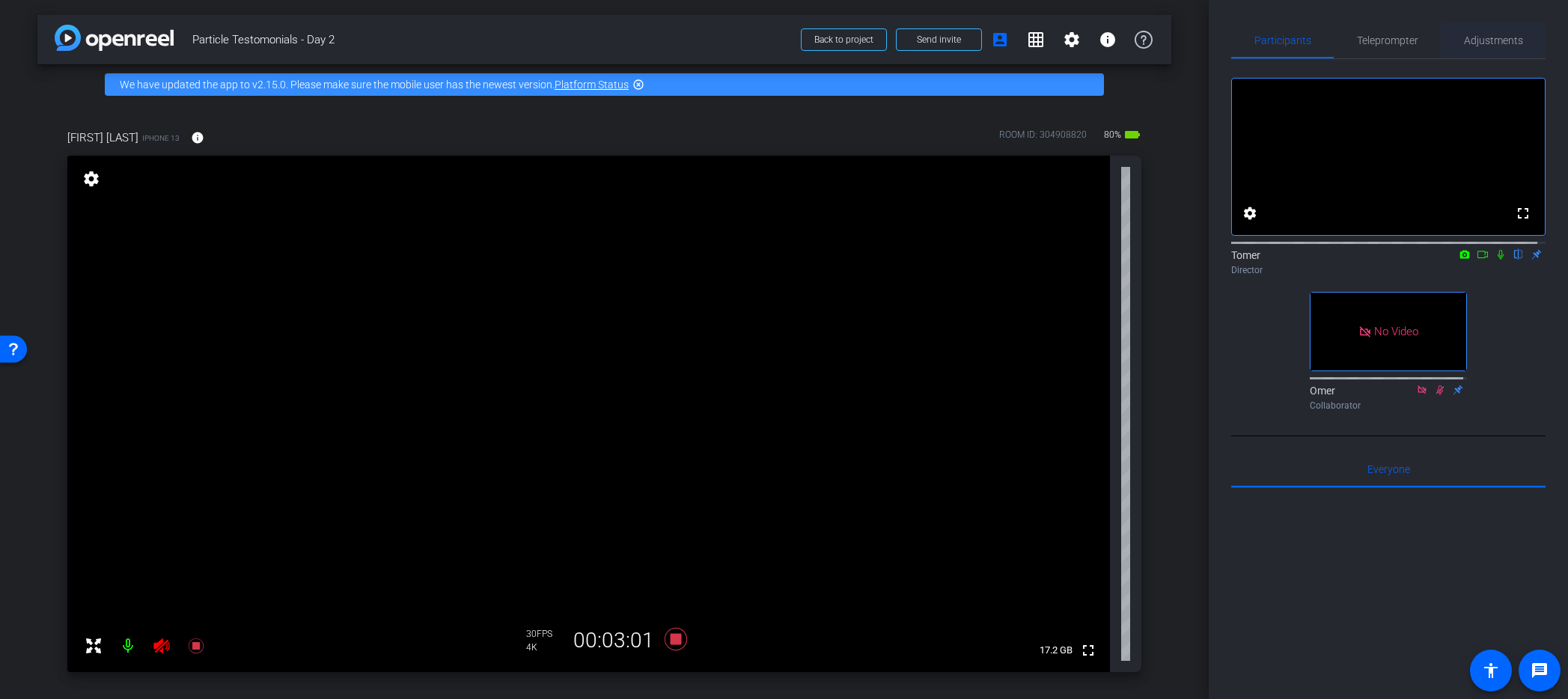 click on "Adjustments" at bounding box center (1493, 40) 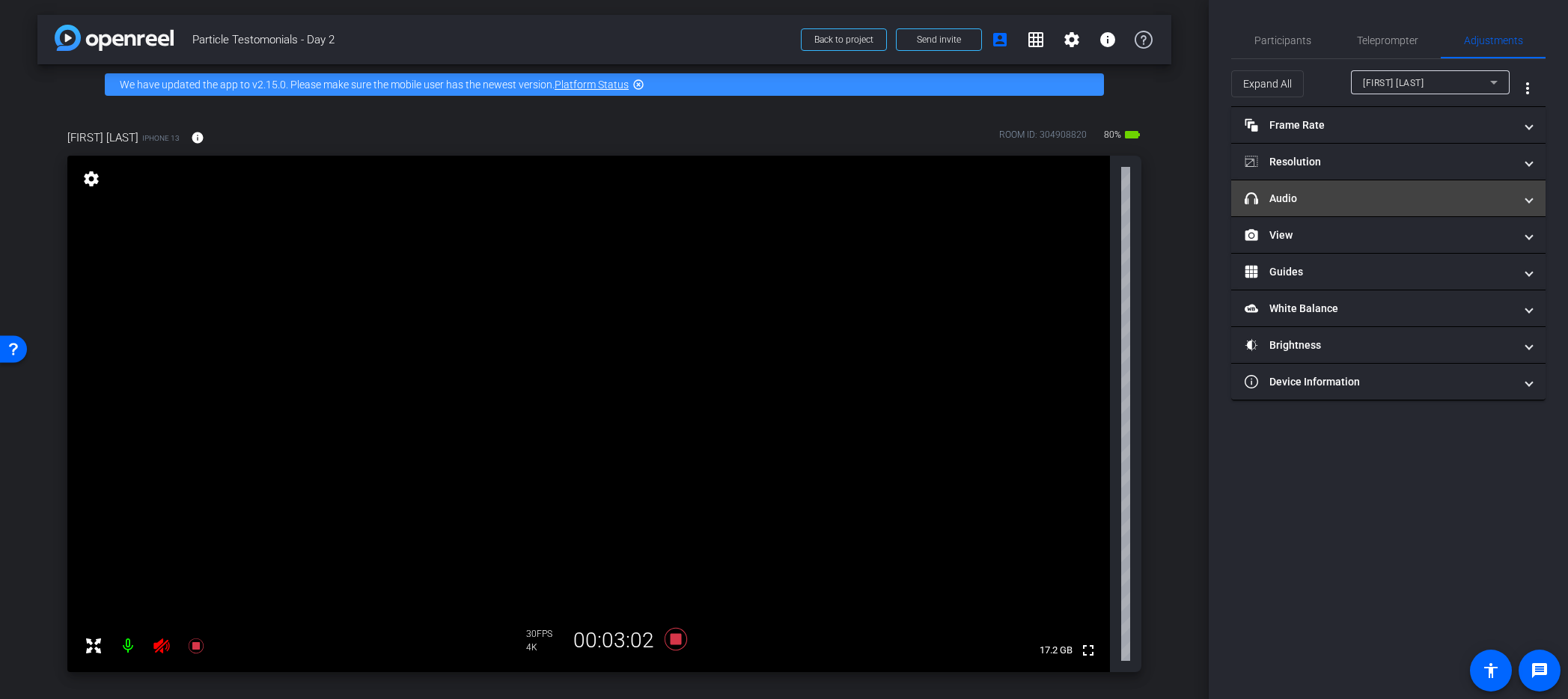 click on "headphone icon
Audio" at bounding box center [1379, 198] 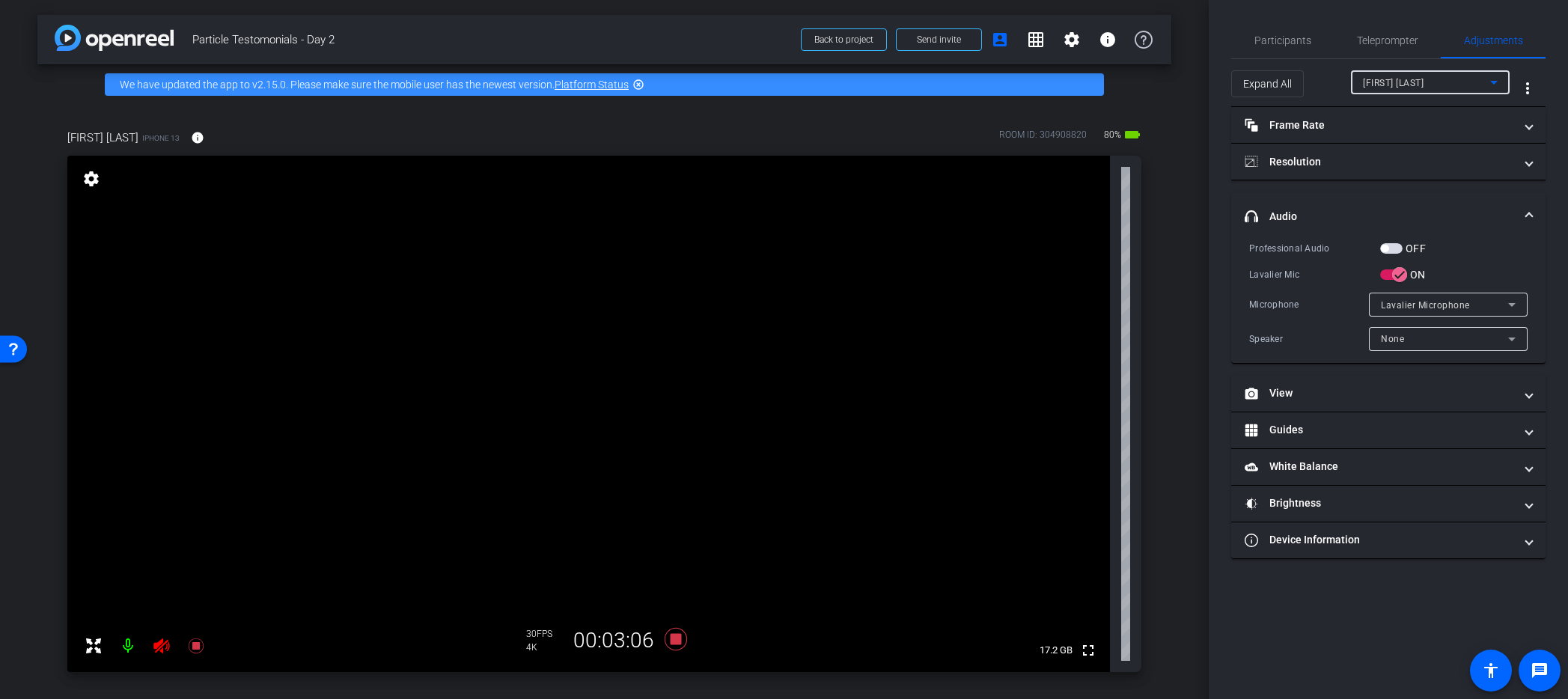 click on "[FIRST] [LAST]" at bounding box center (1393, 83) 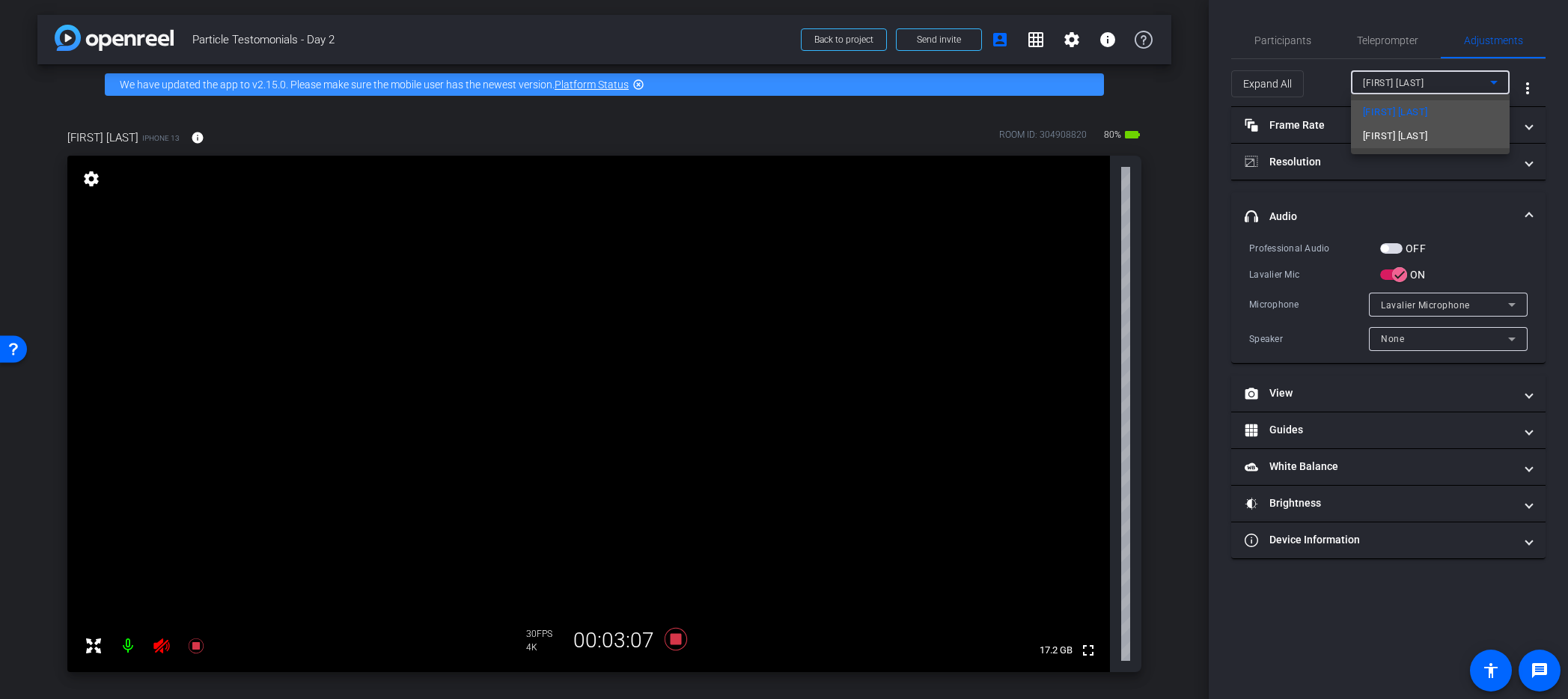 click on "[FIRST] [LAST]" at bounding box center (1395, 136) 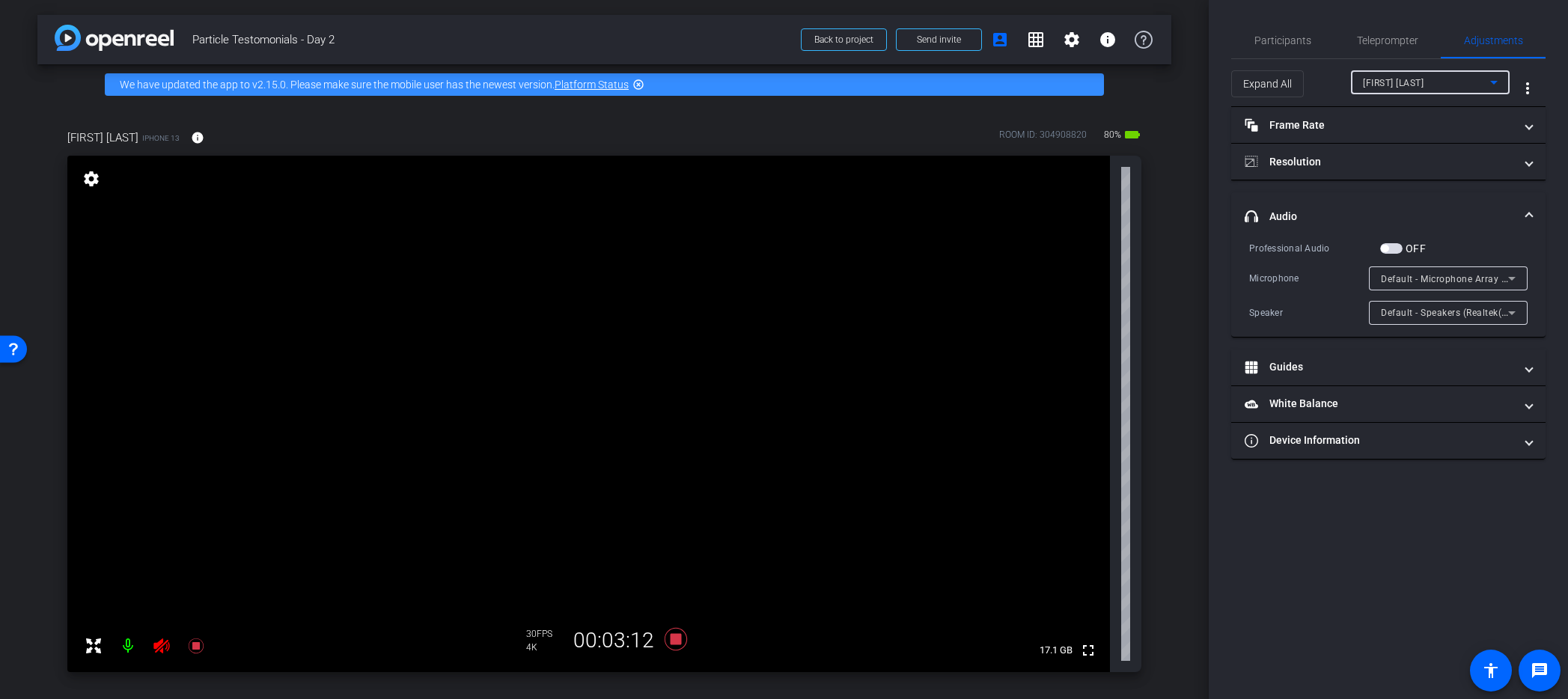 click on "[FIRST] [LAST]" at bounding box center (1393, 83) 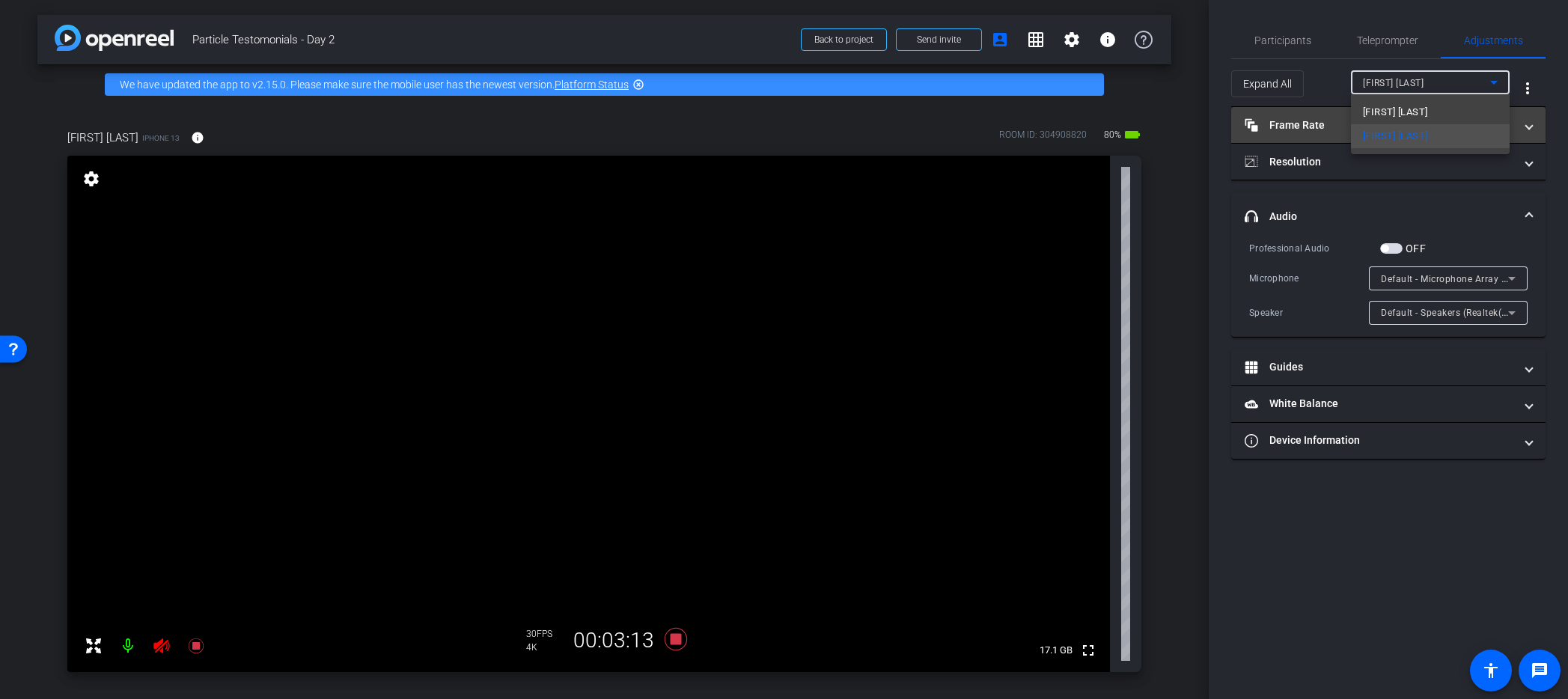 click on "[FIRST] [LAST]1" at bounding box center (1395, 112) 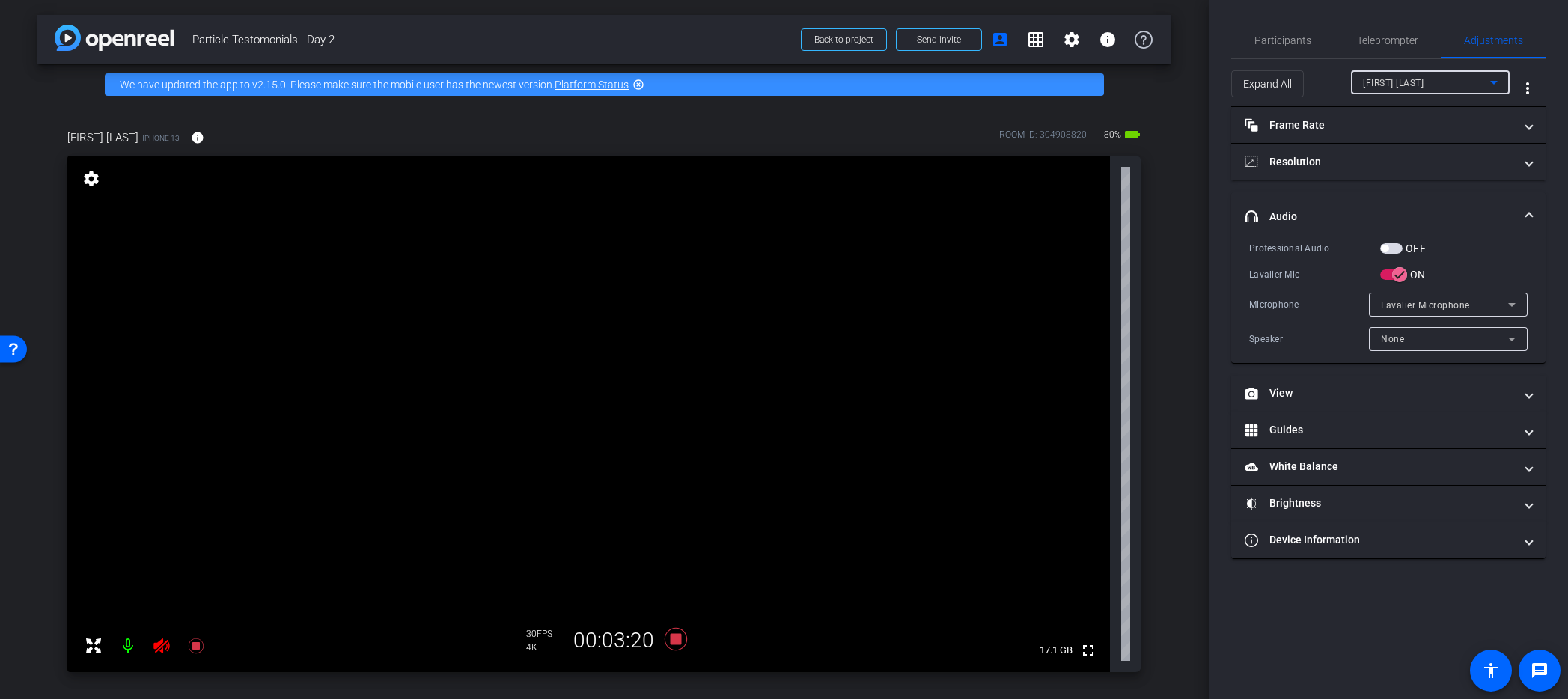 click at bounding box center (1391, 248) 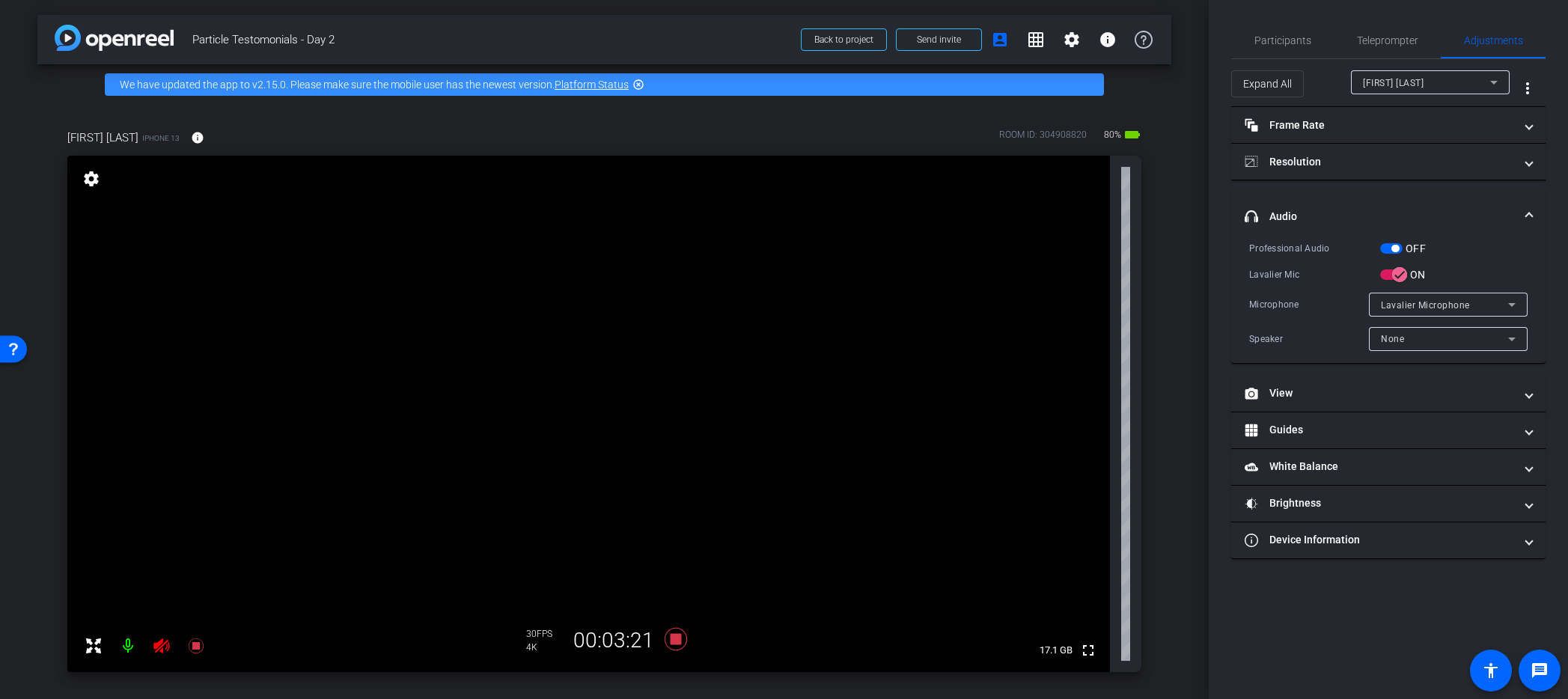 click at bounding box center (1395, 248) 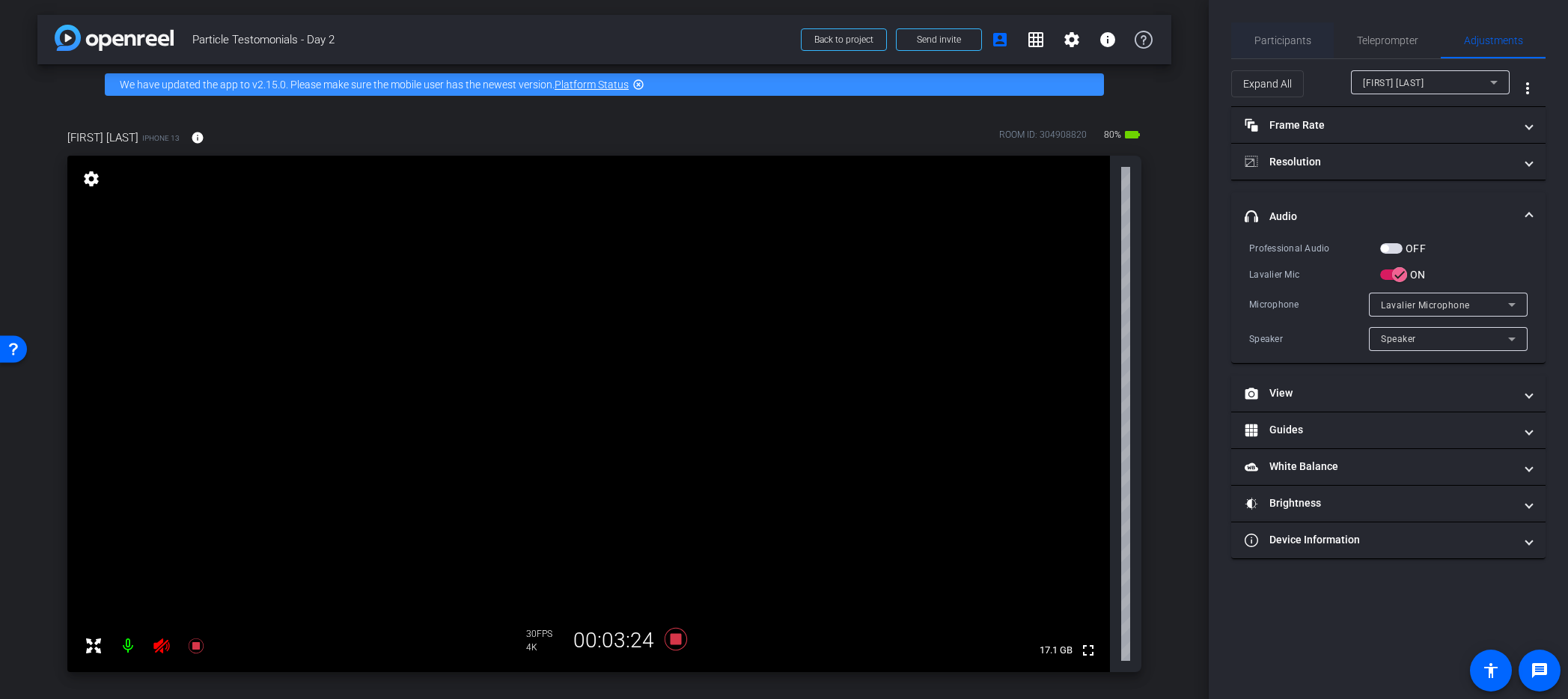 click on "Participants" at bounding box center (1283, 40) 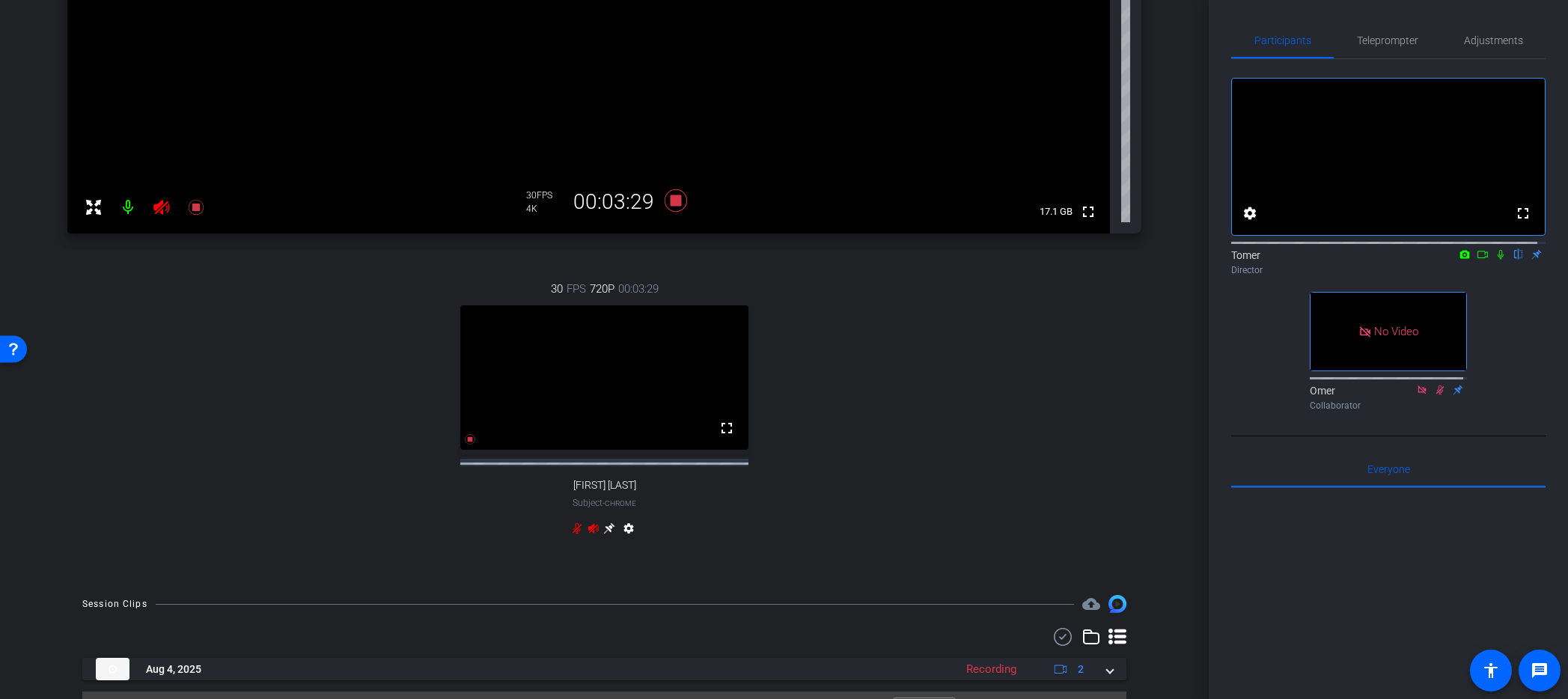 scroll, scrollTop: 0, scrollLeft: 0, axis: both 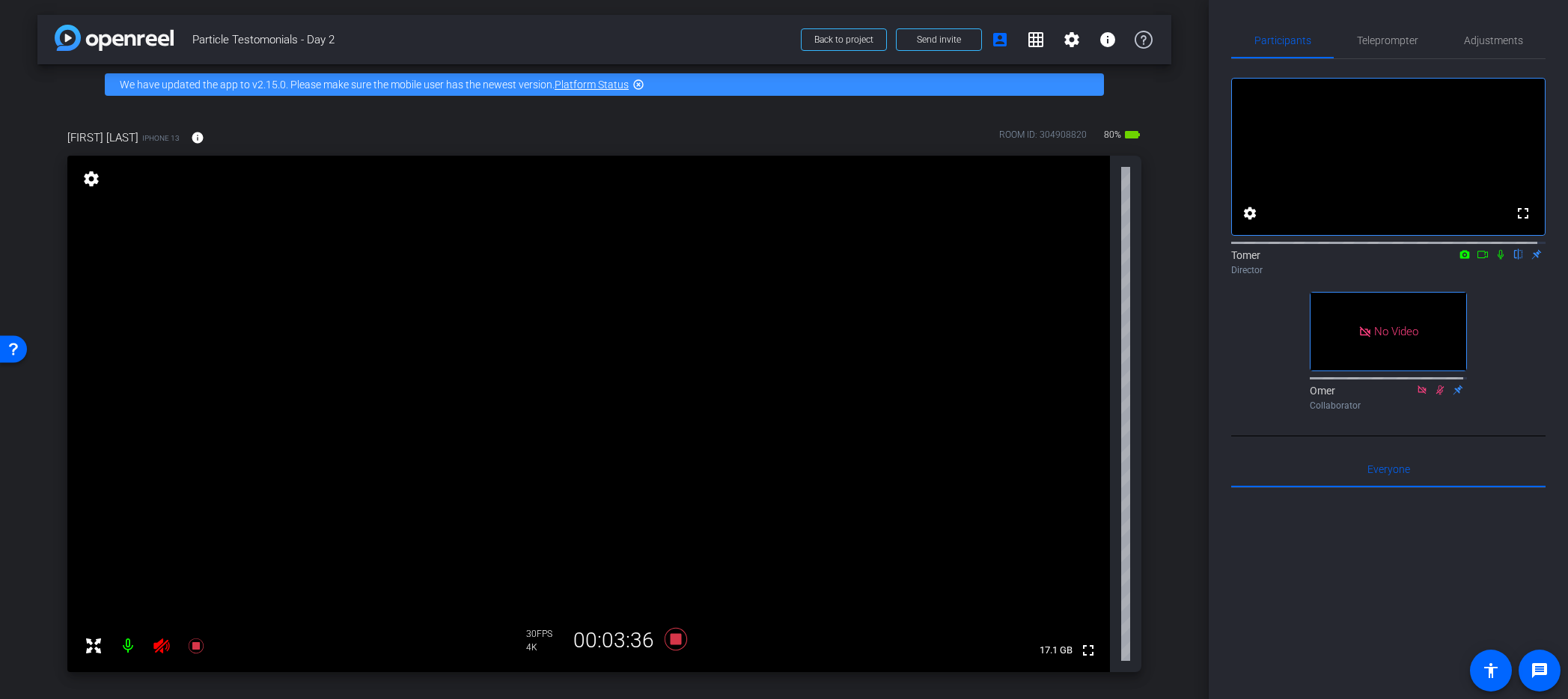 click 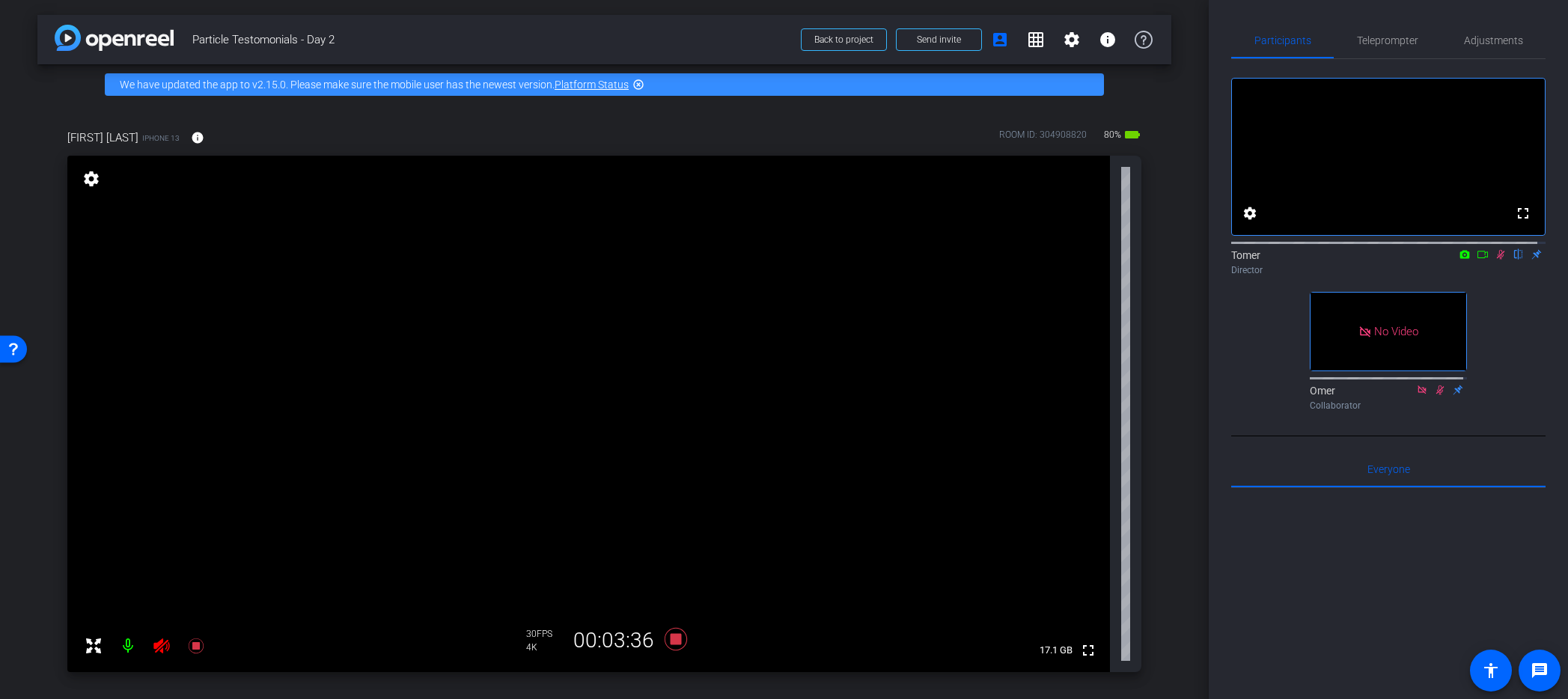 click 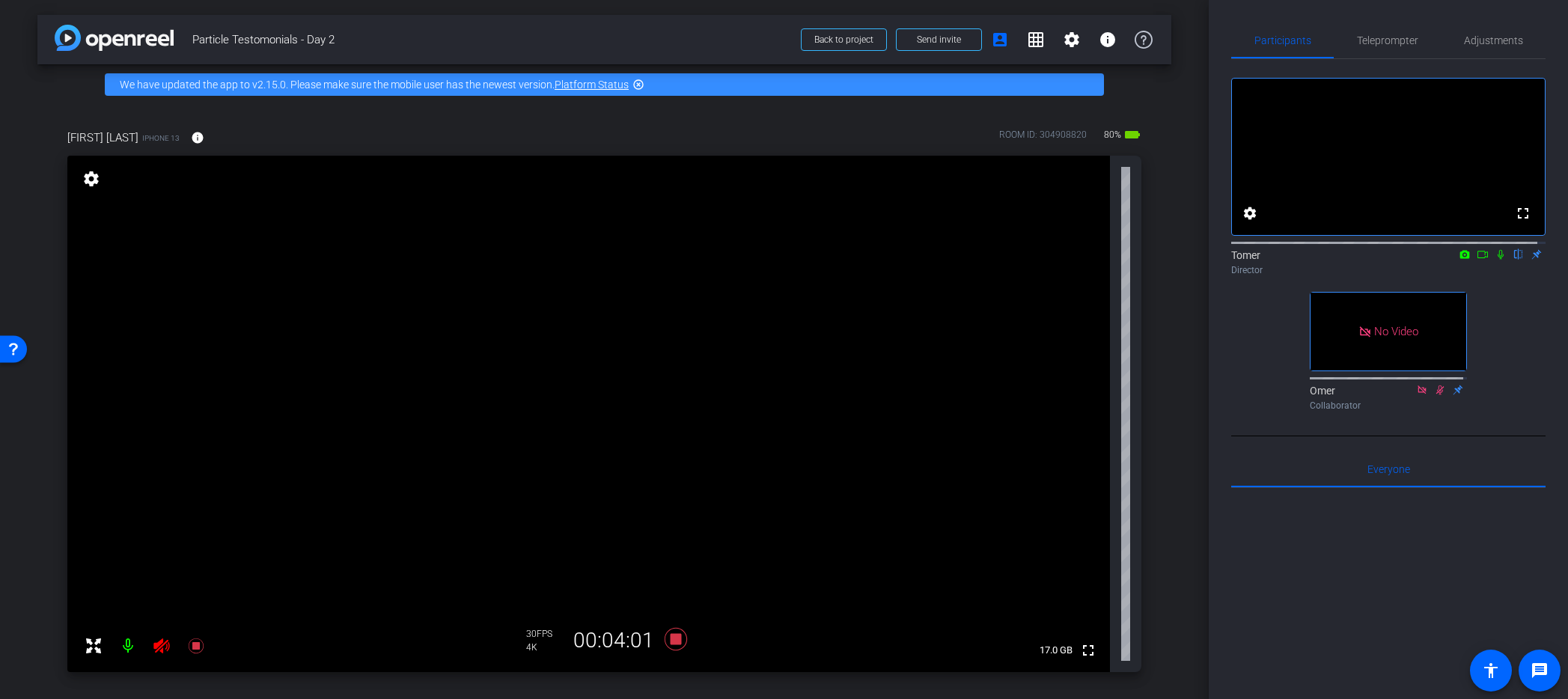 click 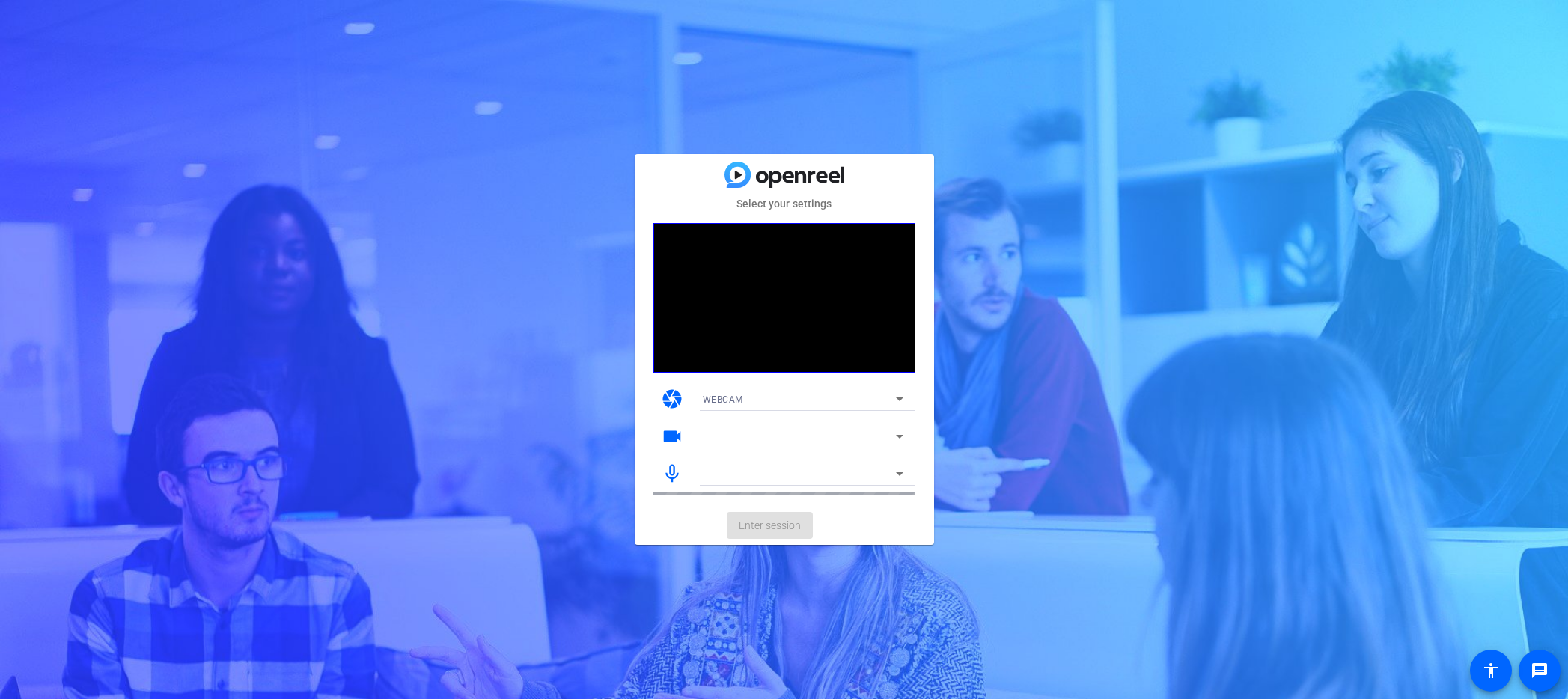 scroll, scrollTop: 0, scrollLeft: 0, axis: both 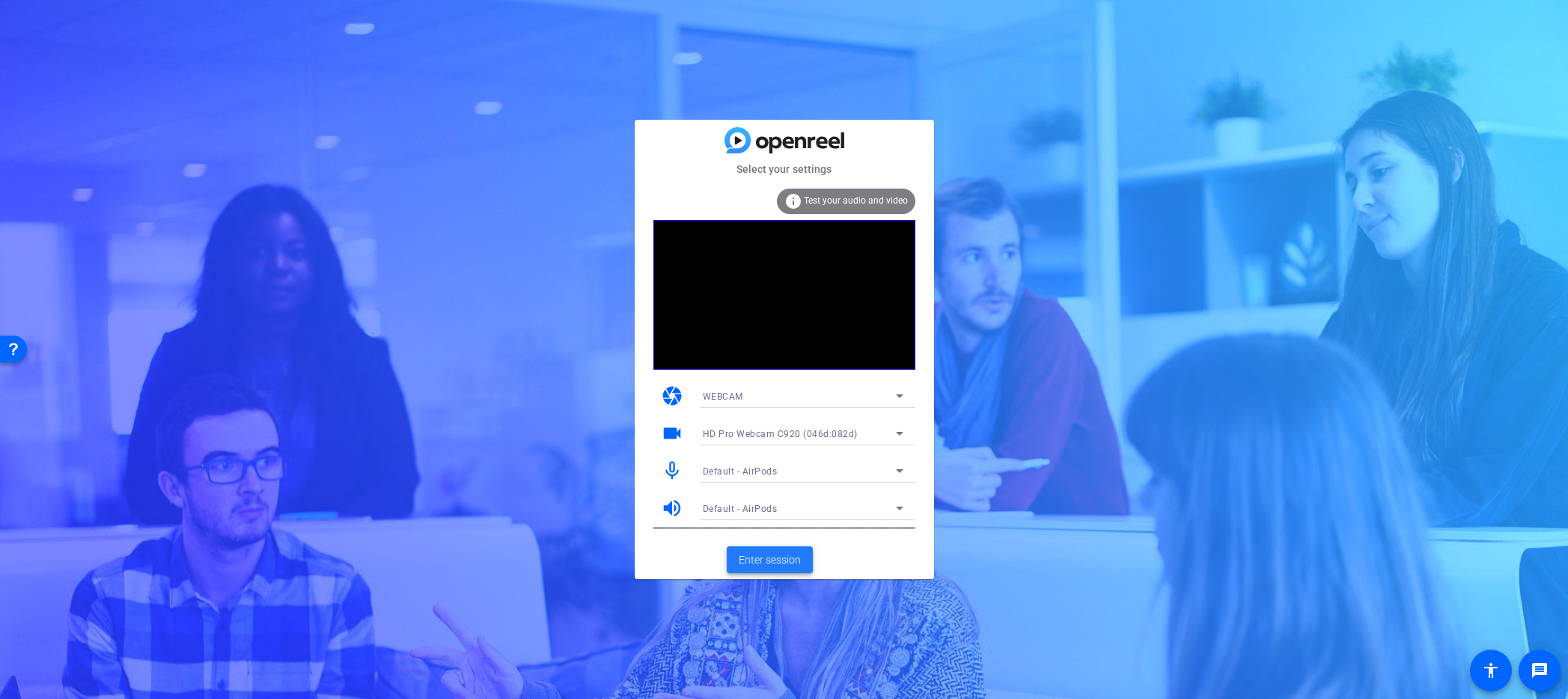 click on "Enter session" 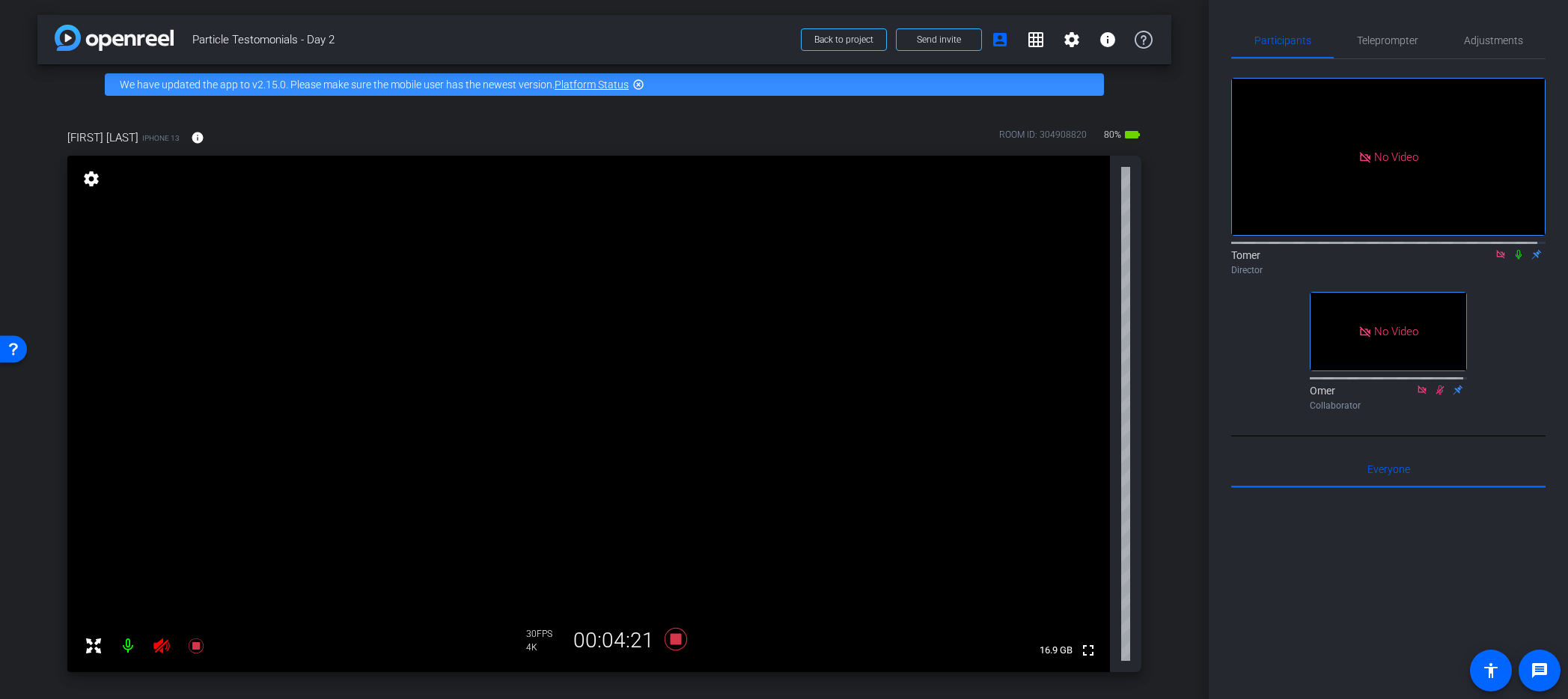 click 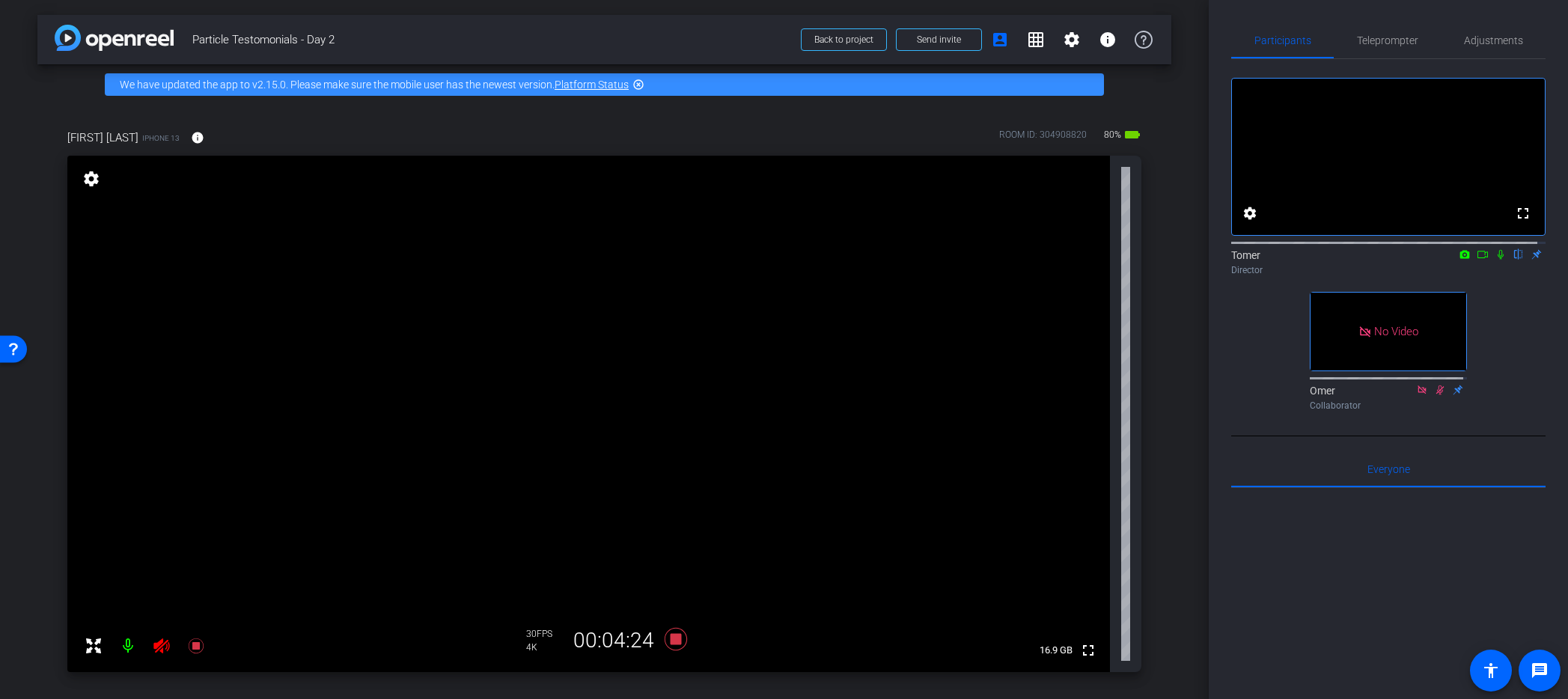 click 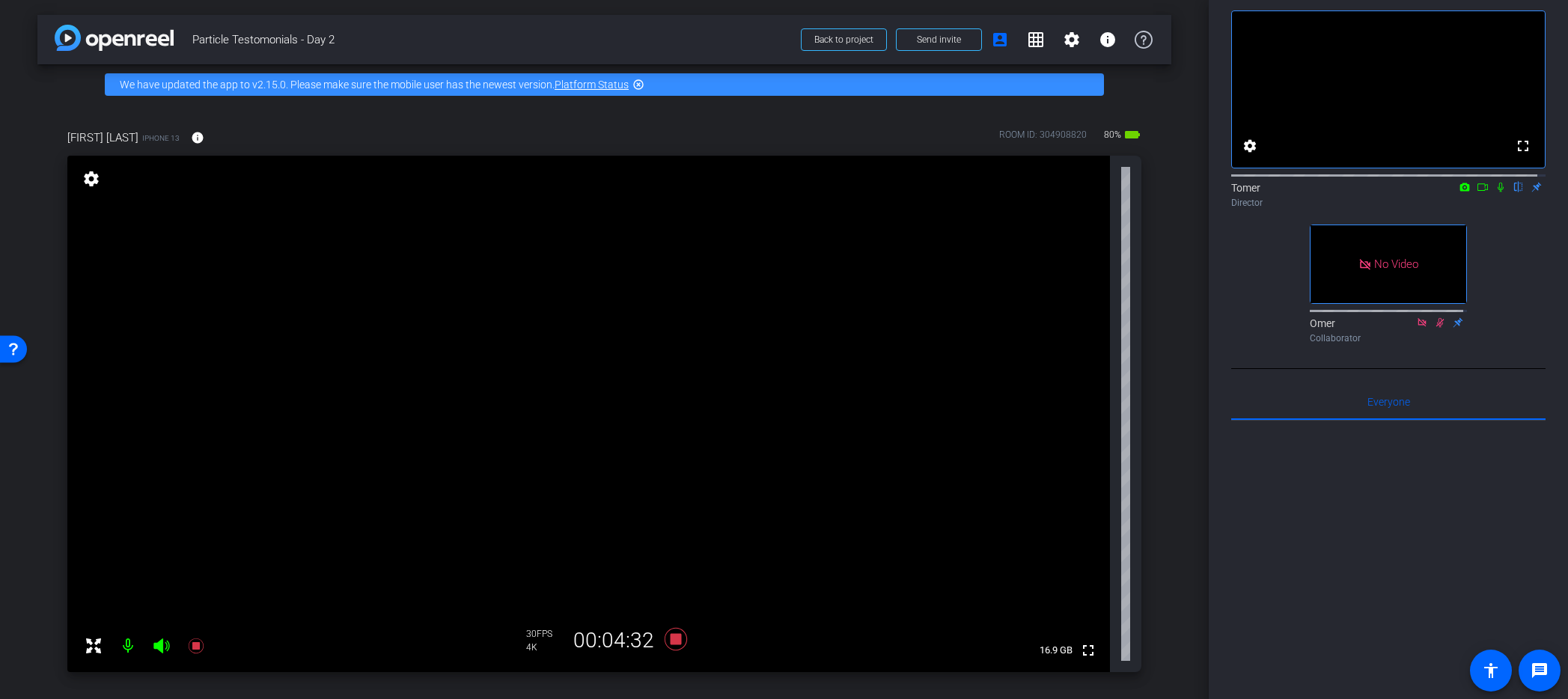 scroll, scrollTop: 0, scrollLeft: 0, axis: both 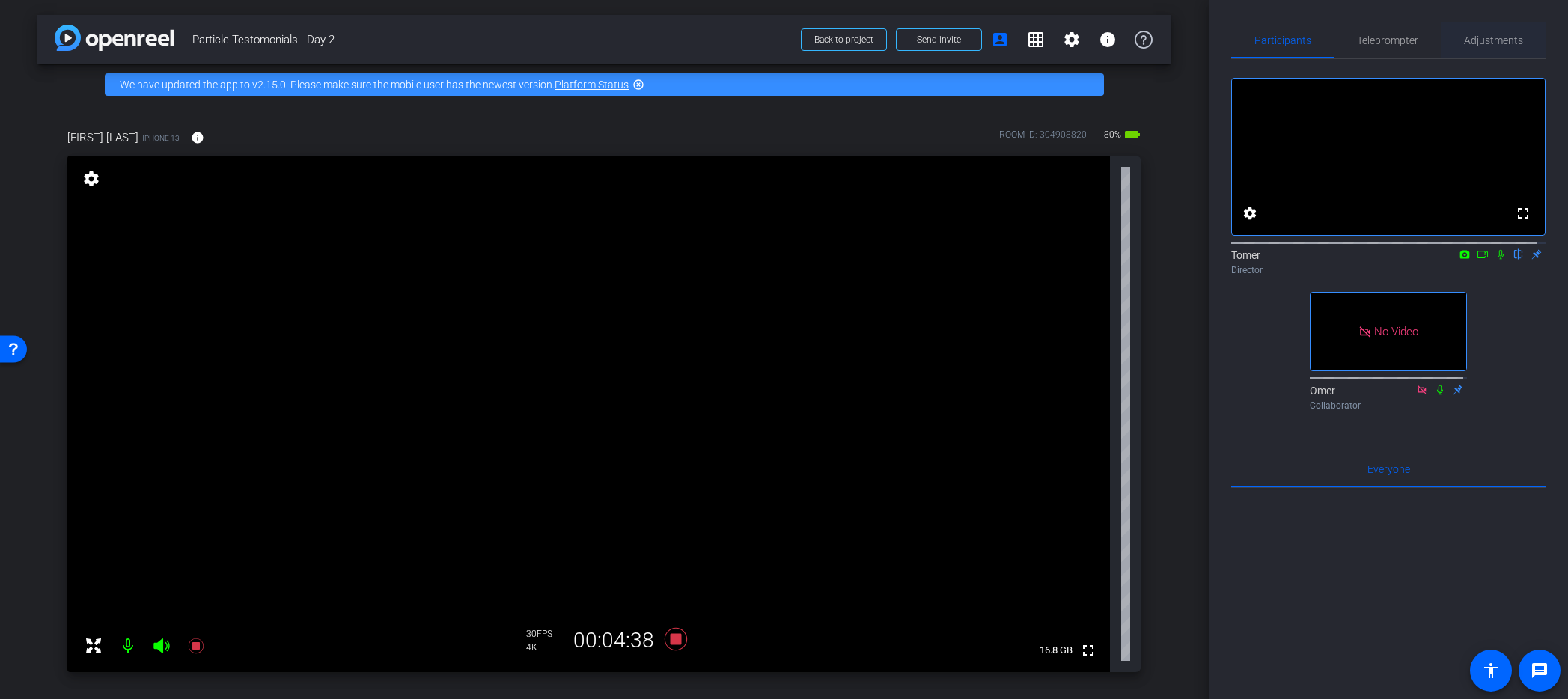 click on "Adjustments" at bounding box center [1493, 40] 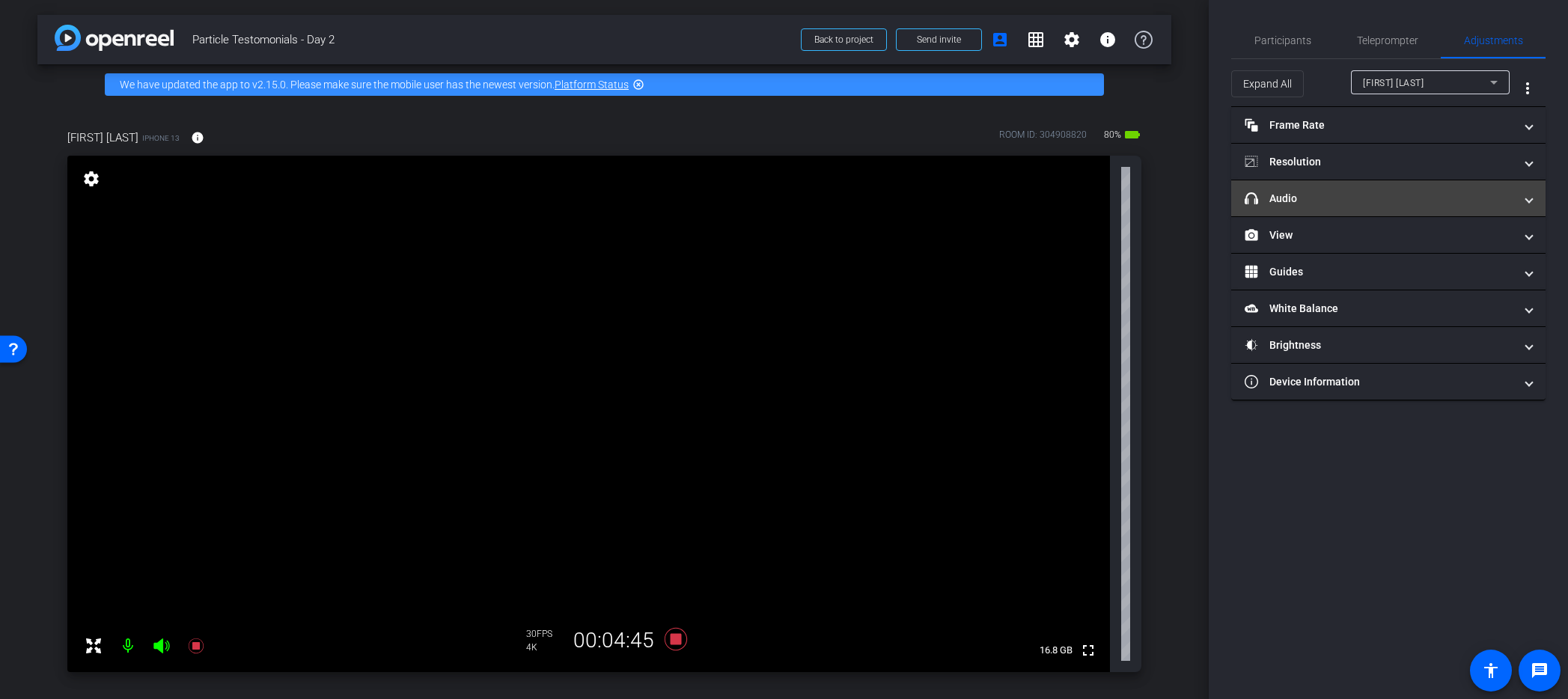 click on "headphone icon
Audio" at bounding box center [1379, 198] 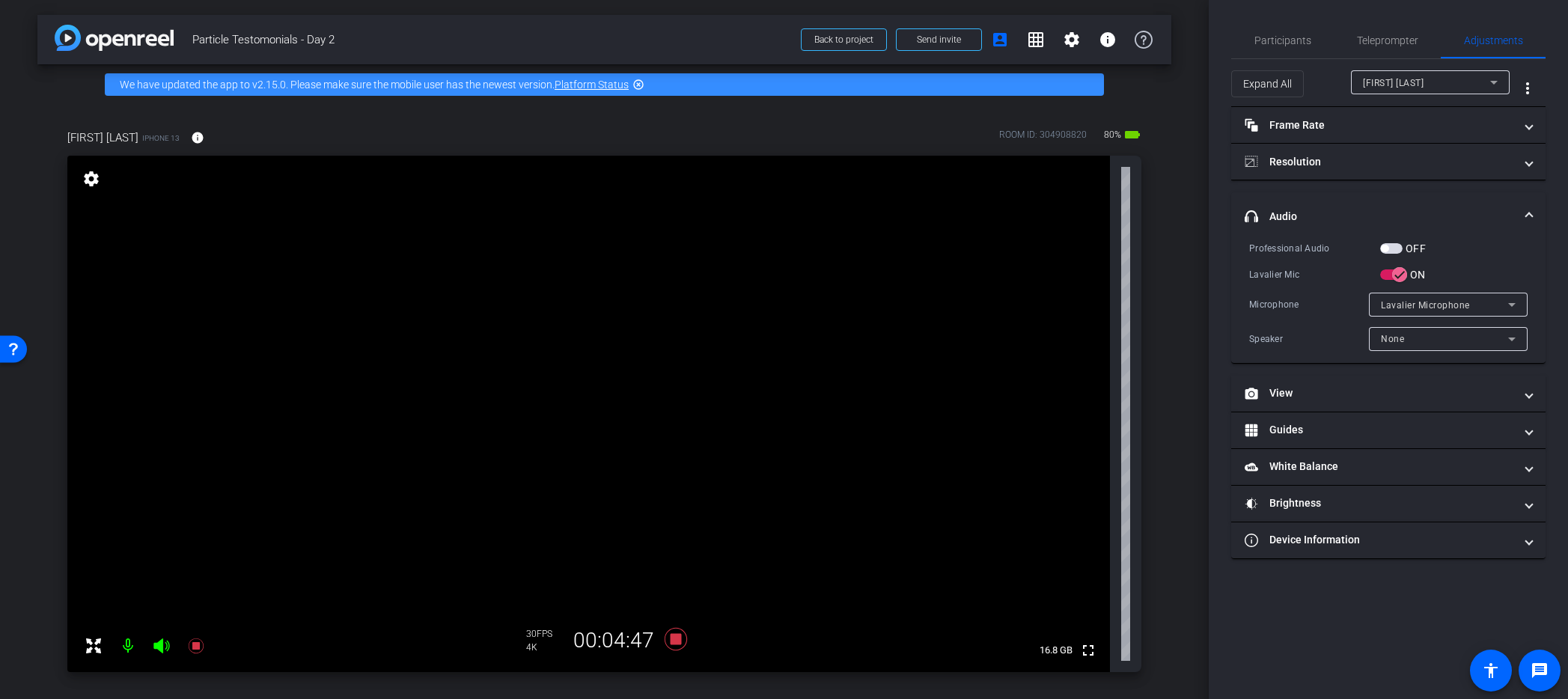 click on "None" at bounding box center [1392, 339] 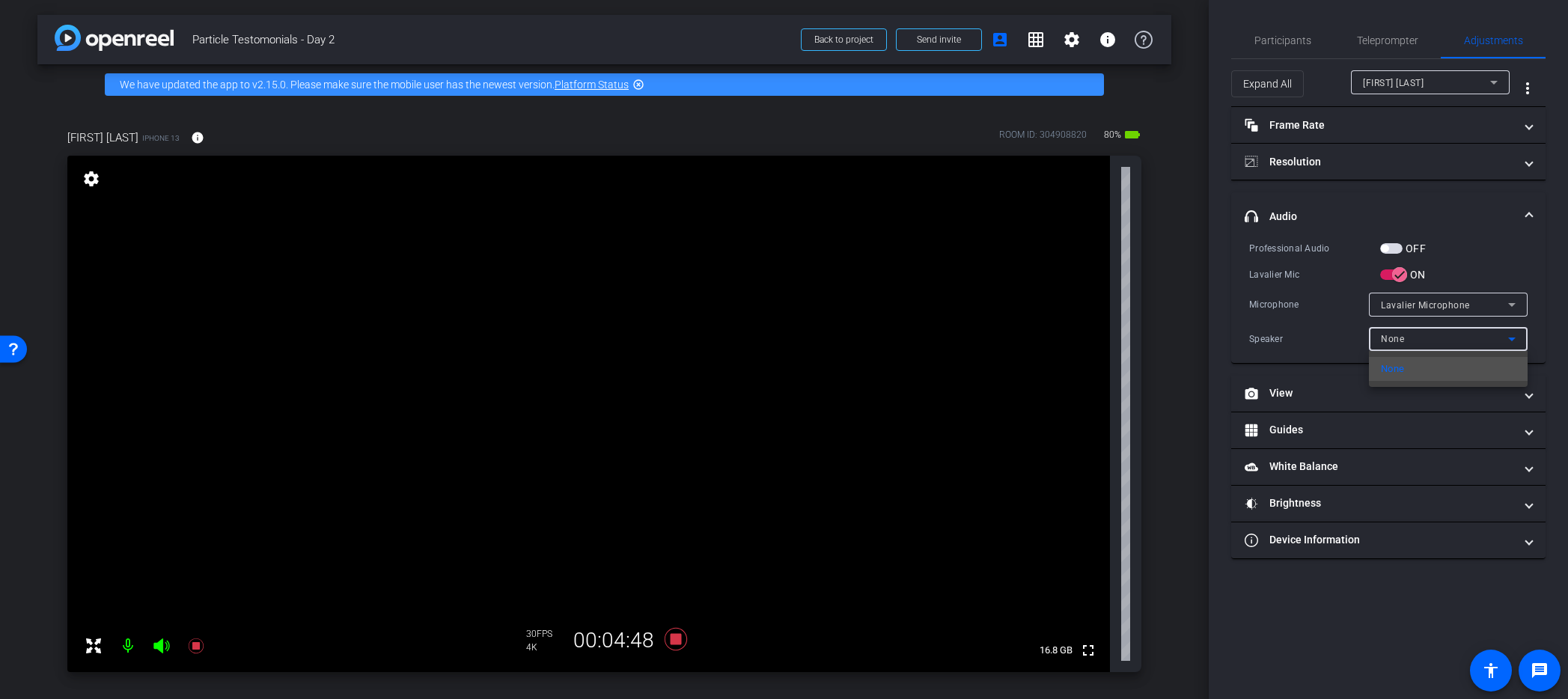 click at bounding box center (784, 350) 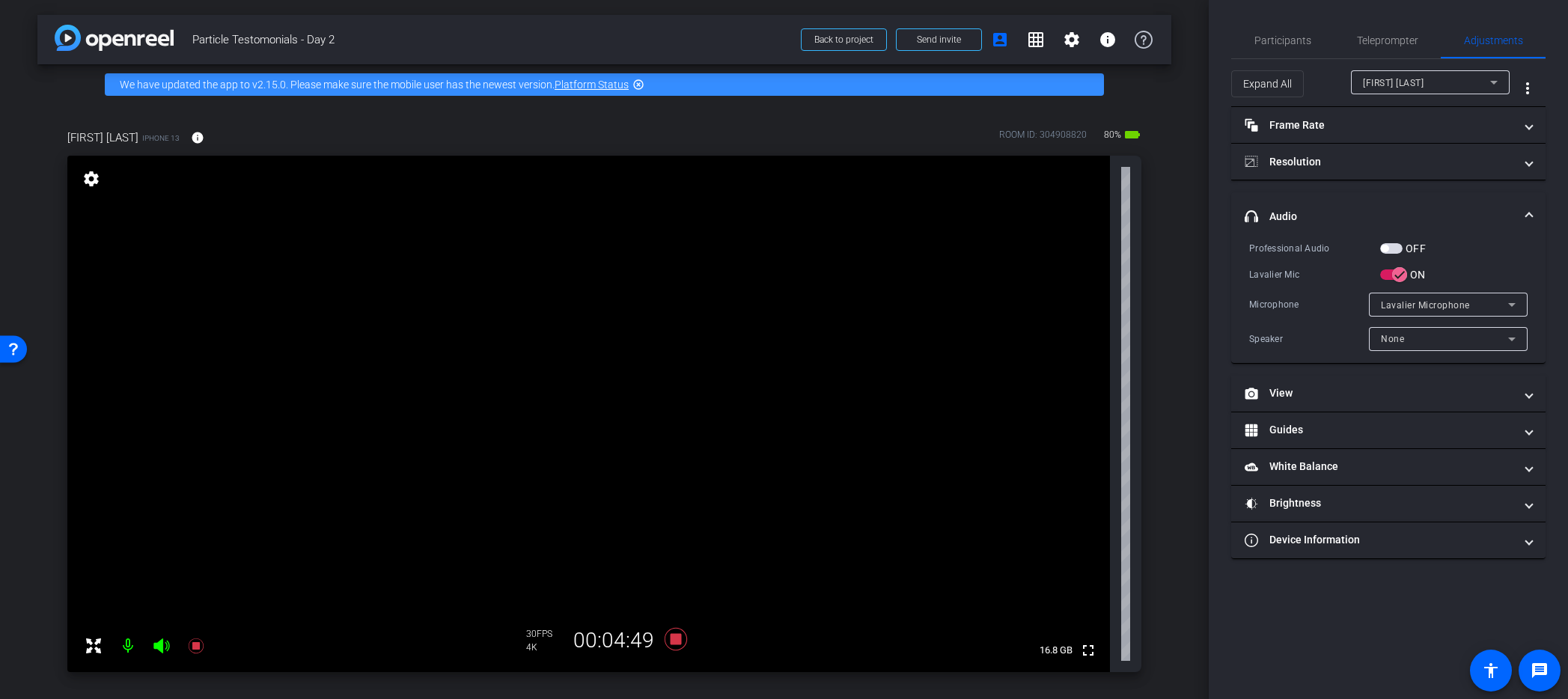 click on "[FIRST] [LAST]" at bounding box center [1393, 83] 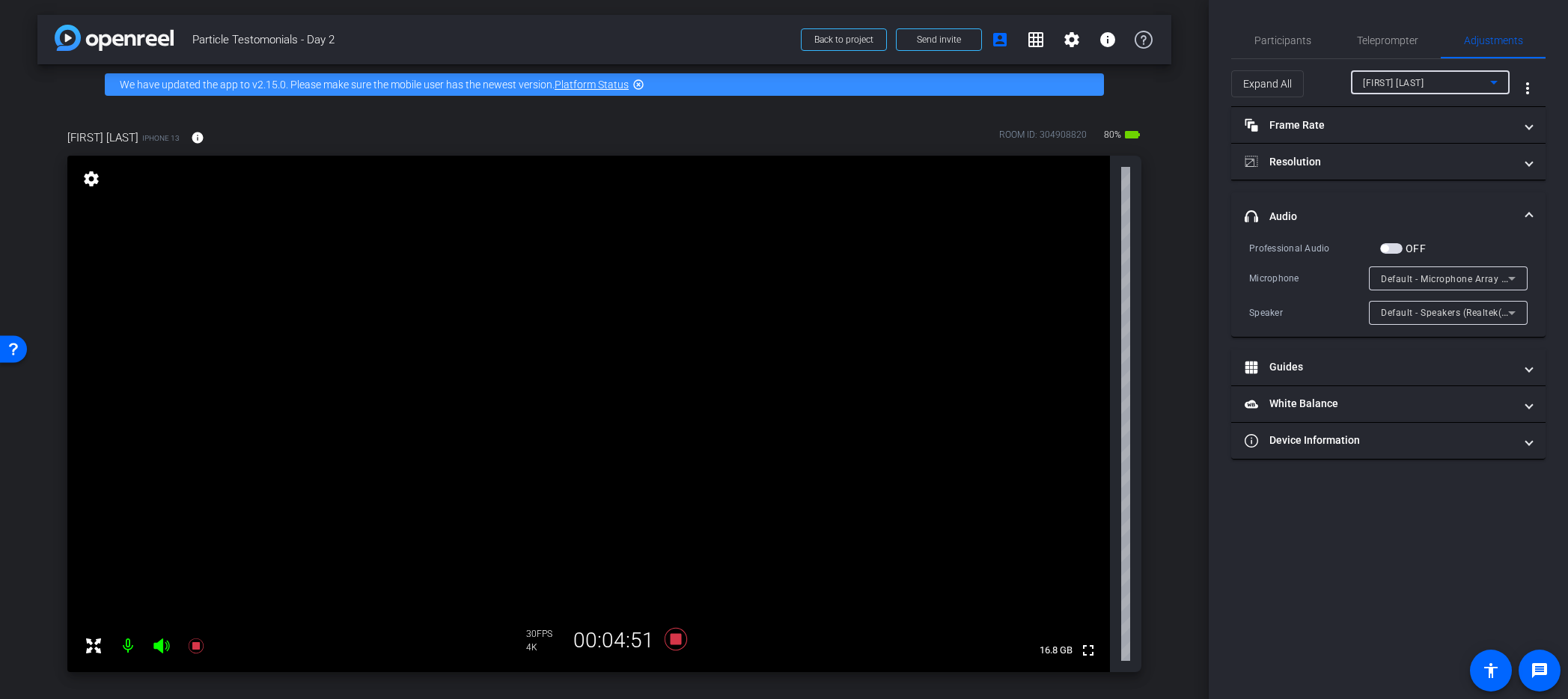 click on "Default - Speakers (Realtek(R) Audio)" at bounding box center [1462, 312] 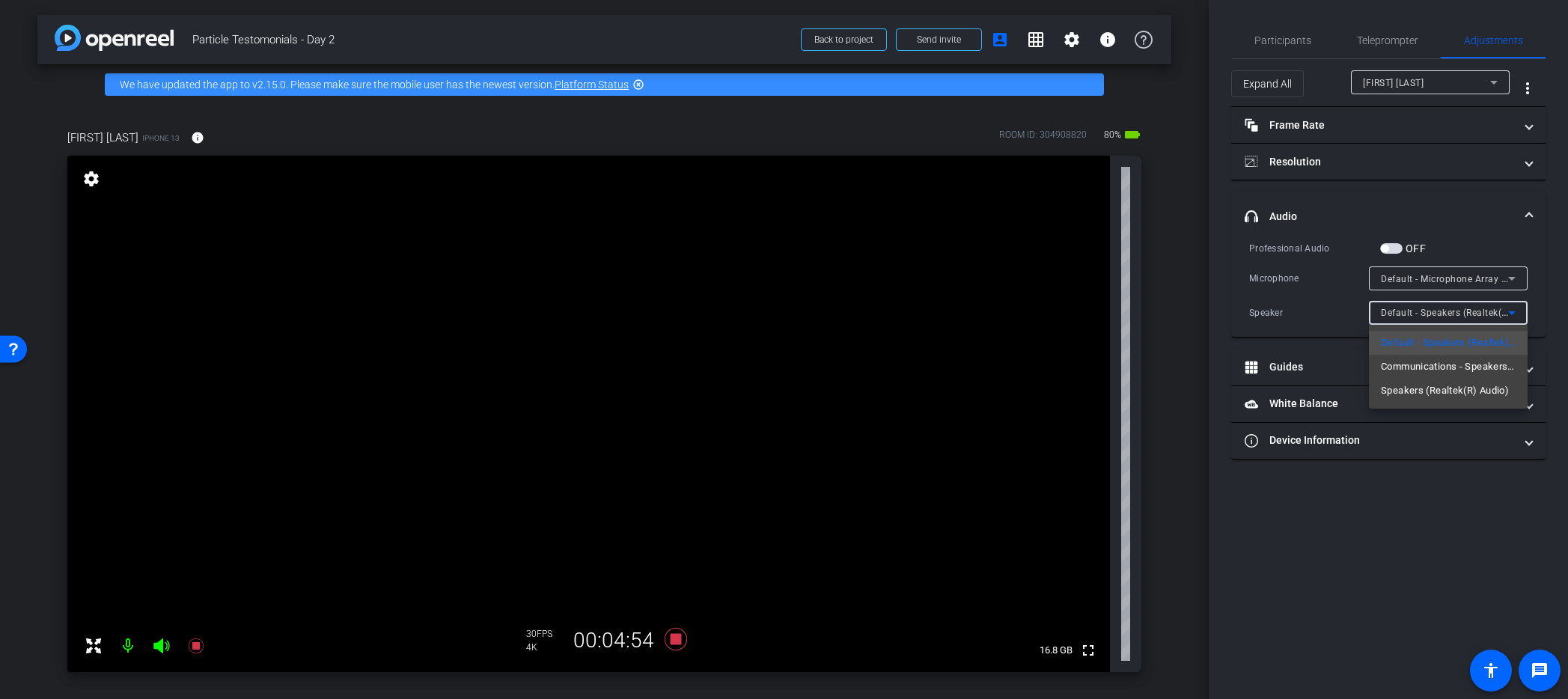 click at bounding box center [784, 350] 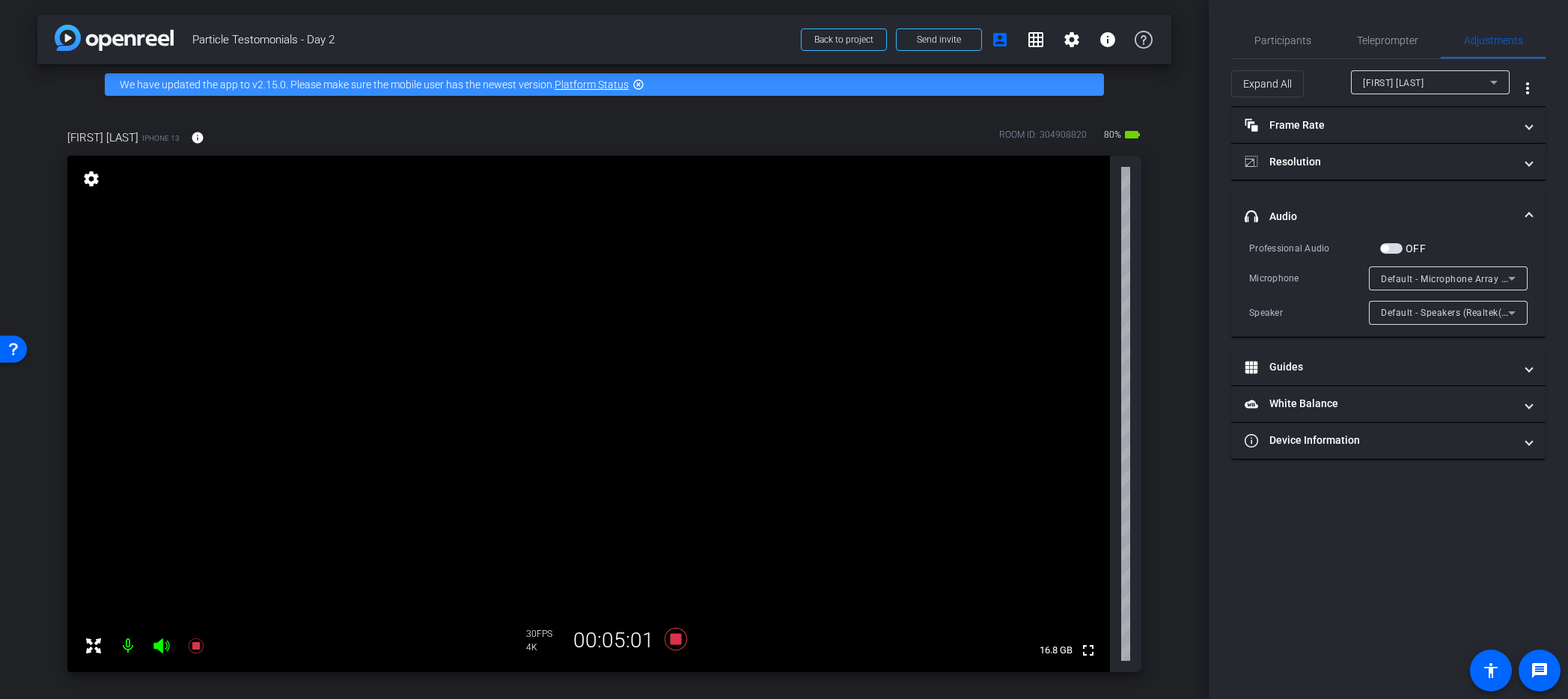 click on "Default - Speakers (Realtek(R) Audio)" at bounding box center [1462, 312] 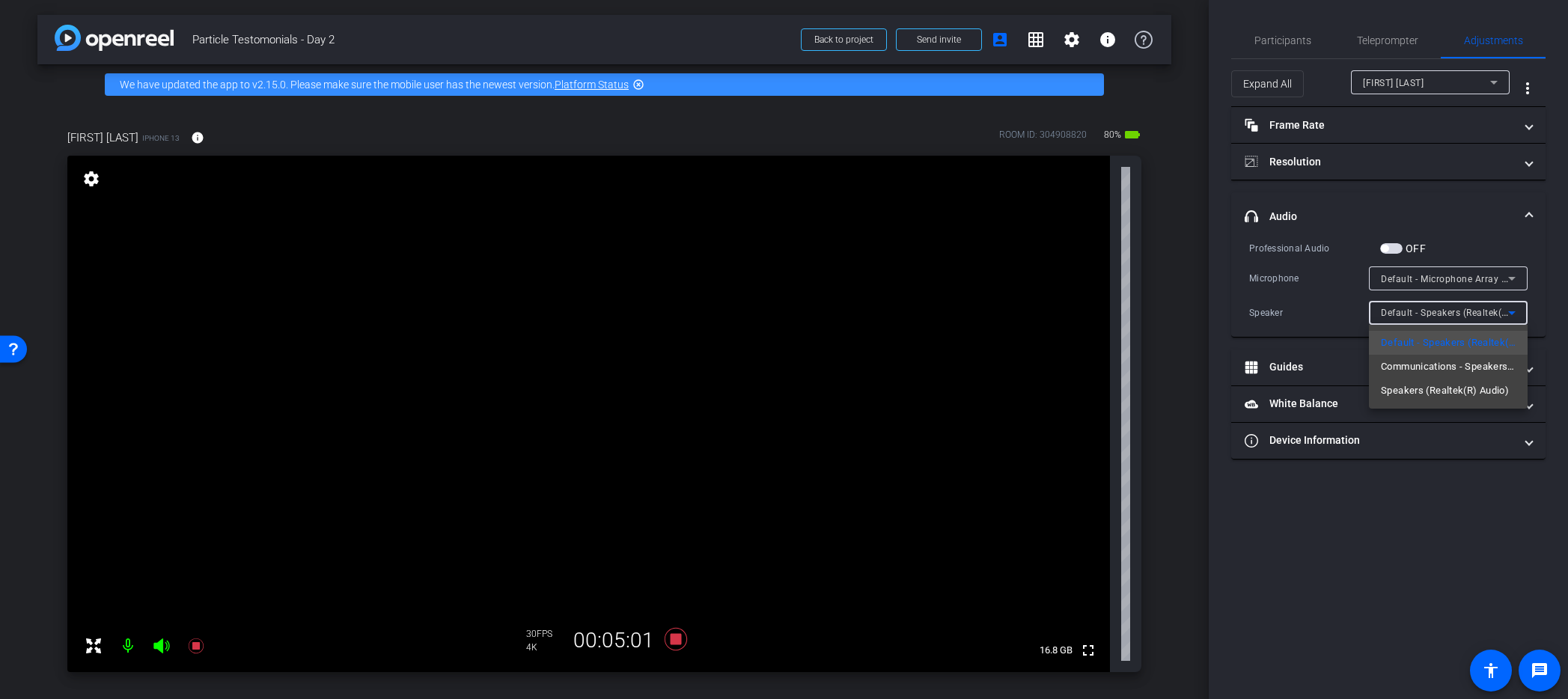click at bounding box center (784, 350) 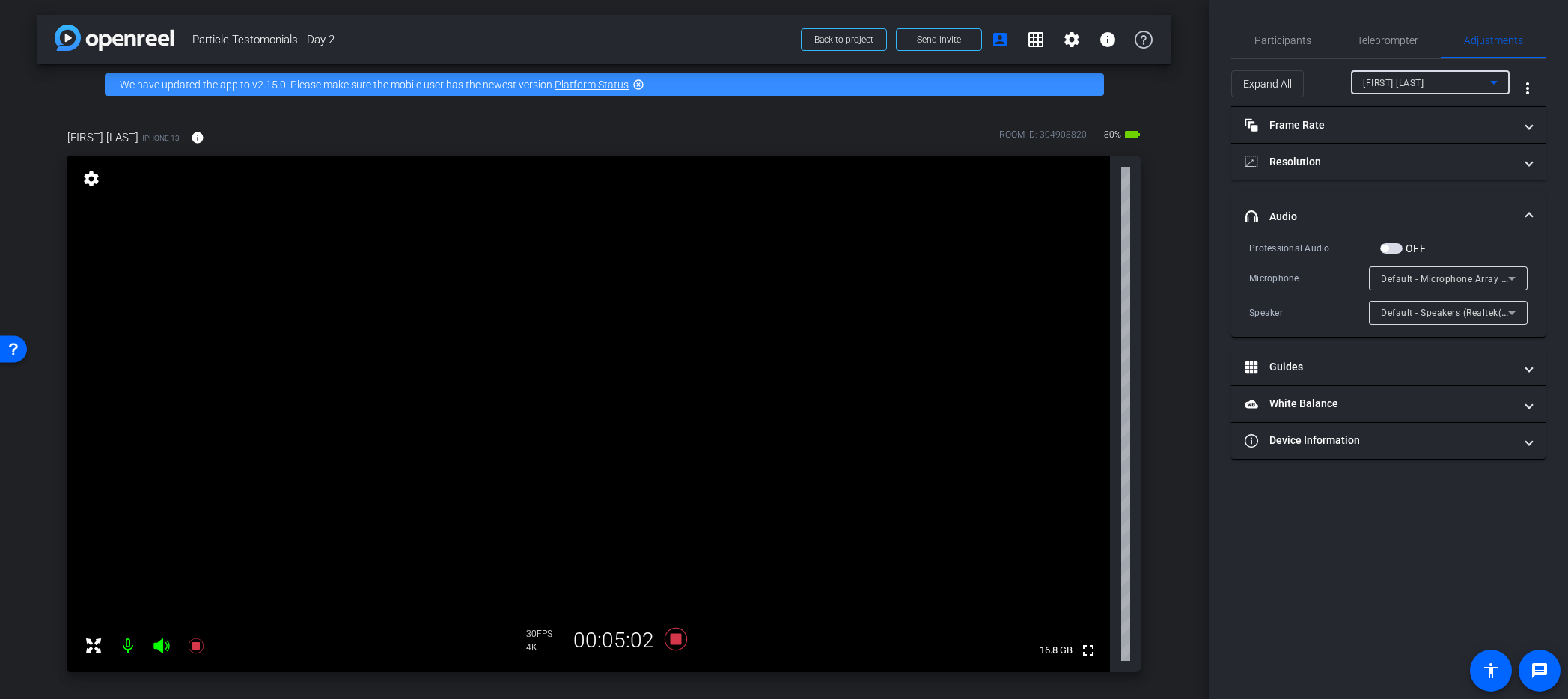 click on "[FIRST] [LAST]" at bounding box center (1393, 83) 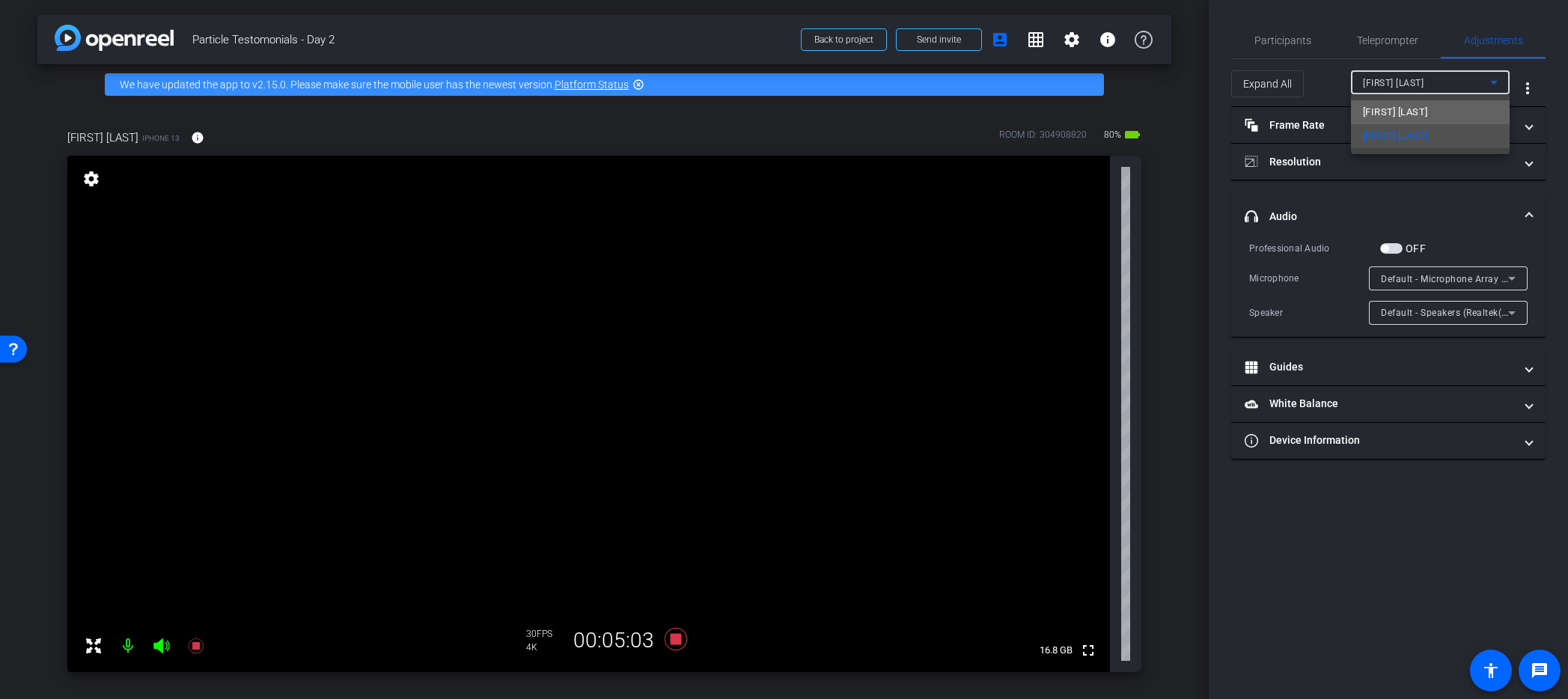 click on "[FIRST] [LAST]" at bounding box center (1395, 112) 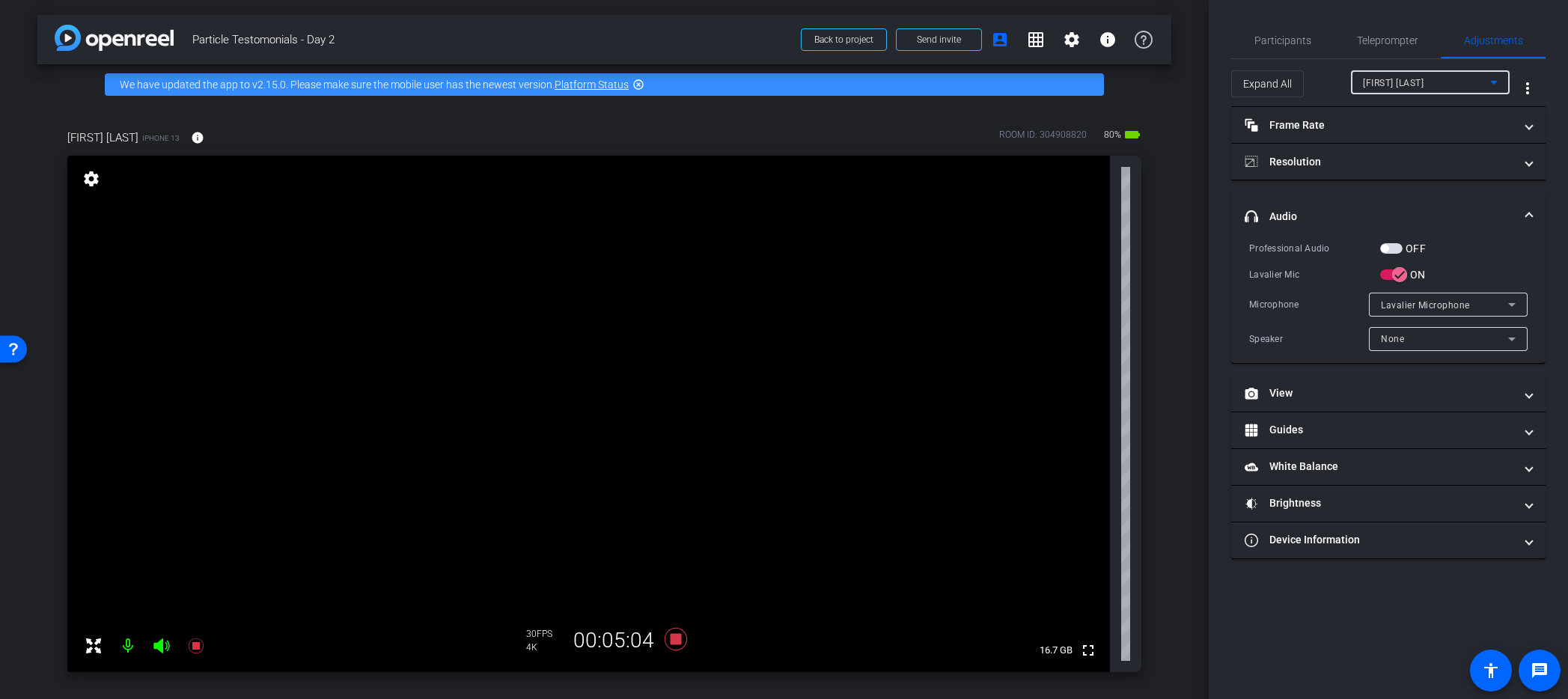 click on "None" at bounding box center (1392, 339) 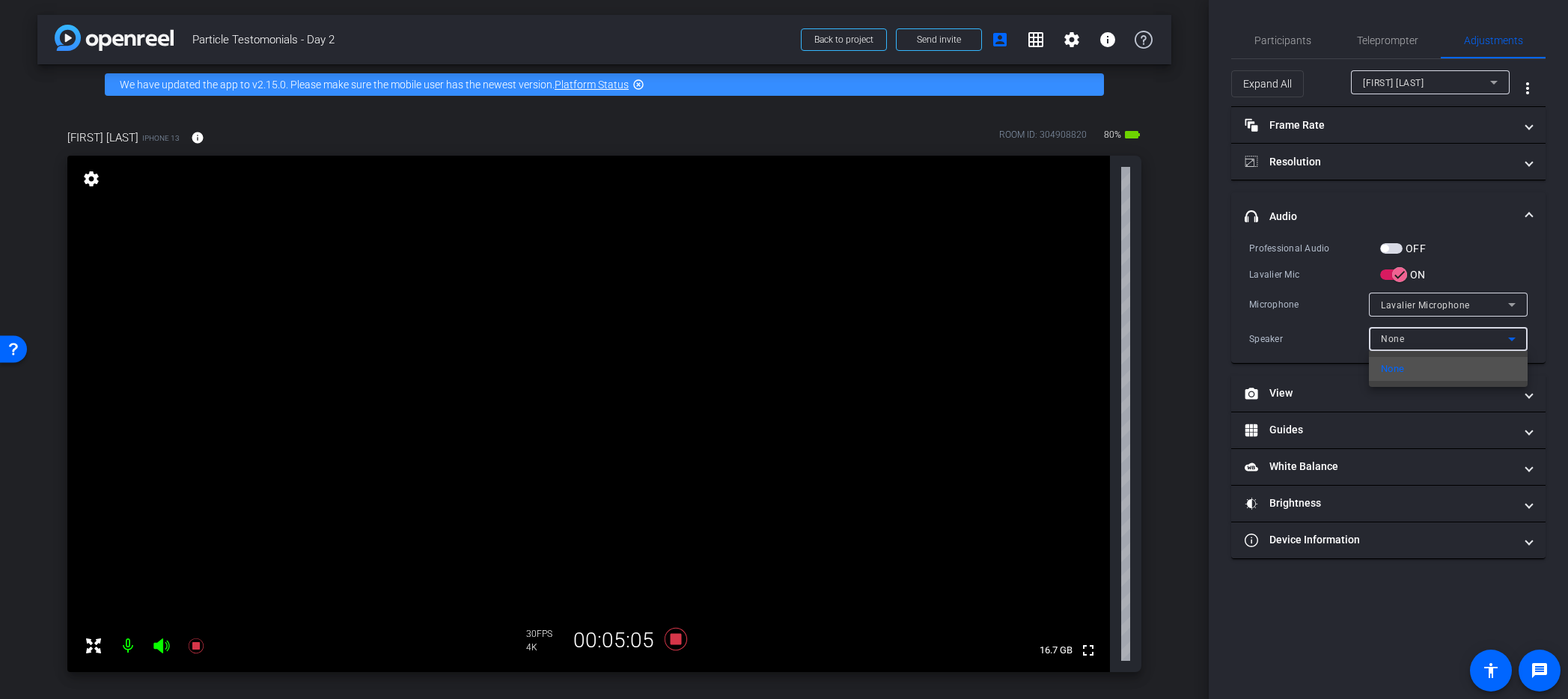click at bounding box center (784, 350) 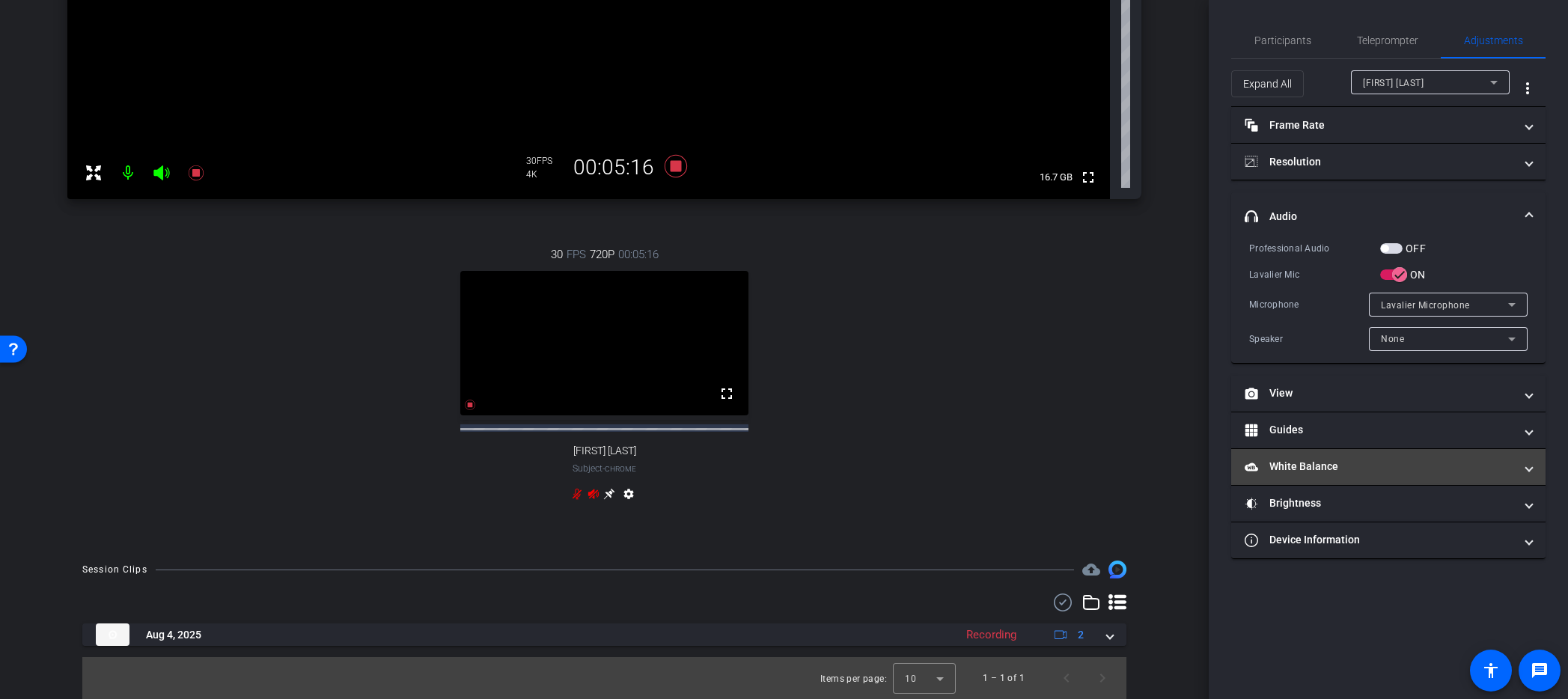 scroll, scrollTop: 153, scrollLeft: 0, axis: vertical 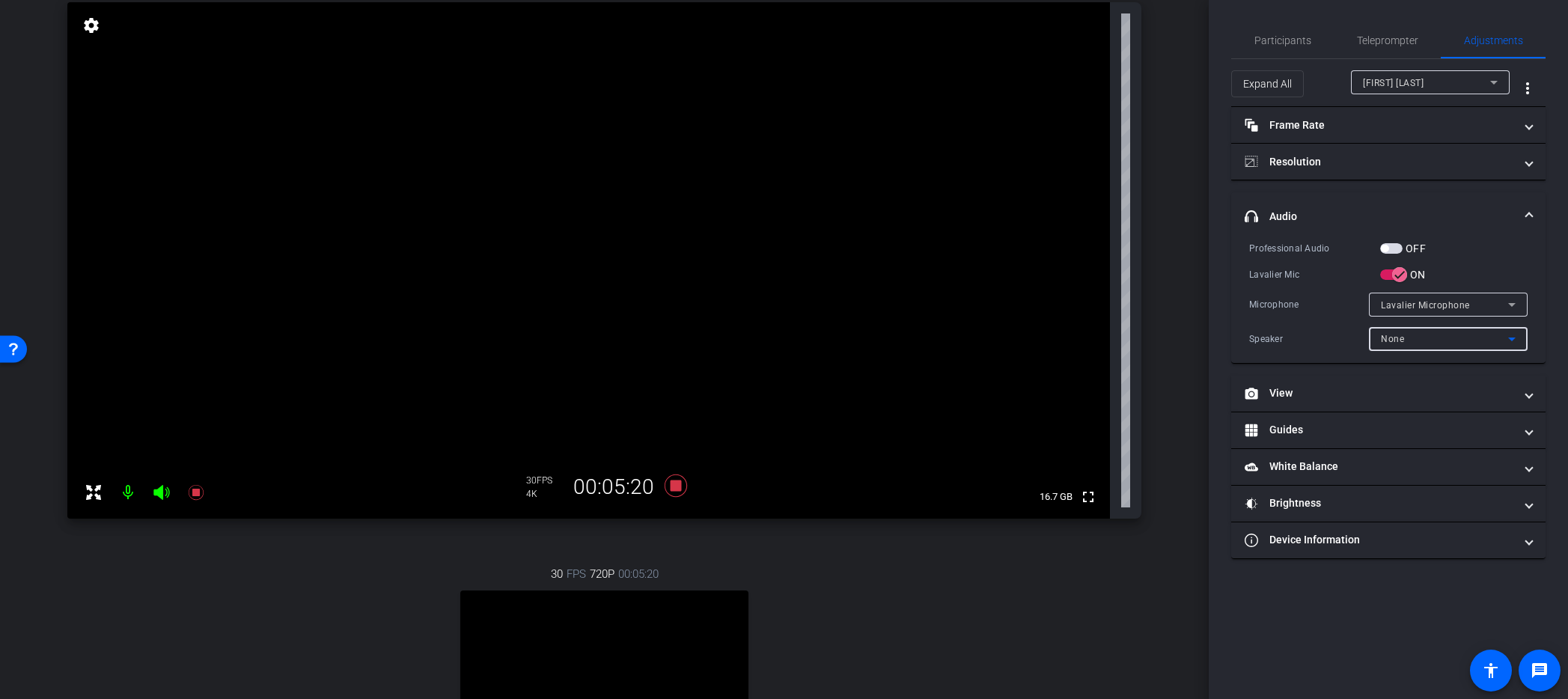 click on "None" at bounding box center [1445, 338] 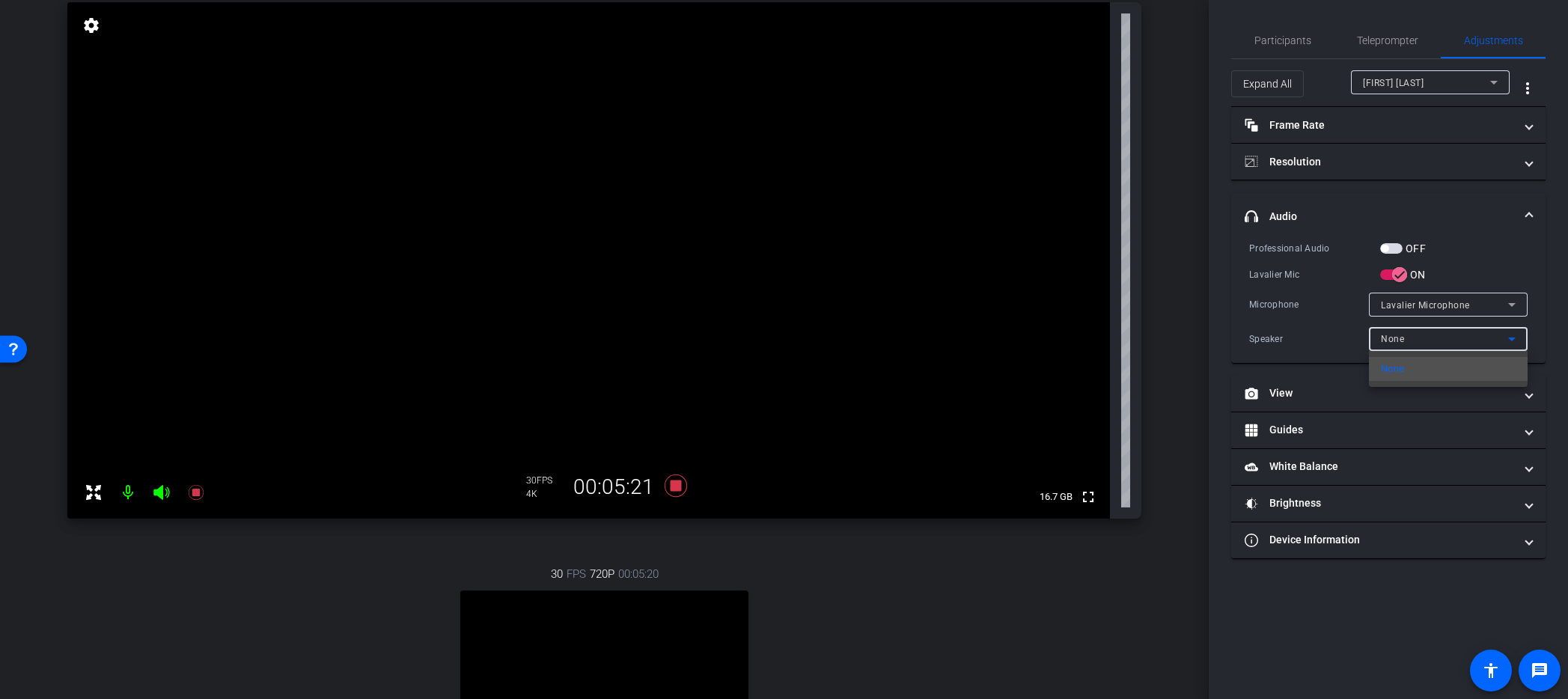 click at bounding box center [784, 350] 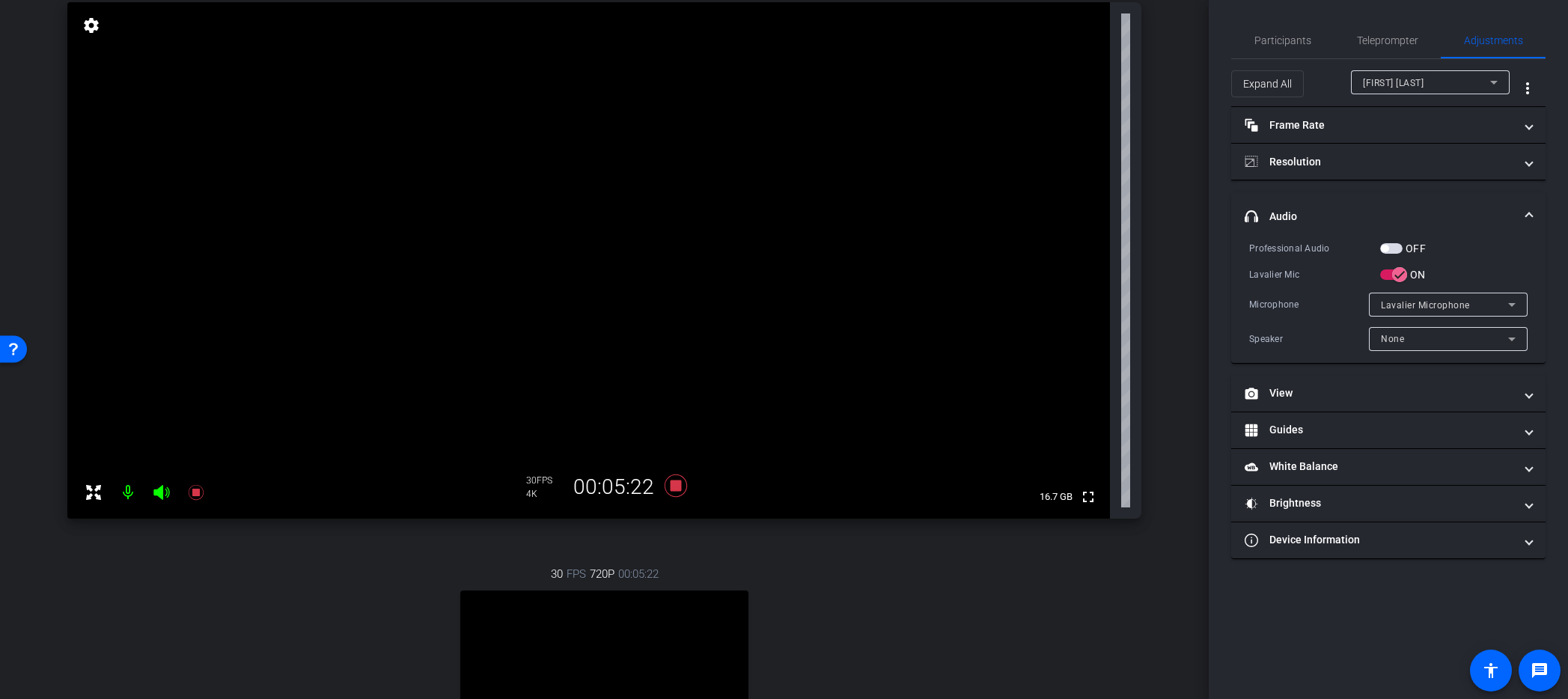 click on "[FIRST] [LAST]" at bounding box center [1427, 82] 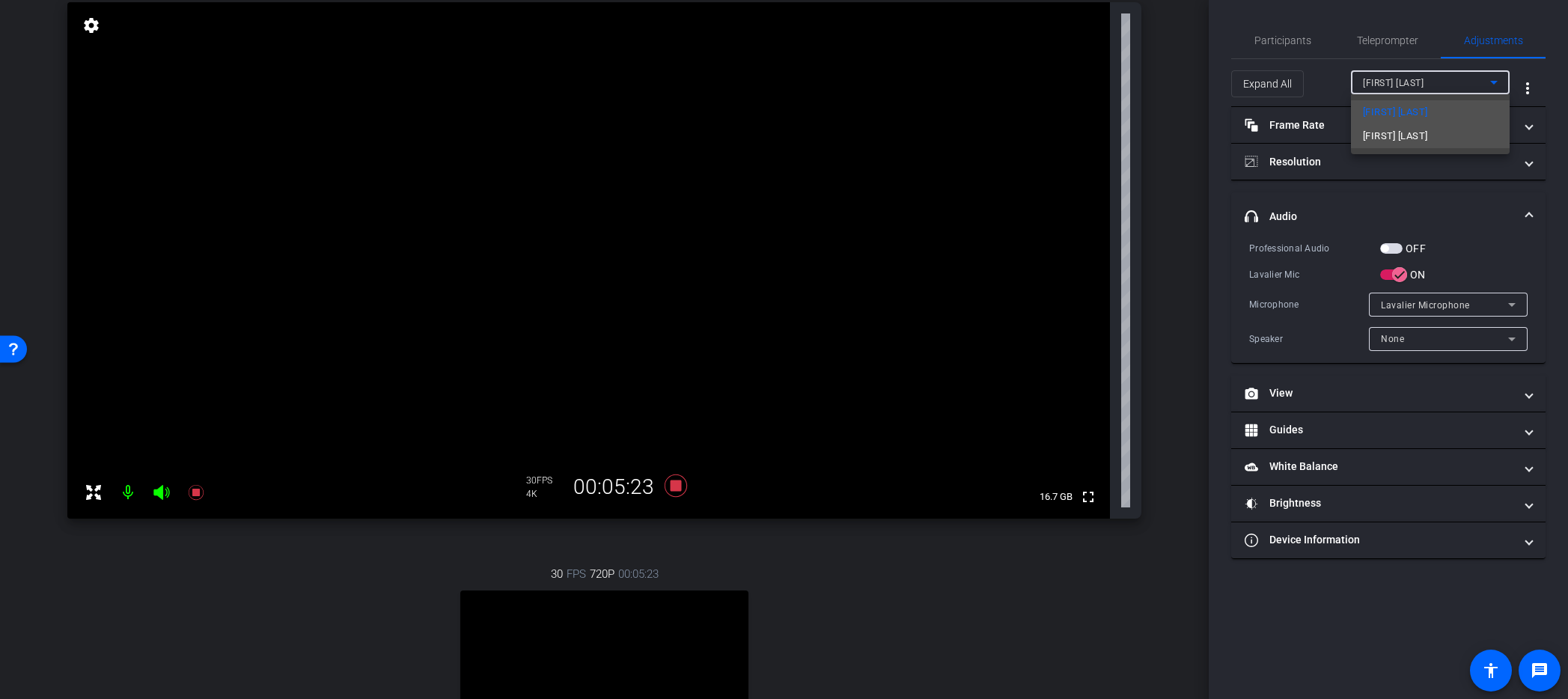 click on "[FIRST] [LAST]" at bounding box center (1395, 136) 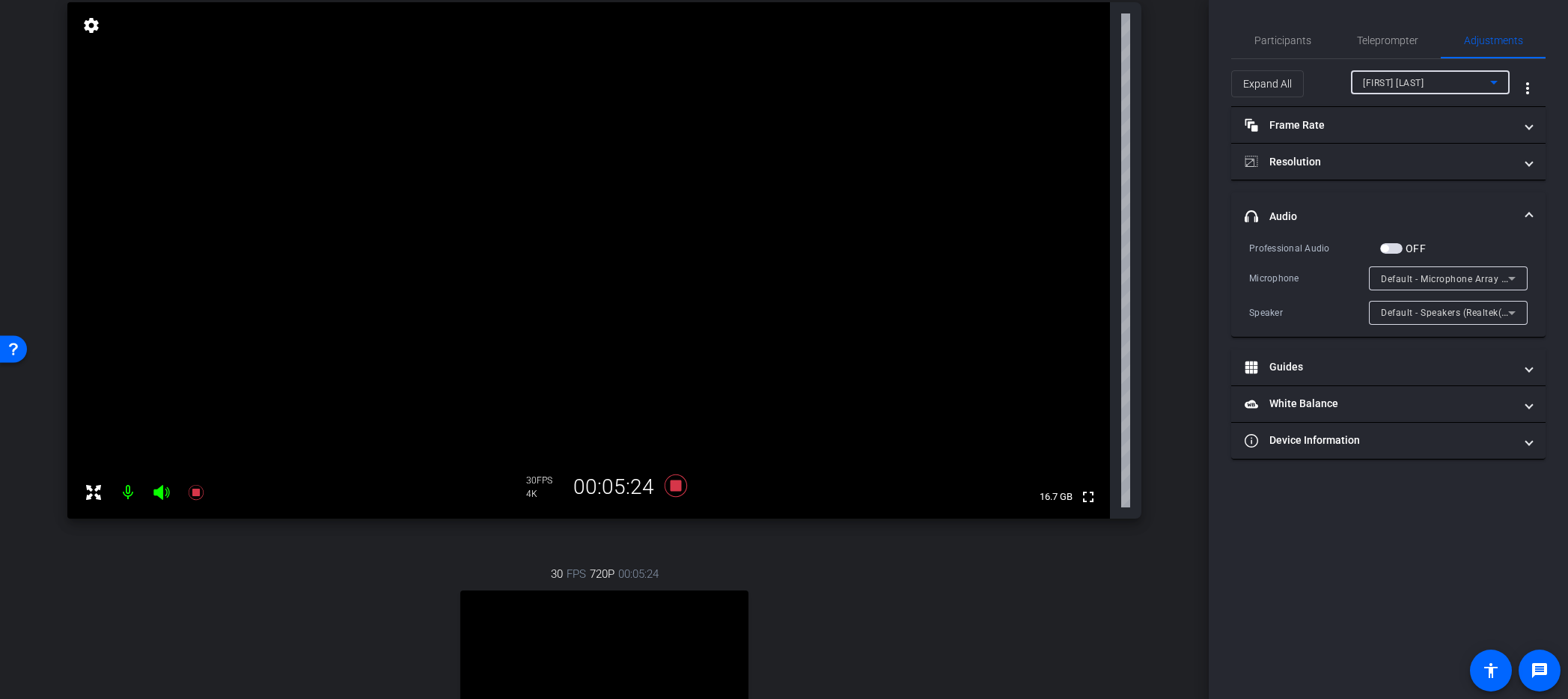 click on "Default - Speakers (Realtek(R) Audio)" at bounding box center (1462, 312) 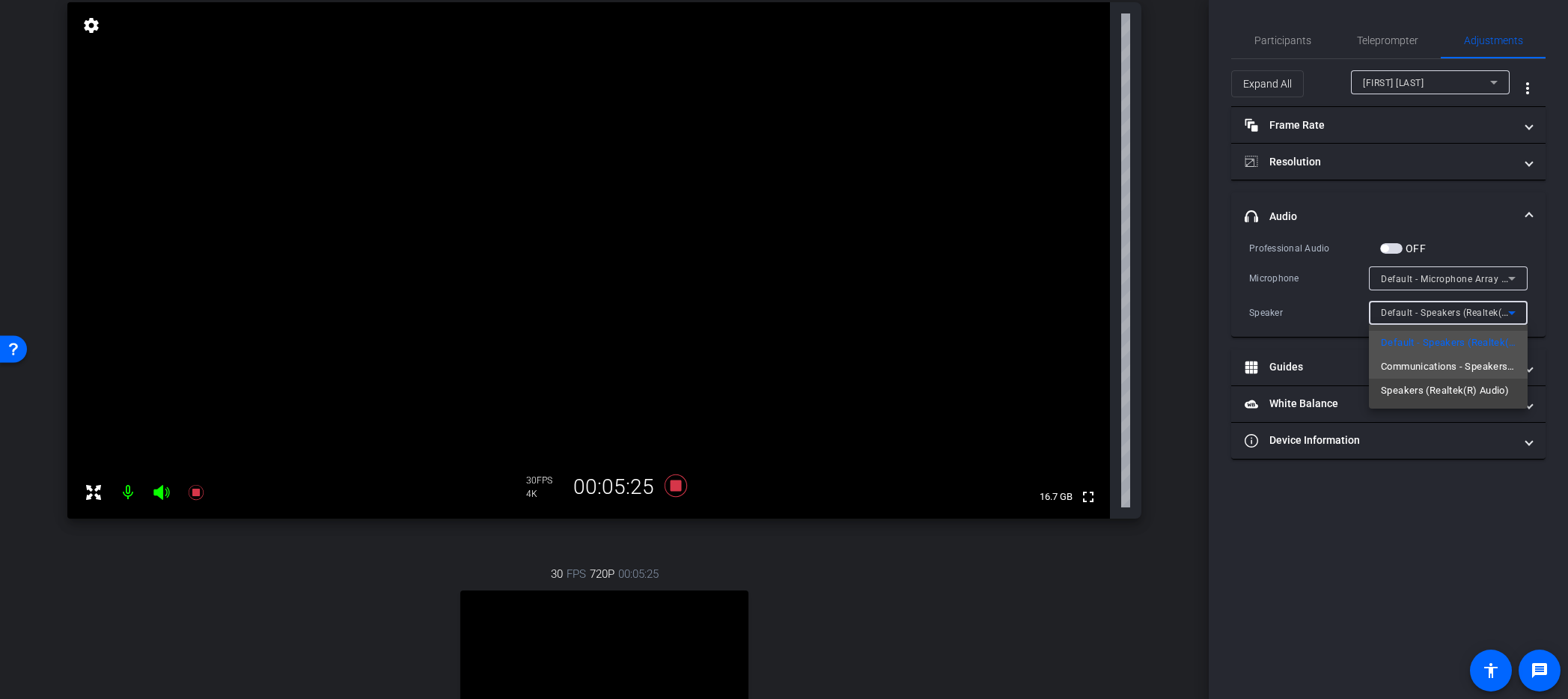 click on "Communications - Speakers (Realtek(R) Audio)" at bounding box center (1448, 367) 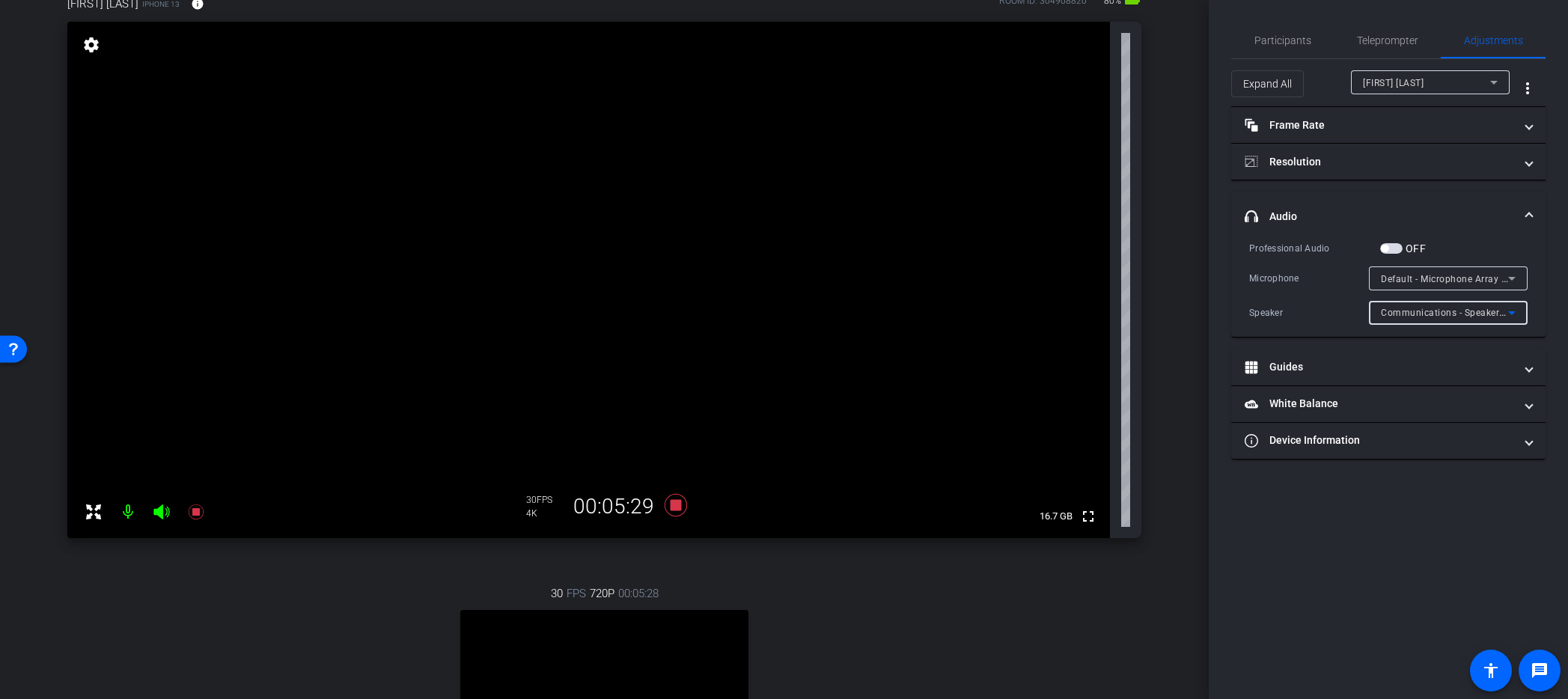 scroll, scrollTop: 124, scrollLeft: 0, axis: vertical 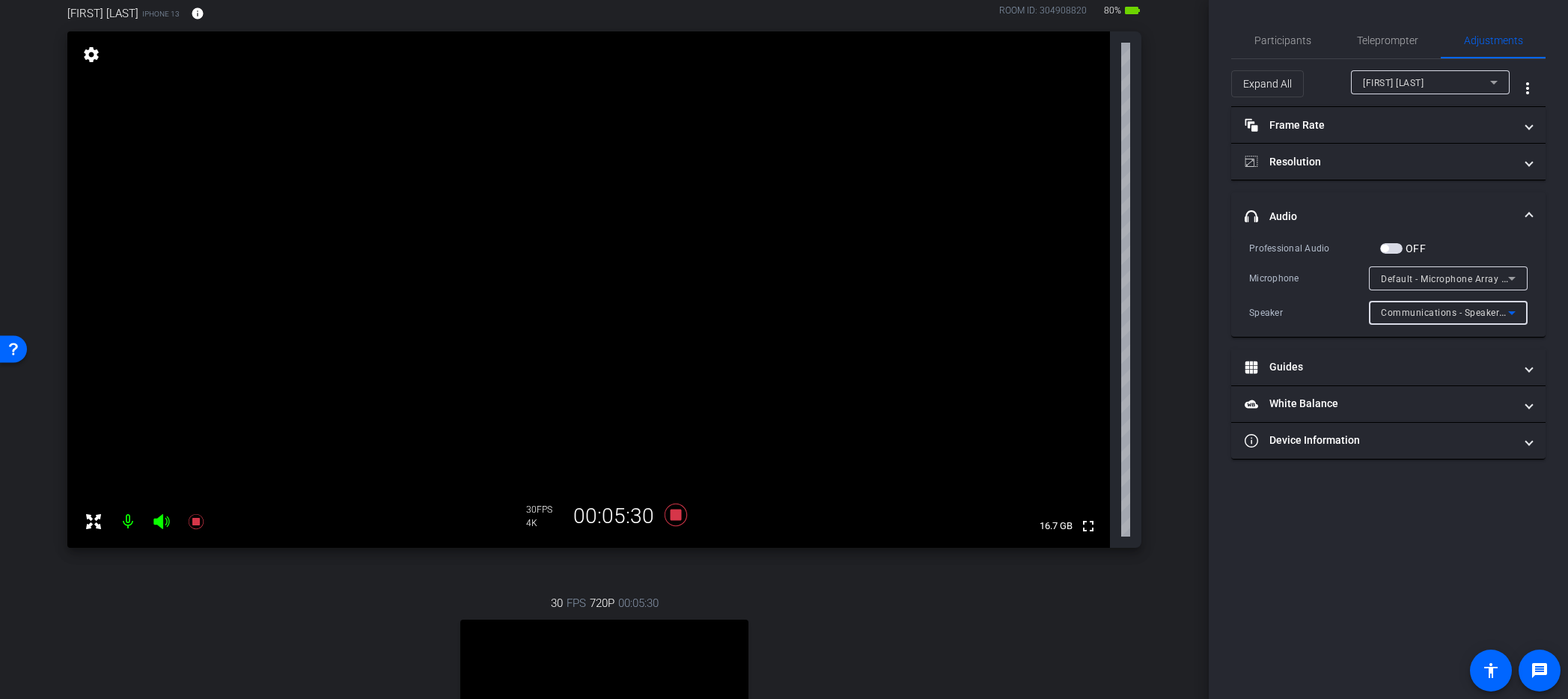 click on "Communications - Speakers (Realtek(R) Audio)" at bounding box center [1483, 312] 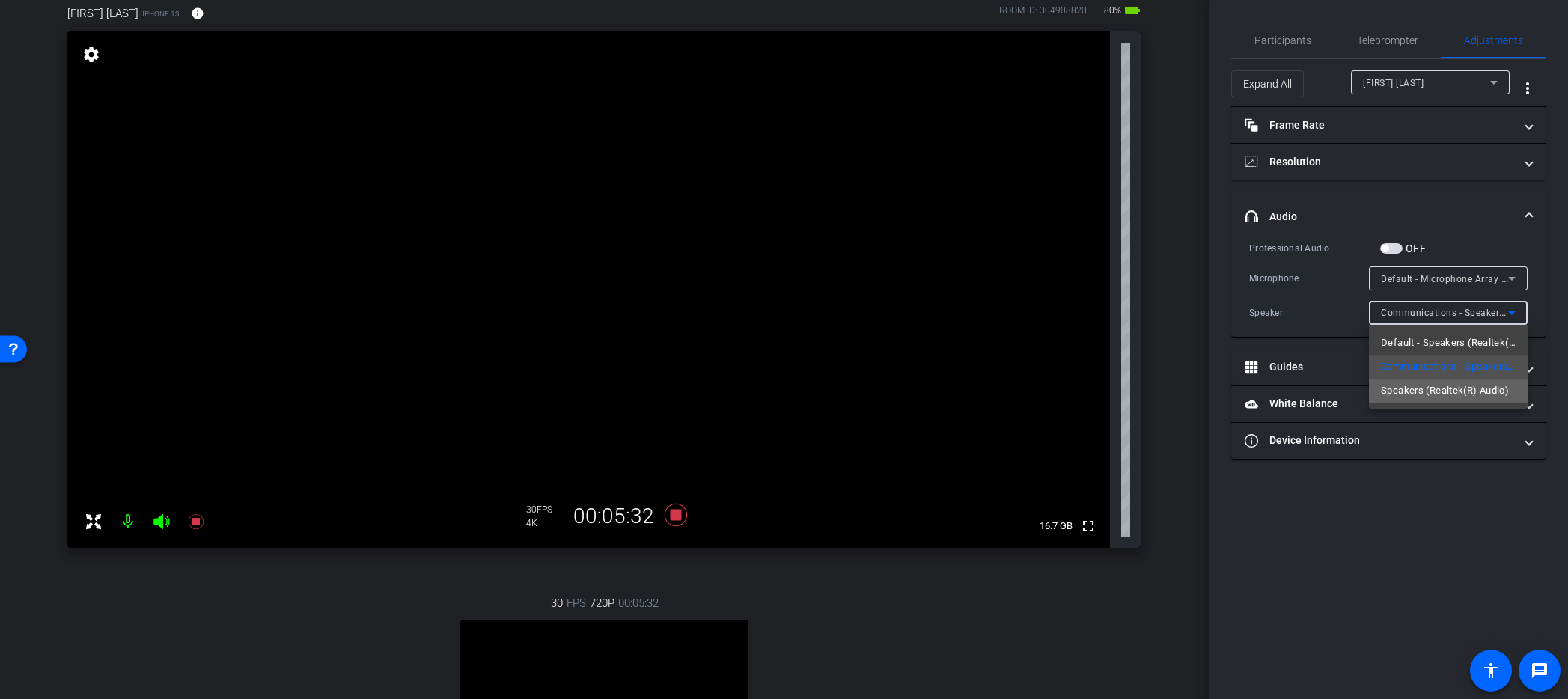 click on "Speakers (Realtek(R) Audio)" at bounding box center (1445, 391) 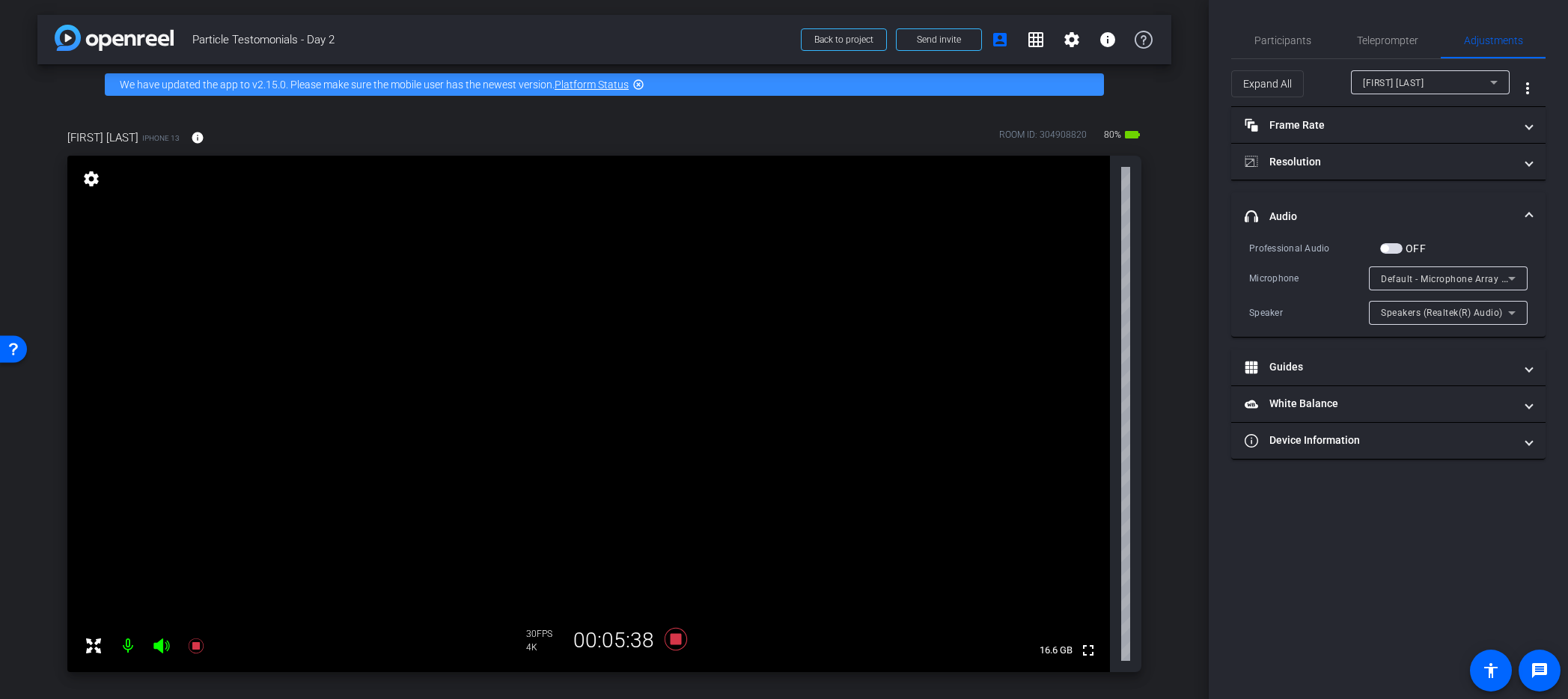 scroll, scrollTop: 9, scrollLeft: 0, axis: vertical 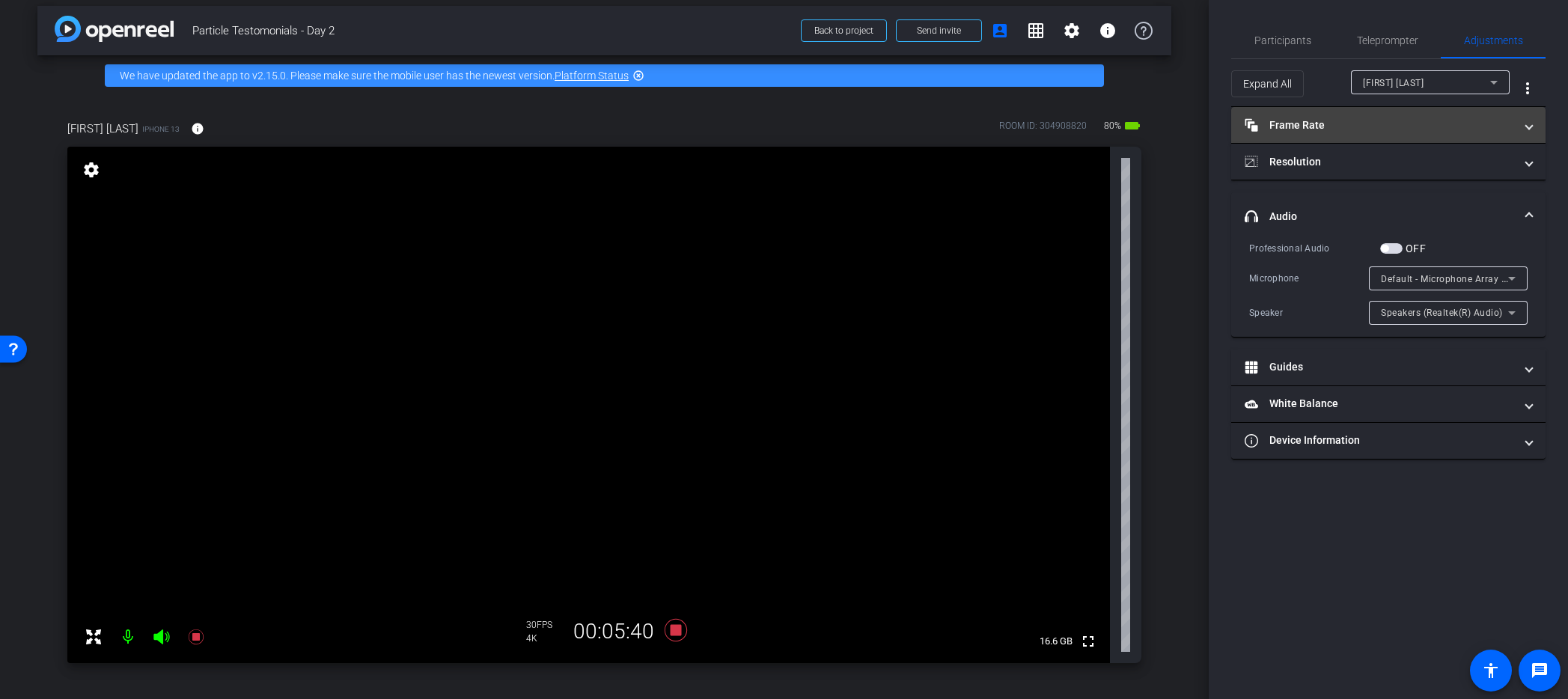 click on "Frame Rate
Frame Rate" at bounding box center [1379, 125] 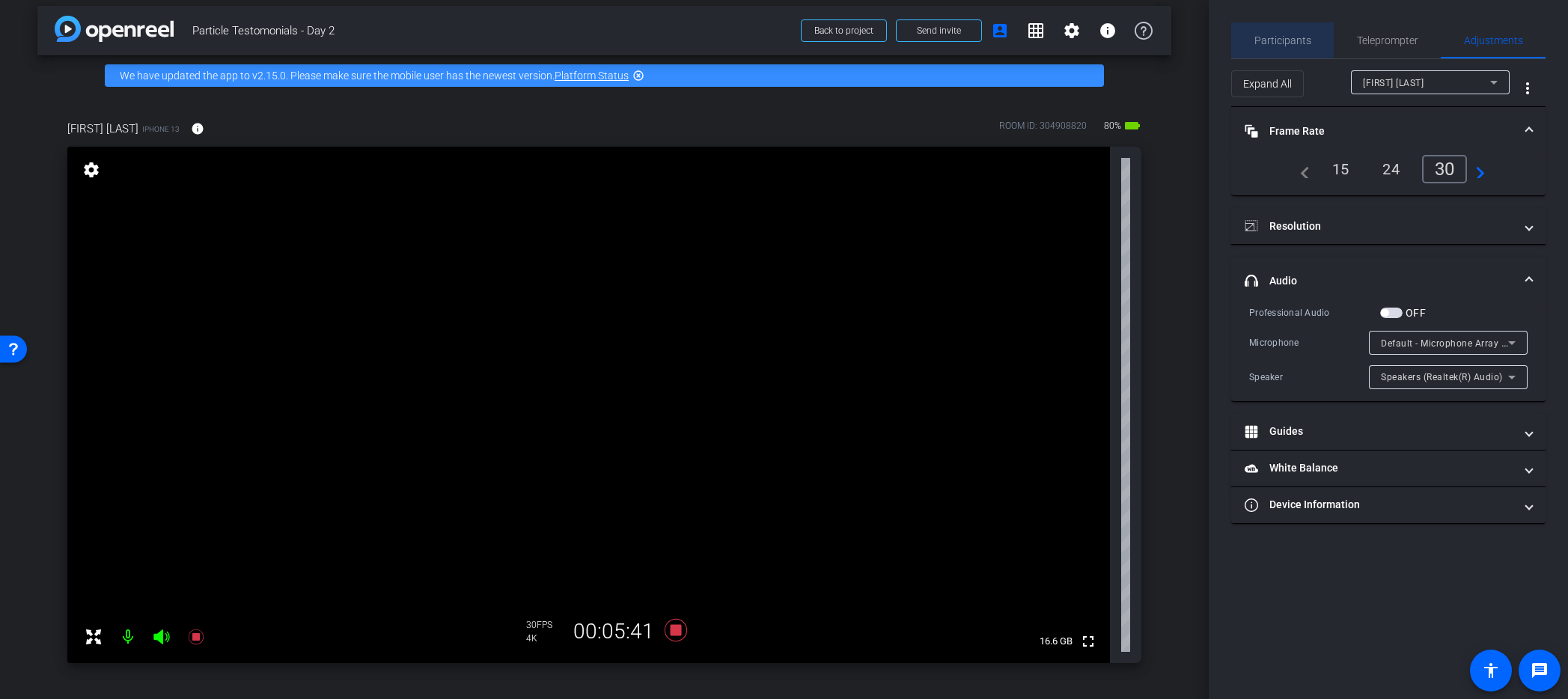click on "Participants" at bounding box center (1283, 40) 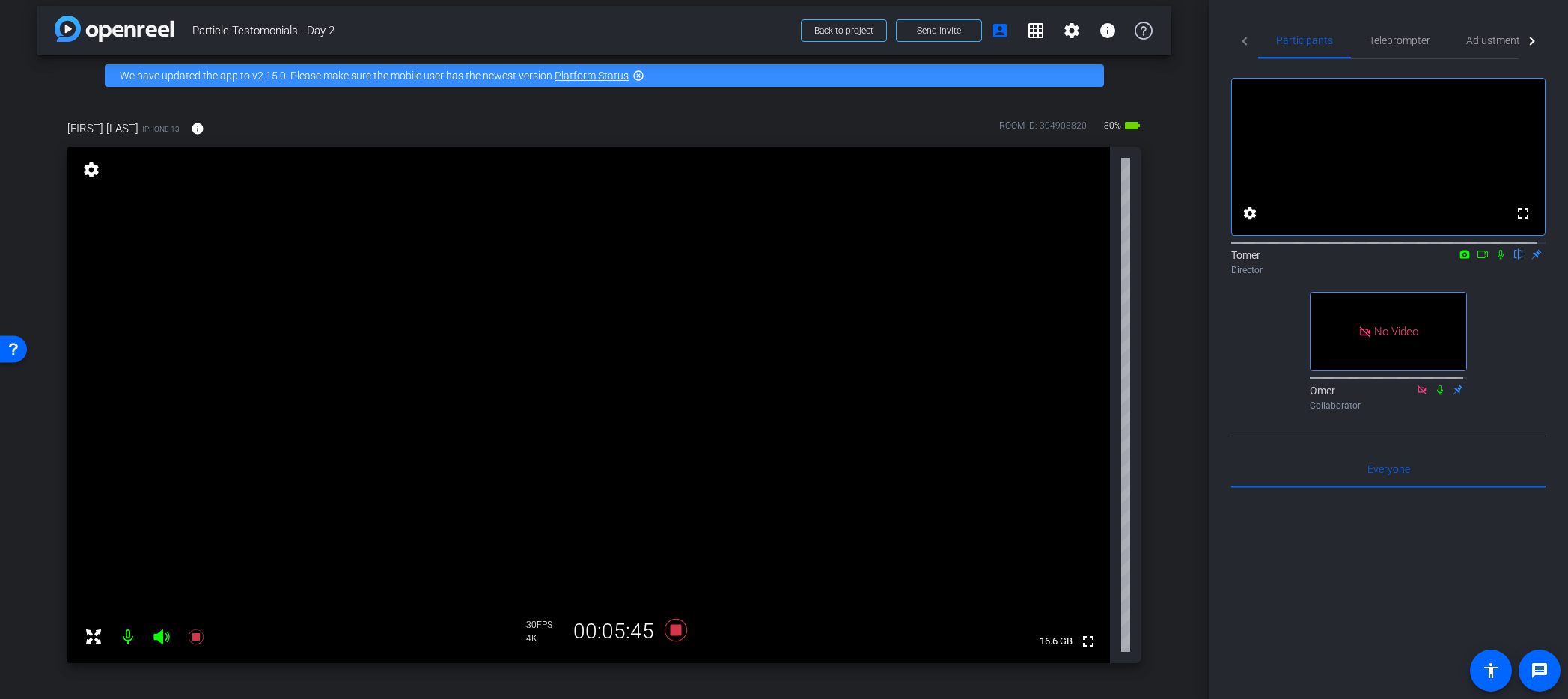click 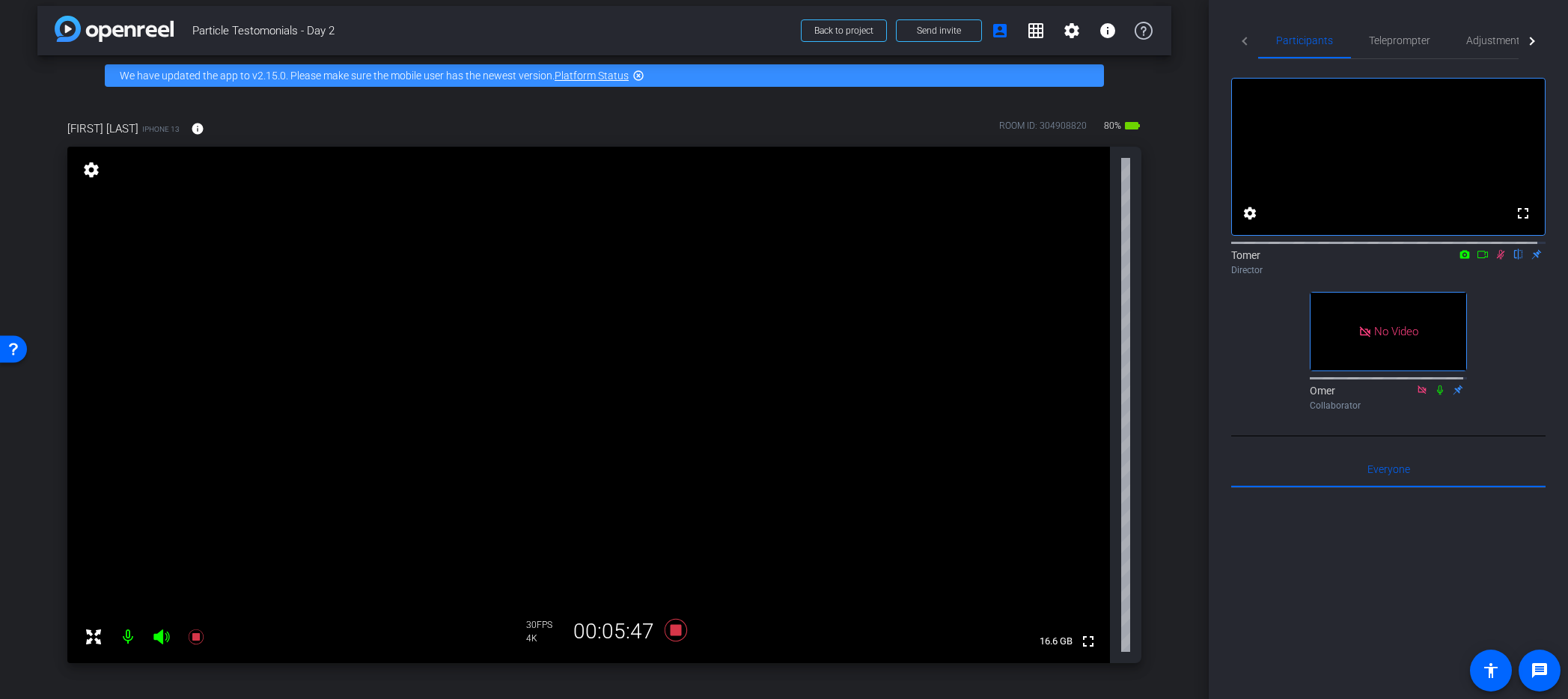 click 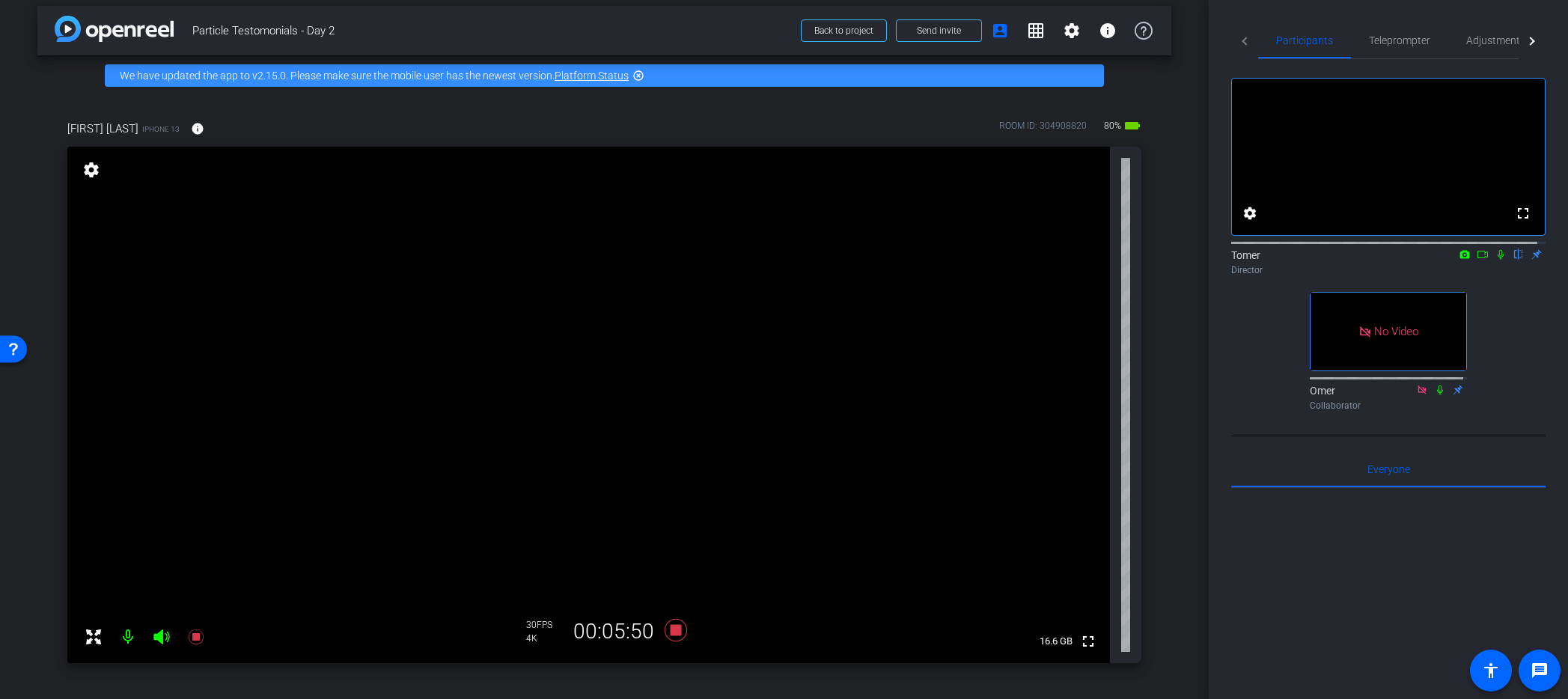 scroll, scrollTop: 388, scrollLeft: 0, axis: vertical 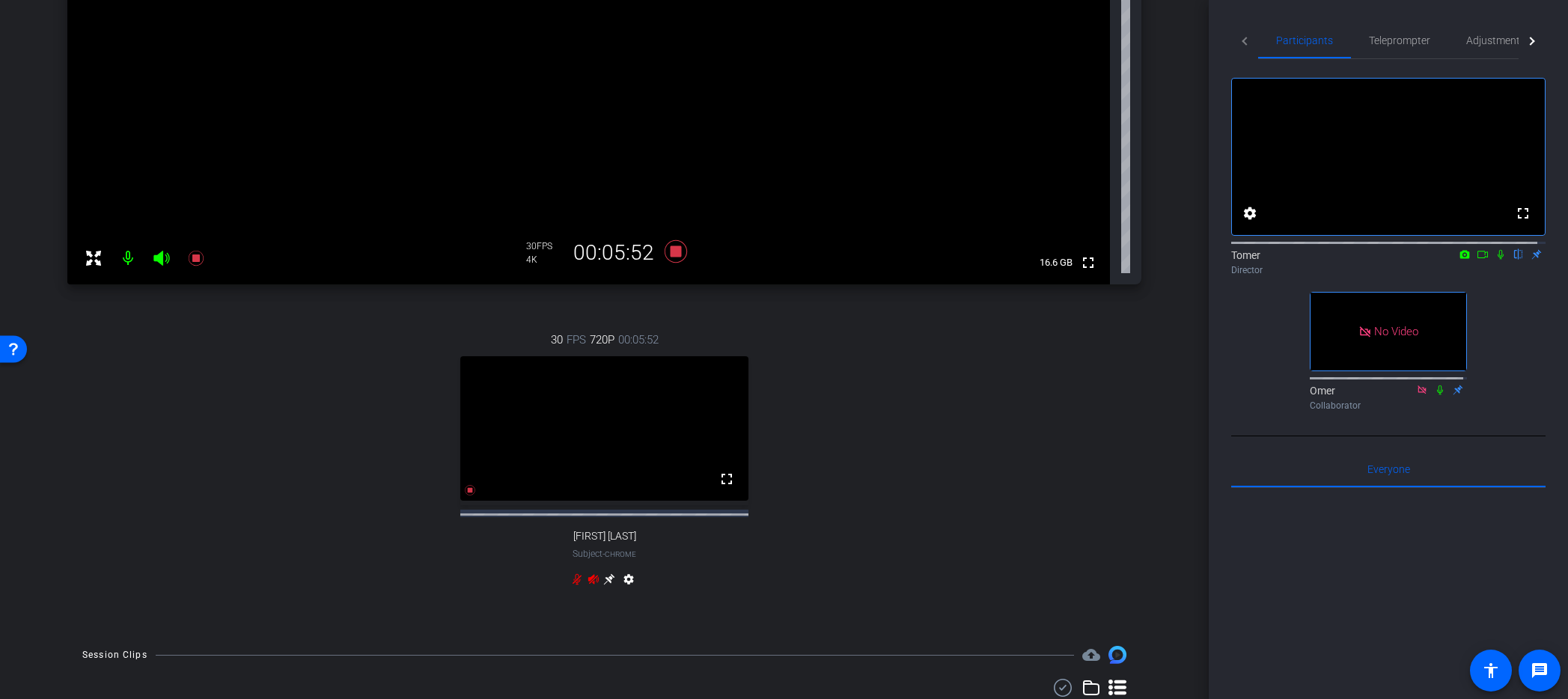 click 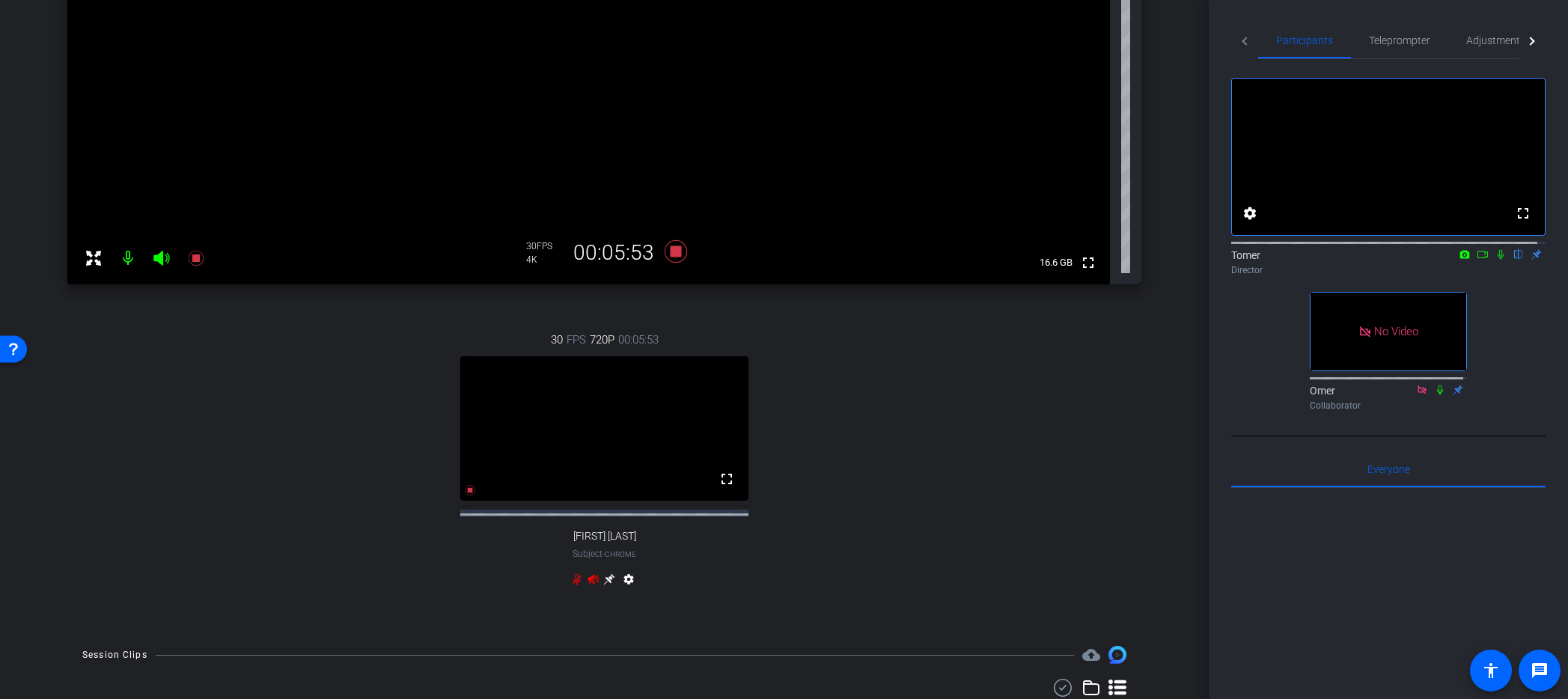 click 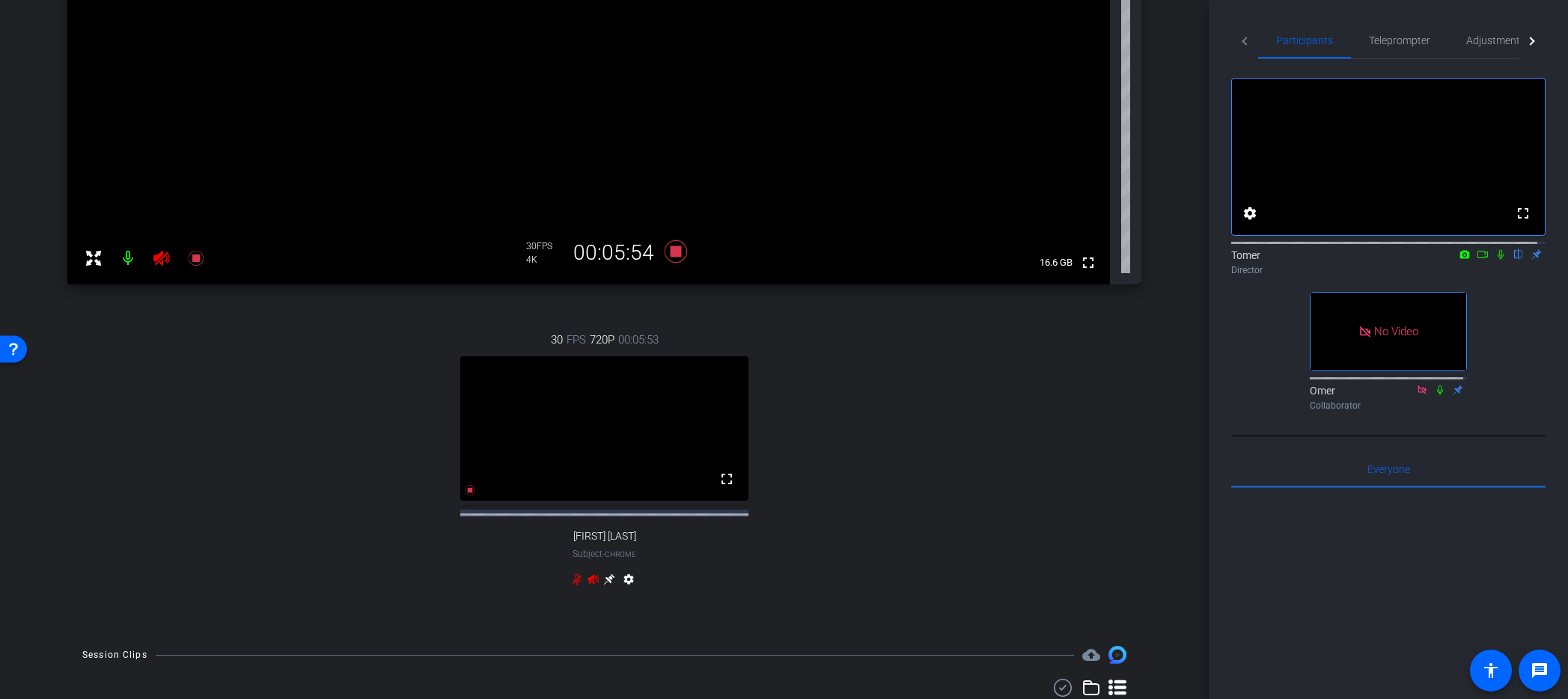 click 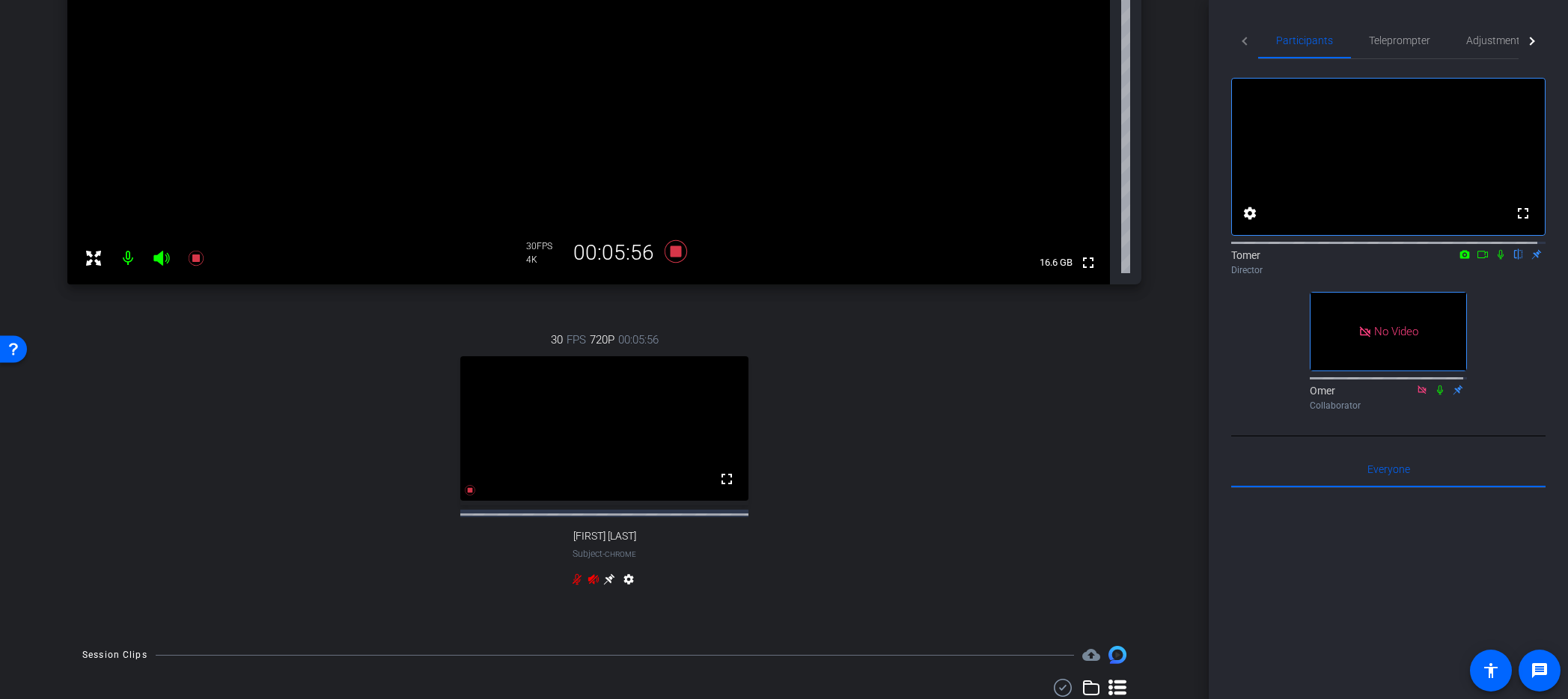 click 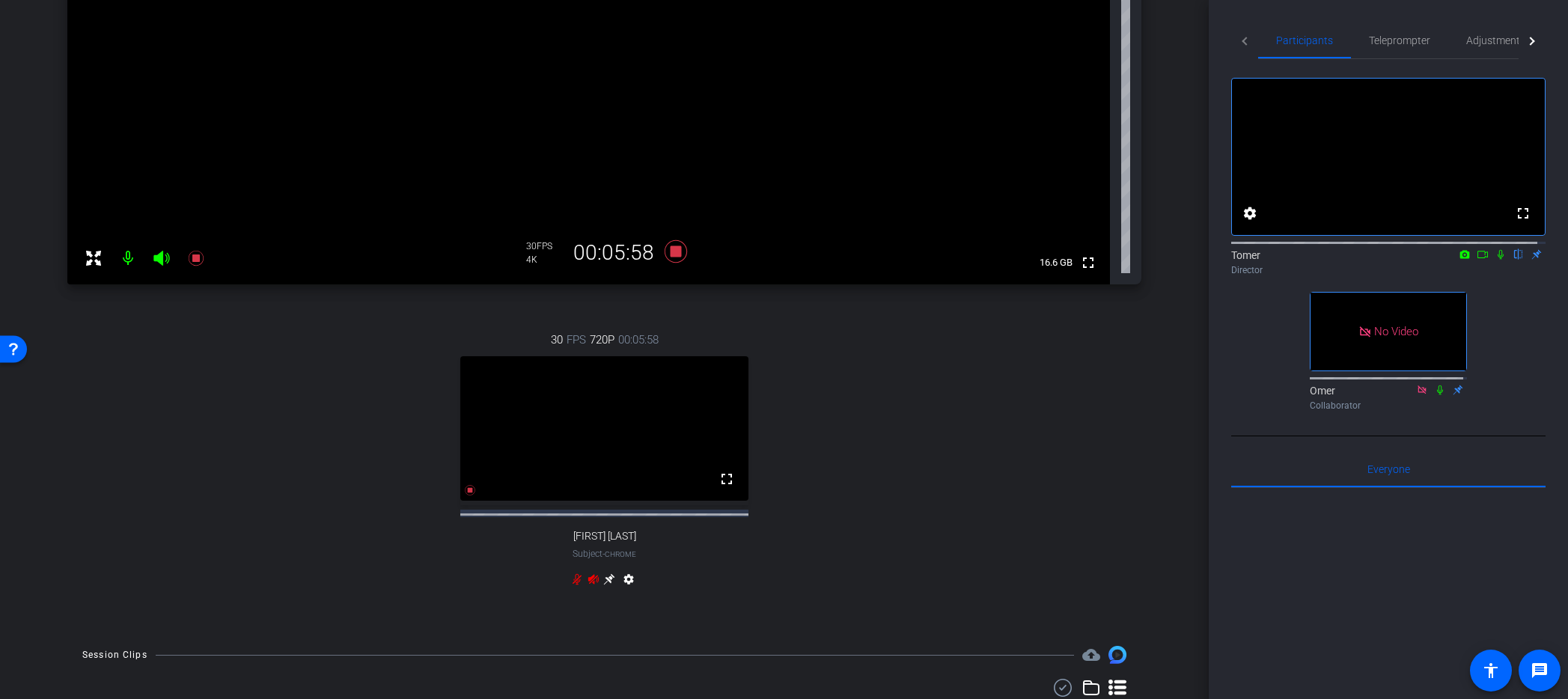 click 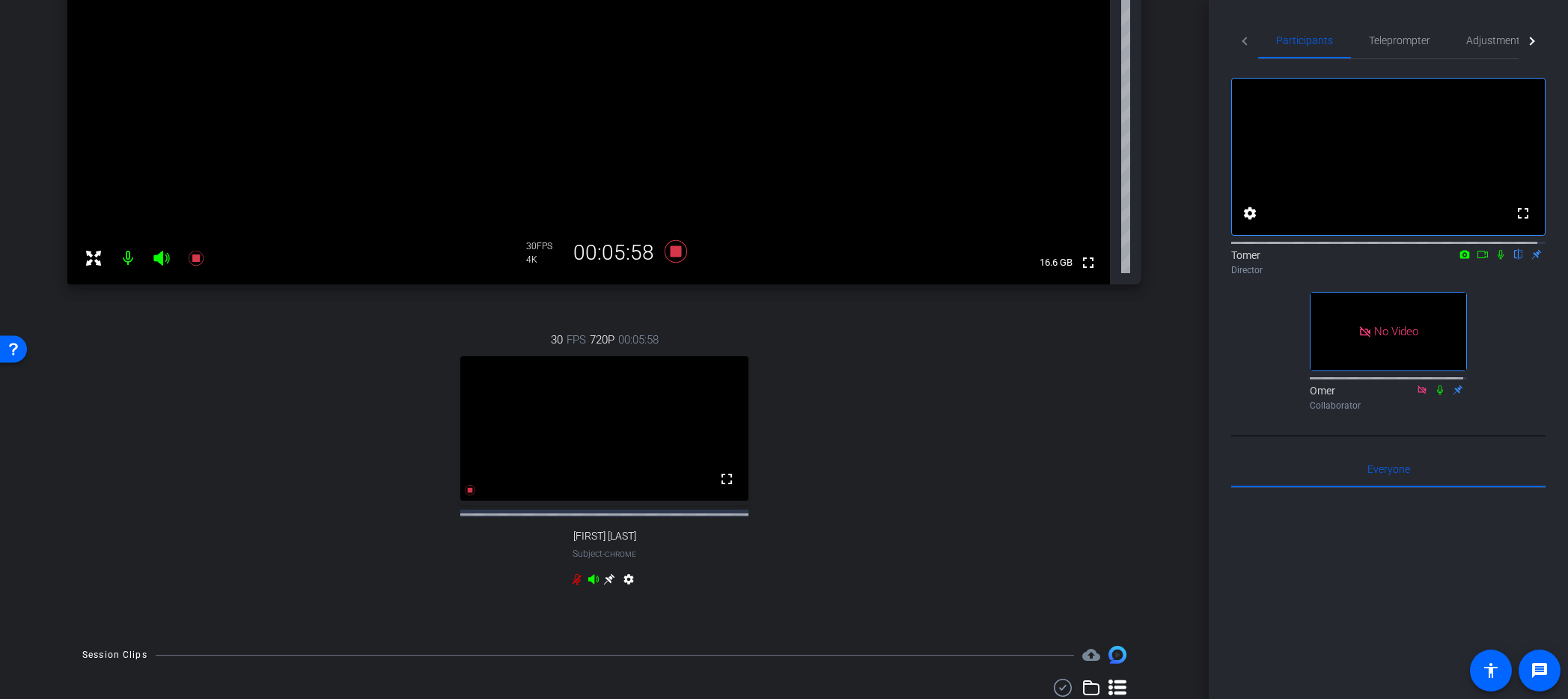click 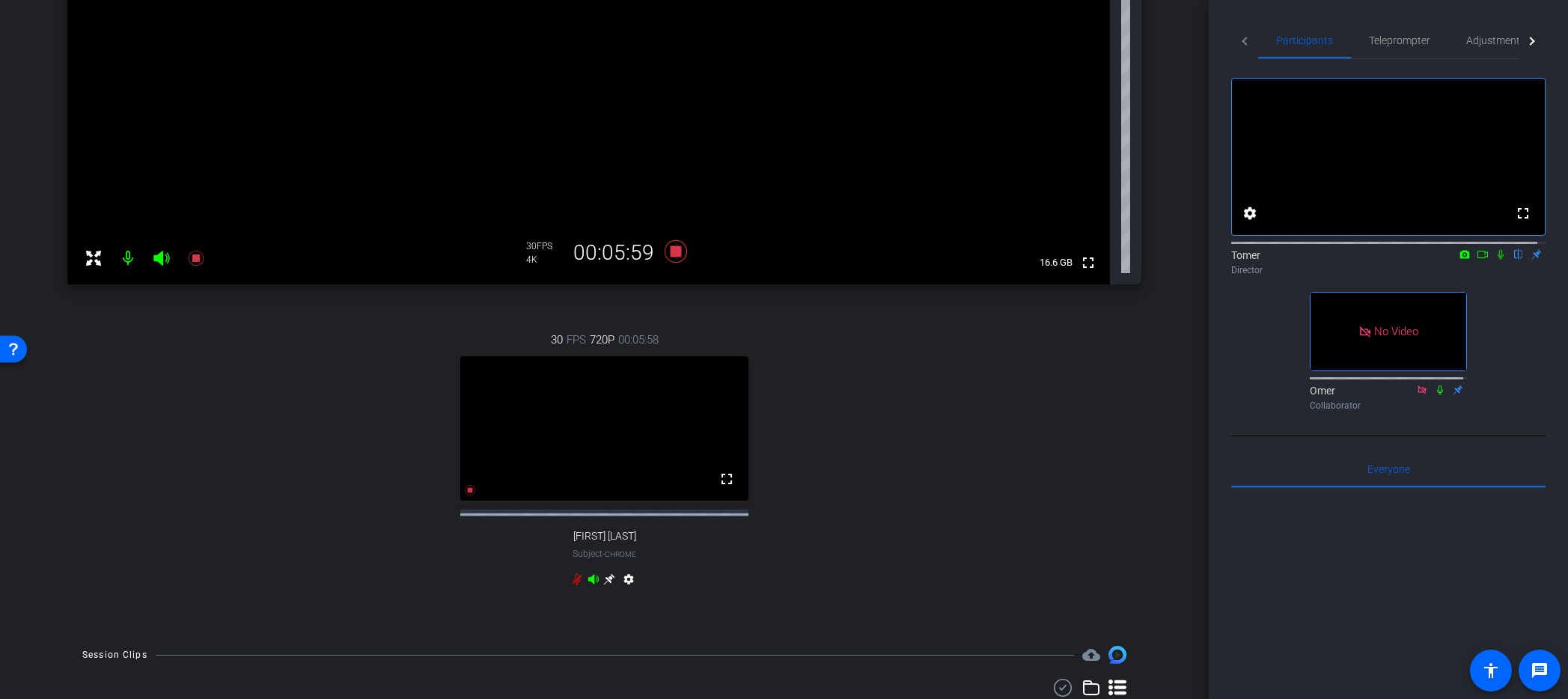 click 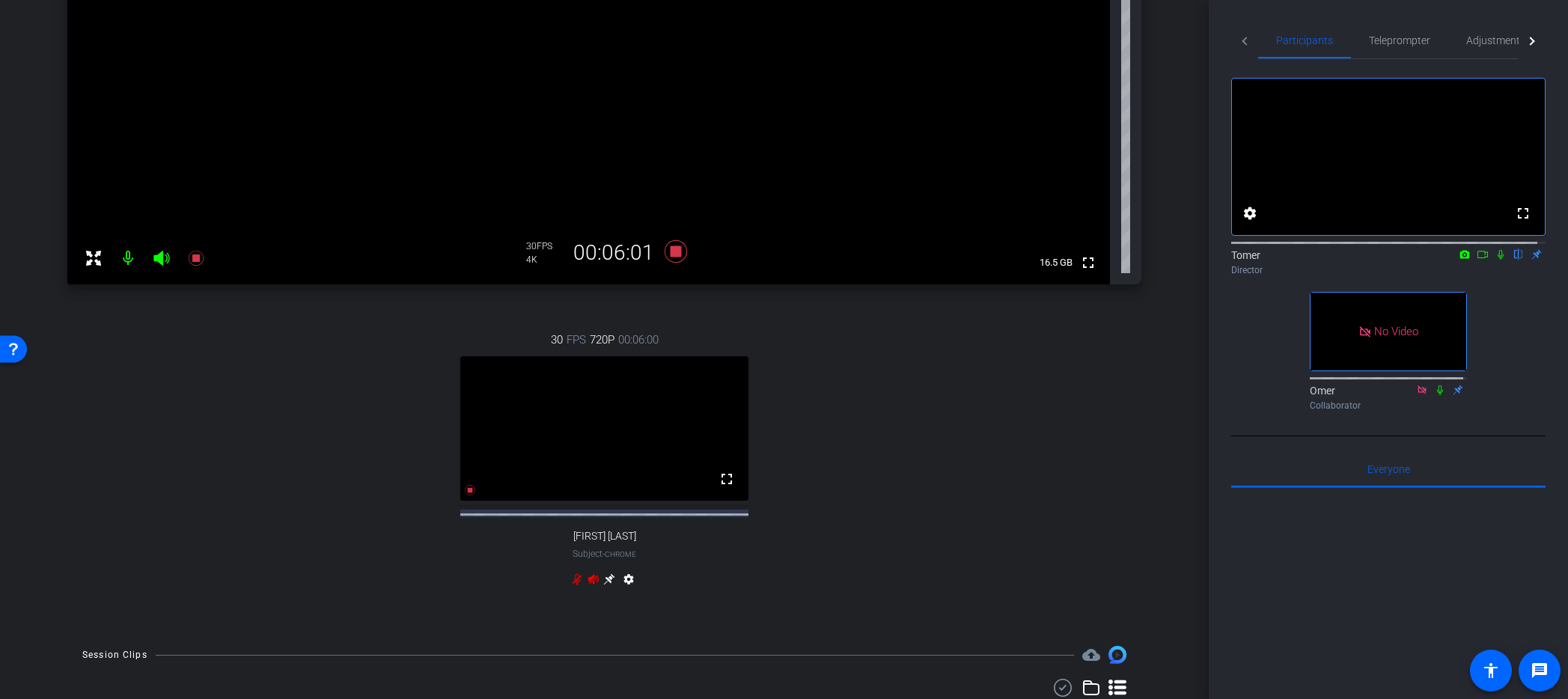 click 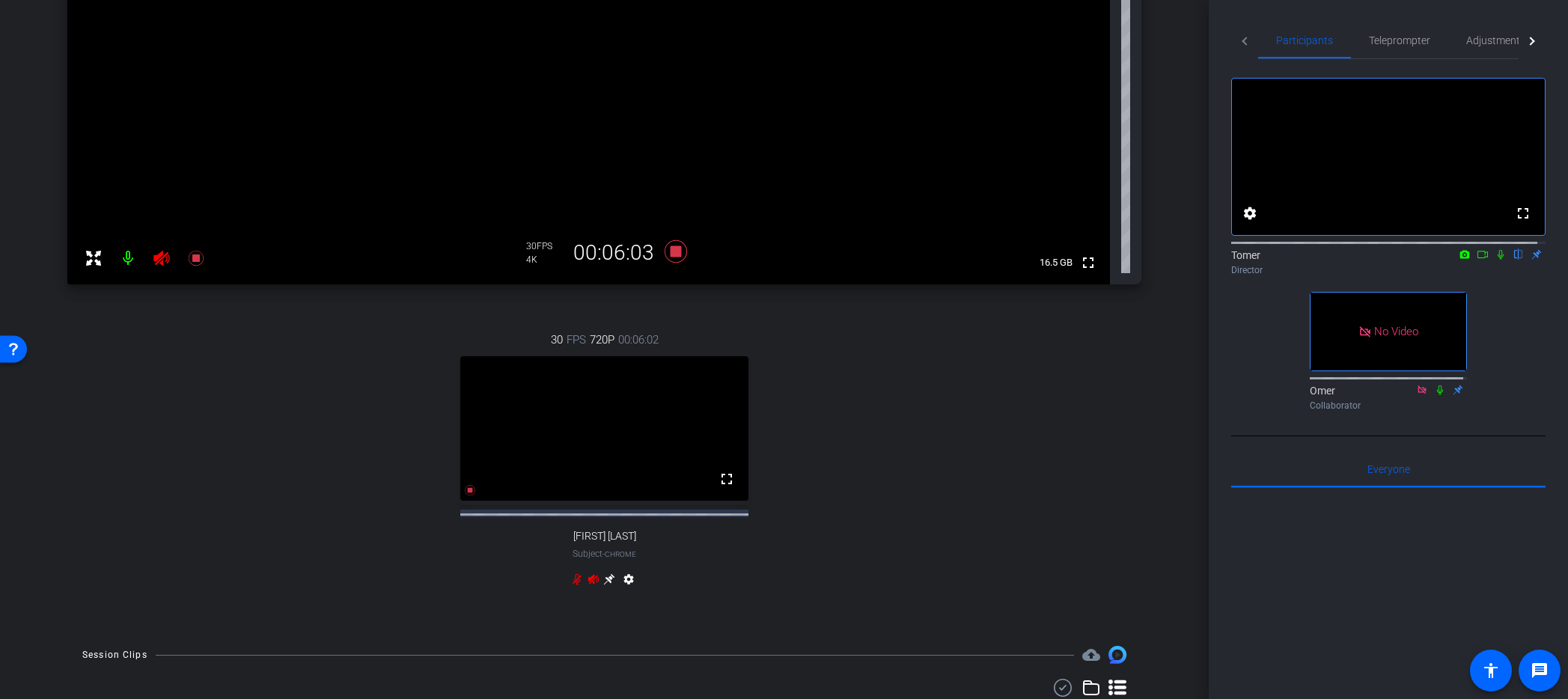 click 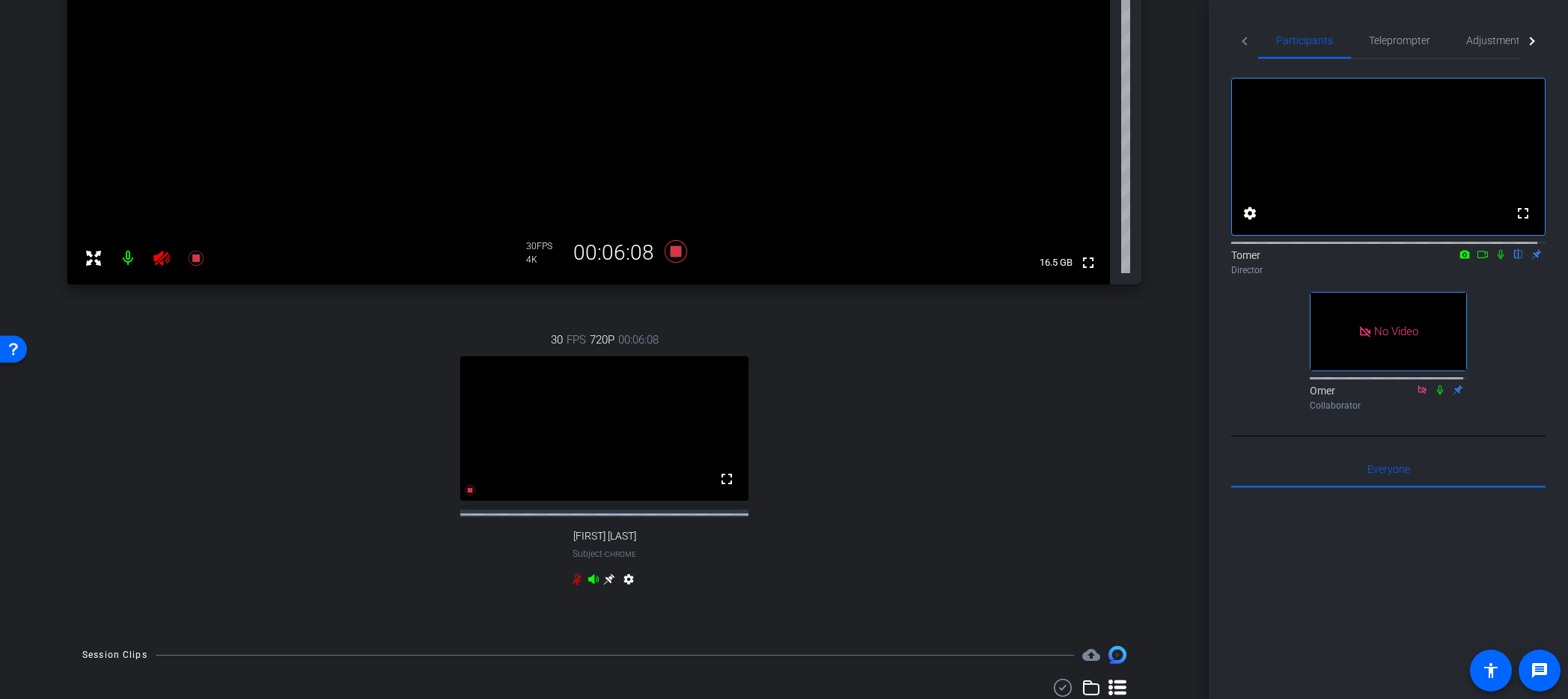 click 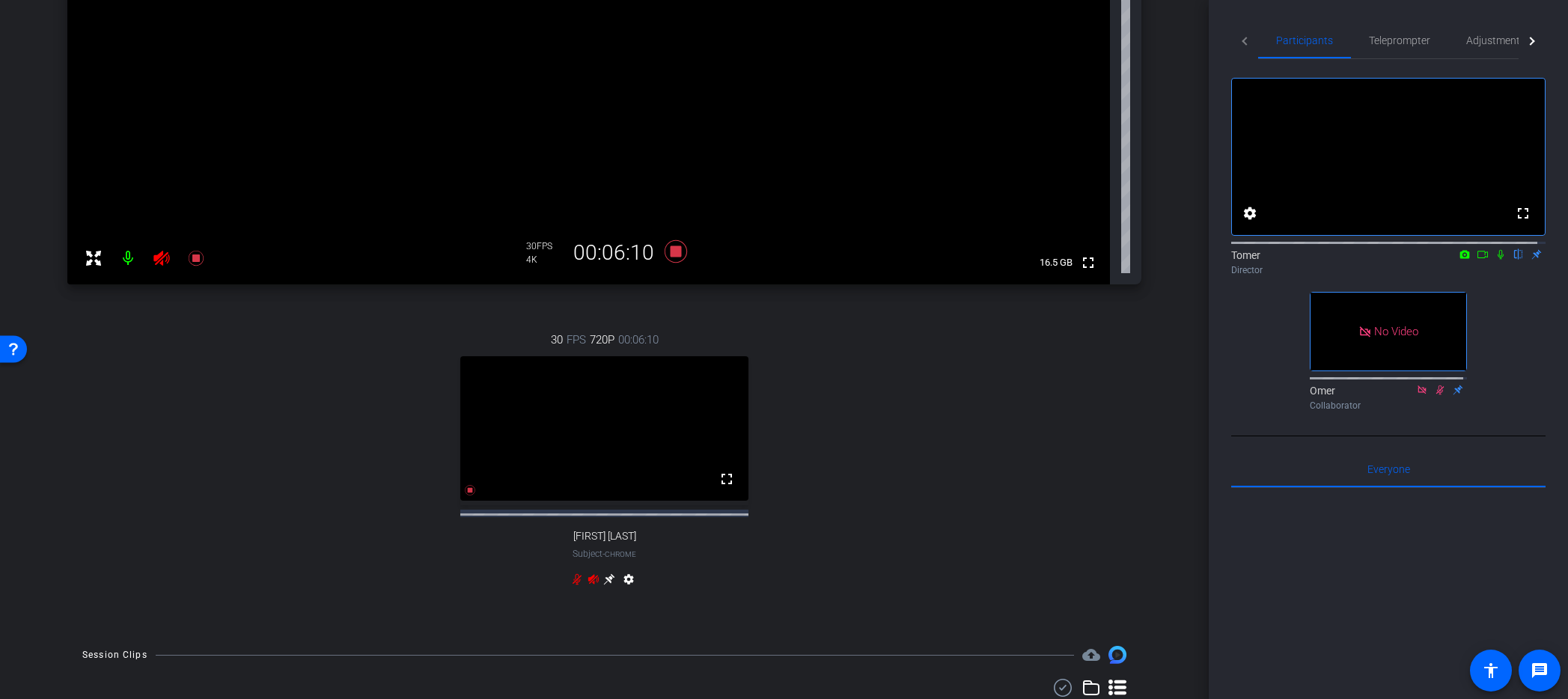 click 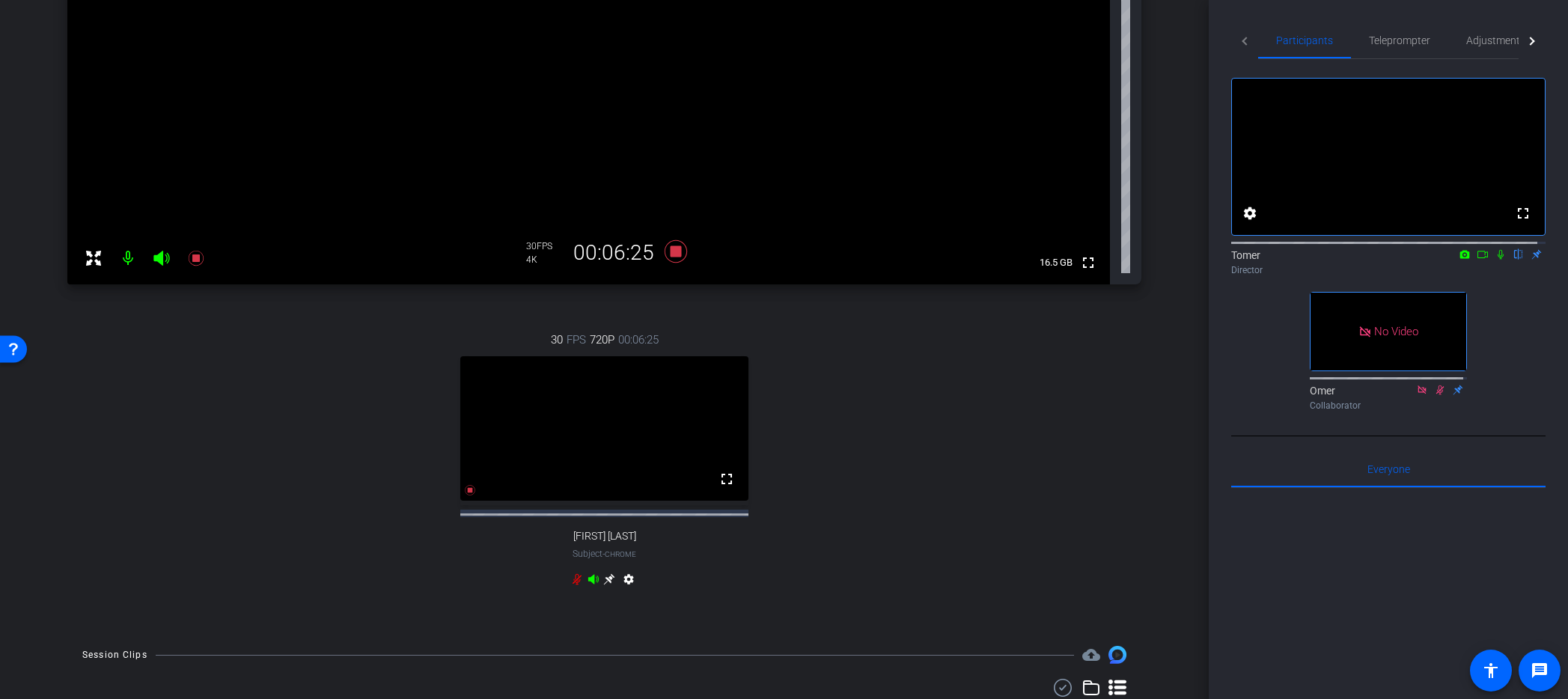 click 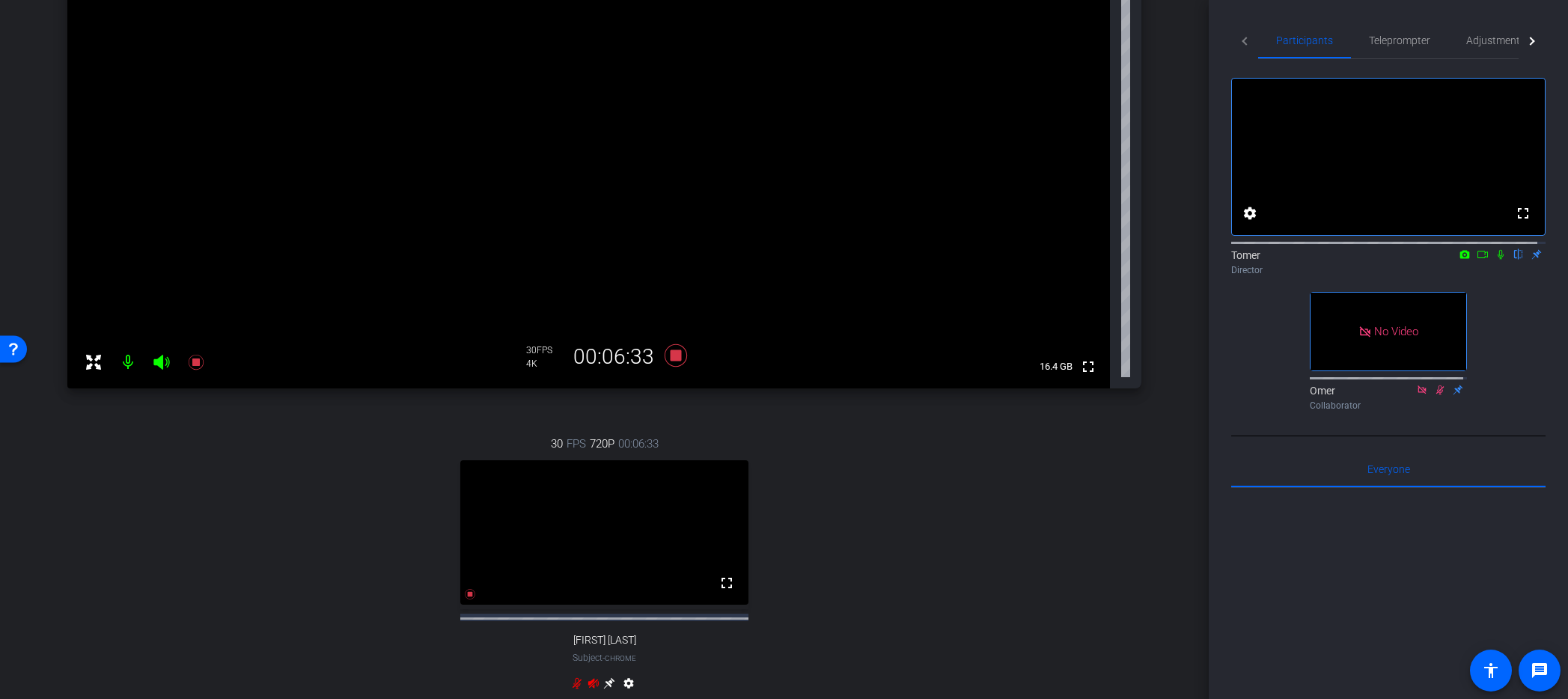 scroll, scrollTop: 327, scrollLeft: 0, axis: vertical 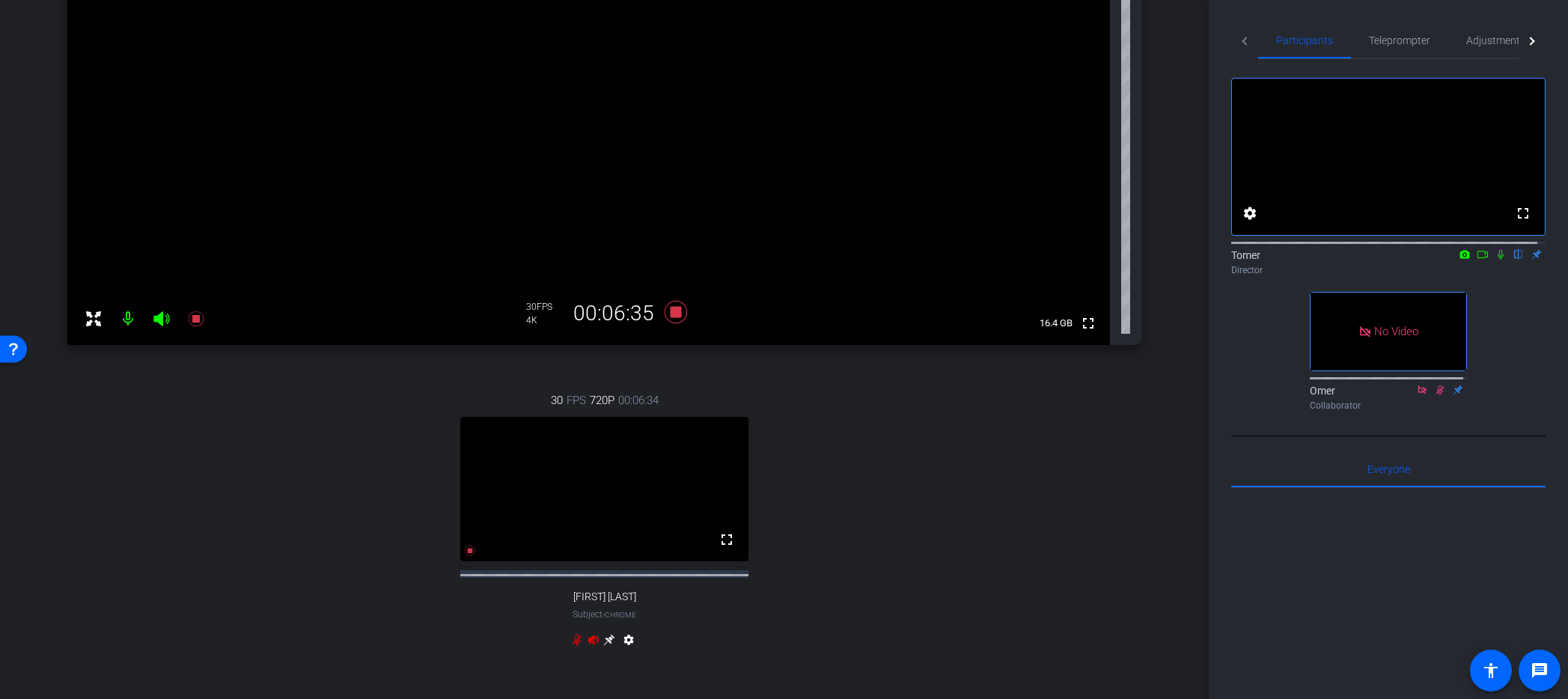 click 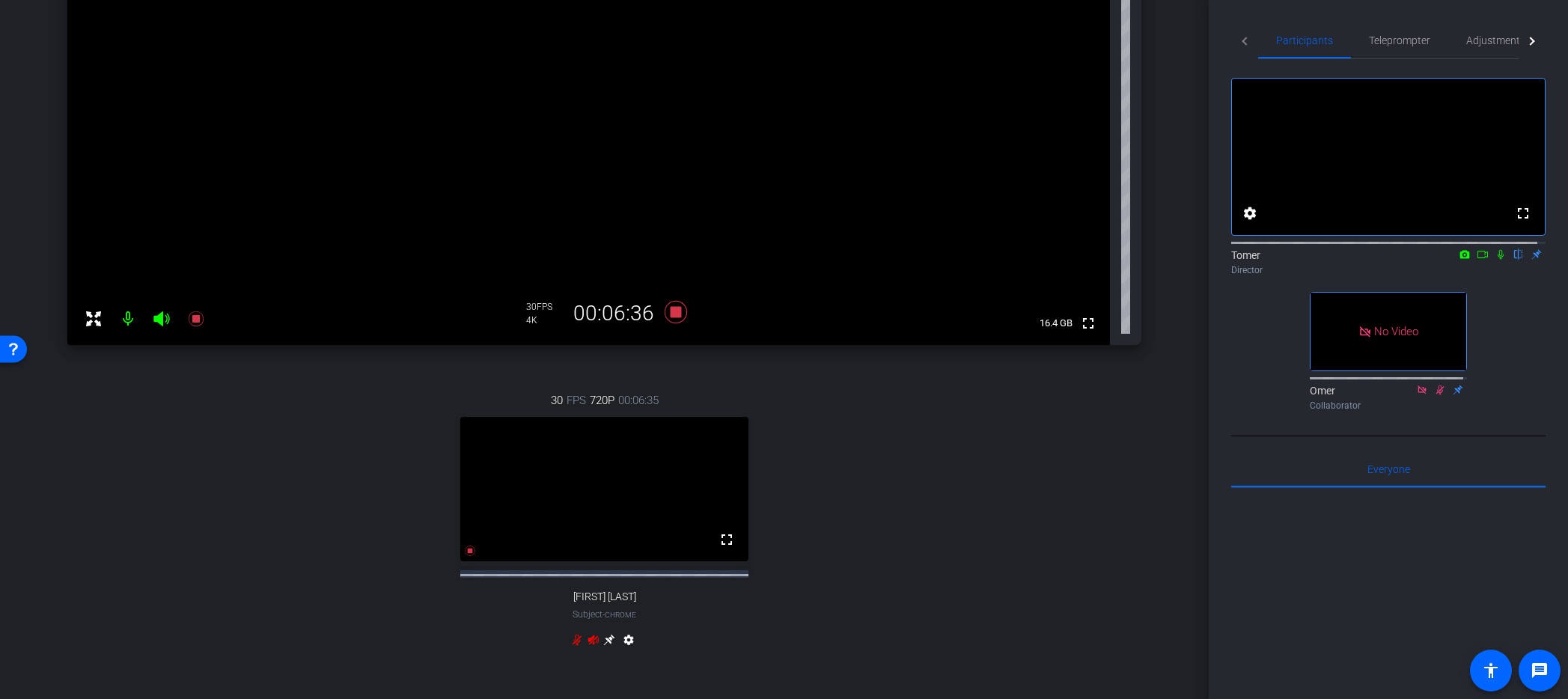 click 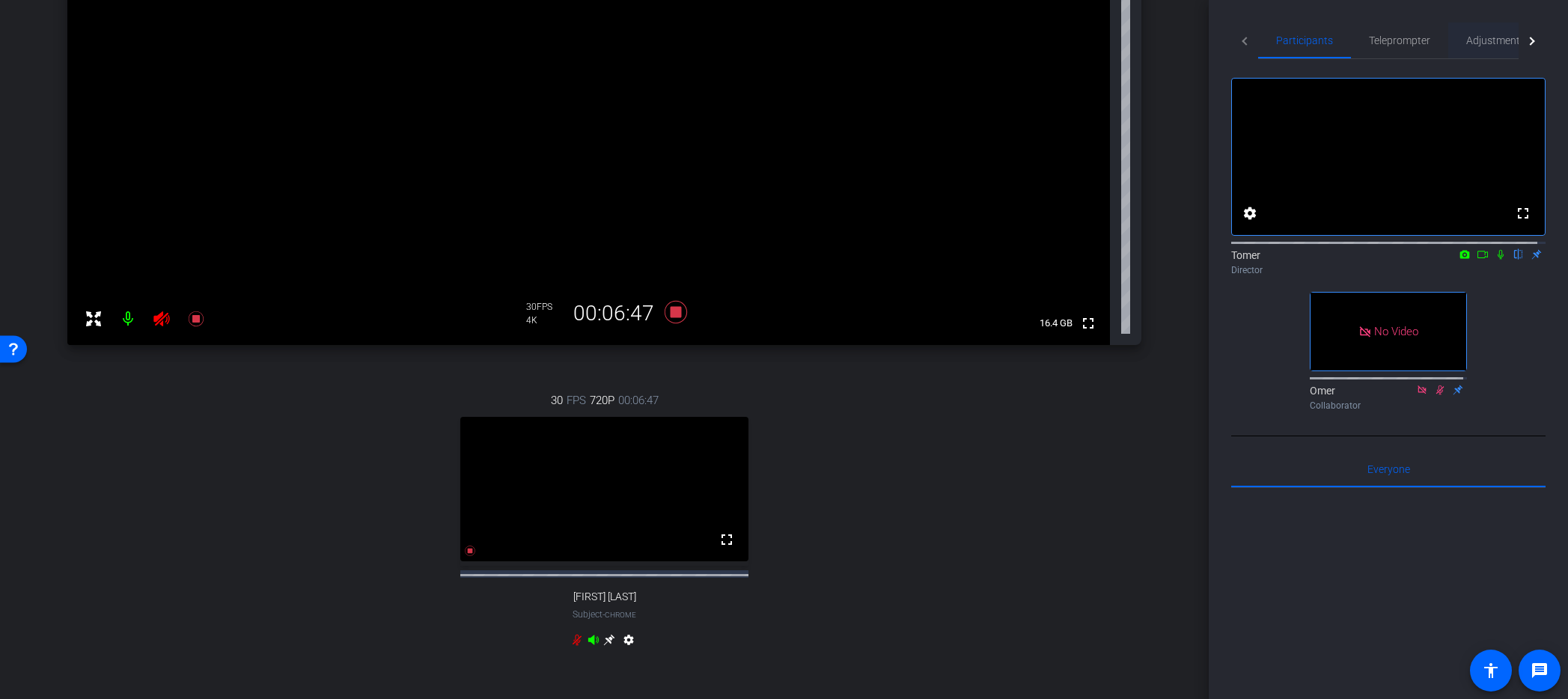 click on "Adjustments" at bounding box center (1495, 40) 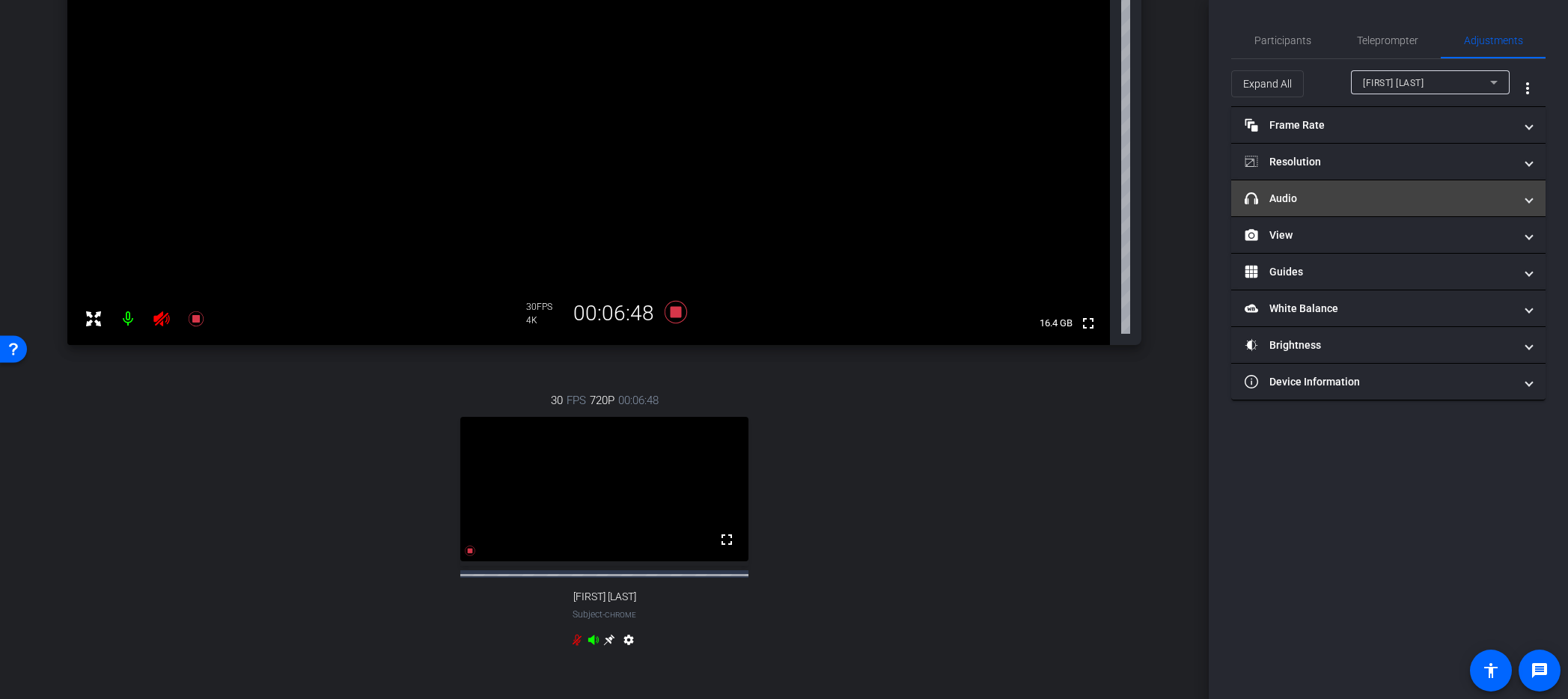 click on "headphone icon
Audio" at bounding box center (1379, 198) 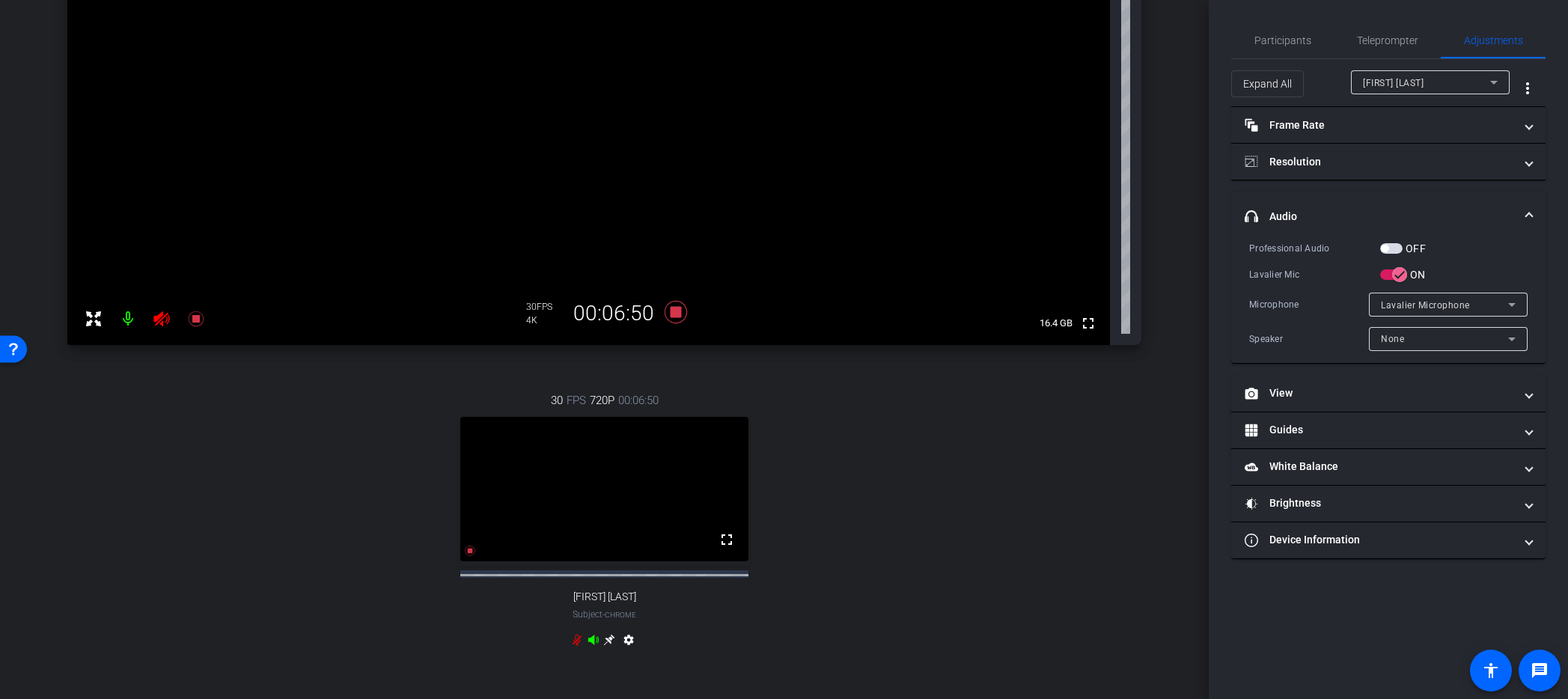 click on "[NAME] [NAME]" at bounding box center [1427, 82] 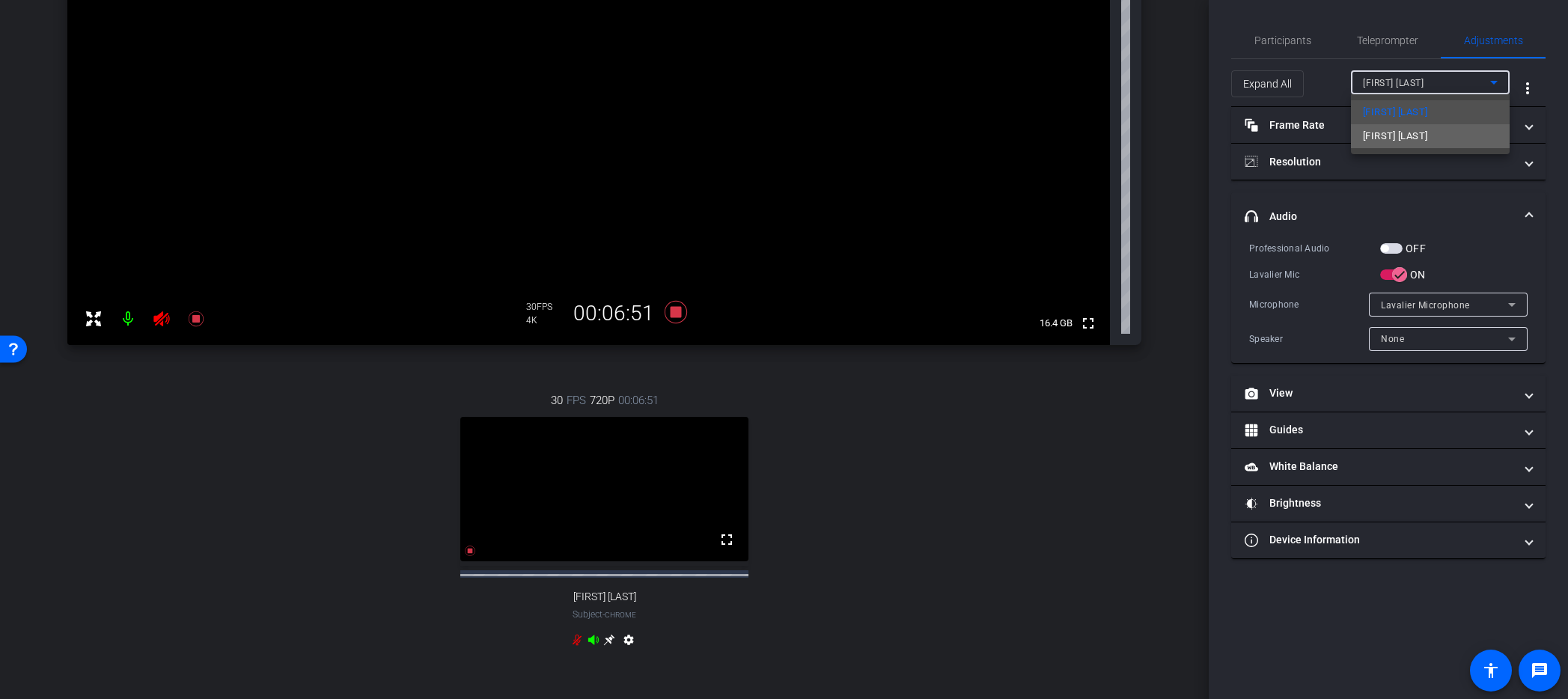 click on "George Schroeder" at bounding box center (1395, 136) 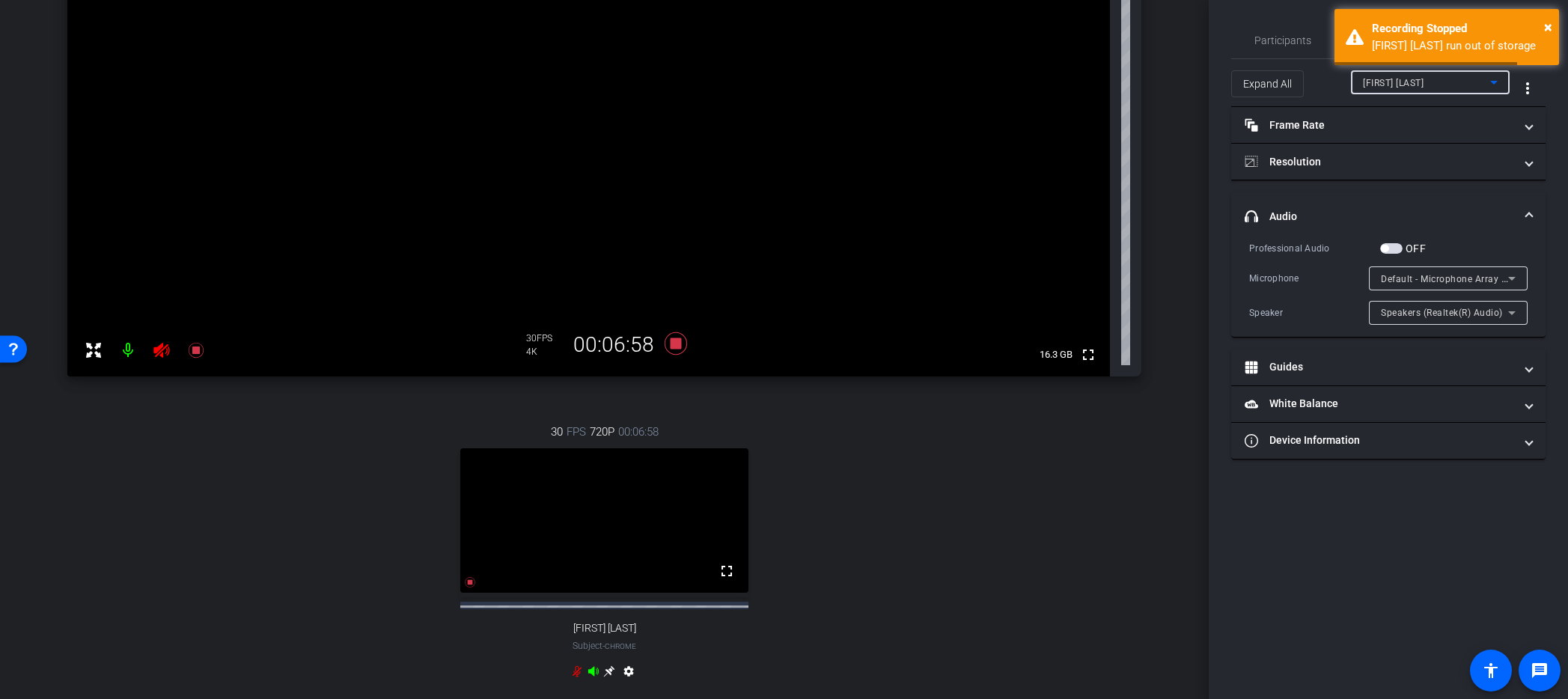 scroll, scrollTop: 305, scrollLeft: 0, axis: vertical 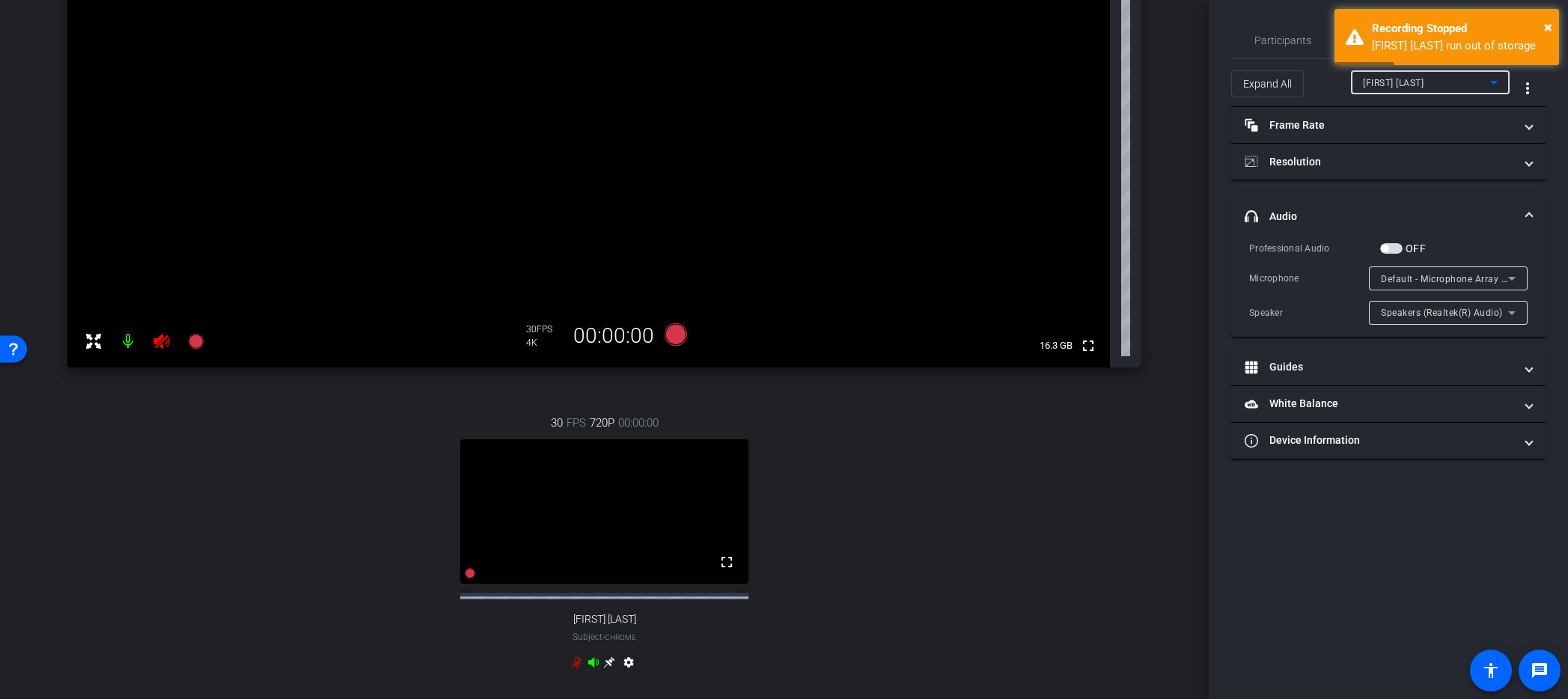 click 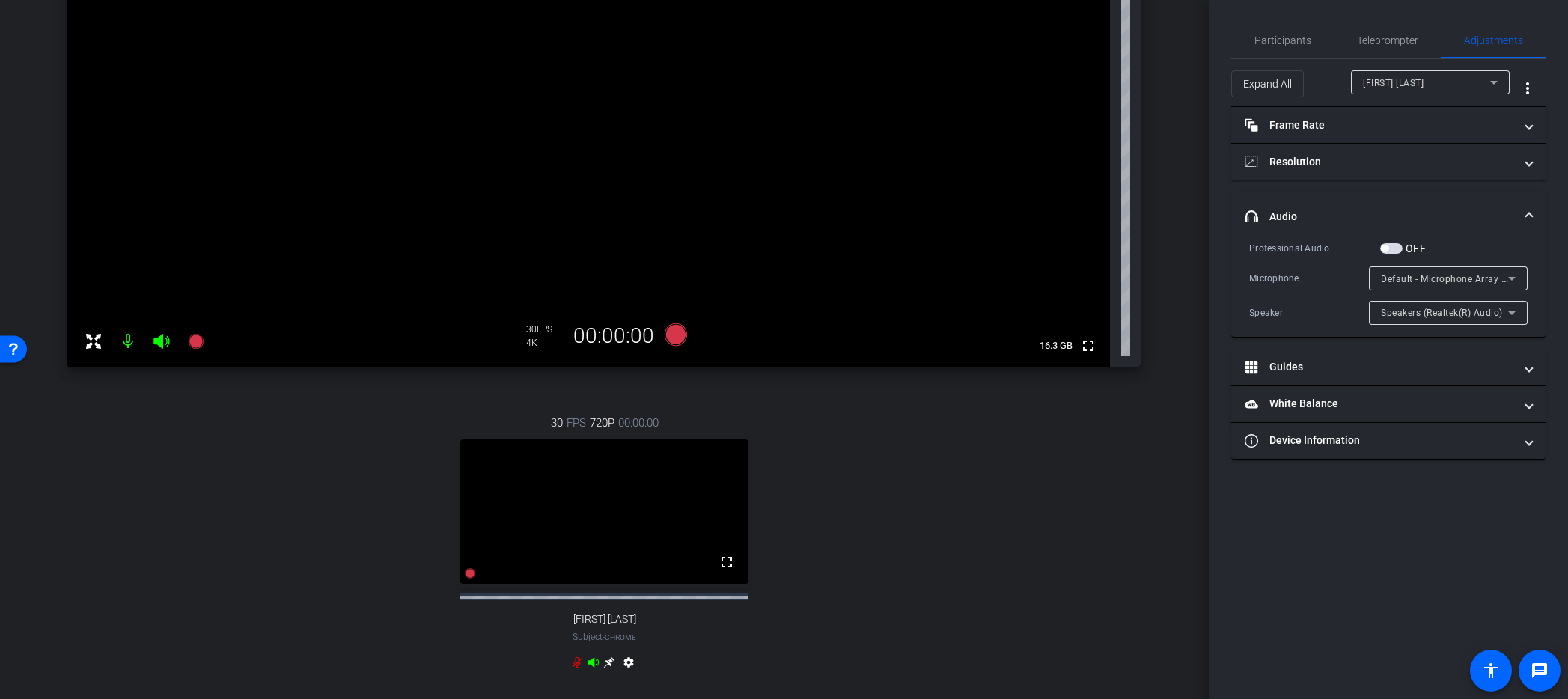 click 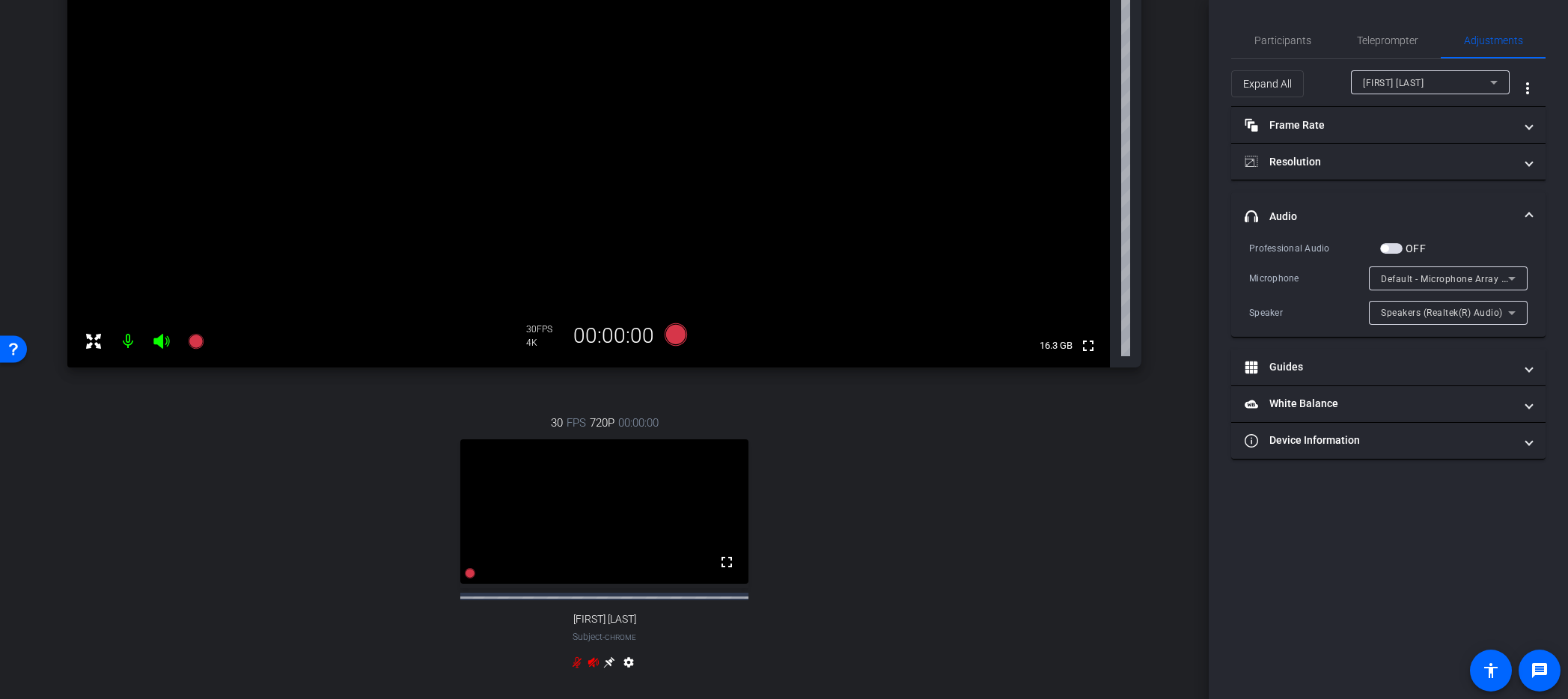 scroll, scrollTop: 132, scrollLeft: 0, axis: vertical 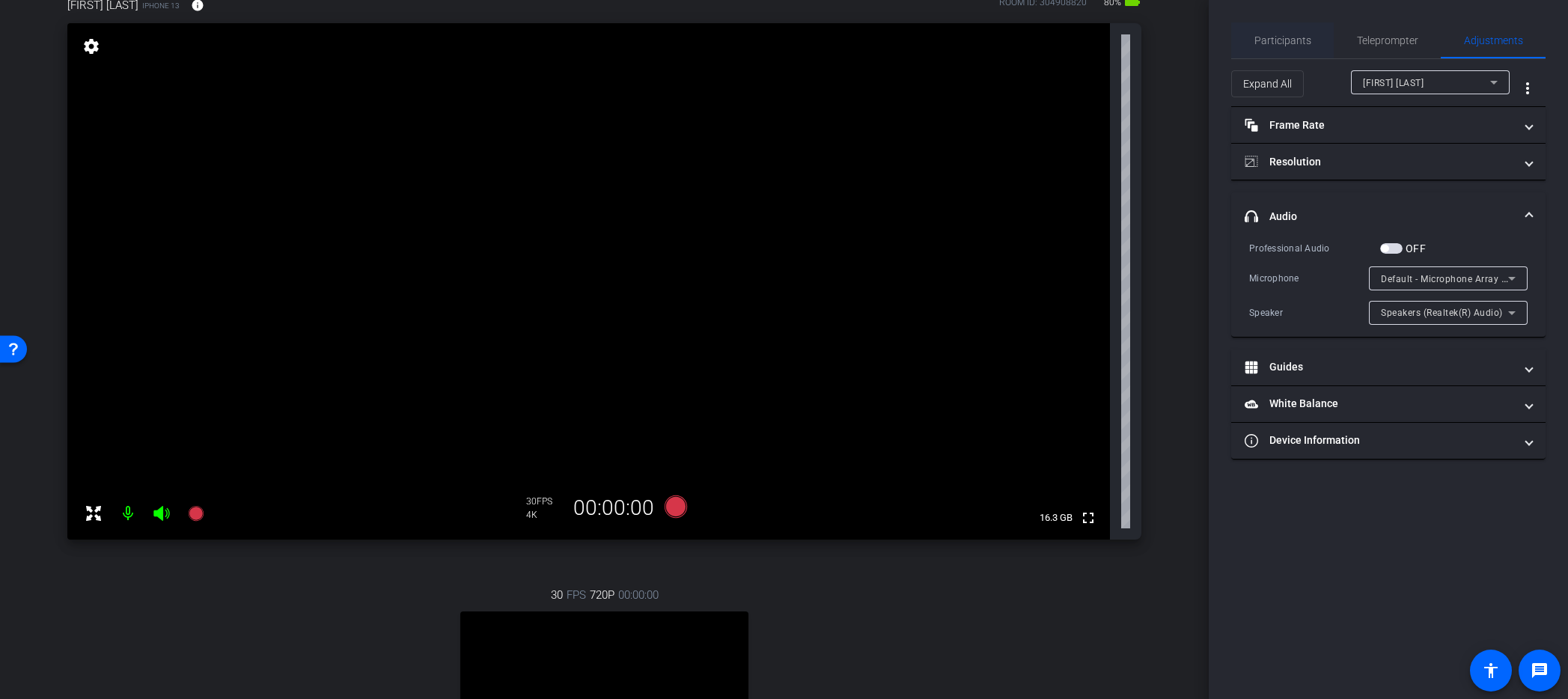click on "Participants" at bounding box center [1283, 40] 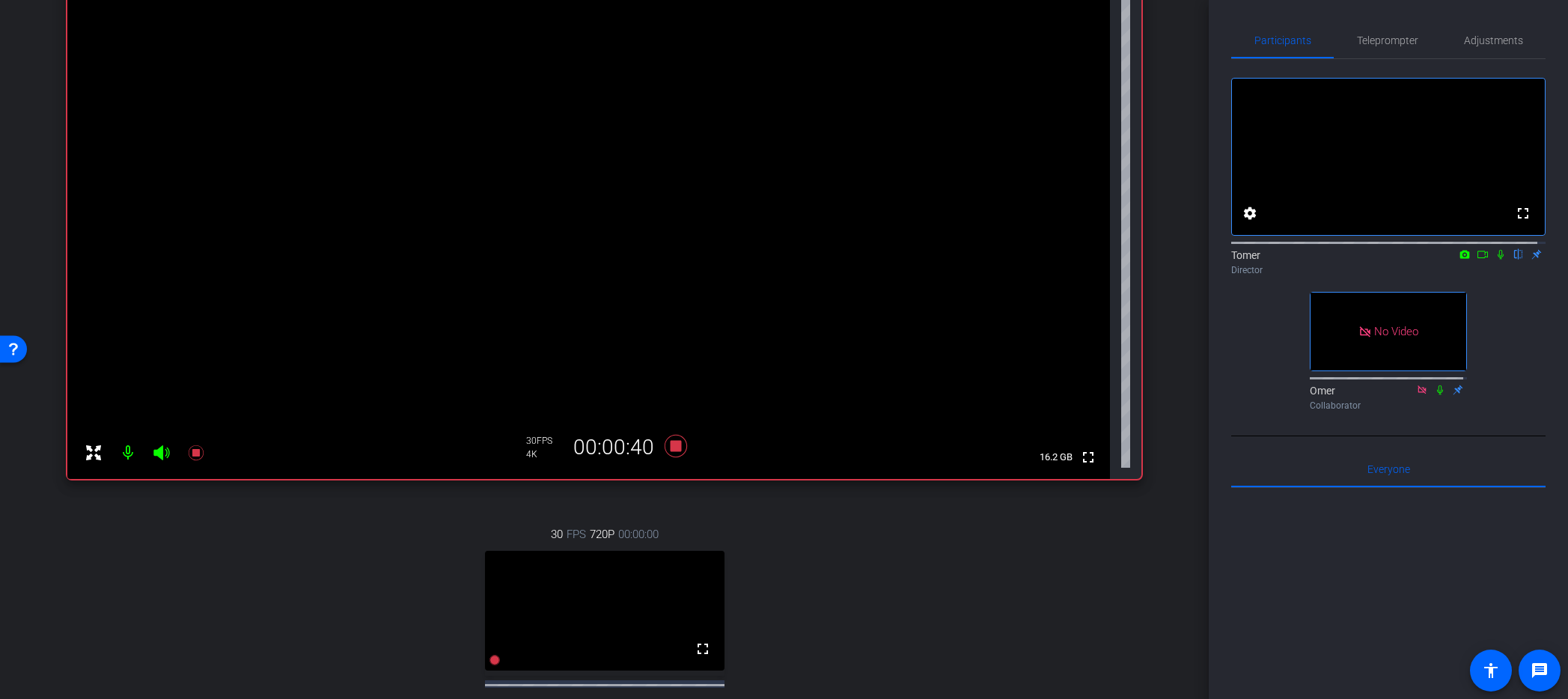 scroll, scrollTop: 234, scrollLeft: 0, axis: vertical 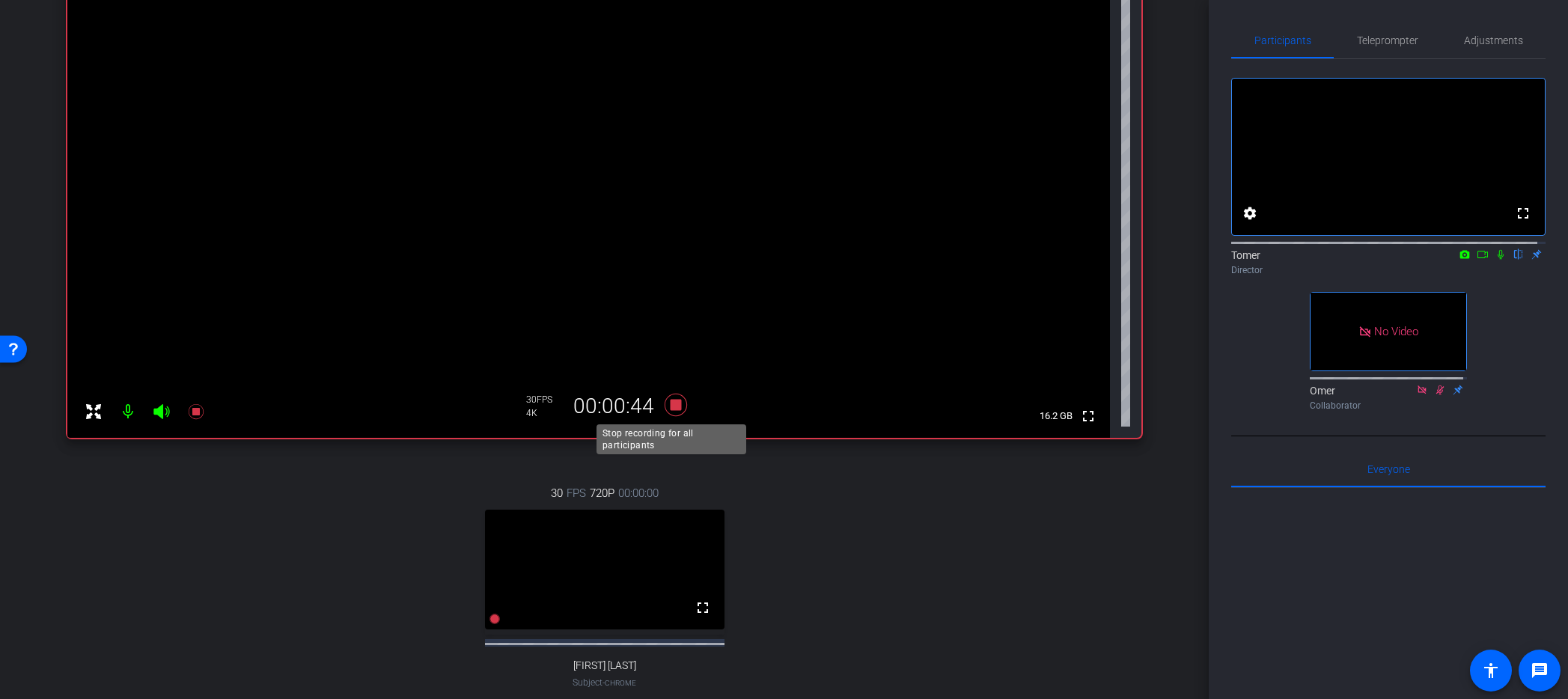 click 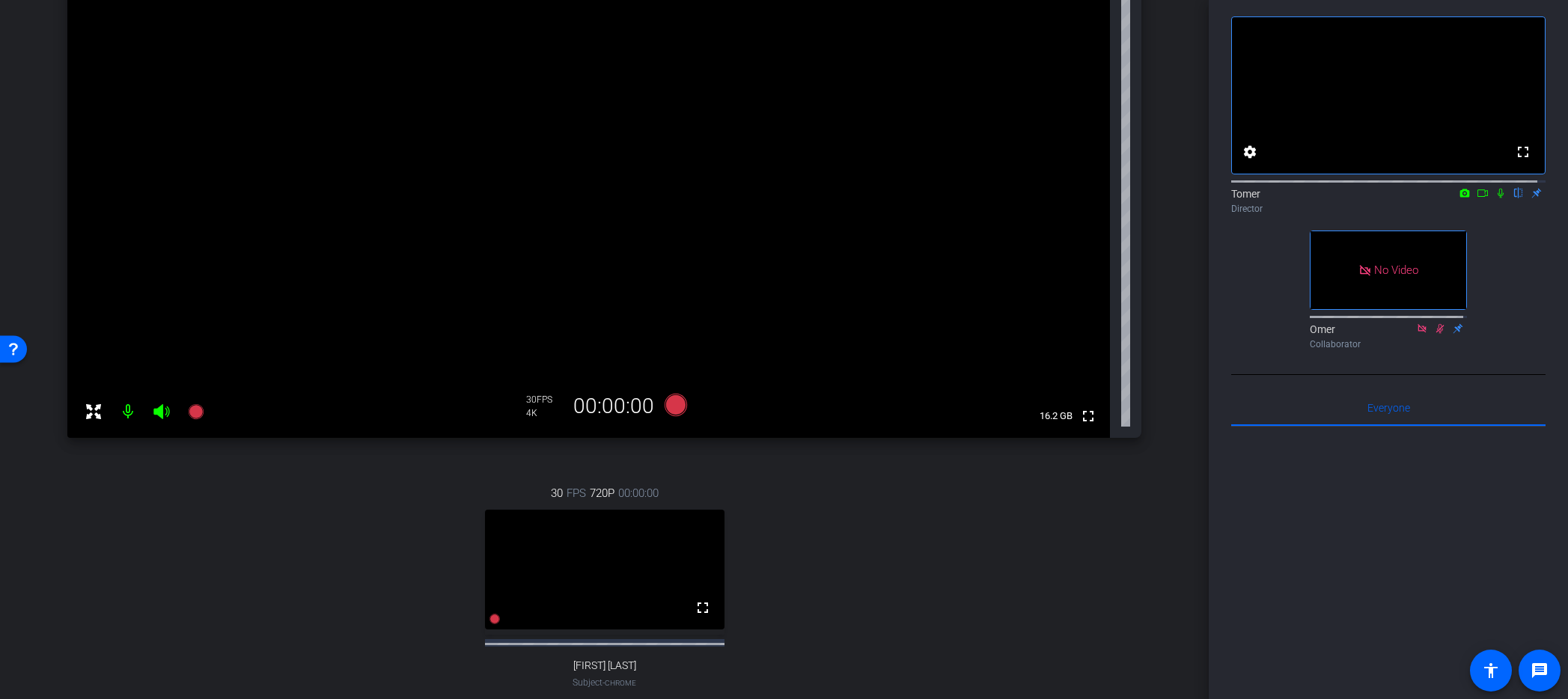 scroll, scrollTop: 0, scrollLeft: 0, axis: both 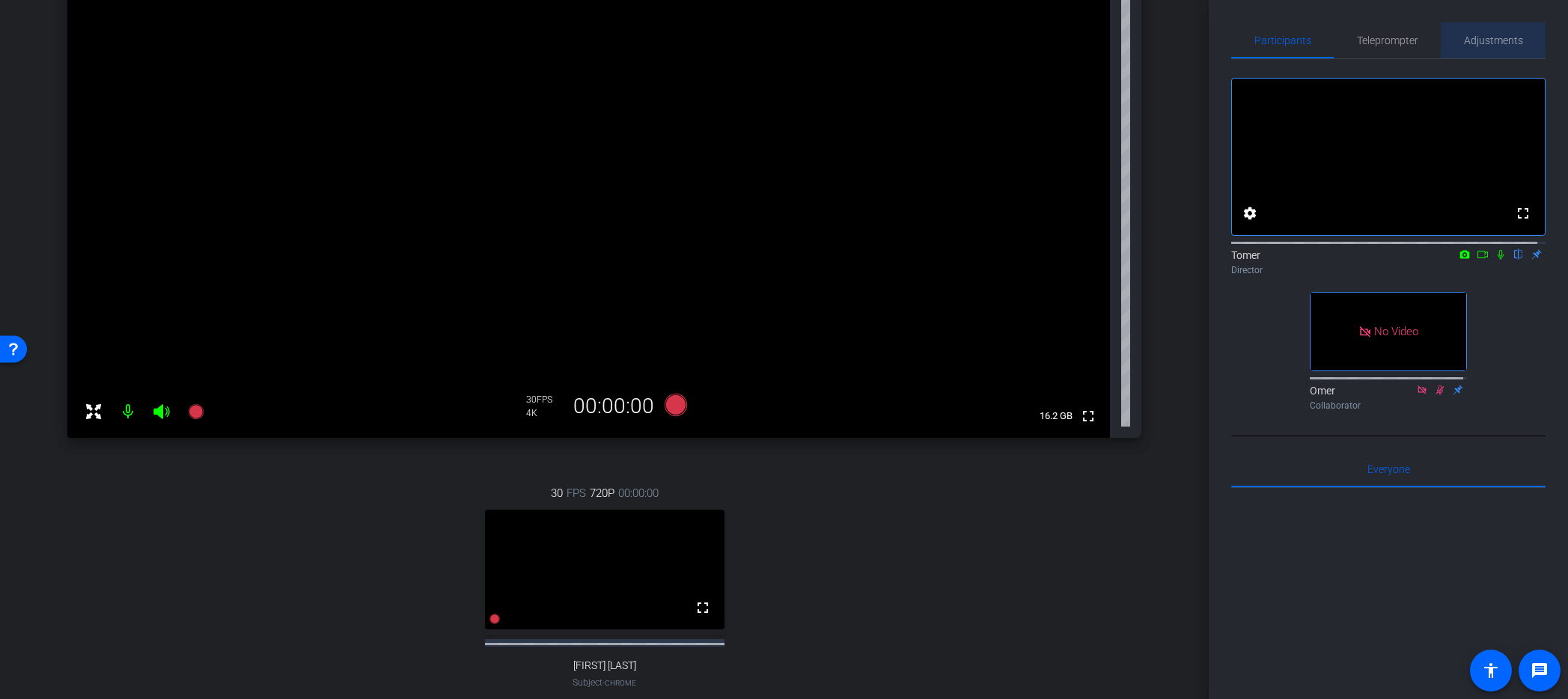 click on "Adjustments" at bounding box center (1493, 40) 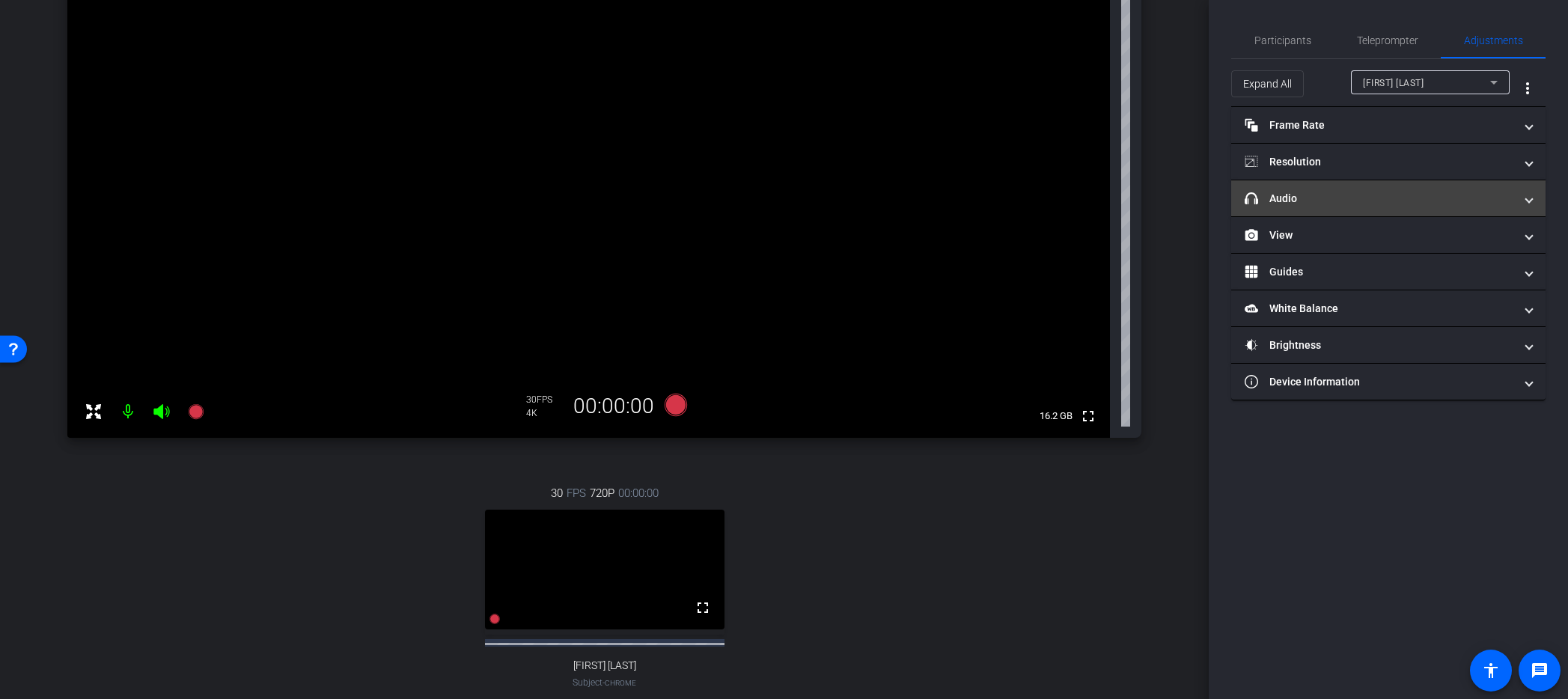 click on "headphone icon
Audio" at bounding box center [1379, 198] 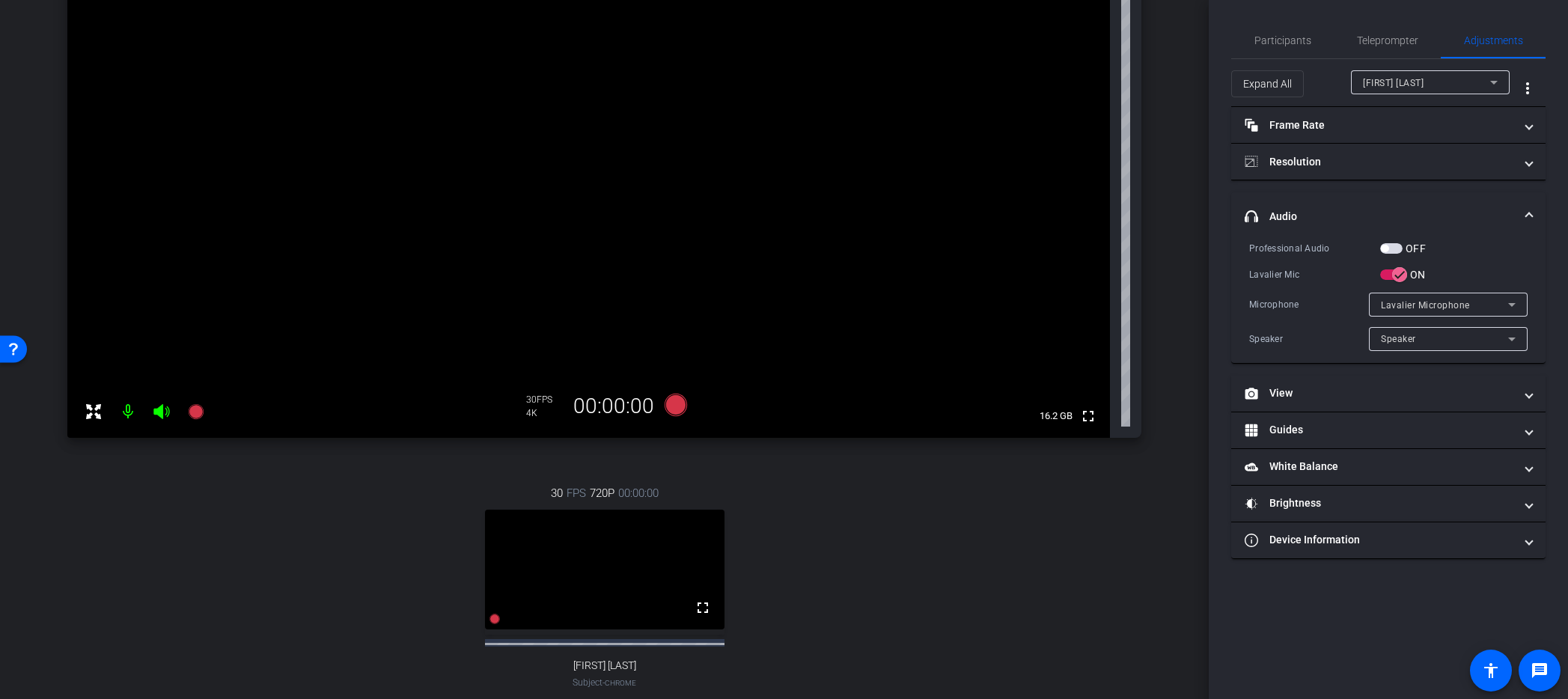 click at bounding box center (1385, 248) 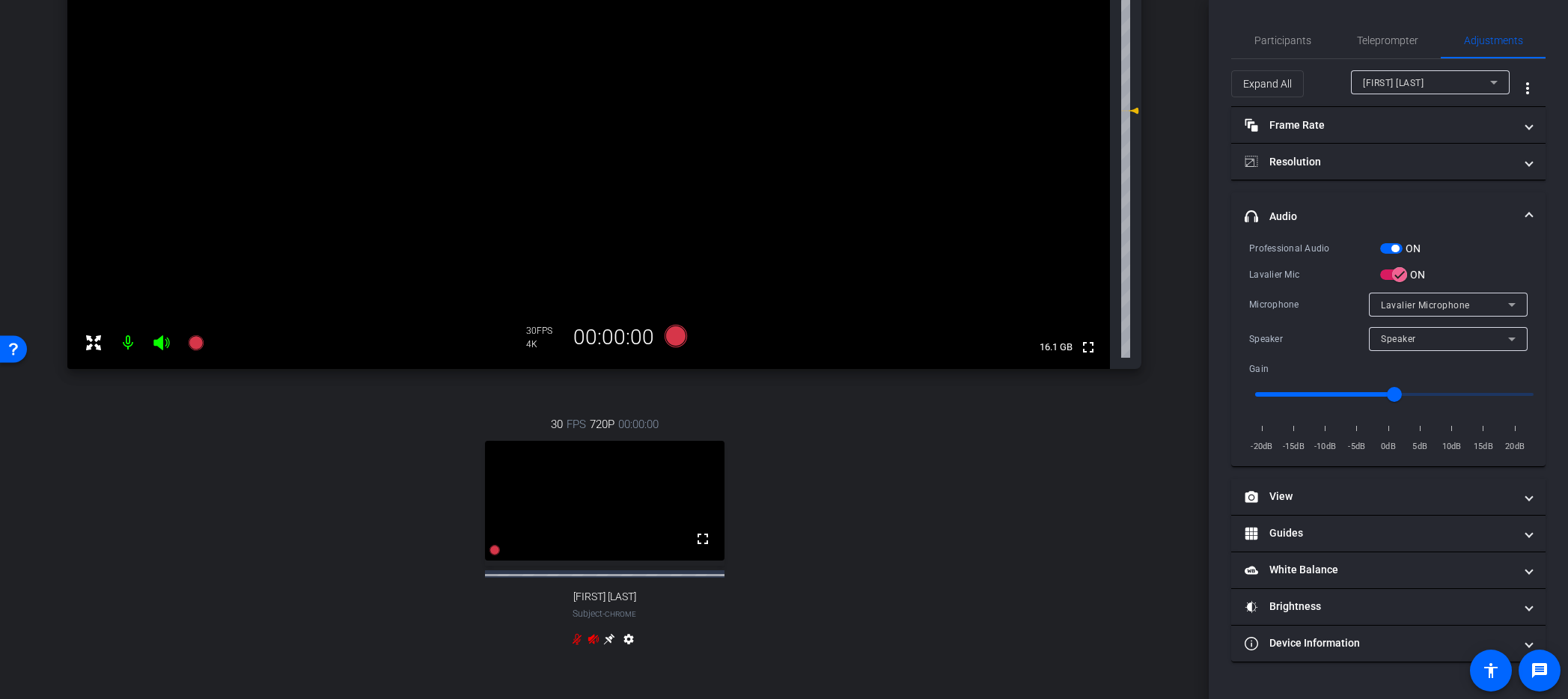 scroll, scrollTop: 0, scrollLeft: 0, axis: both 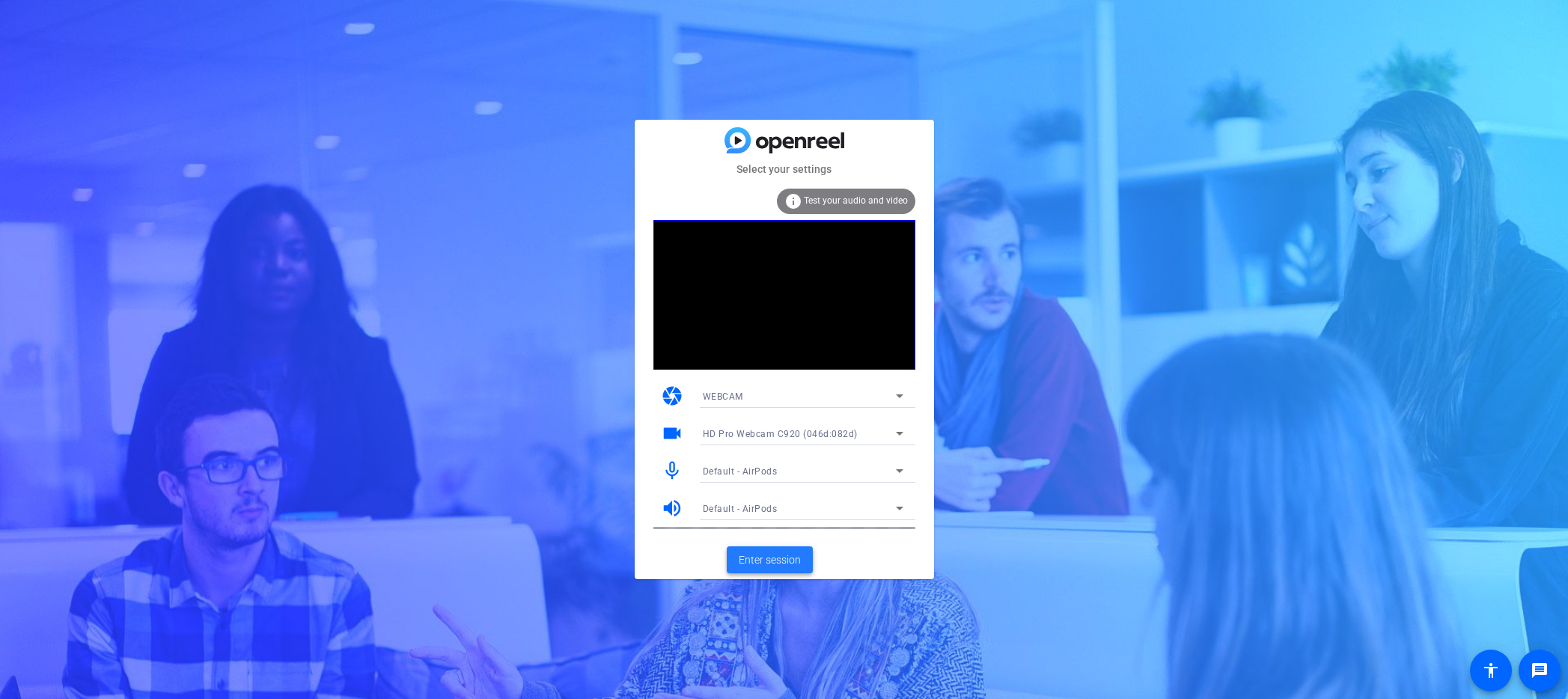 click on "Enter session" 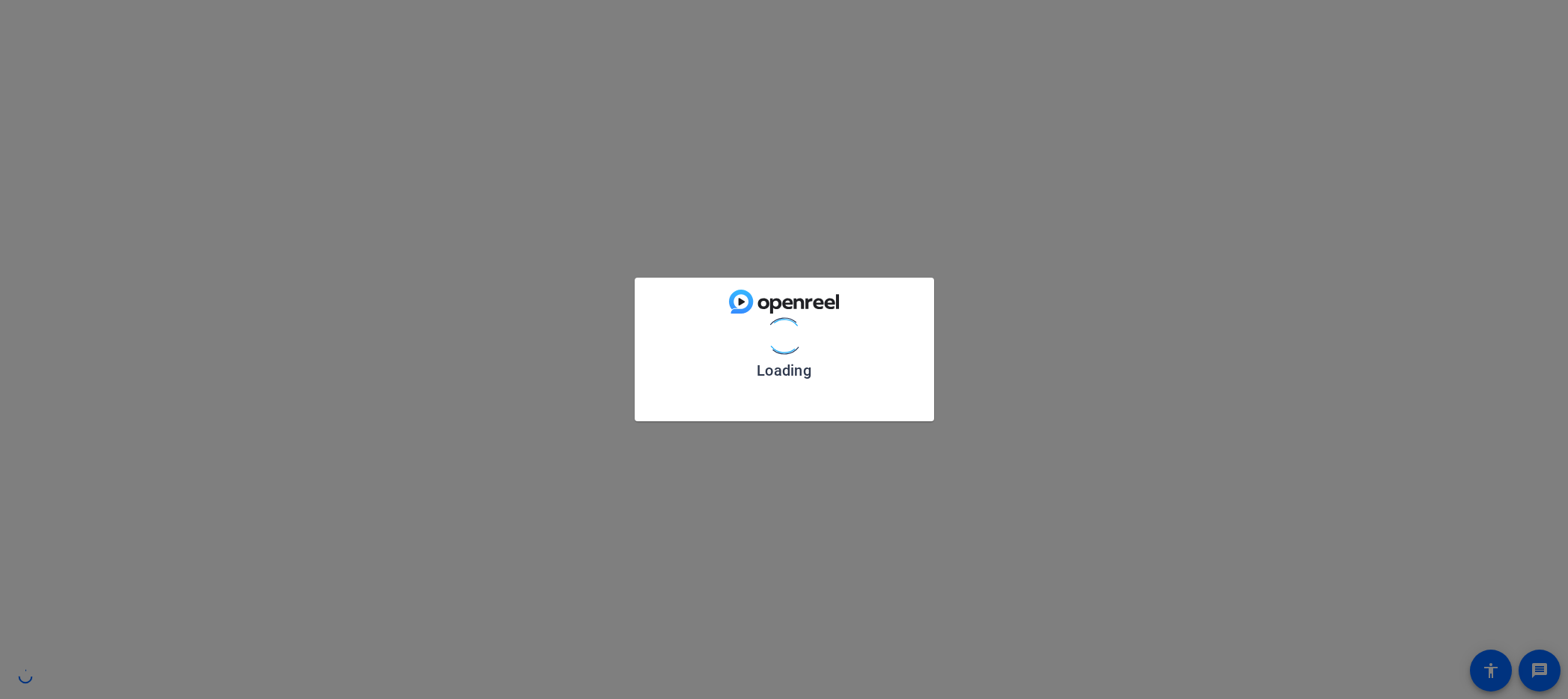 scroll, scrollTop: 0, scrollLeft: 0, axis: both 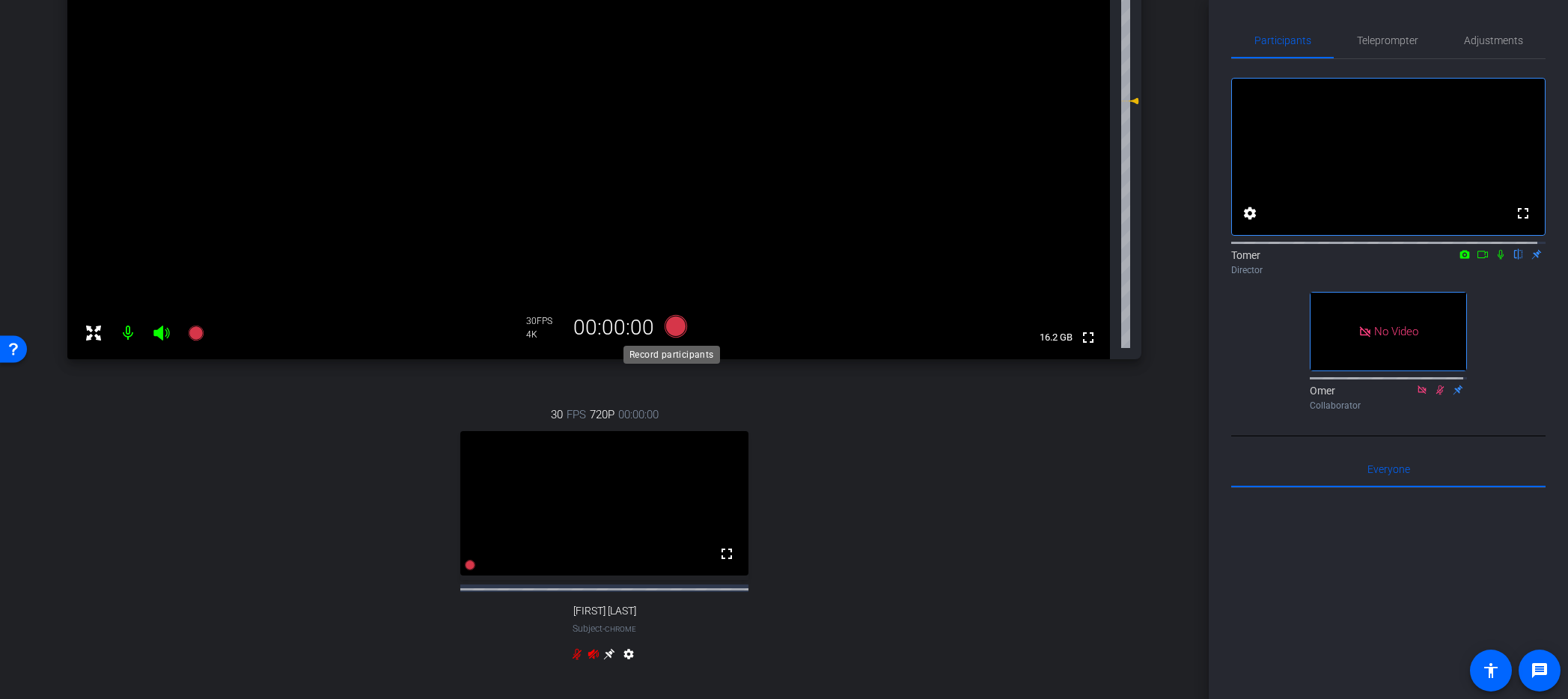 click 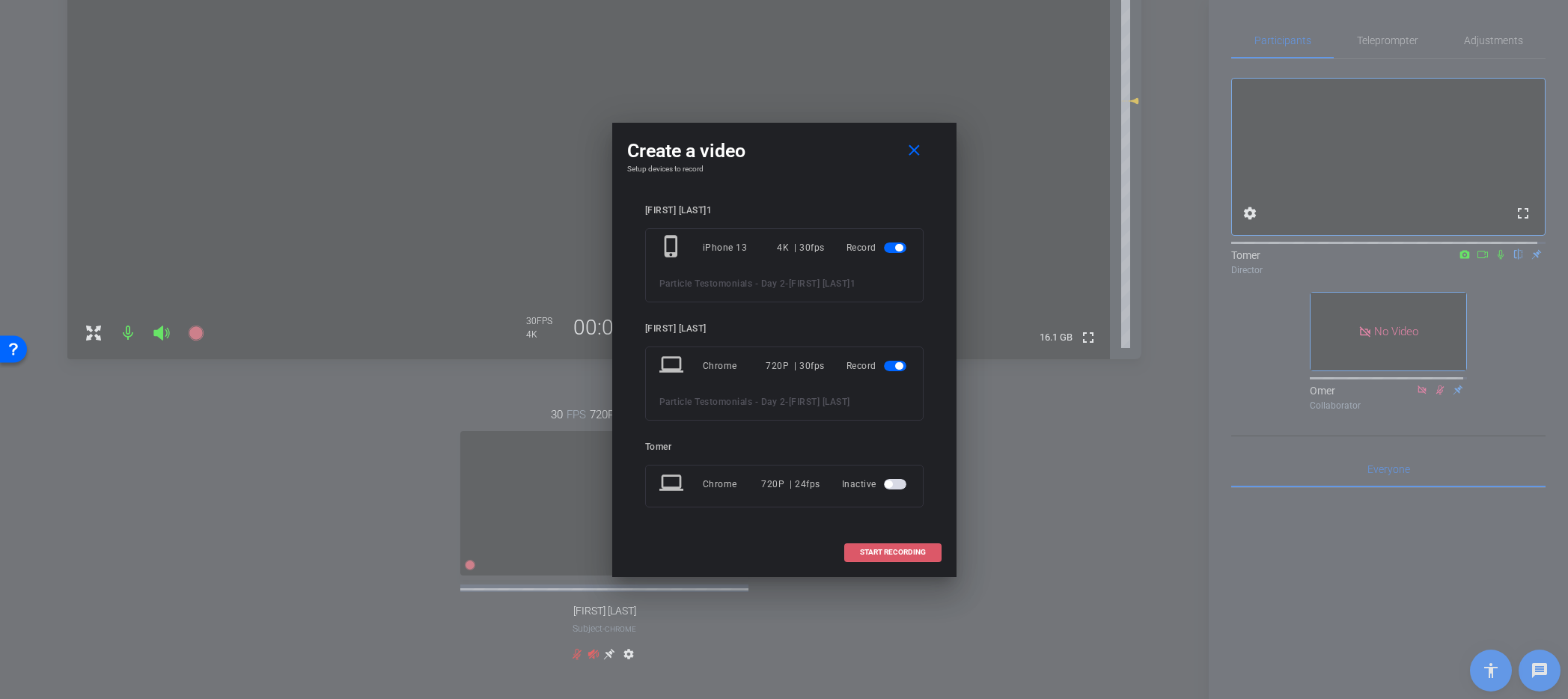 click on "START RECORDING" at bounding box center [893, 552] 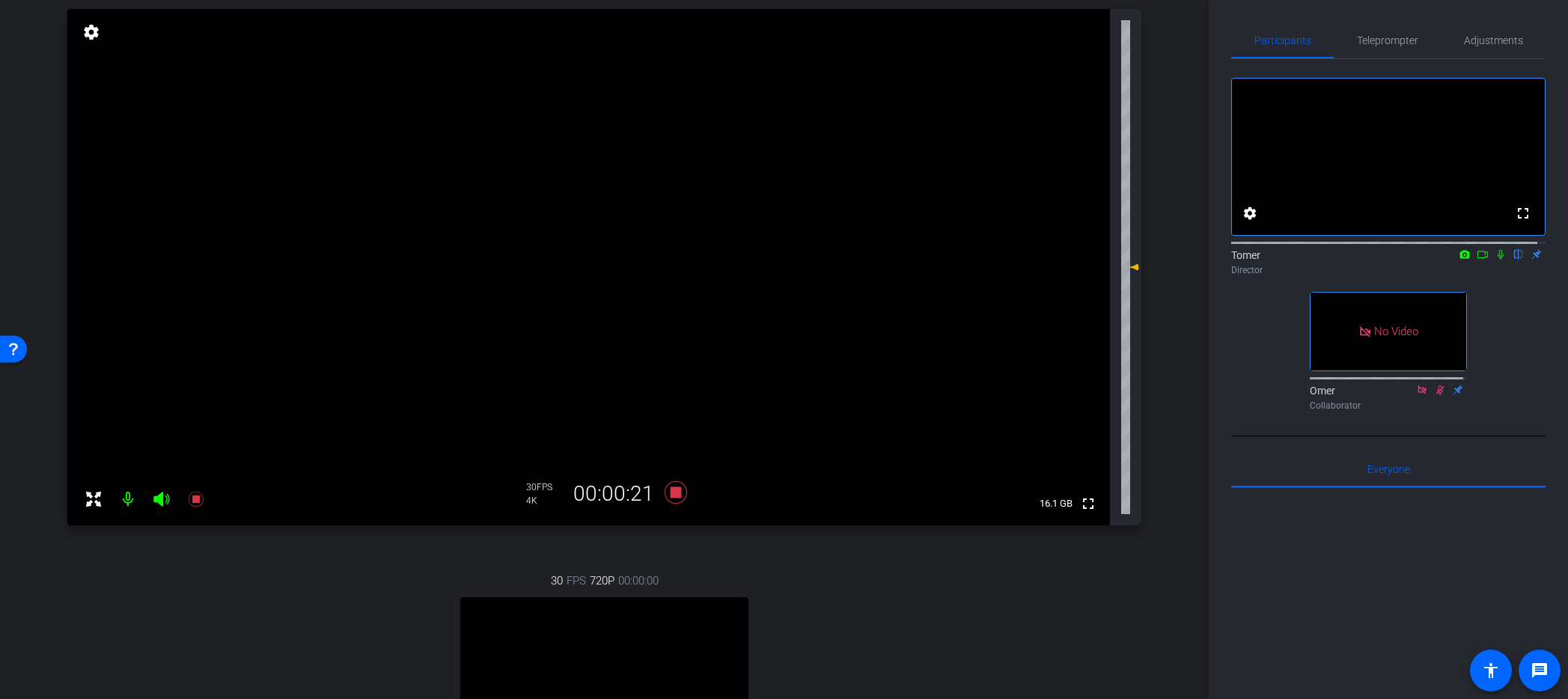 scroll, scrollTop: 166, scrollLeft: 0, axis: vertical 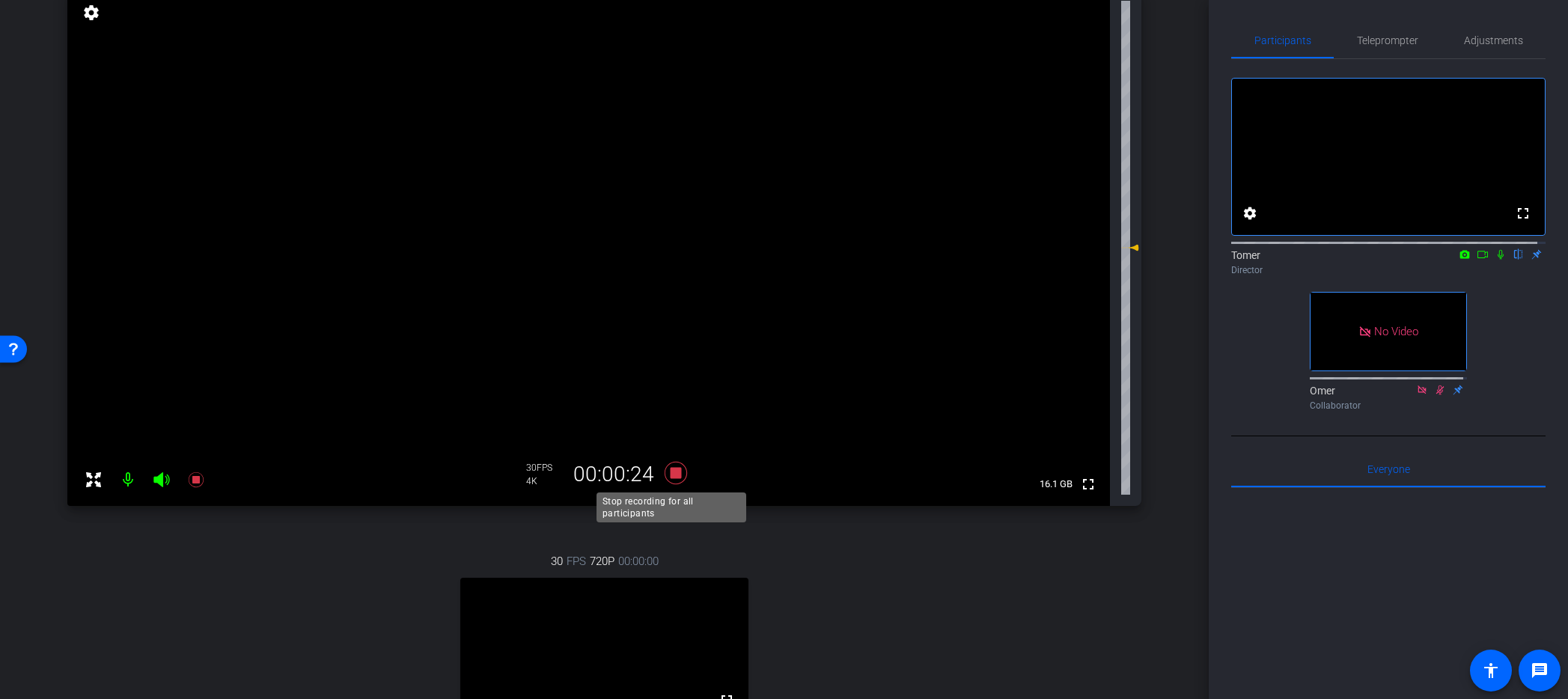 click 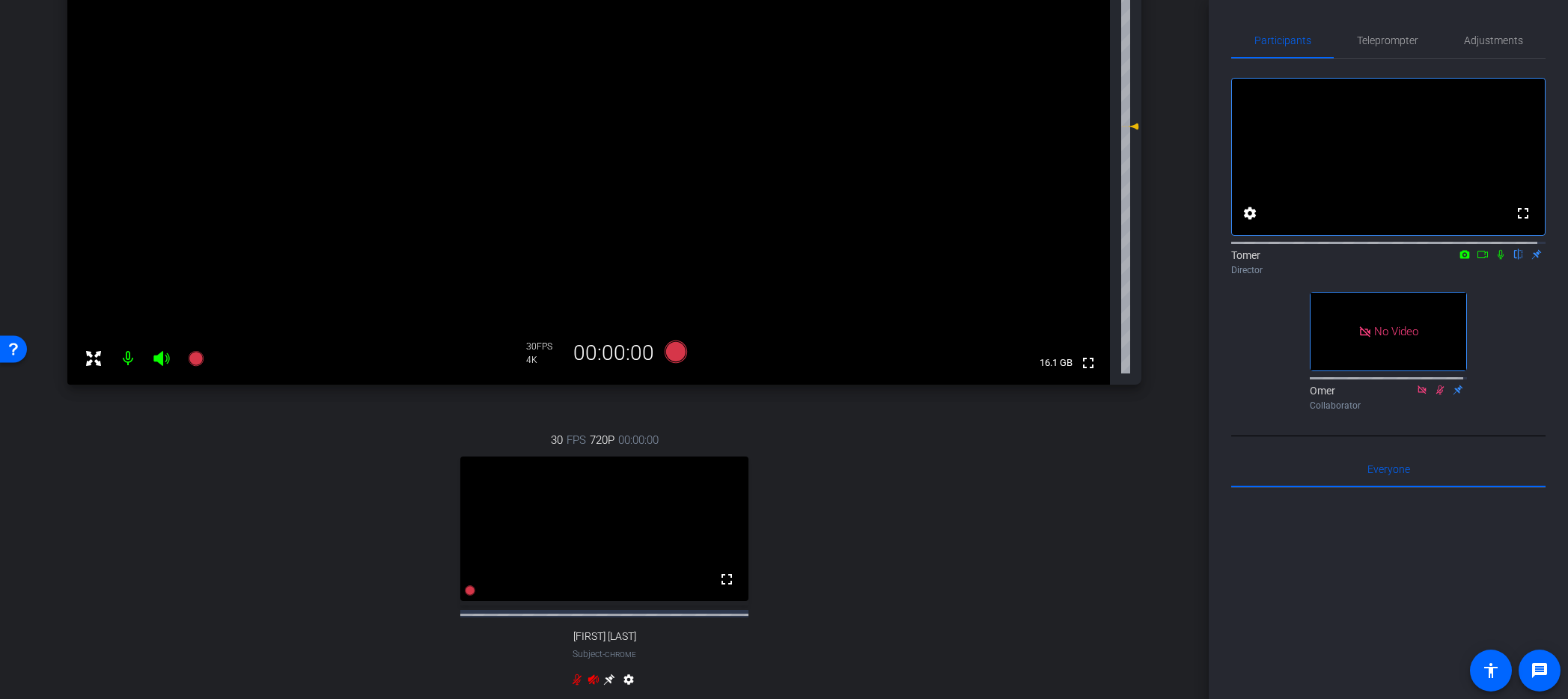 scroll, scrollTop: 297, scrollLeft: 0, axis: vertical 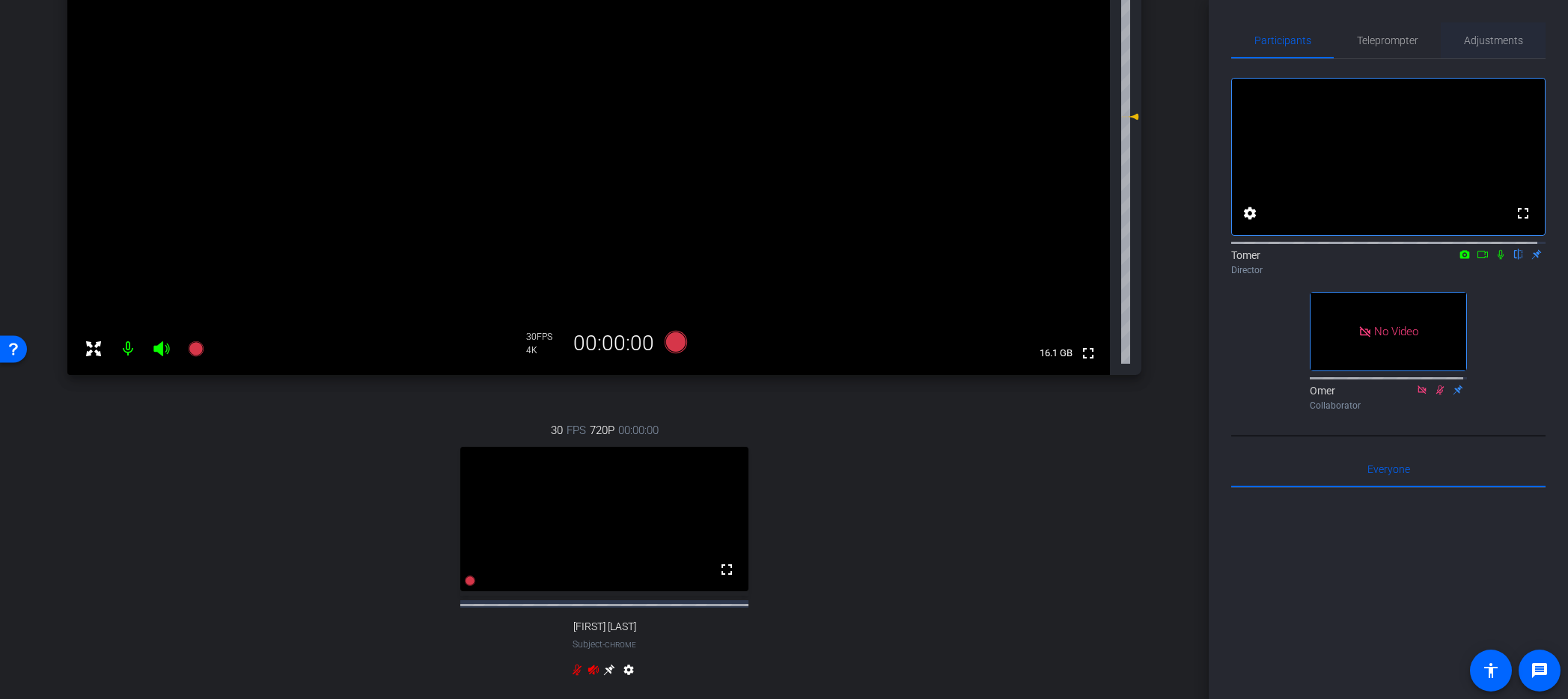 click on "Adjustments" at bounding box center (1493, 40) 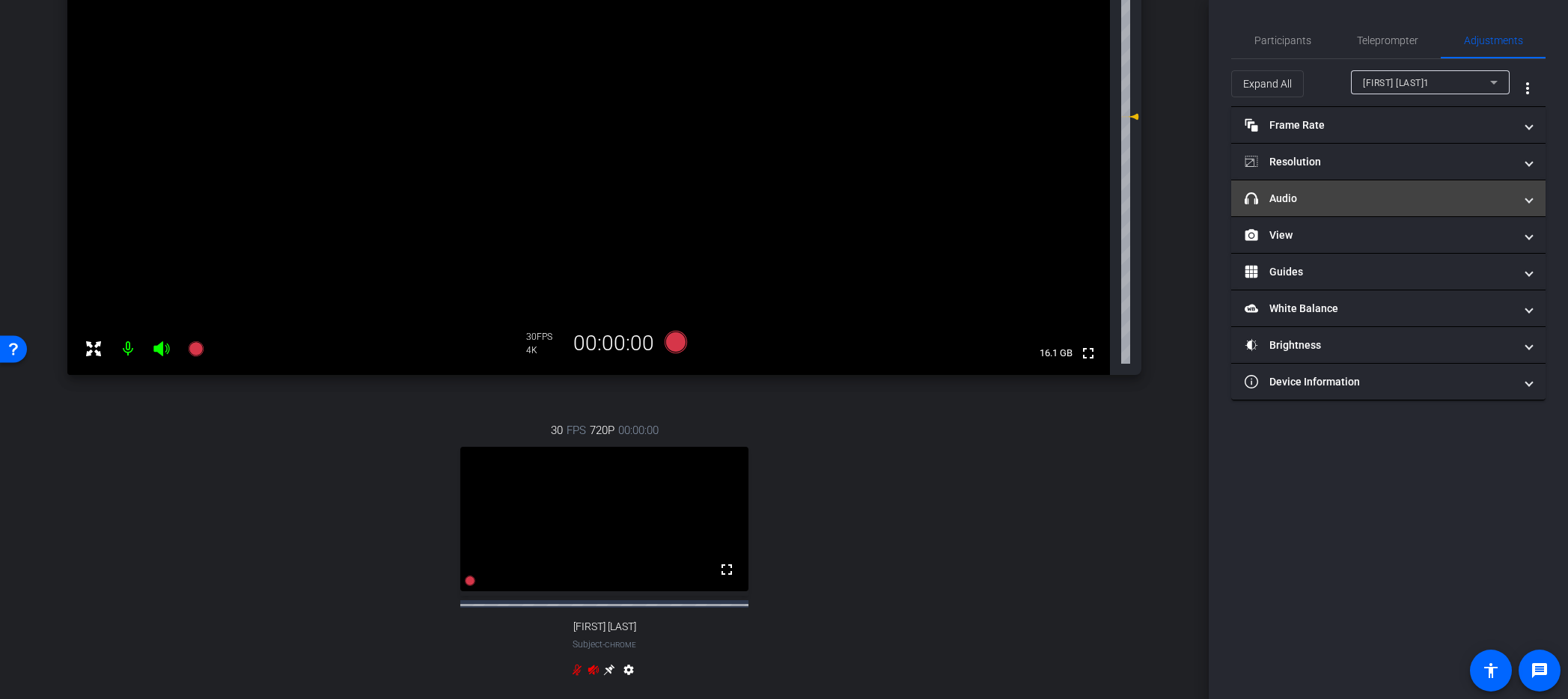 click on "headphone icon
Audio" at bounding box center [1379, 198] 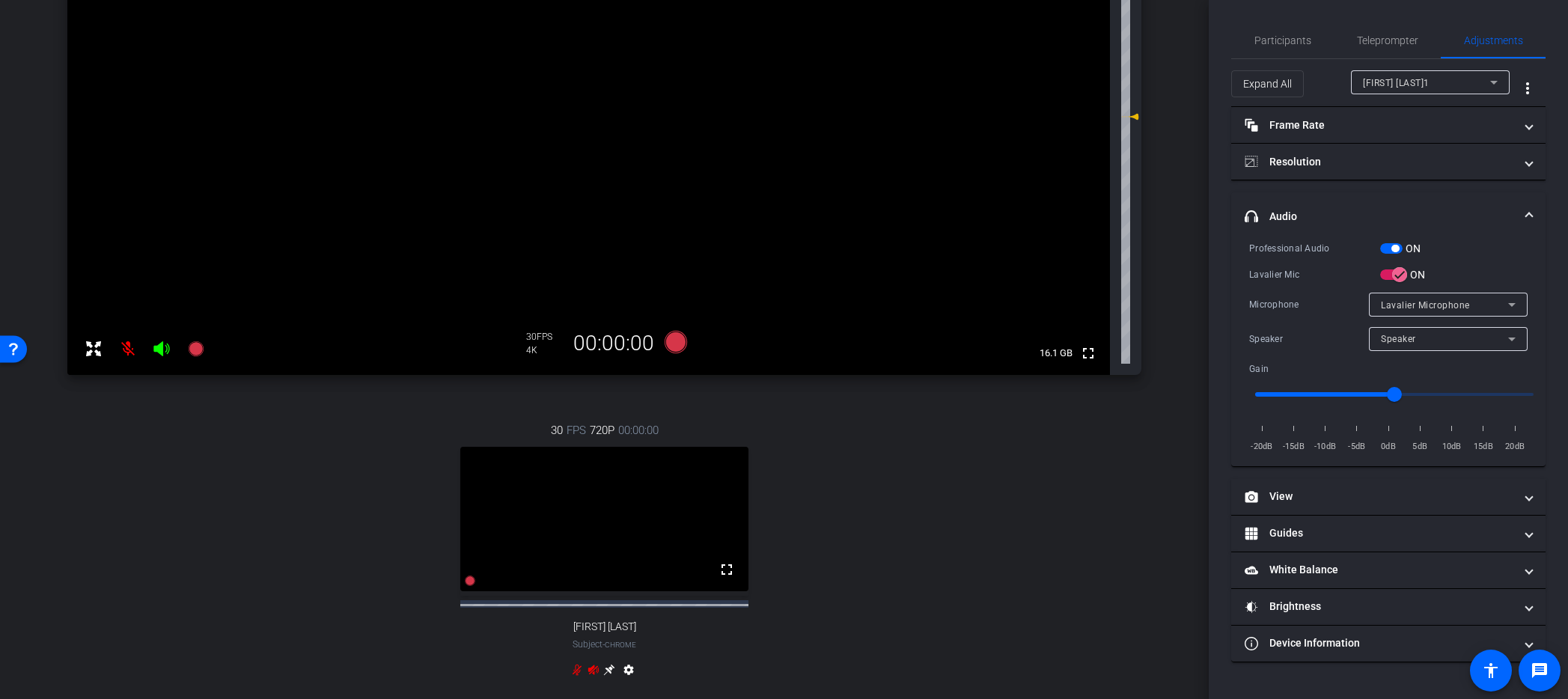click 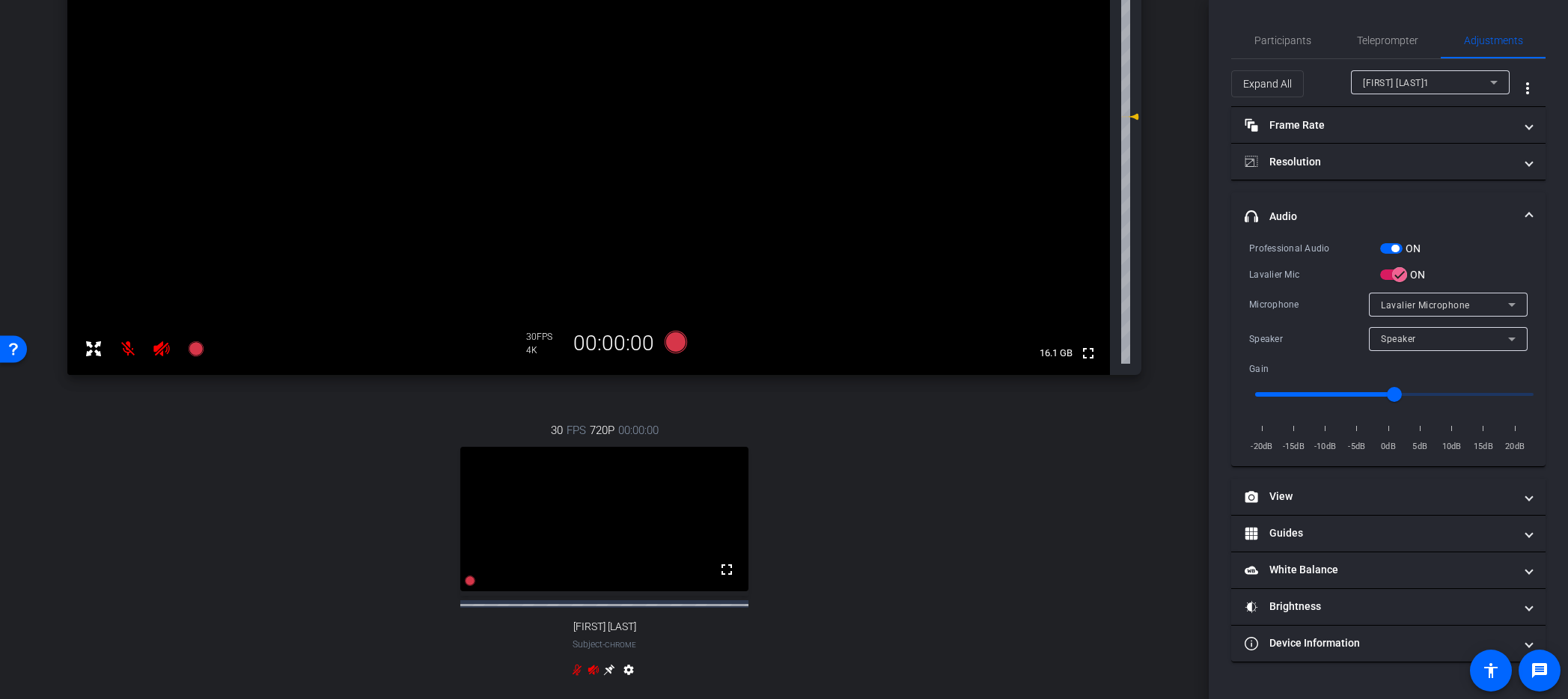 scroll, scrollTop: 48, scrollLeft: 0, axis: vertical 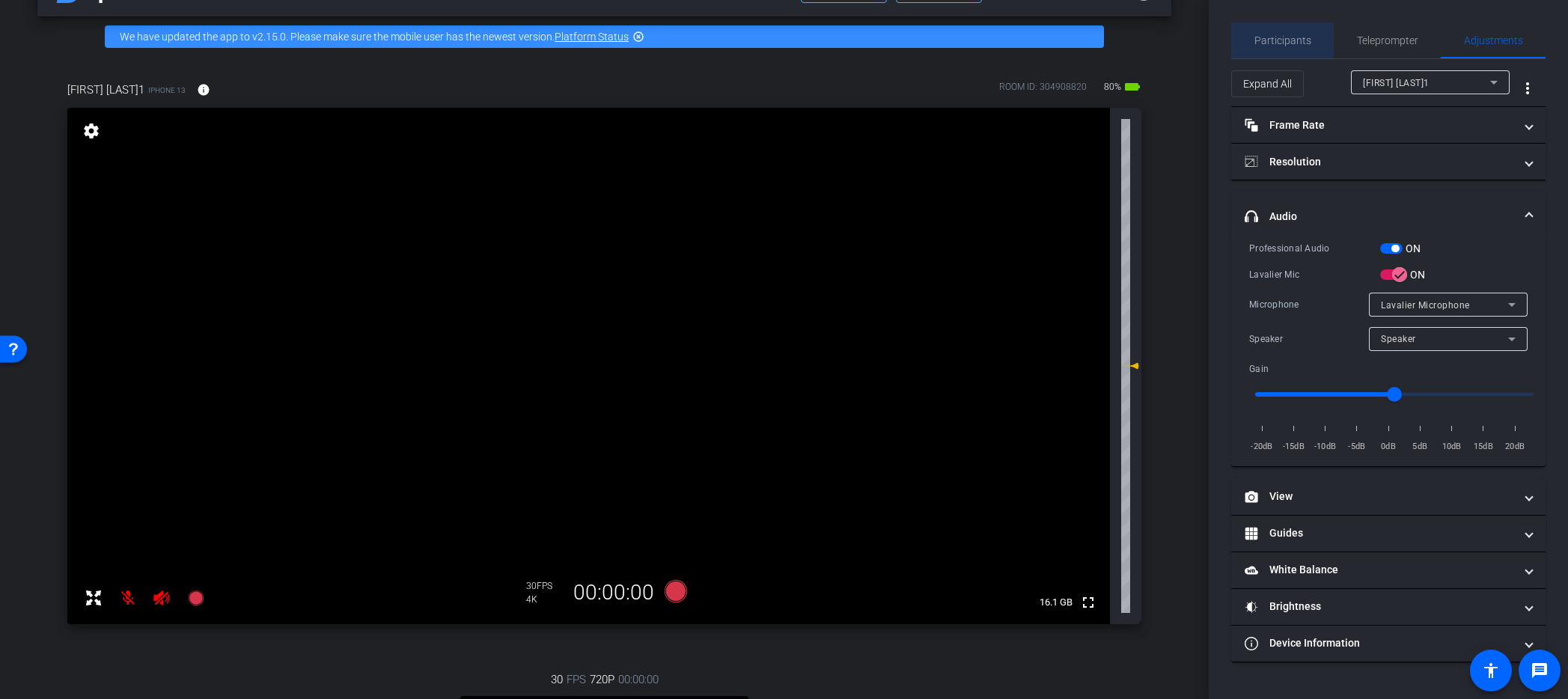 click on "Participants" at bounding box center [1283, 40] 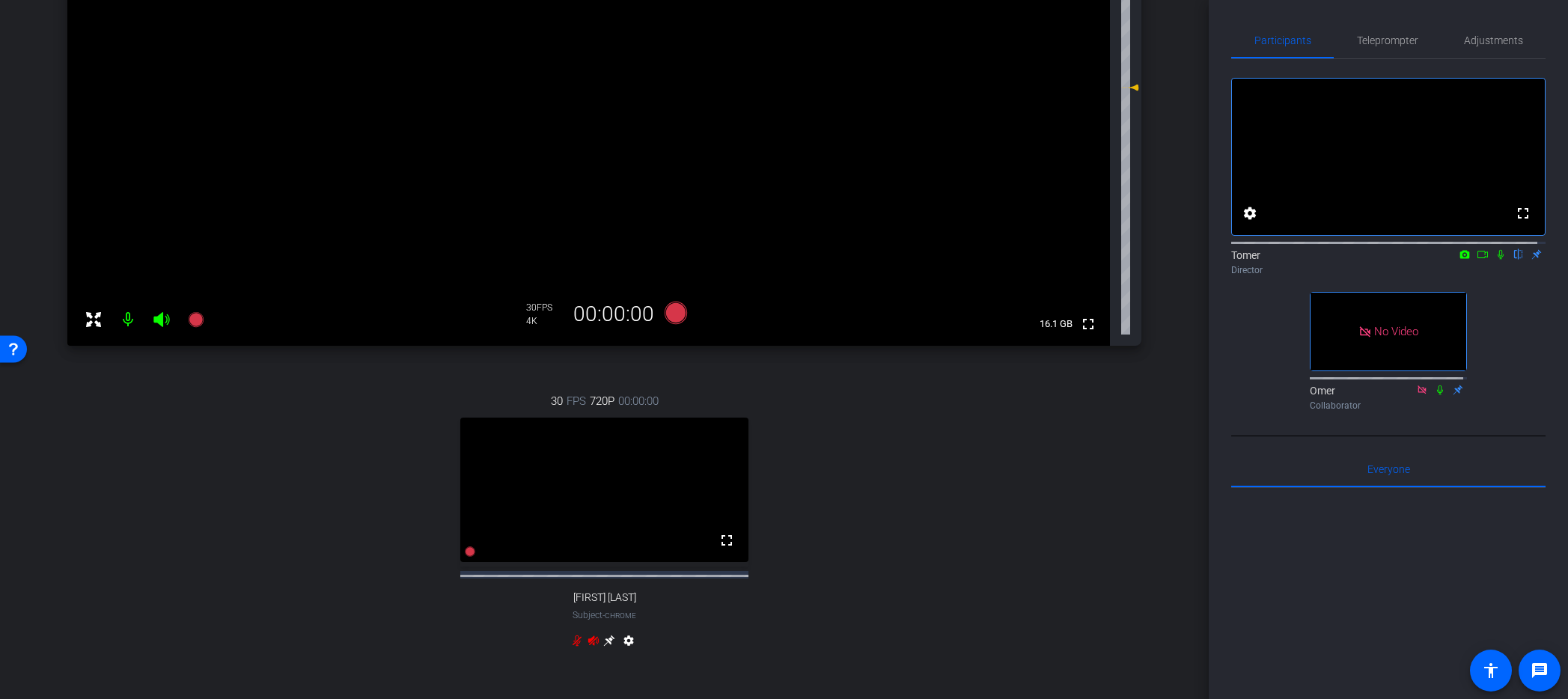 scroll, scrollTop: 186, scrollLeft: 0, axis: vertical 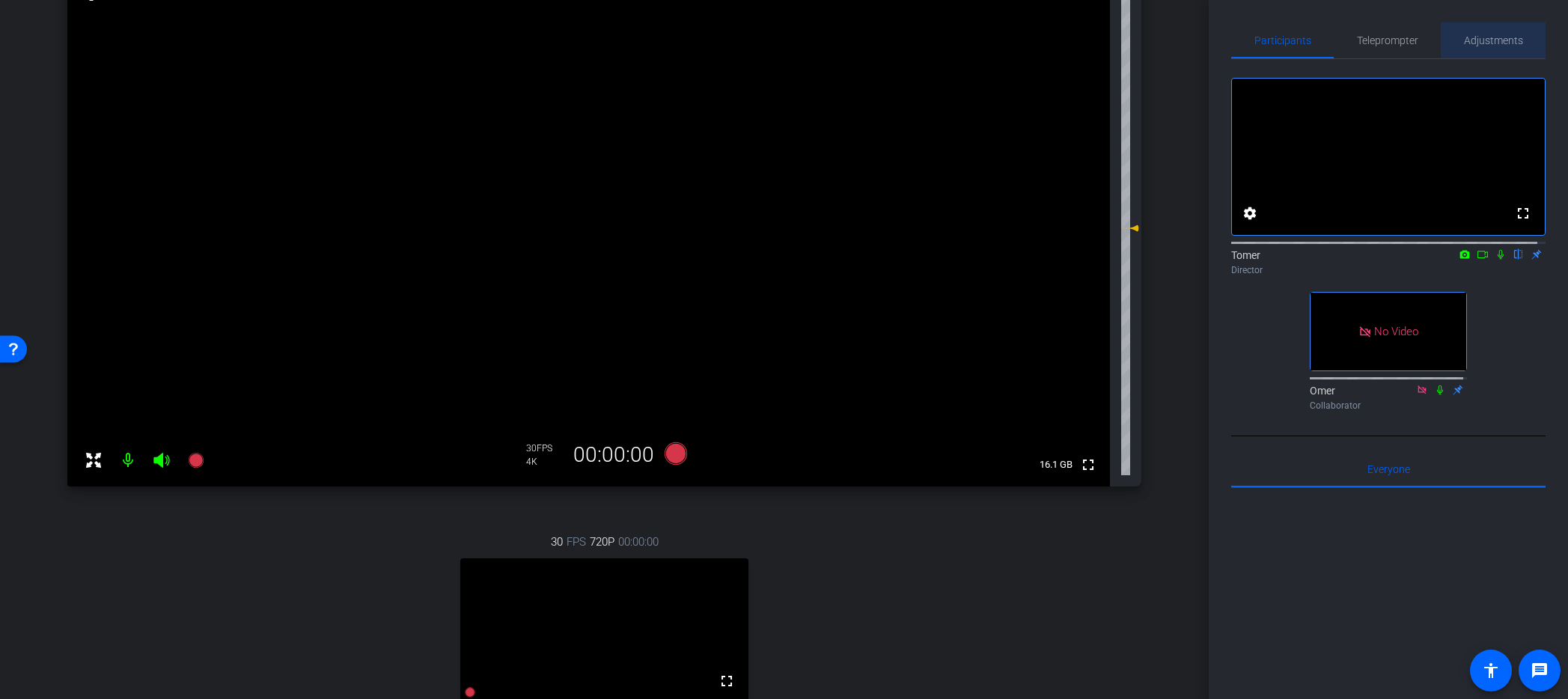click on "Adjustments" at bounding box center [1493, 40] 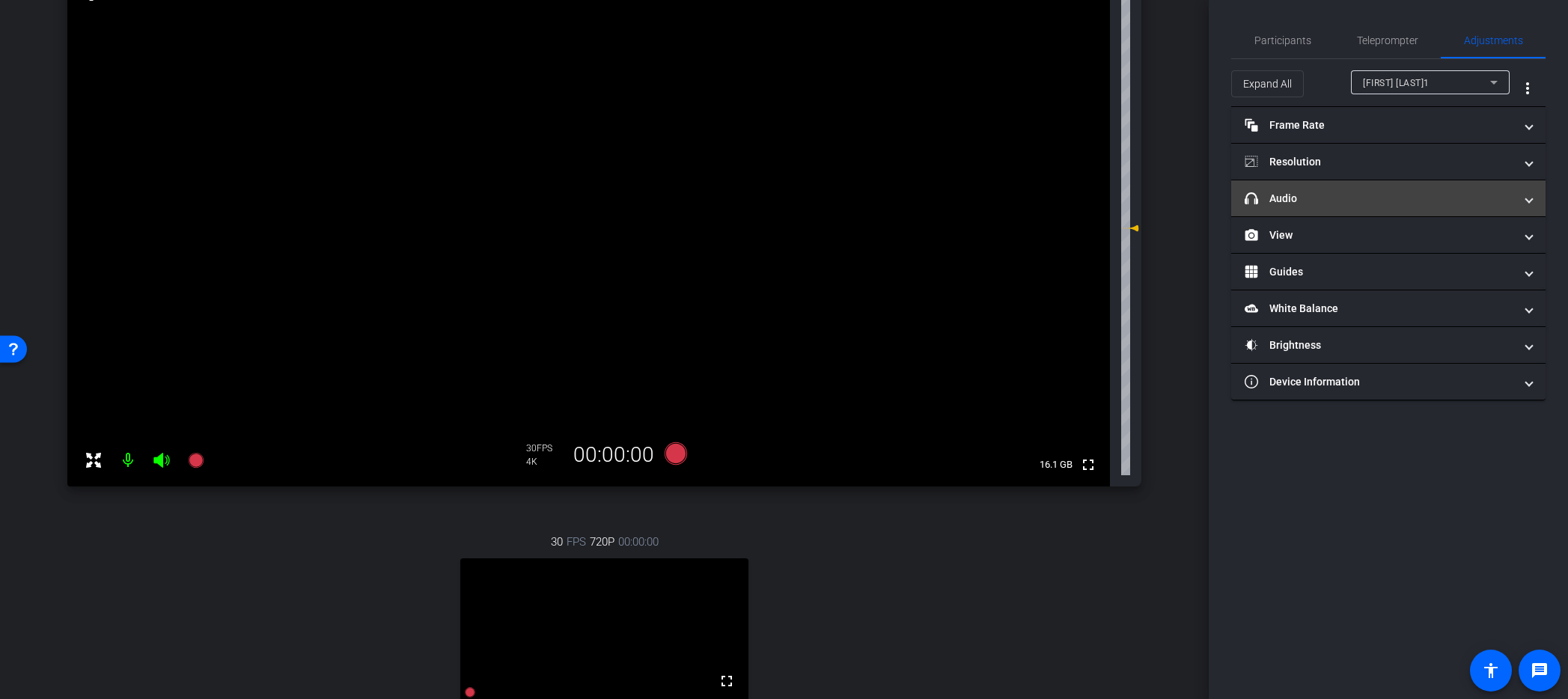 click on "headphone icon
Audio" at bounding box center (1388, 198) 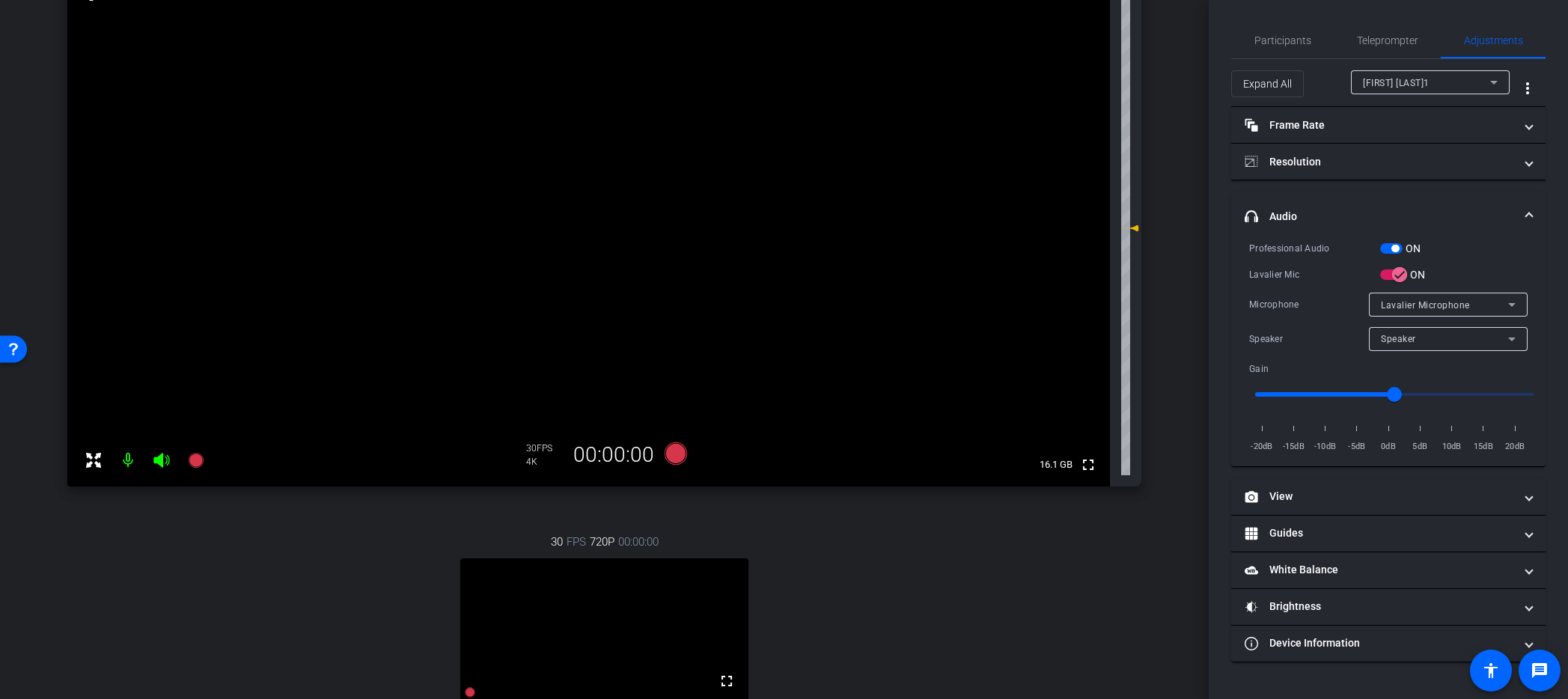 click on "ON" at bounding box center [1400, 248] 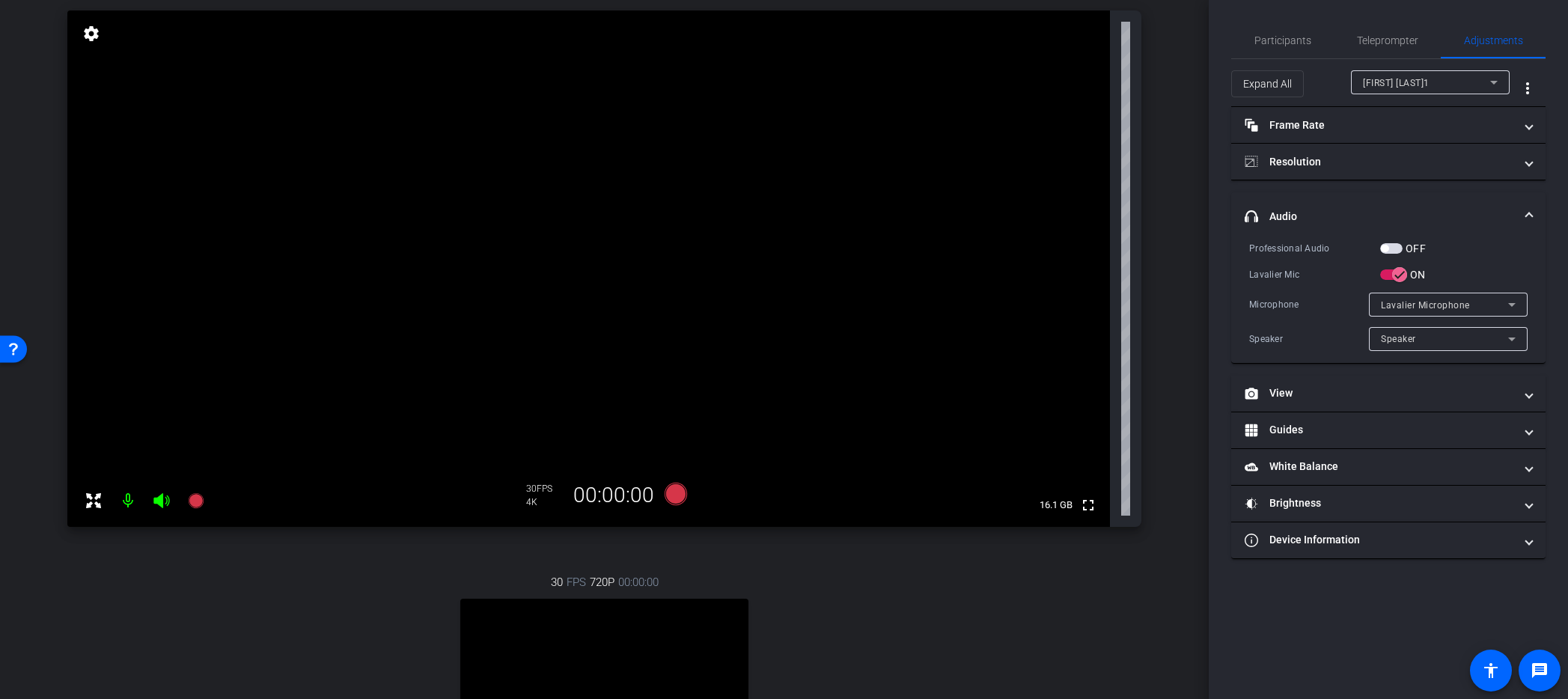 scroll, scrollTop: 304, scrollLeft: 0, axis: vertical 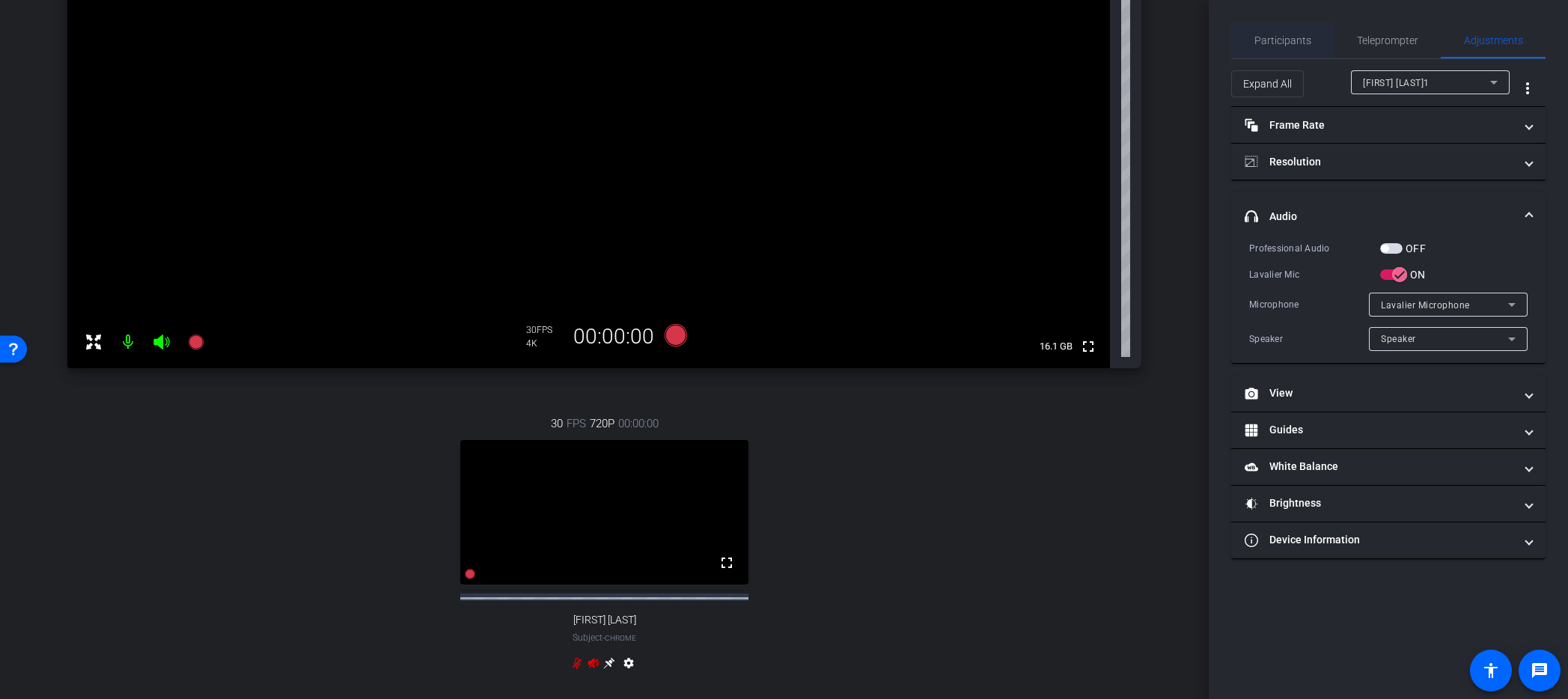 click on "Participants" at bounding box center (1283, 40) 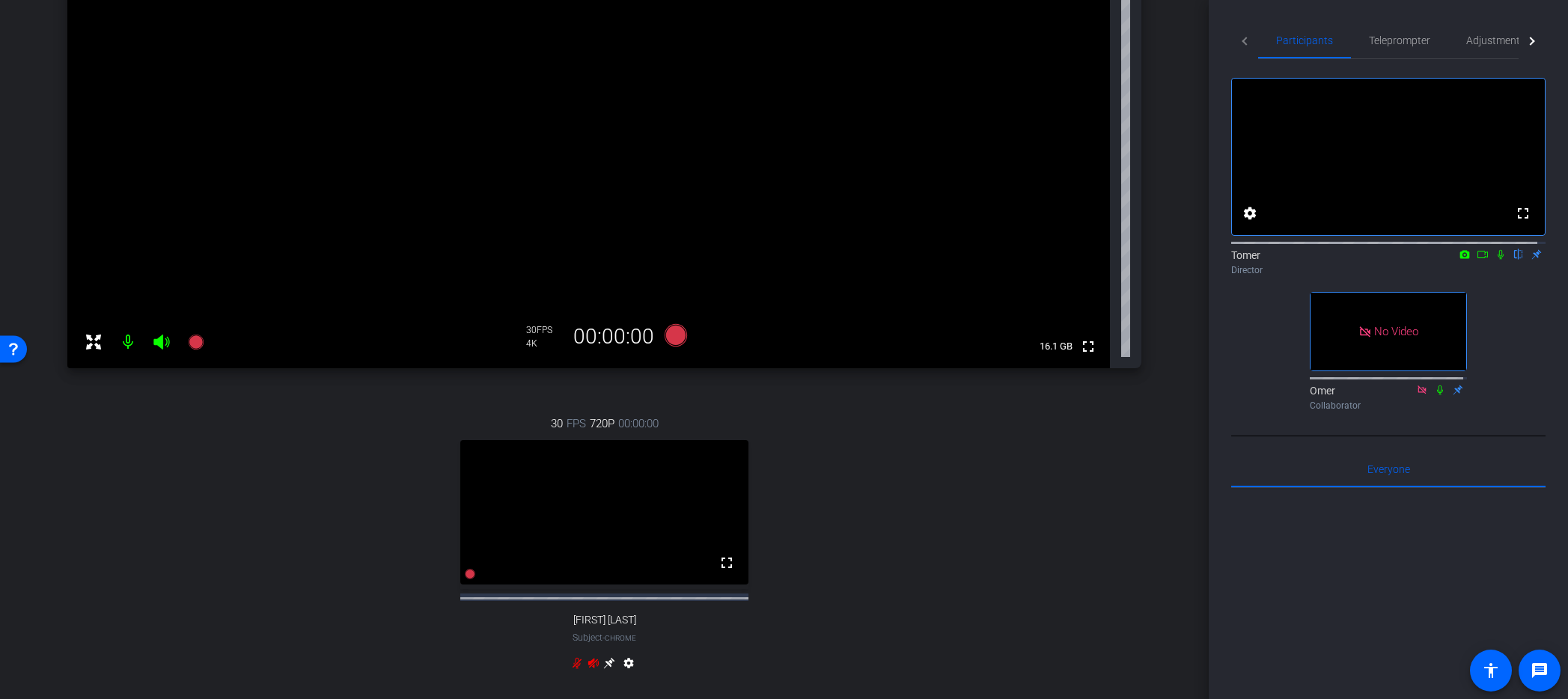 scroll, scrollTop: 209, scrollLeft: 0, axis: vertical 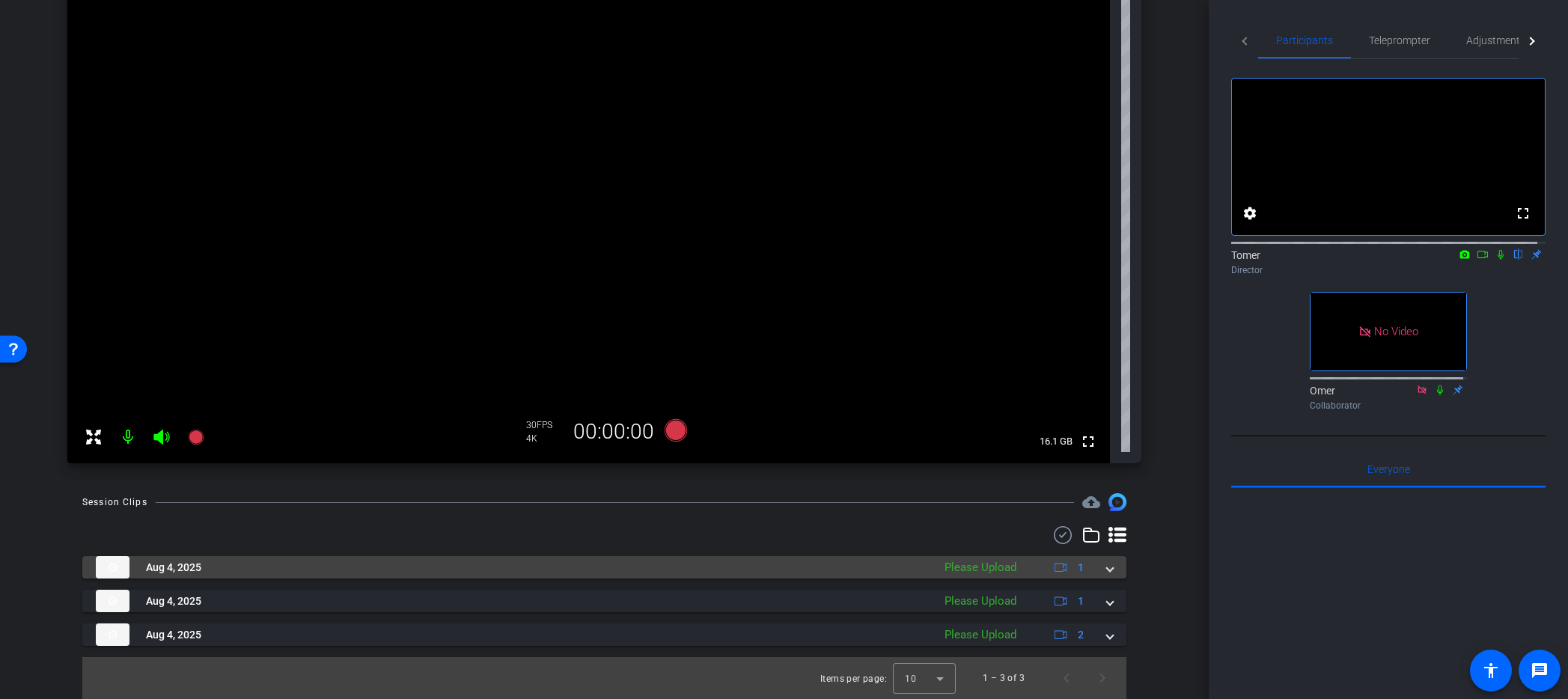 click on "Aug 4, 2025" at bounding box center [510, 567] 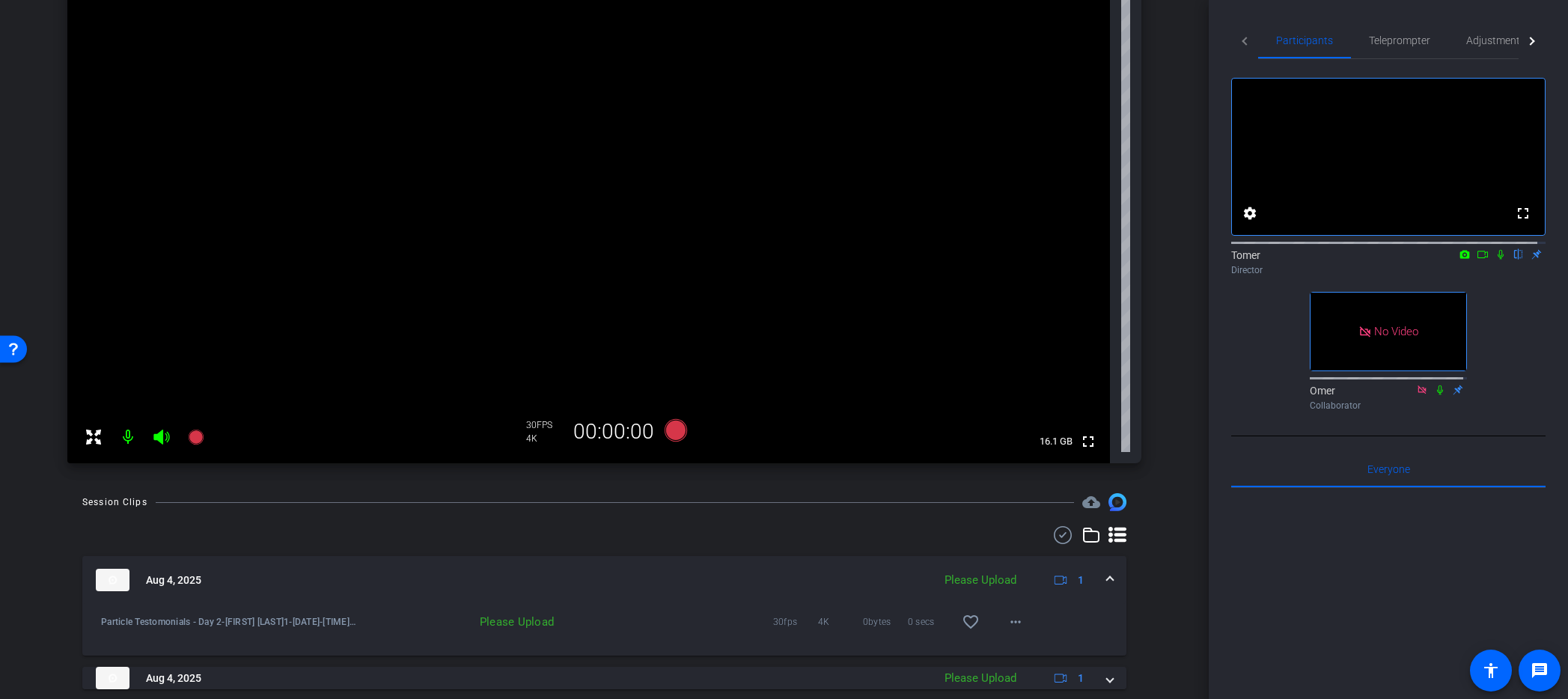 scroll, scrollTop: 286, scrollLeft: 0, axis: vertical 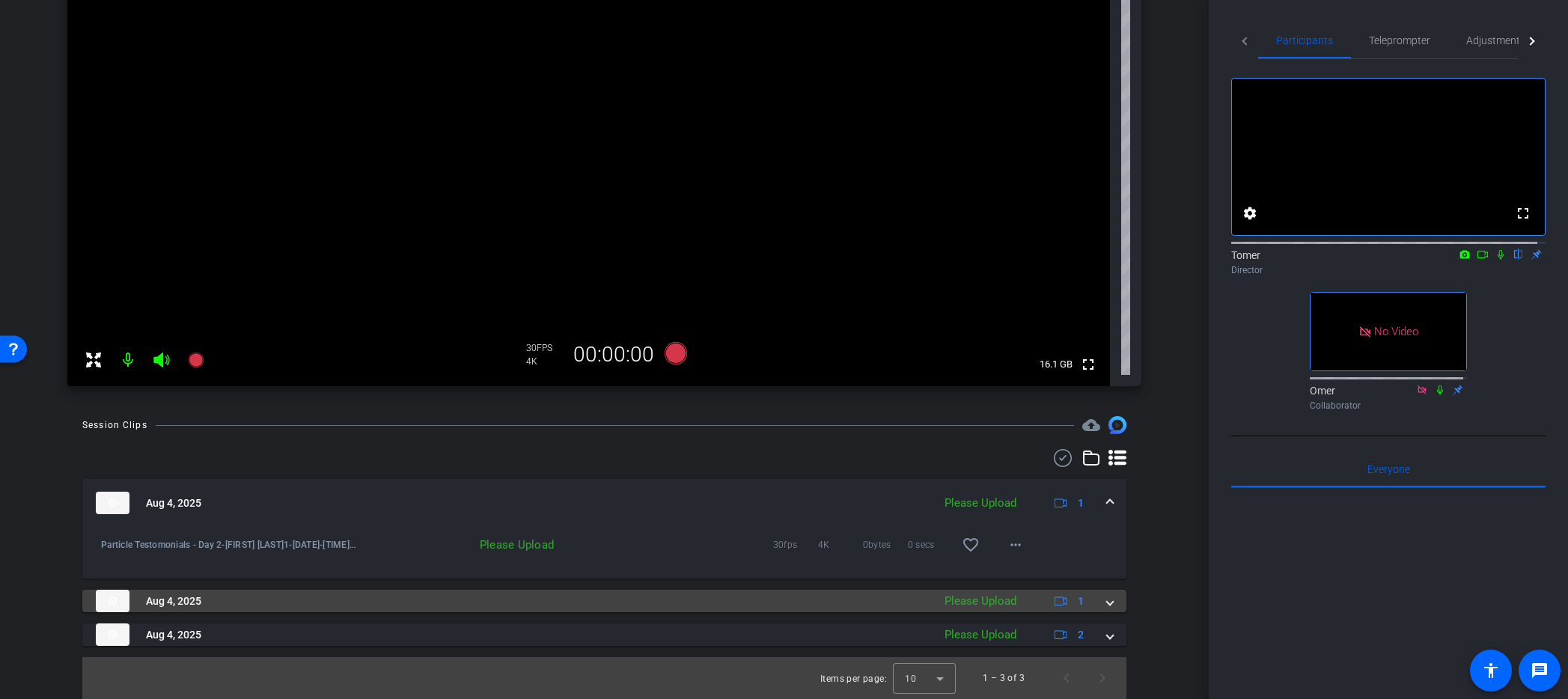 click on "Aug 4, 2025" at bounding box center (510, 601) 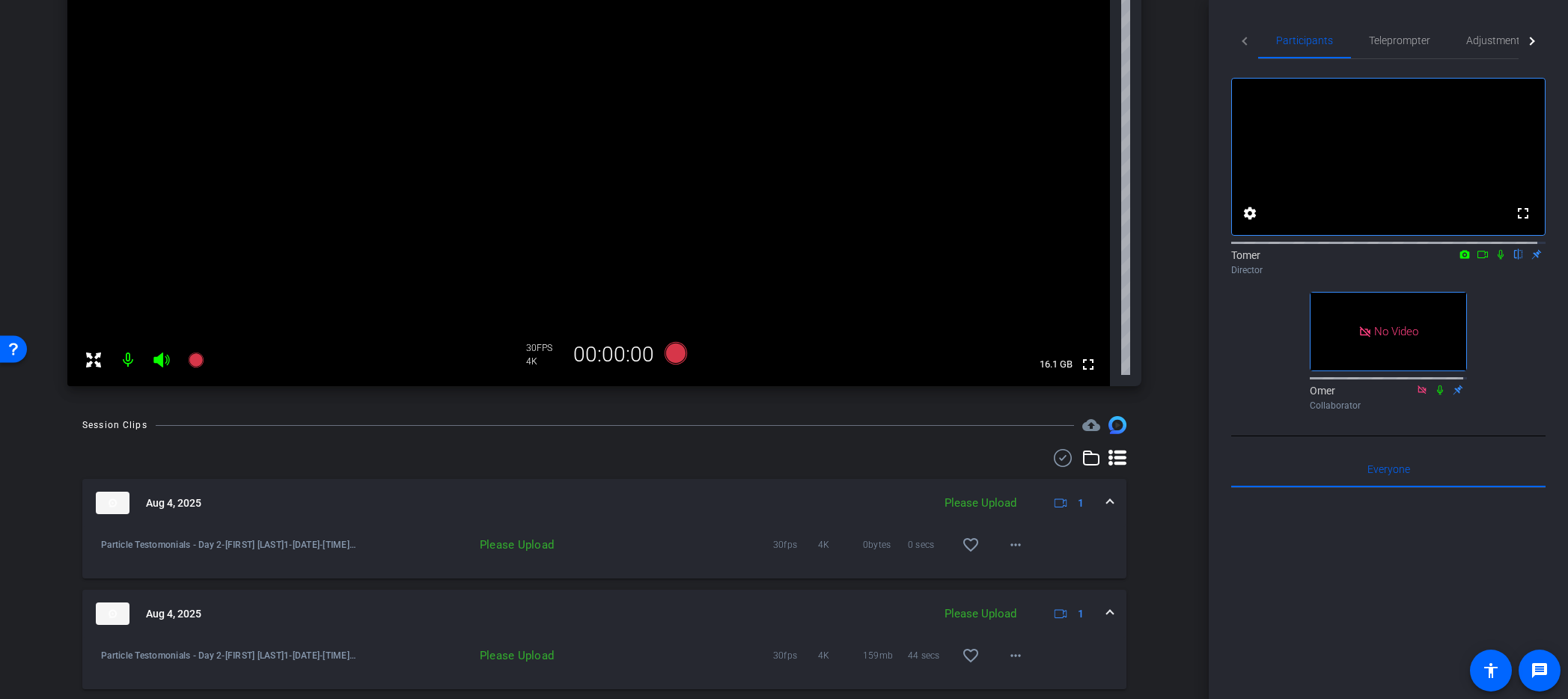 scroll, scrollTop: 363, scrollLeft: 0, axis: vertical 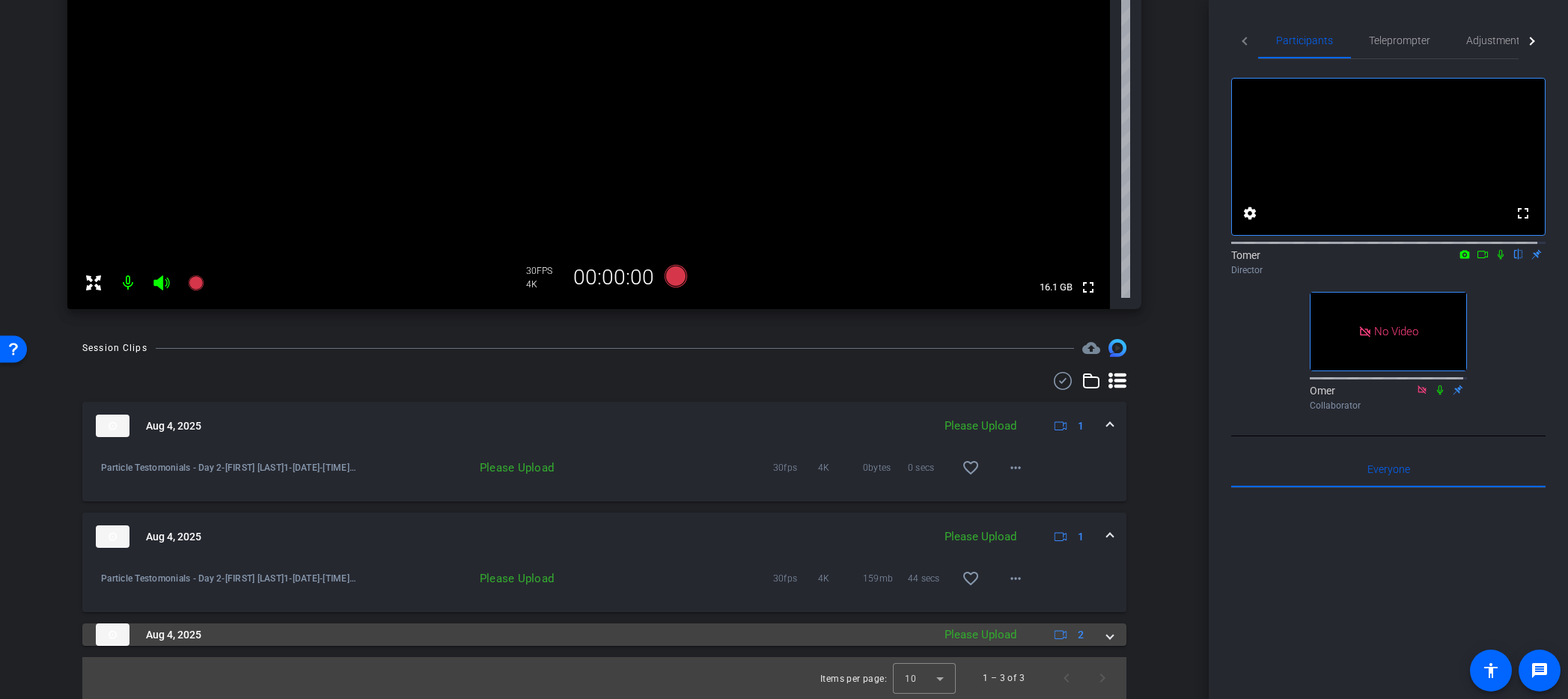 click on "Aug 4, 2025" at bounding box center (510, 635) 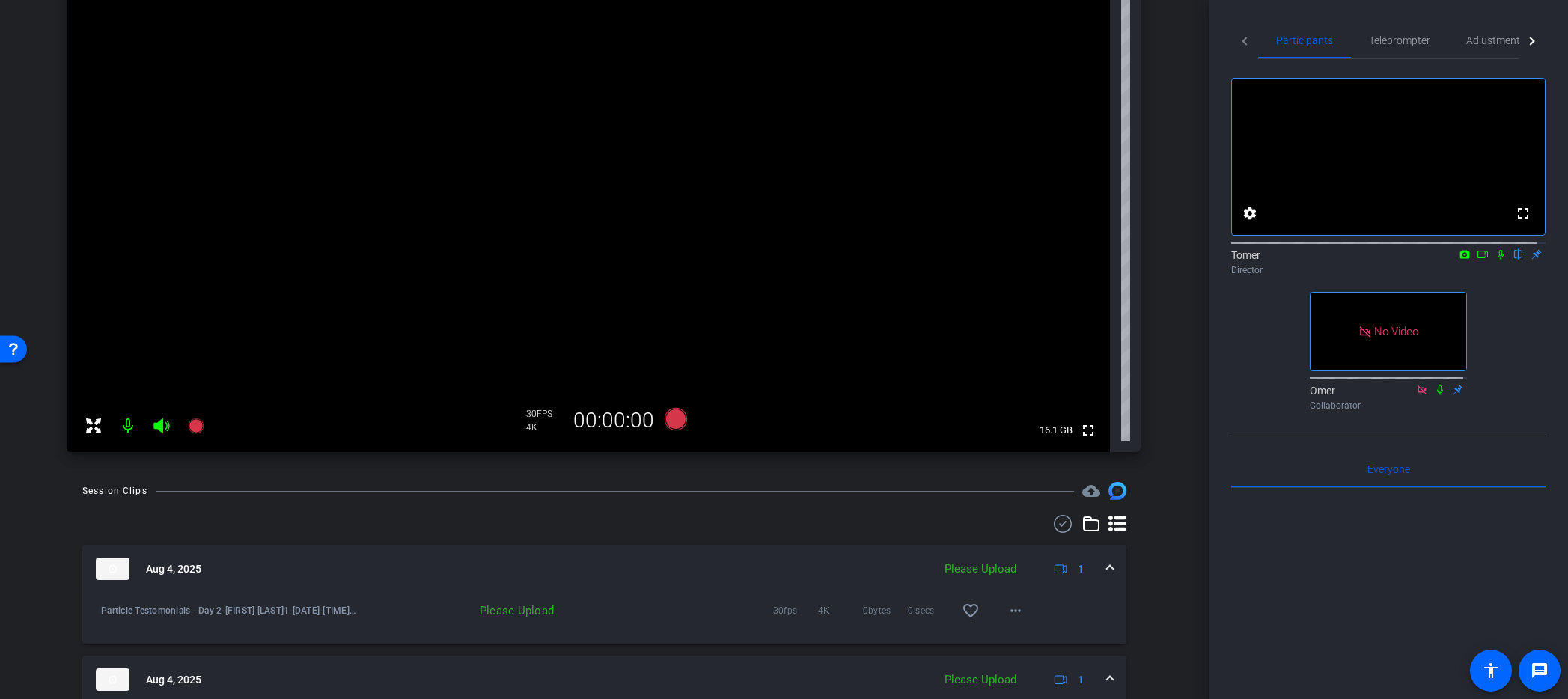 scroll, scrollTop: 143, scrollLeft: 0, axis: vertical 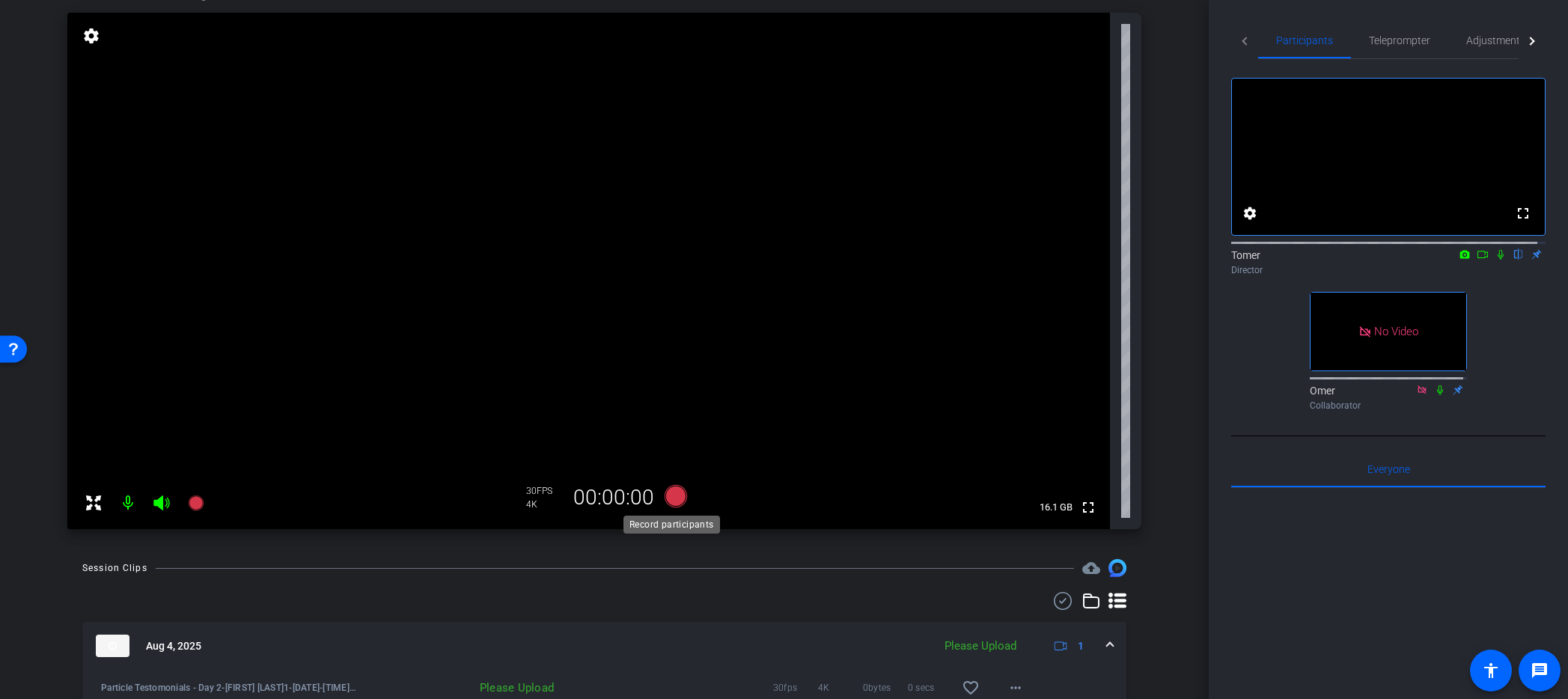 click 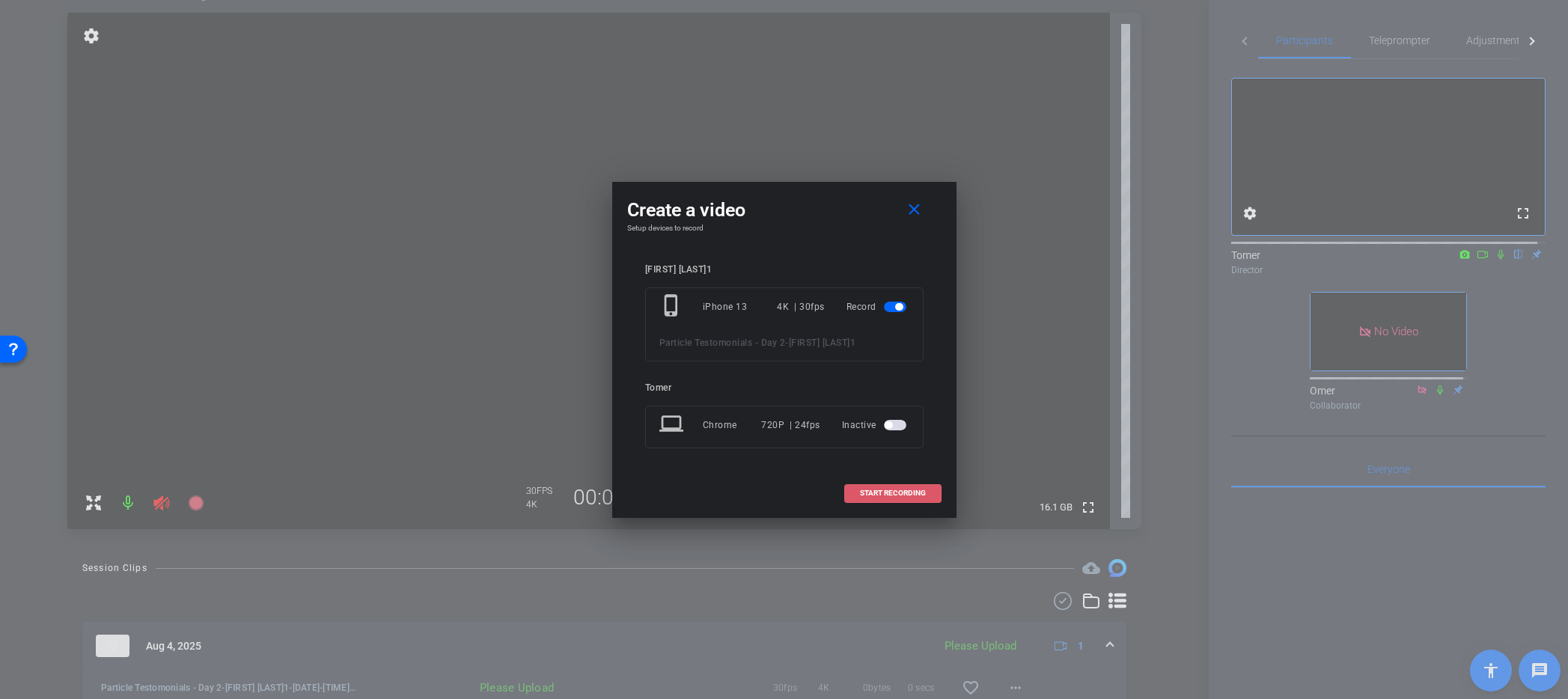 click at bounding box center (893, 493) 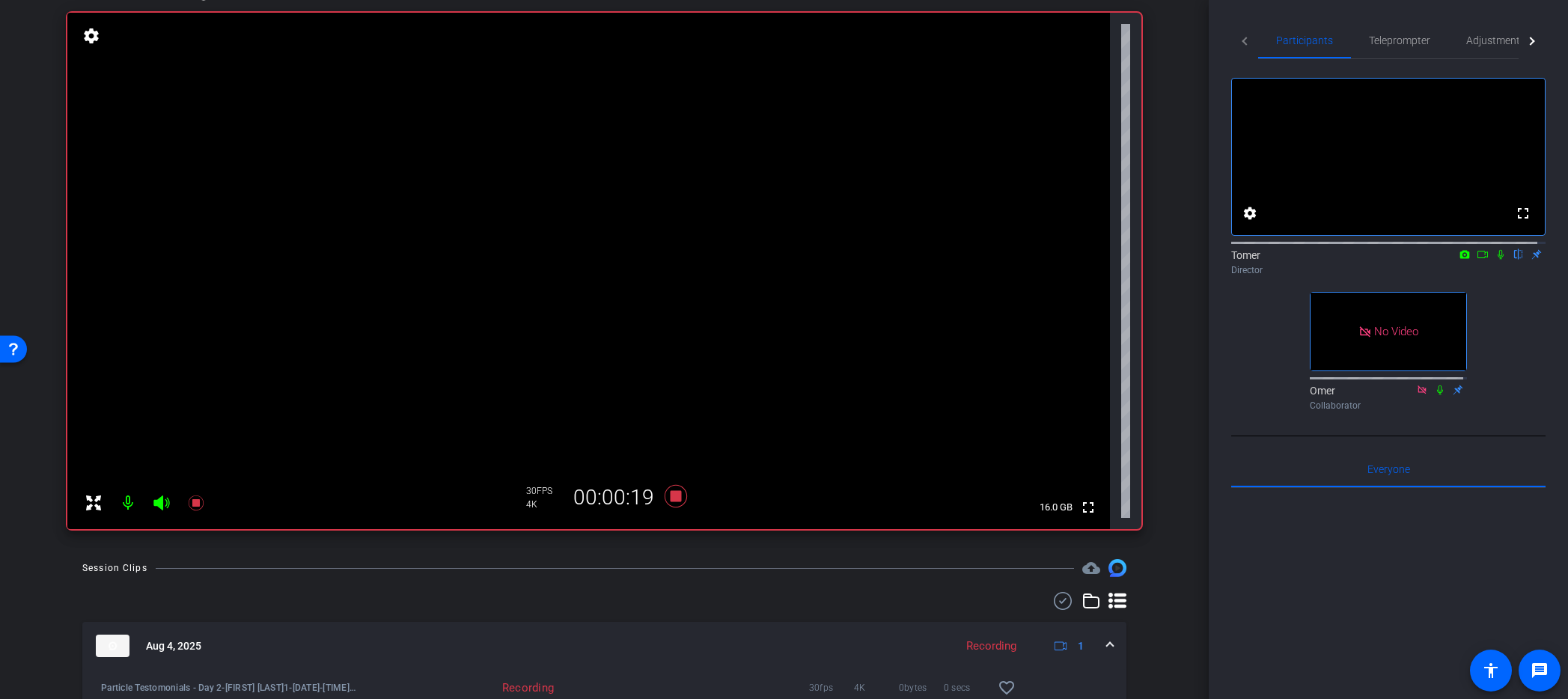 click 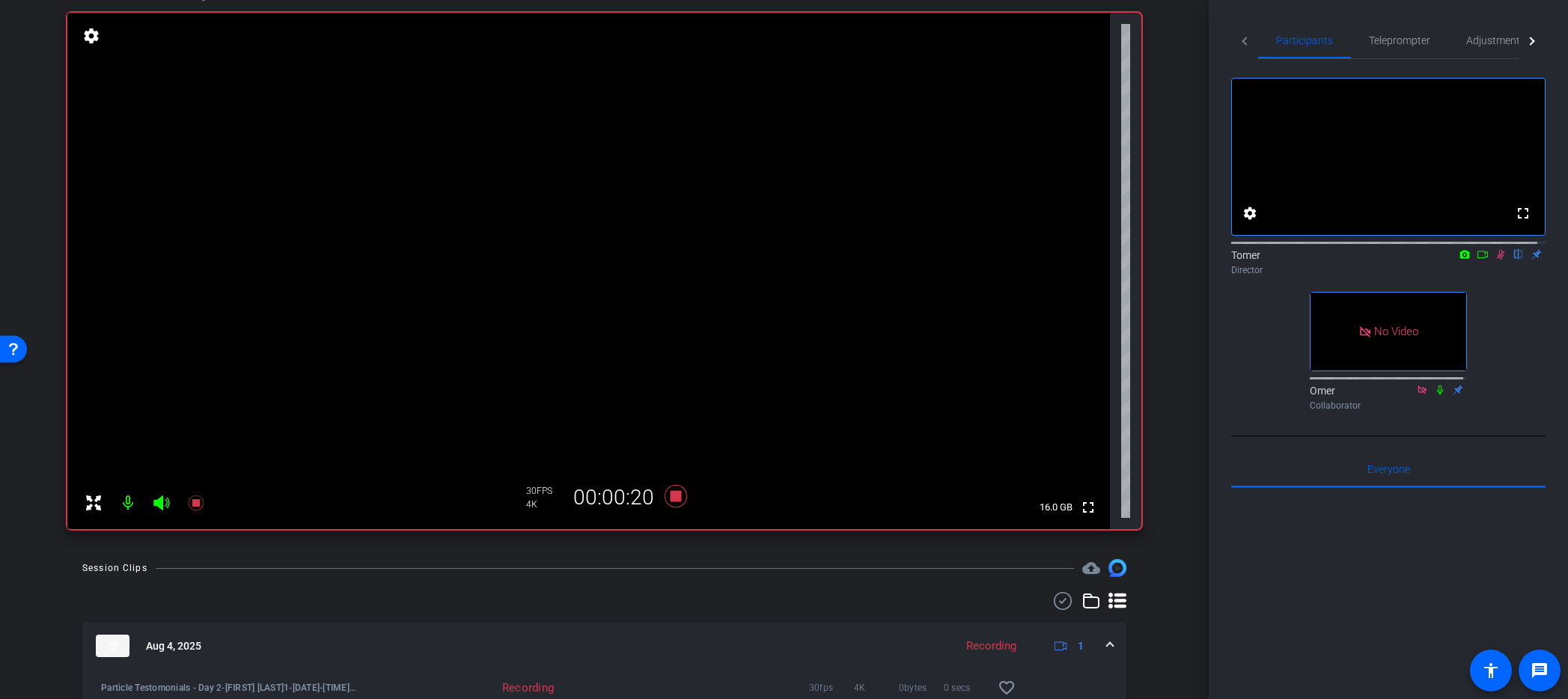 click 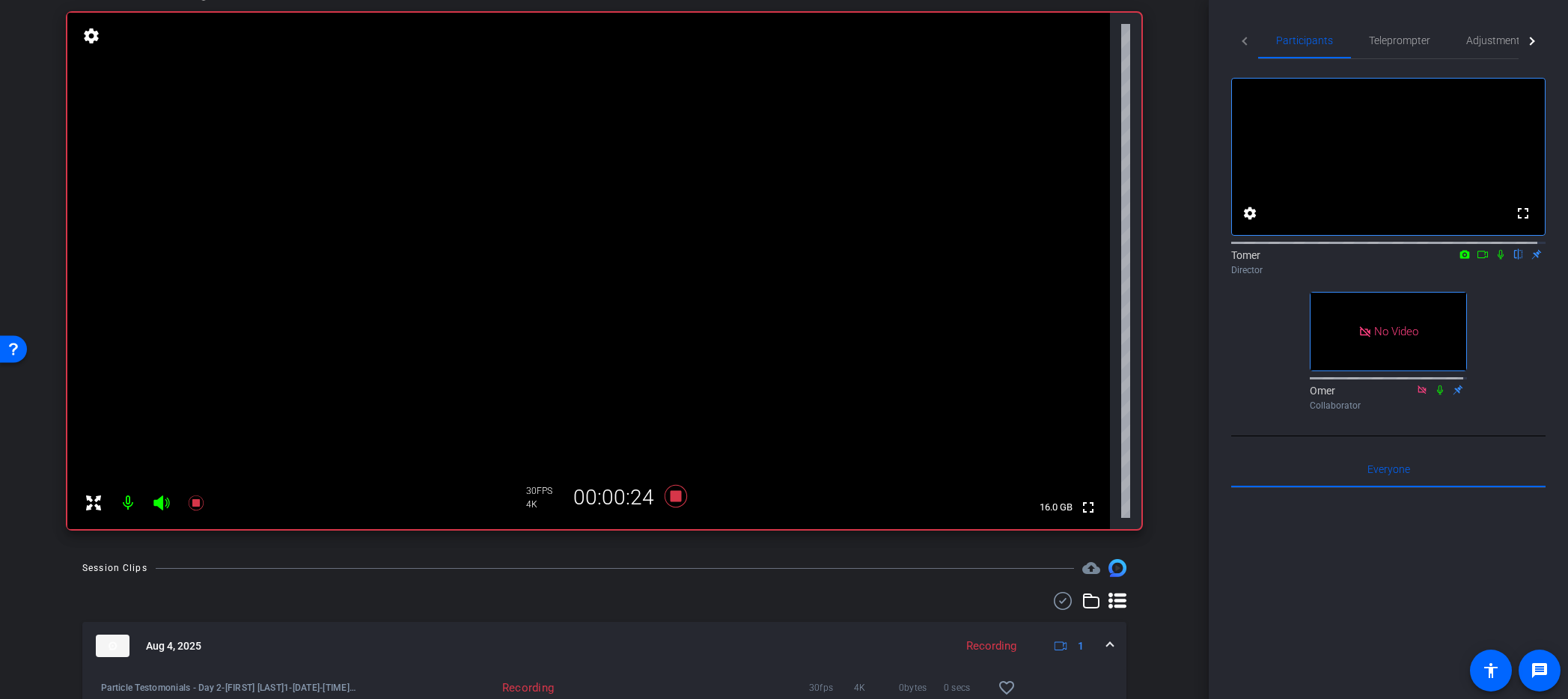 click 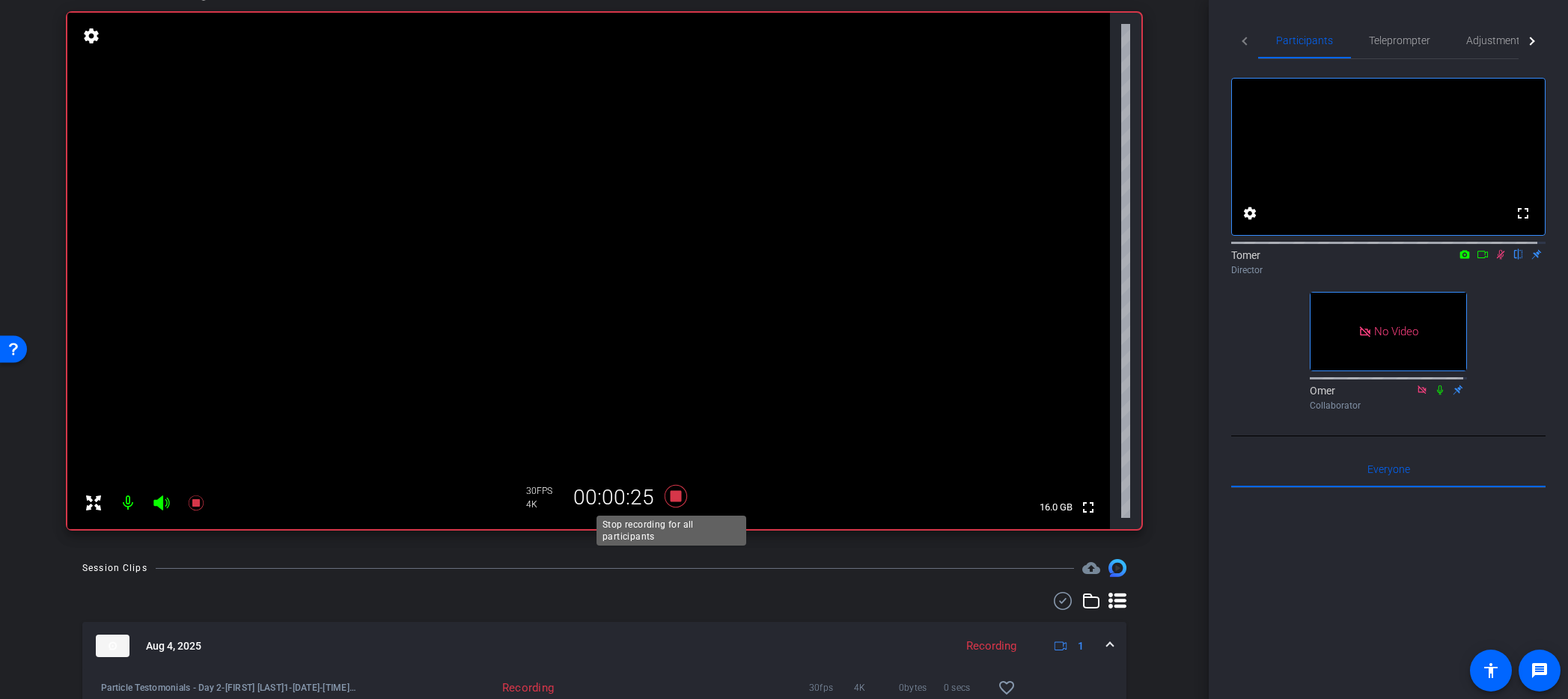 click 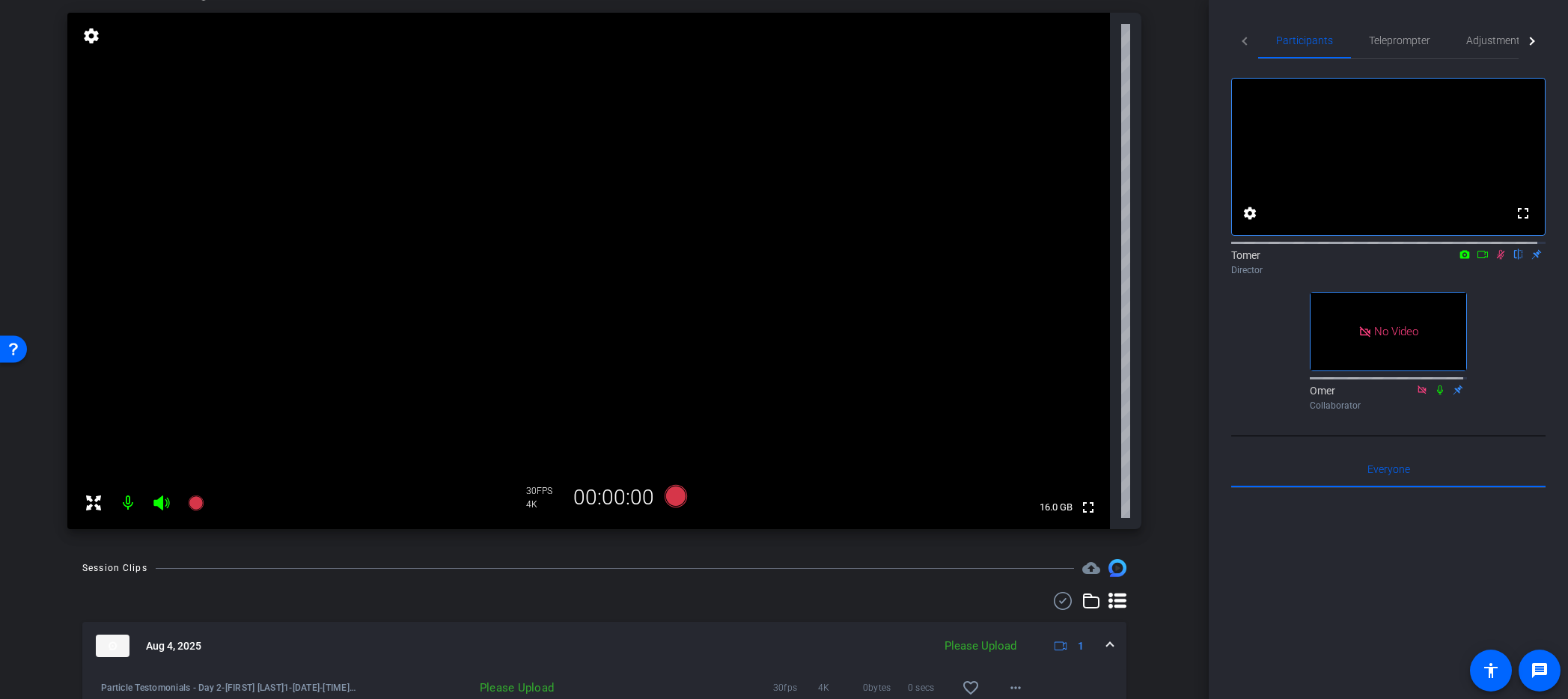 scroll, scrollTop: 355, scrollLeft: 0, axis: vertical 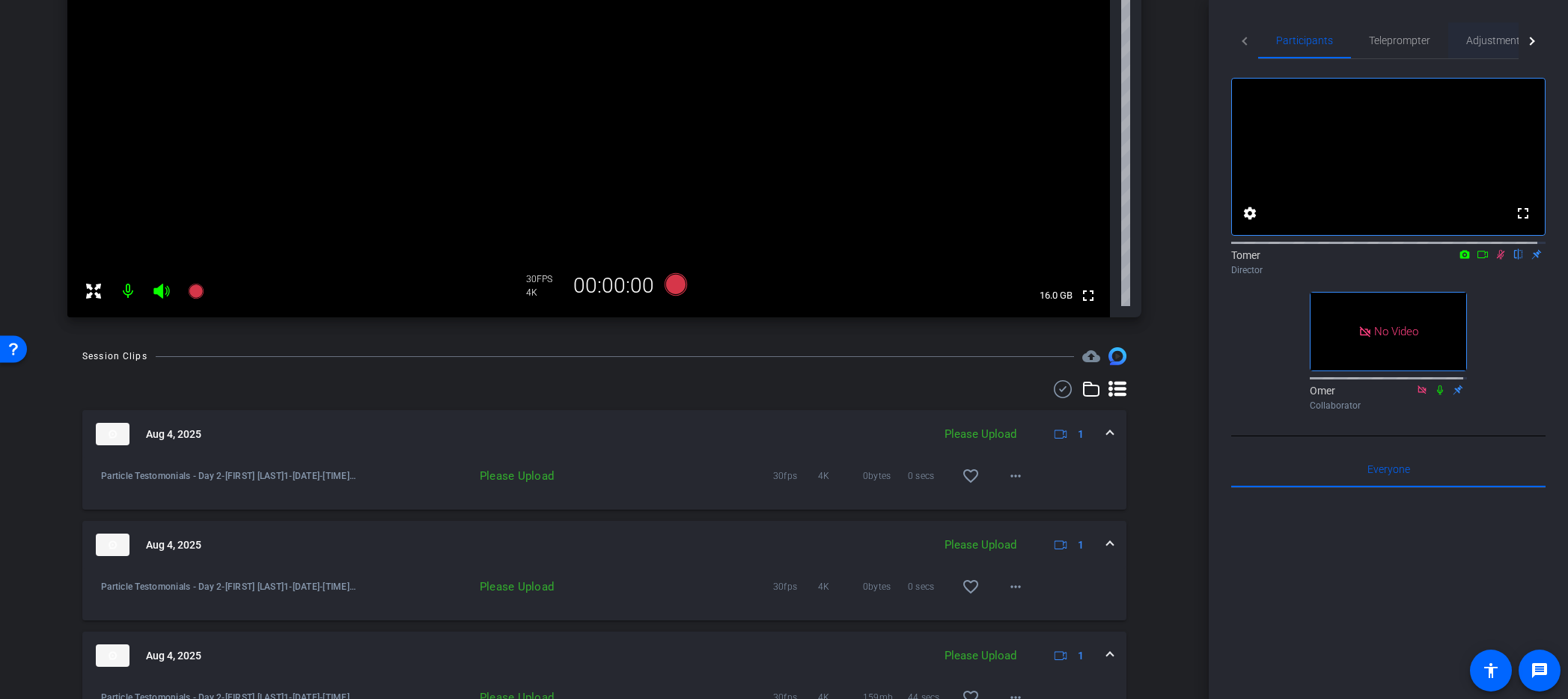 click on "Adjustments" at bounding box center (1495, 40) 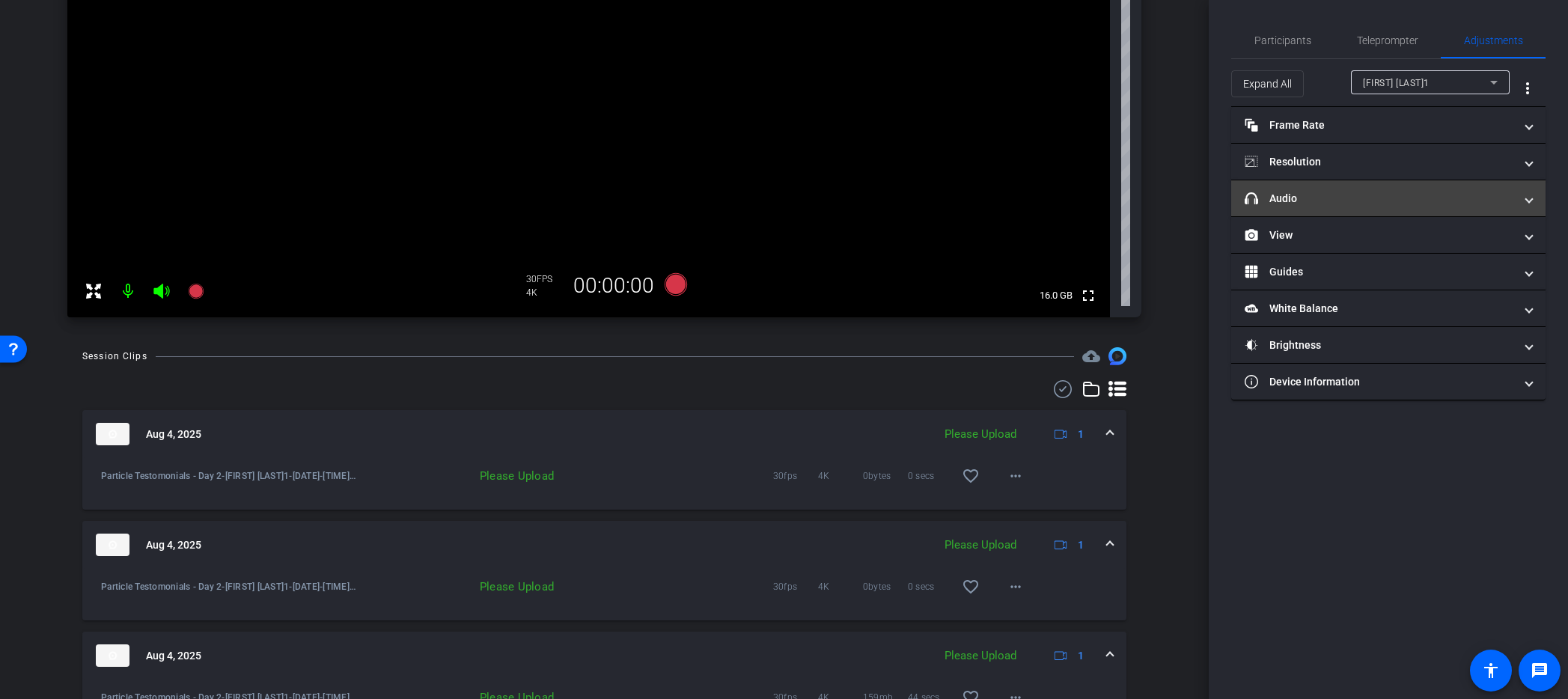 click on "headphone icon
Audio" at bounding box center [1379, 198] 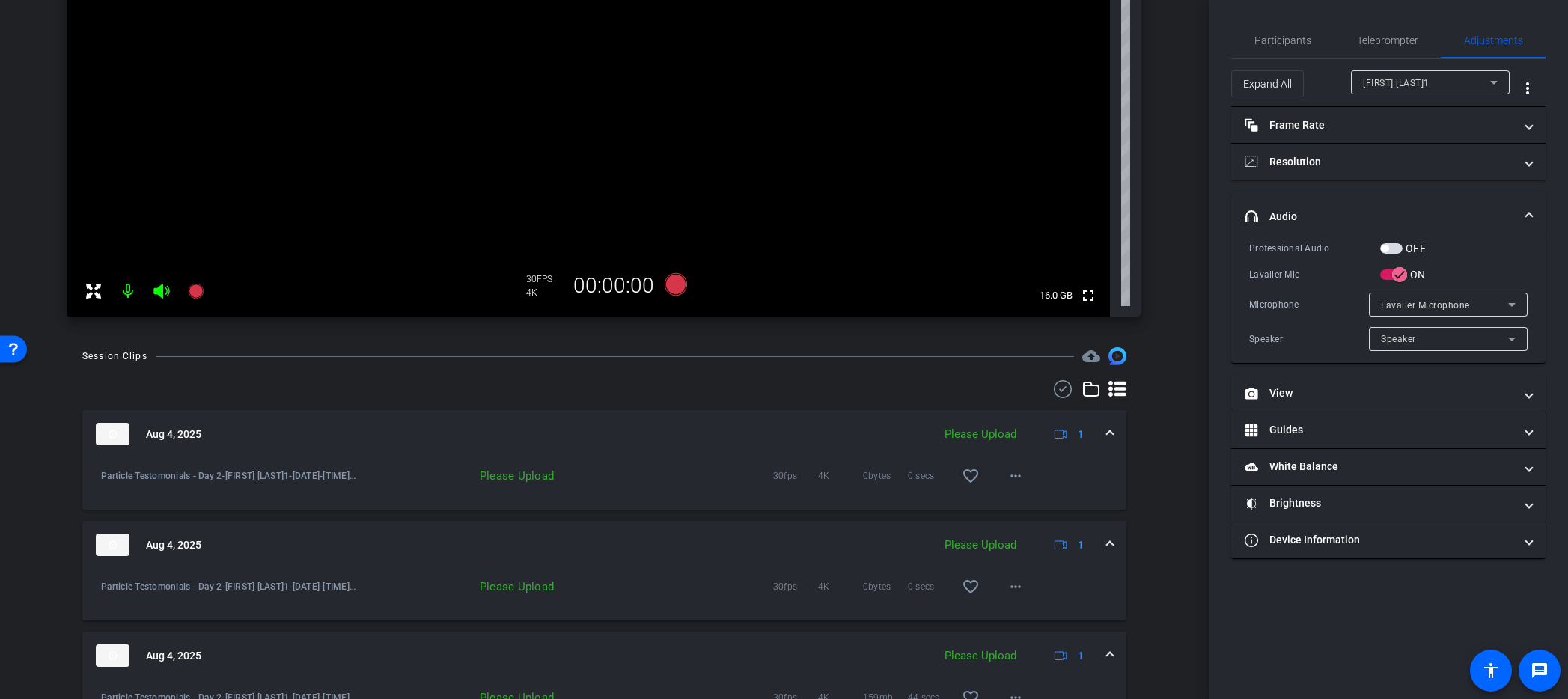 click on "Lavalier Microphone" at bounding box center [1425, 305] 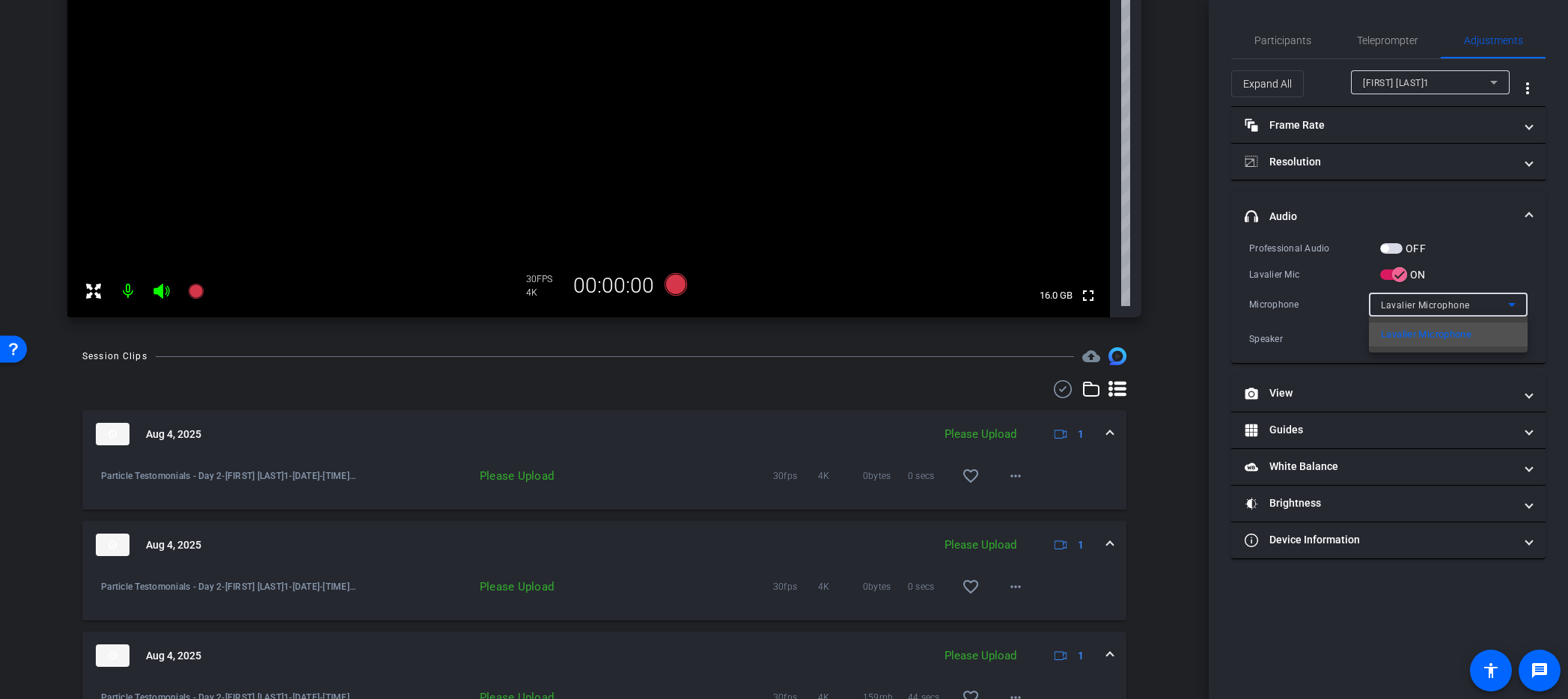 click at bounding box center [784, 350] 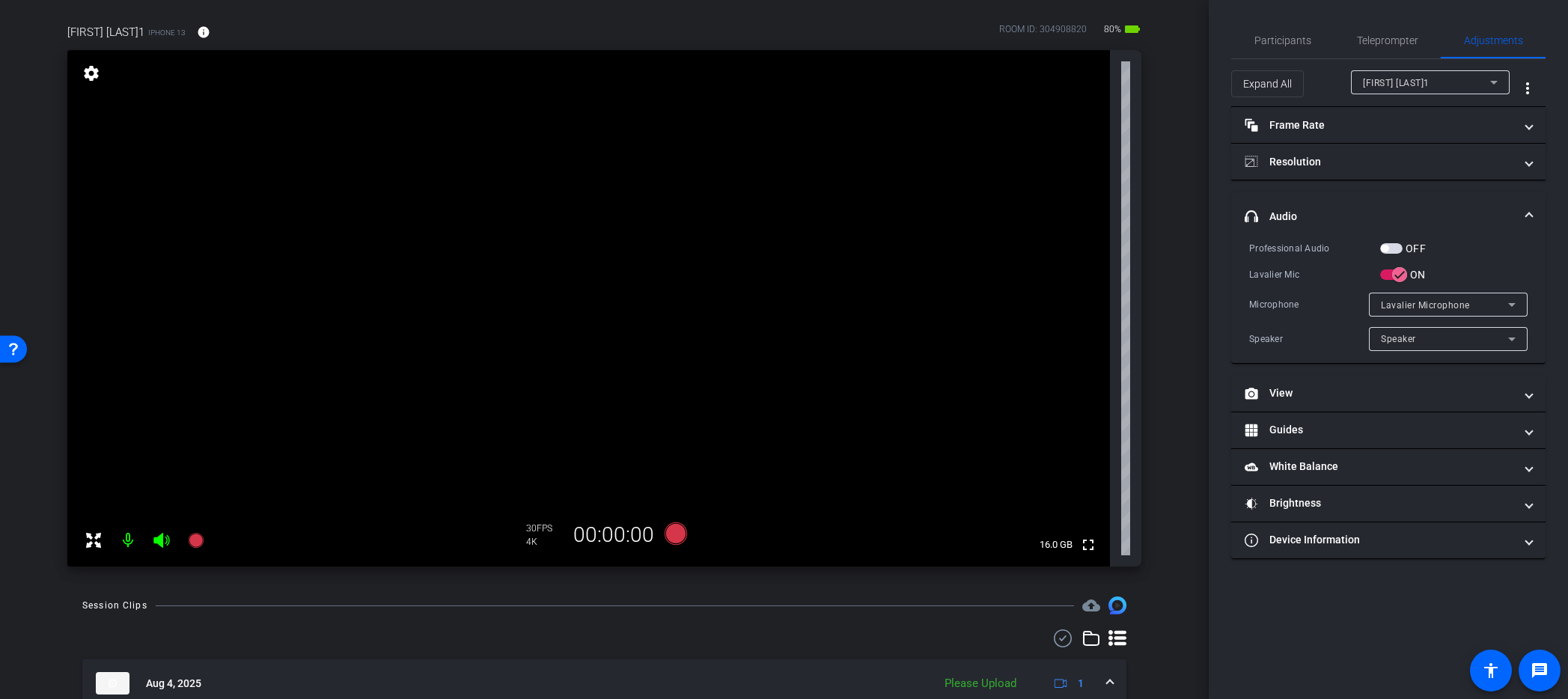 scroll, scrollTop: 124, scrollLeft: 0, axis: vertical 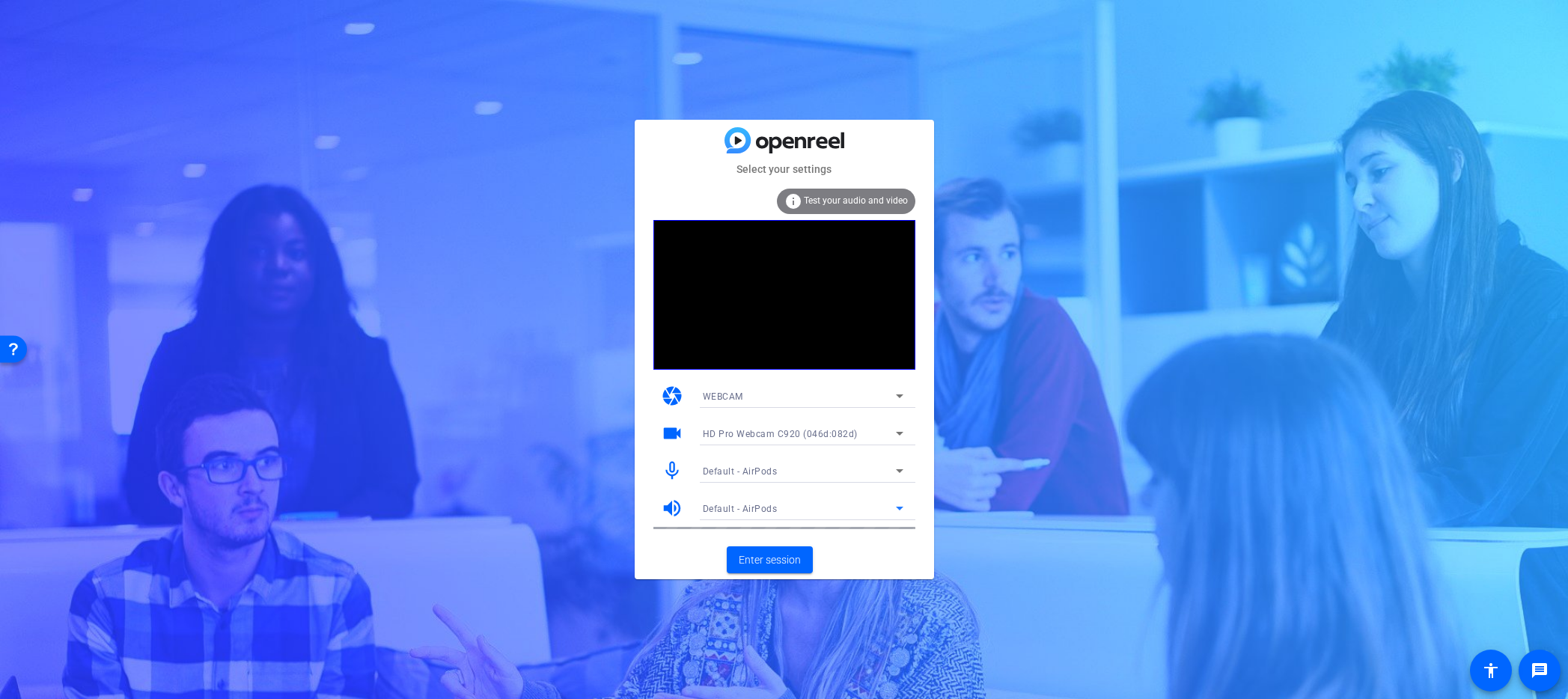click on "Default - AirPods" at bounding box center (740, 509) 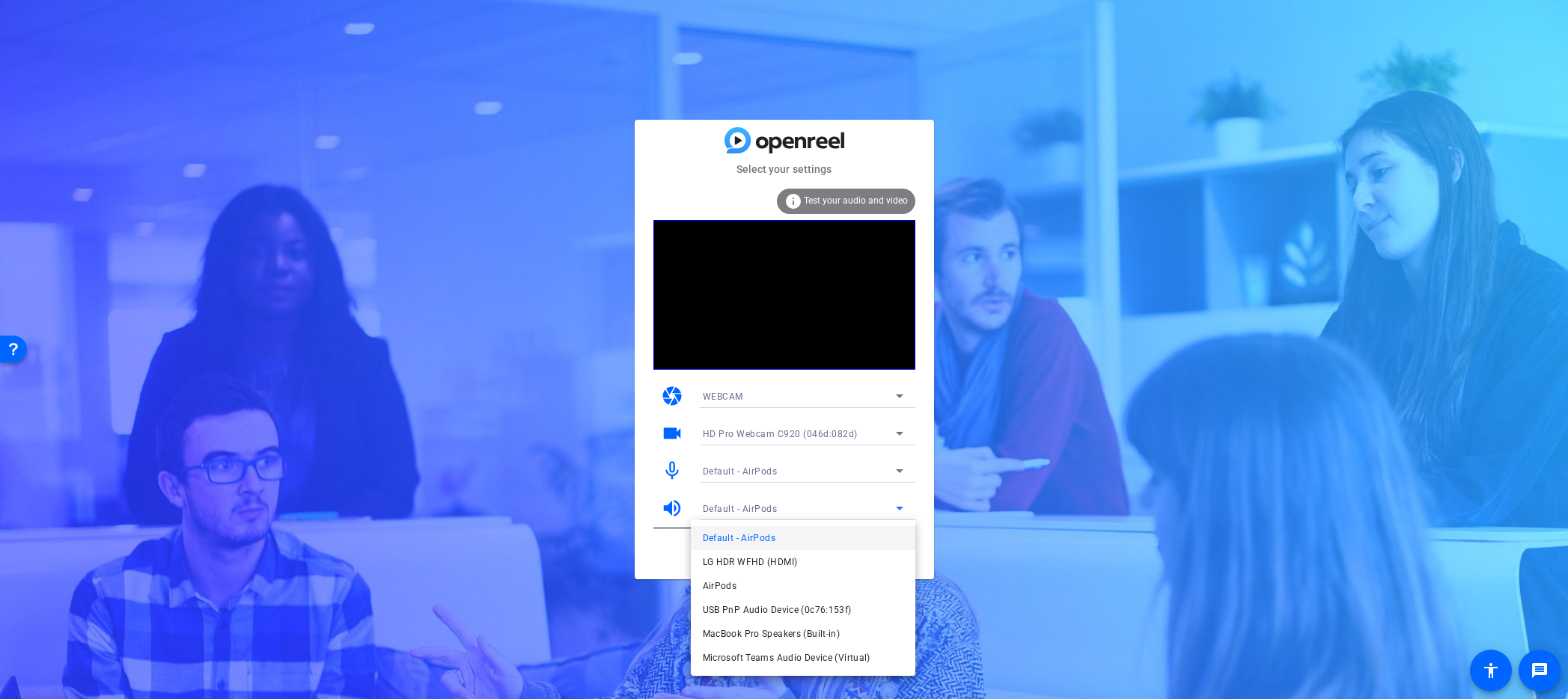 click at bounding box center [784, 350] 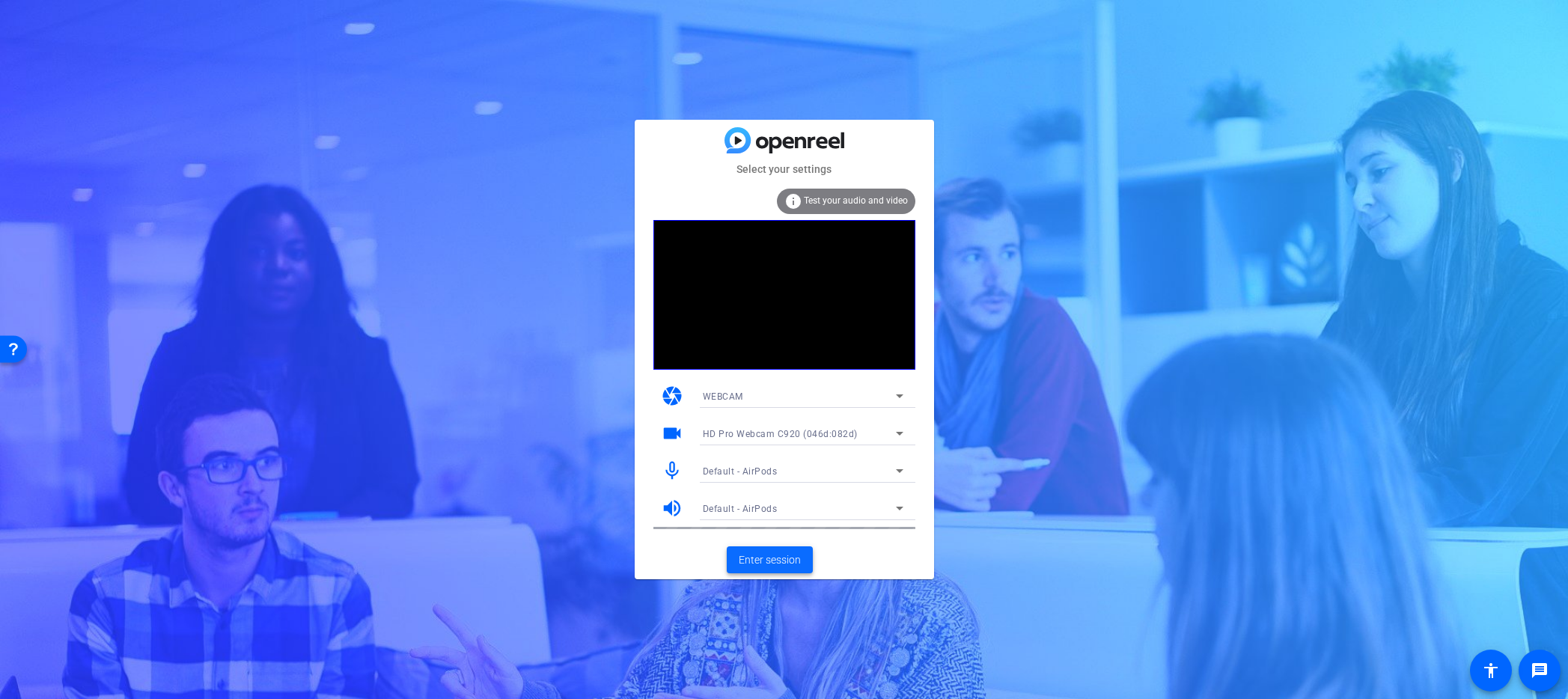 click on "Enter session" 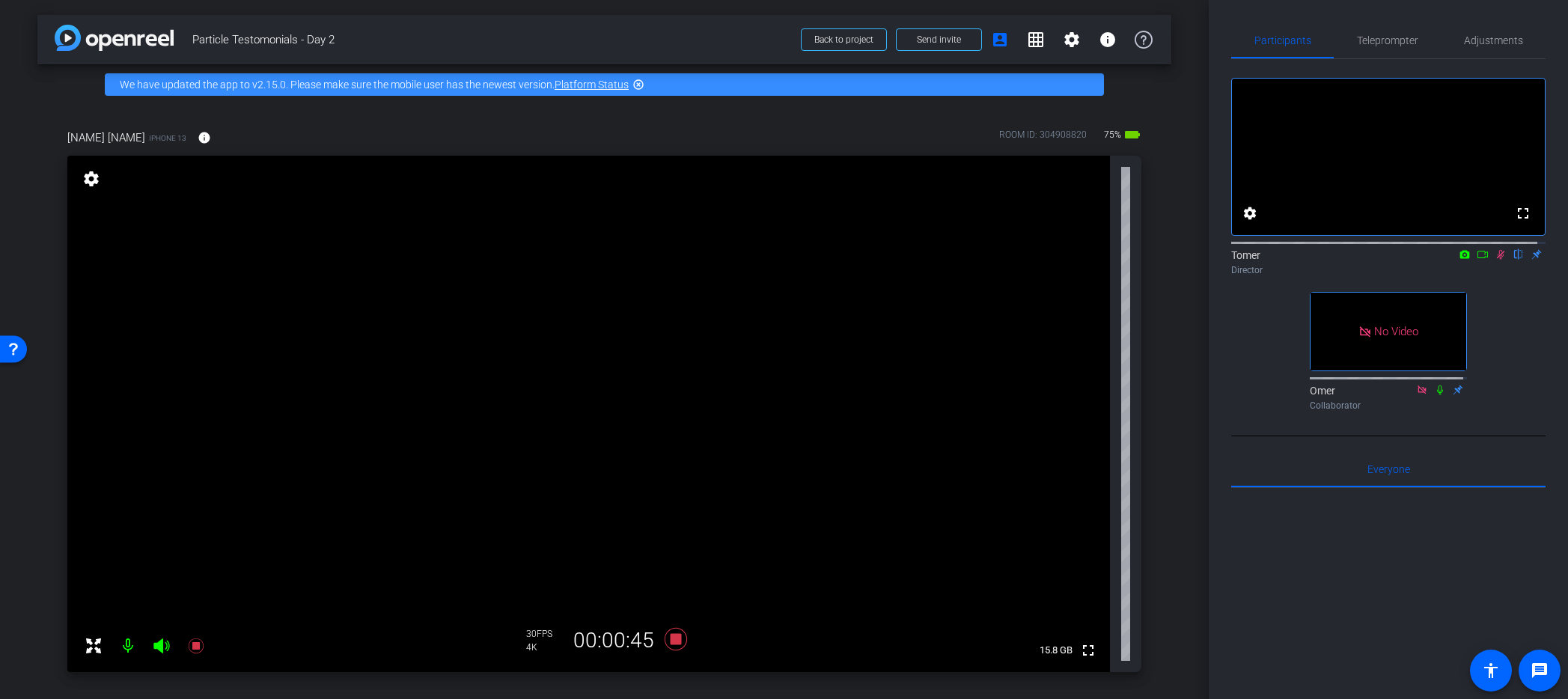click 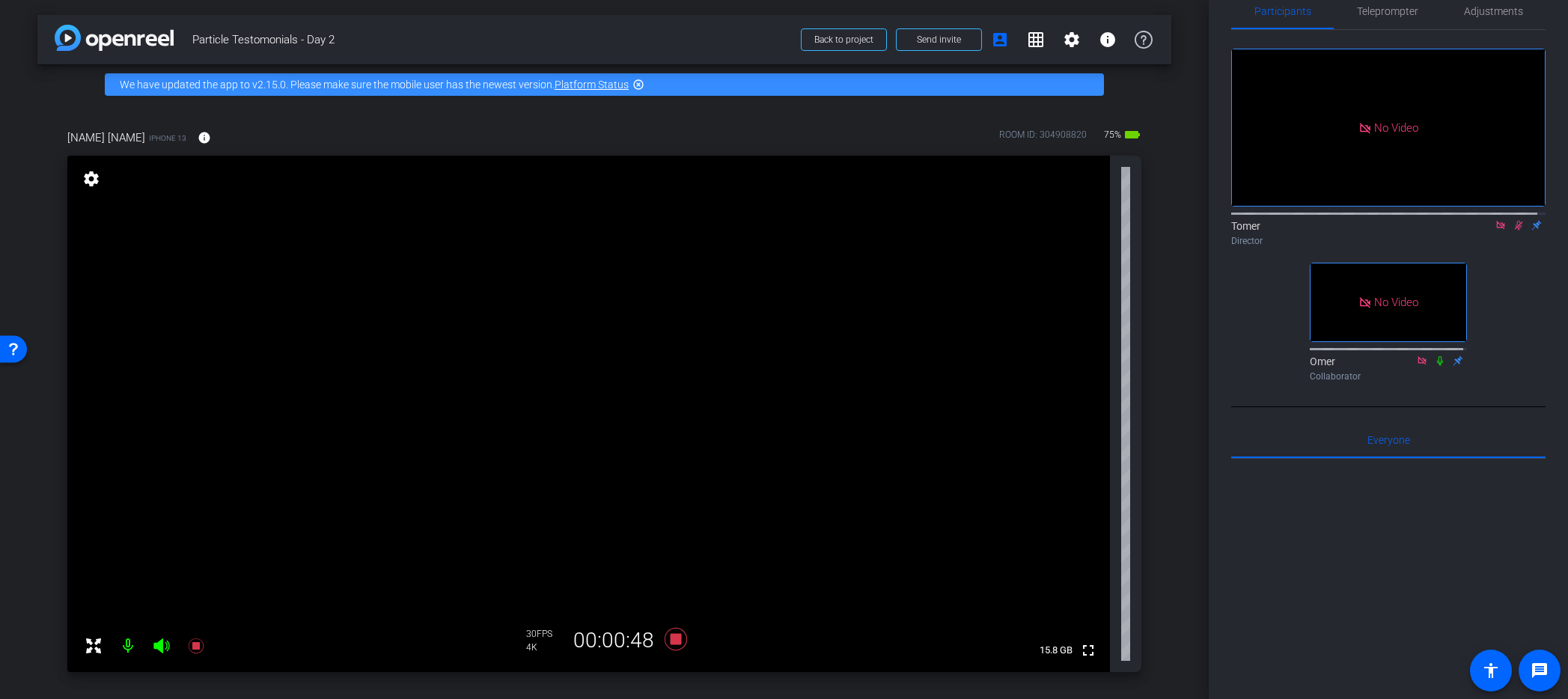 scroll, scrollTop: 39, scrollLeft: 0, axis: vertical 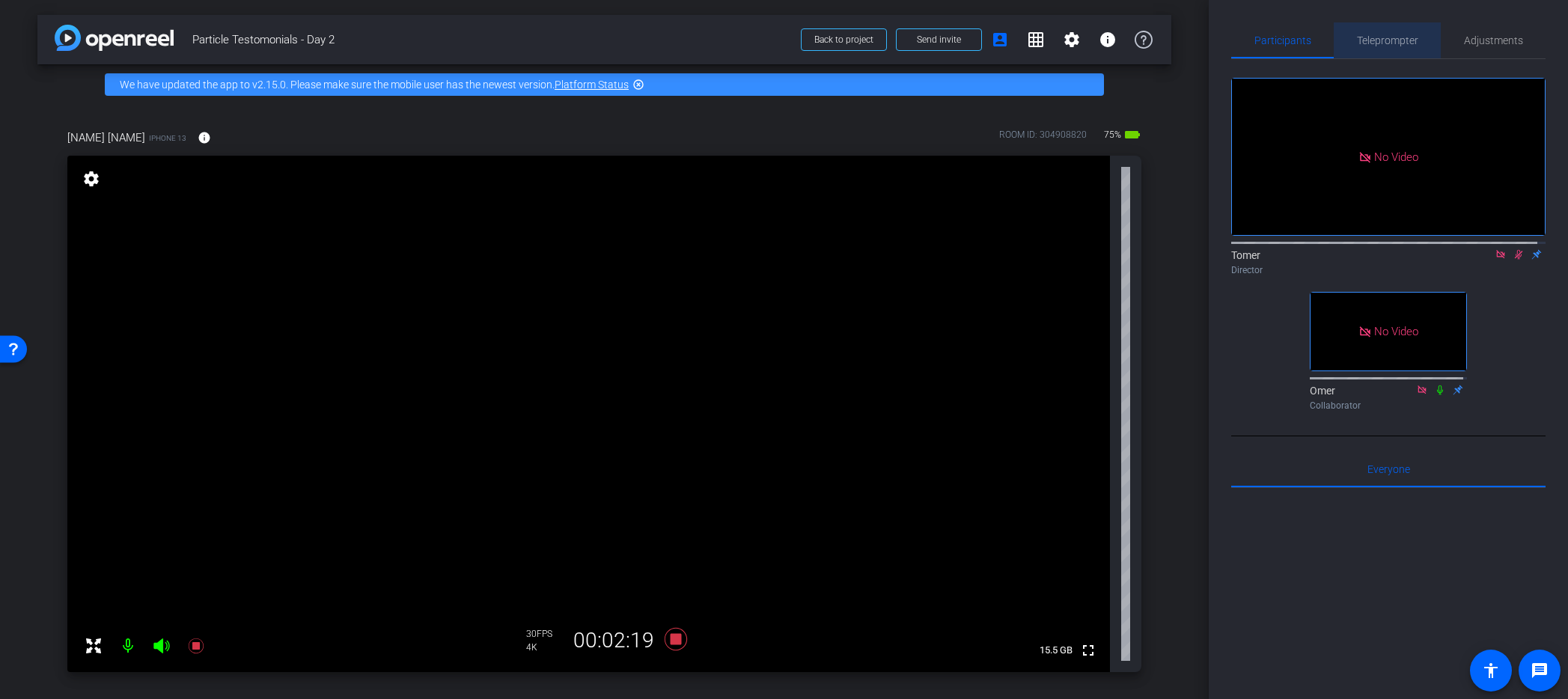 click on "Teleprompter" at bounding box center [1388, 40] 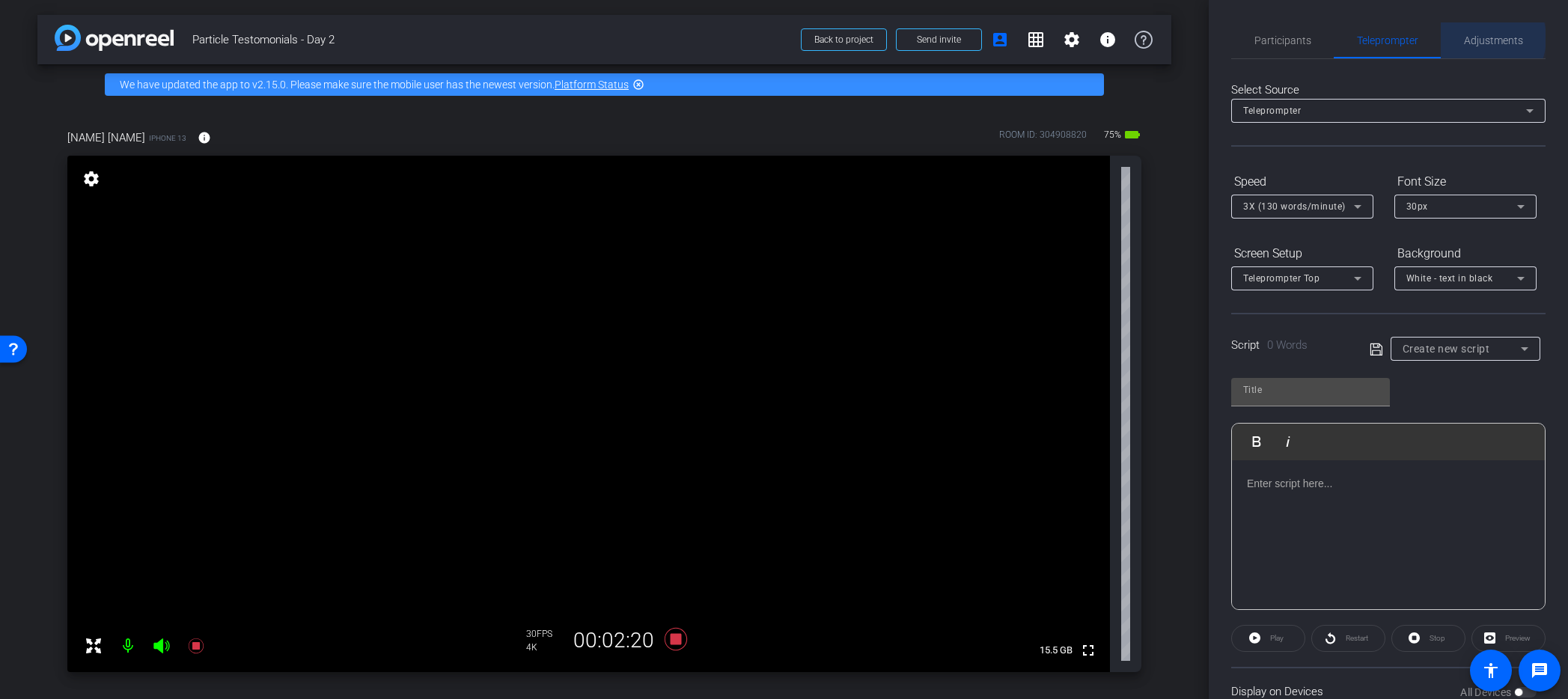 click on "Adjustments" at bounding box center [1493, 40] 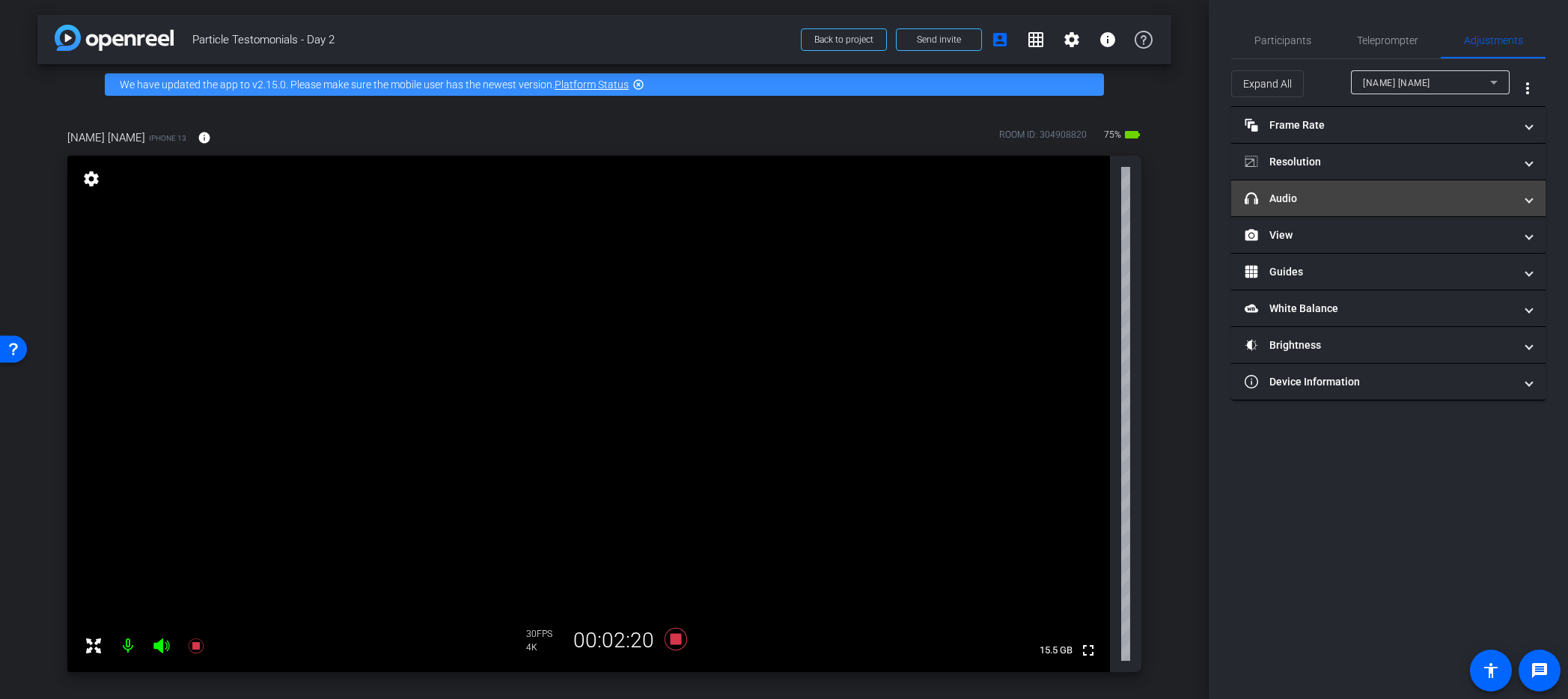 click on "headphone icon
Audio" at bounding box center (1379, 198) 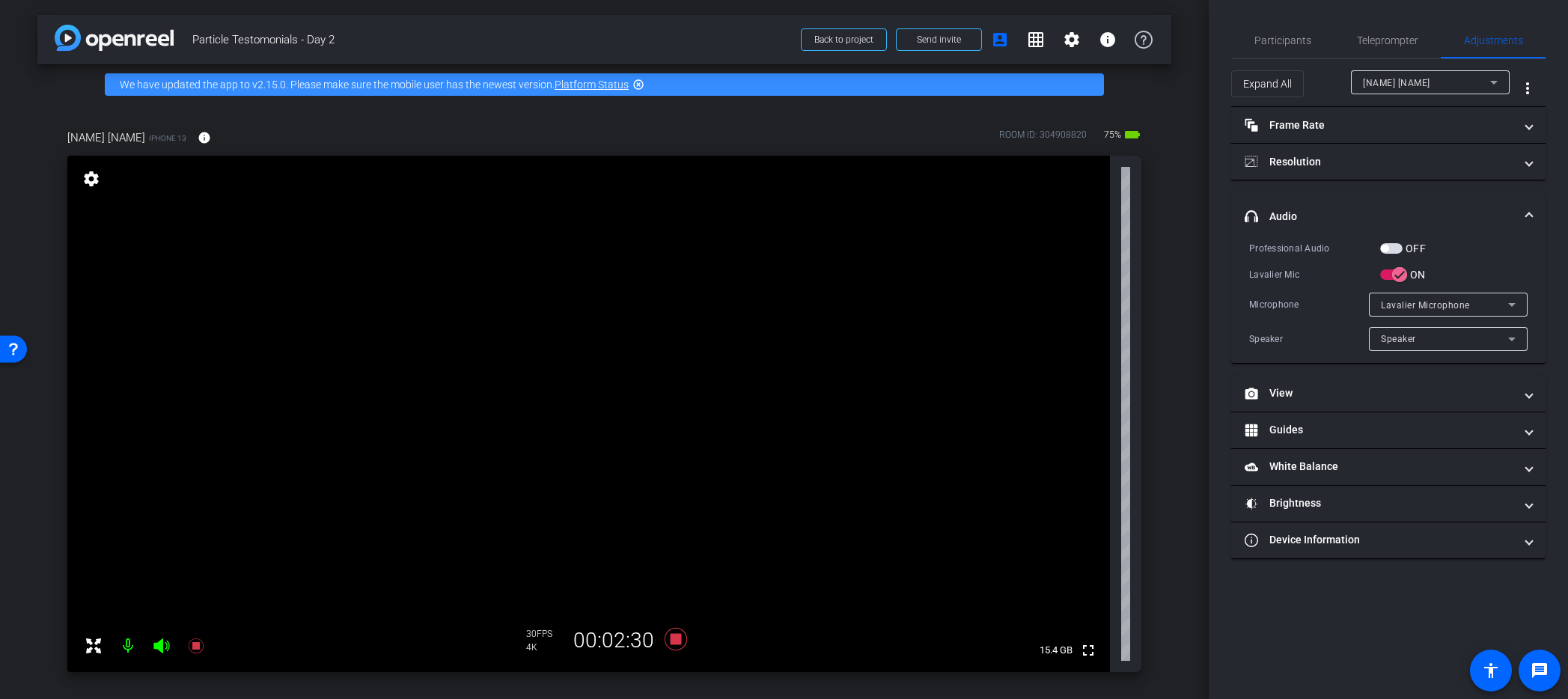 click on "George Schroeder1" at bounding box center (1397, 83) 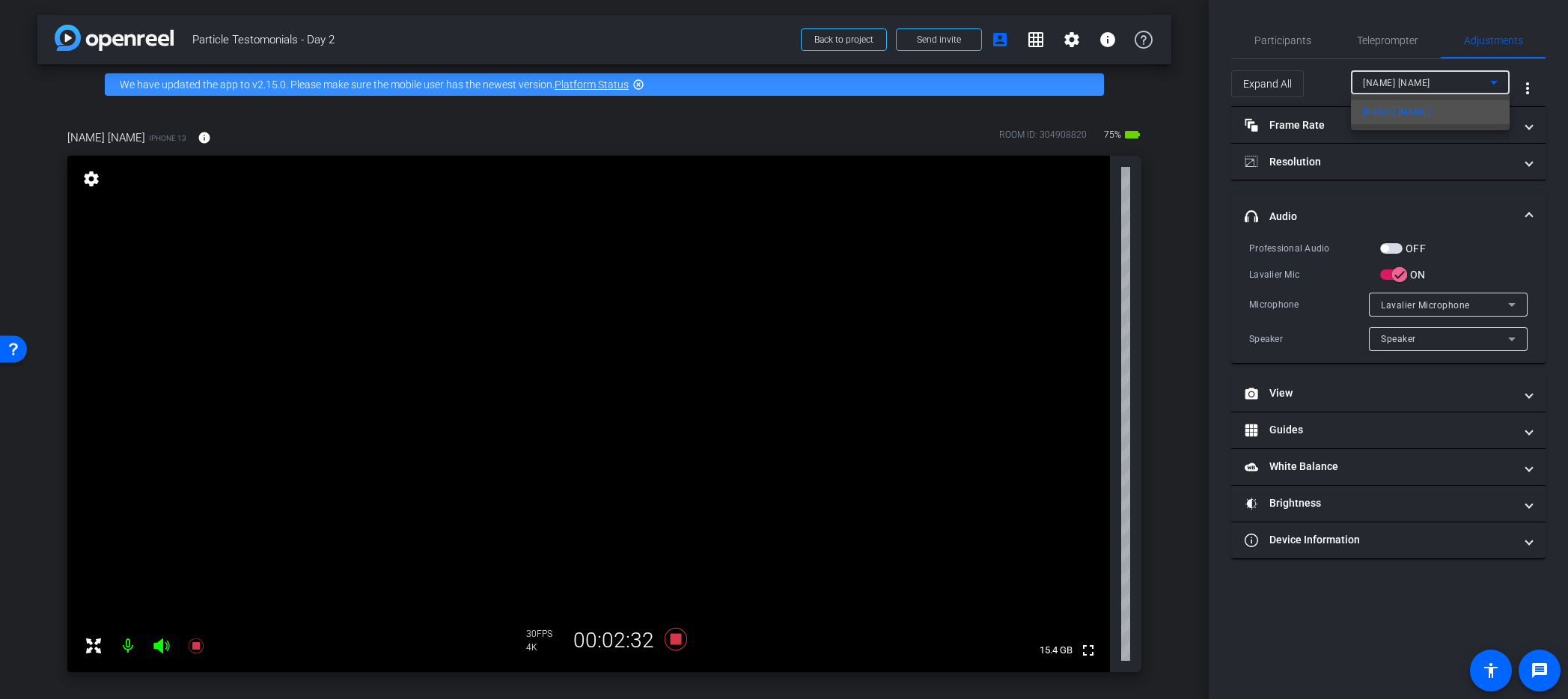 click at bounding box center (784, 350) 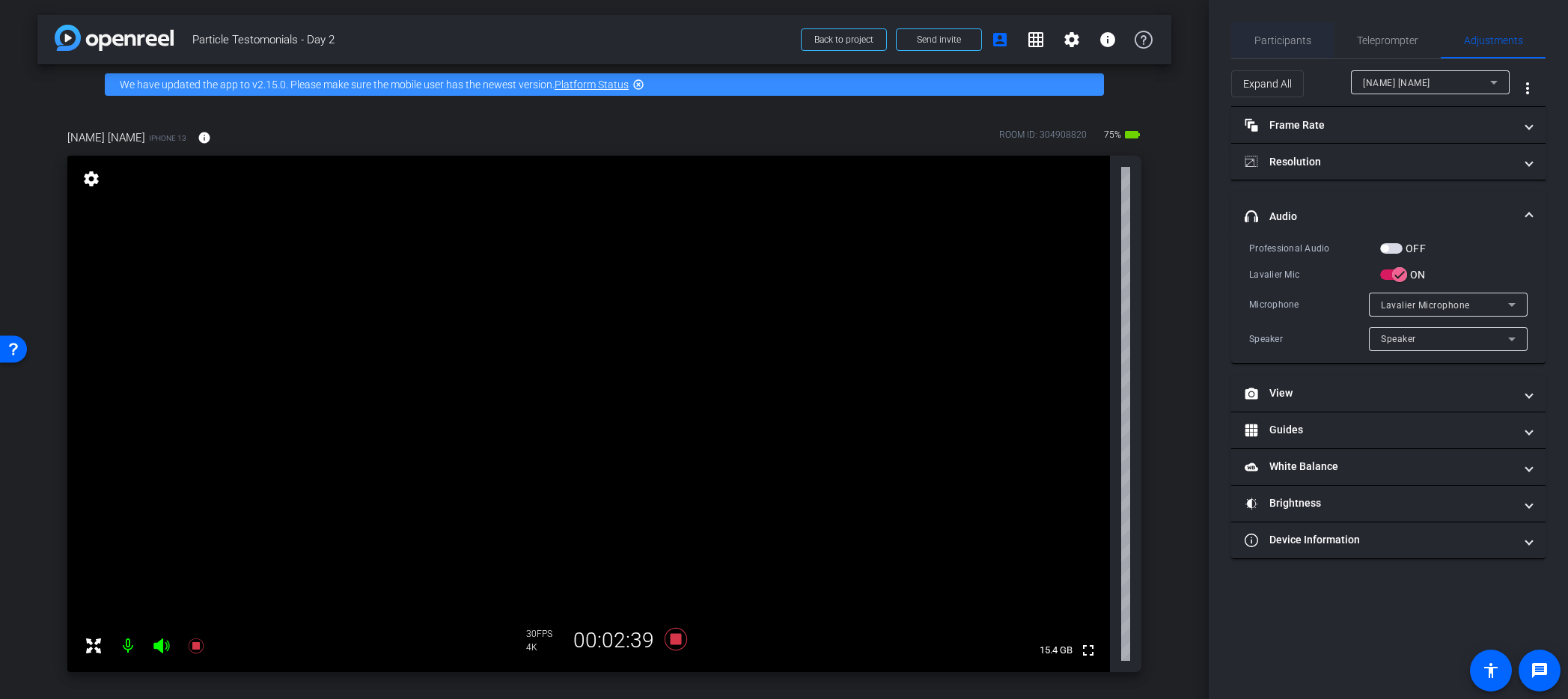 click on "Participants" at bounding box center [1283, 40] 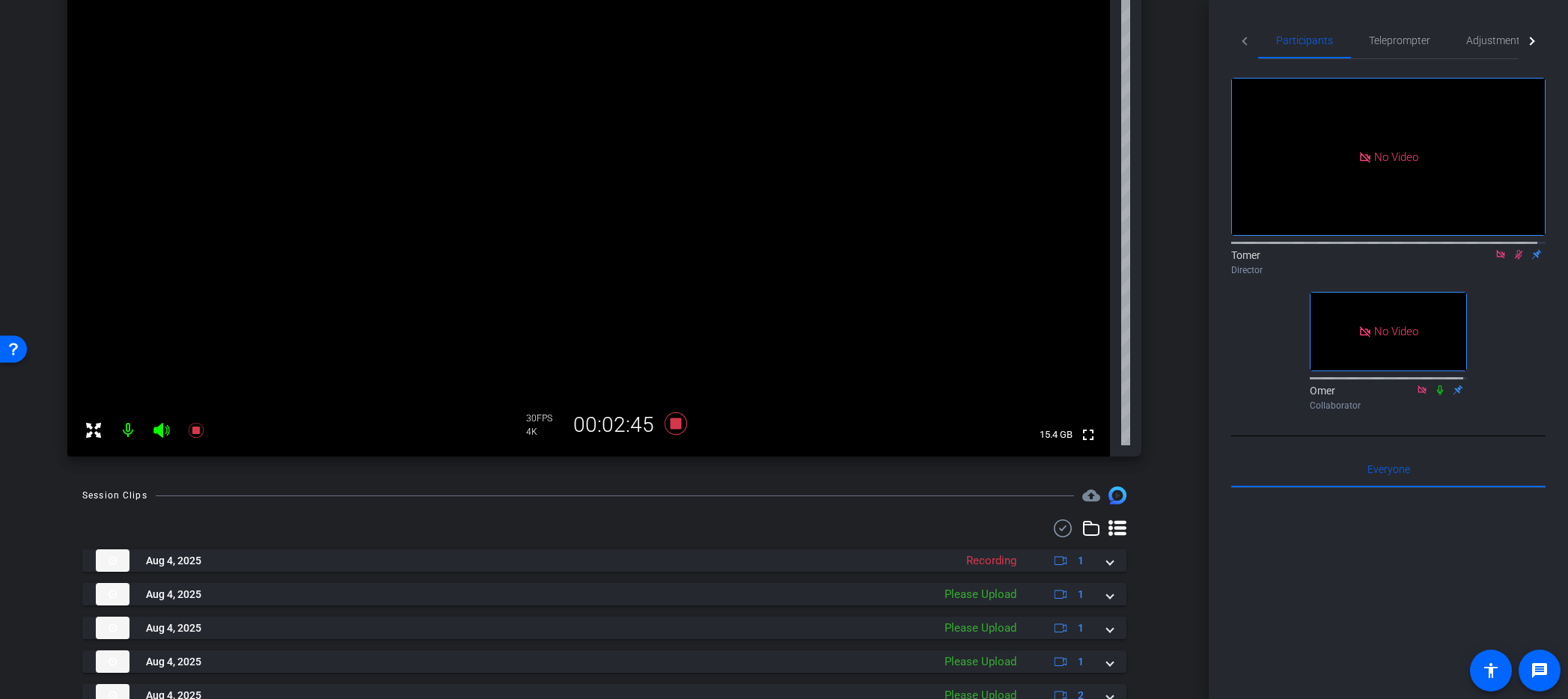 scroll, scrollTop: 276, scrollLeft: 0, axis: vertical 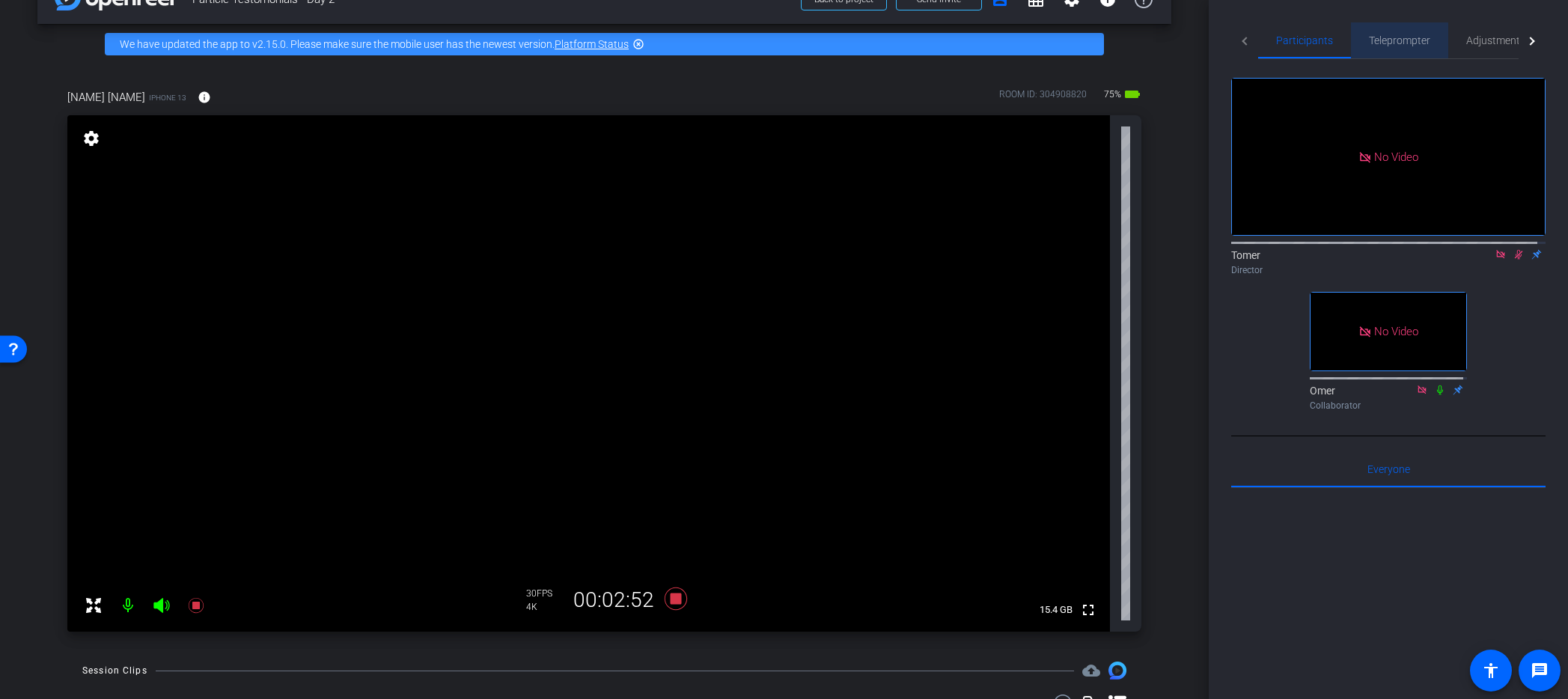 click on "Teleprompter" at bounding box center (1400, 40) 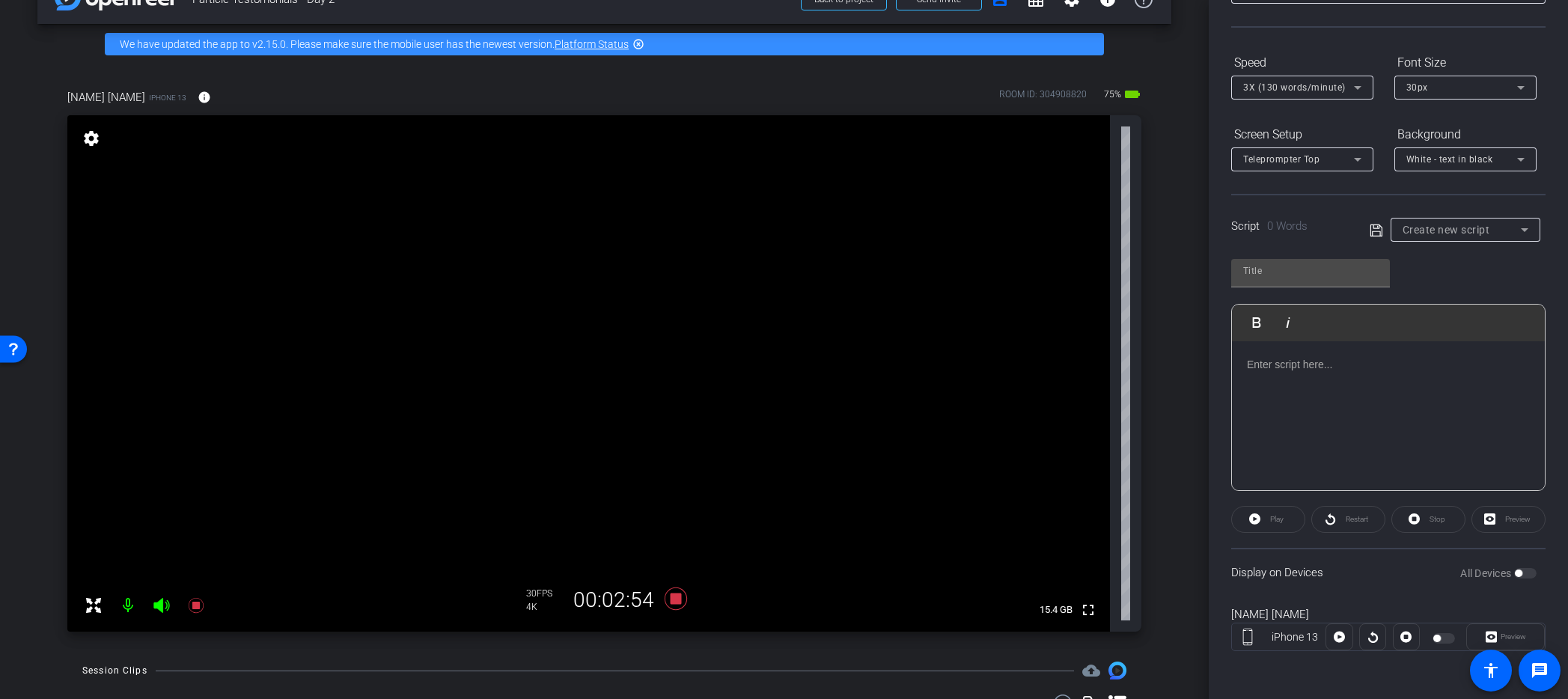 scroll, scrollTop: 0, scrollLeft: 0, axis: both 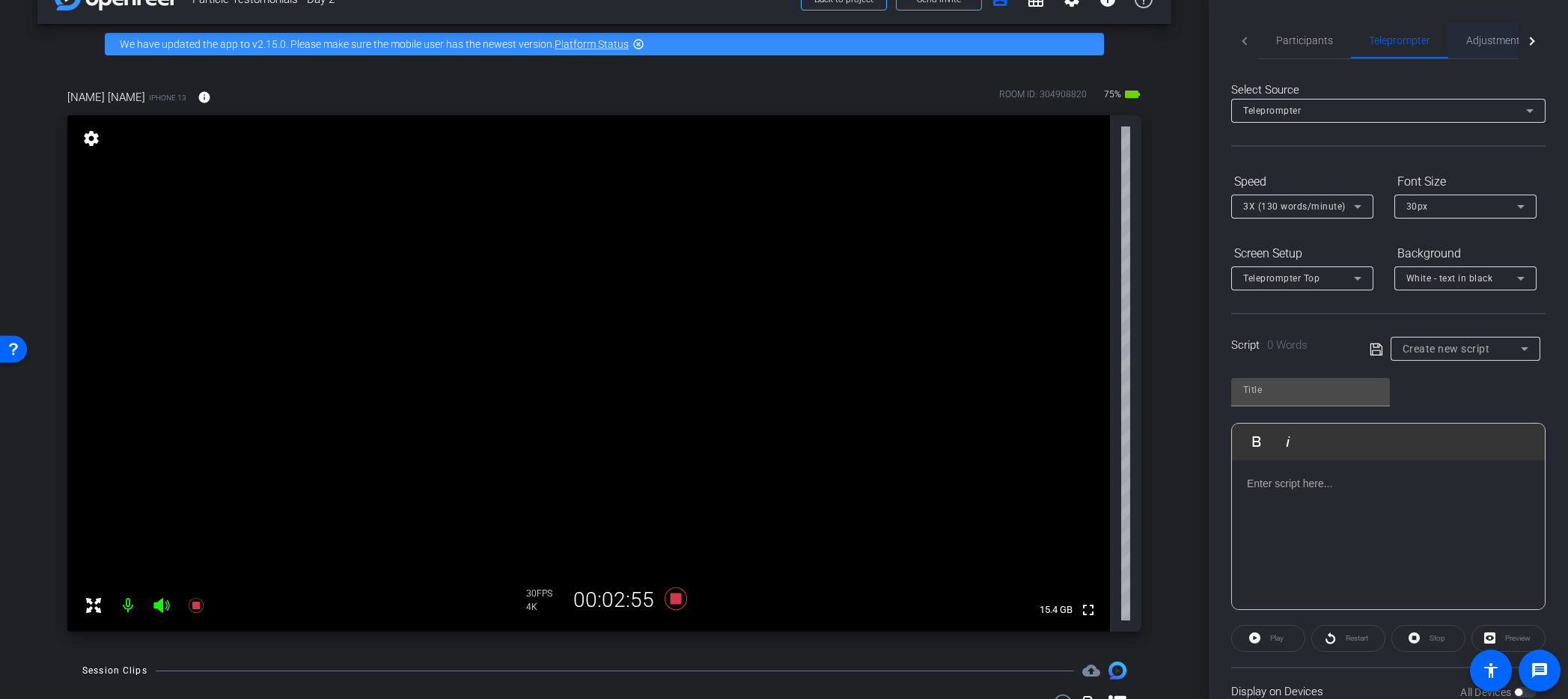 click on "Adjustments" at bounding box center [1495, 40] 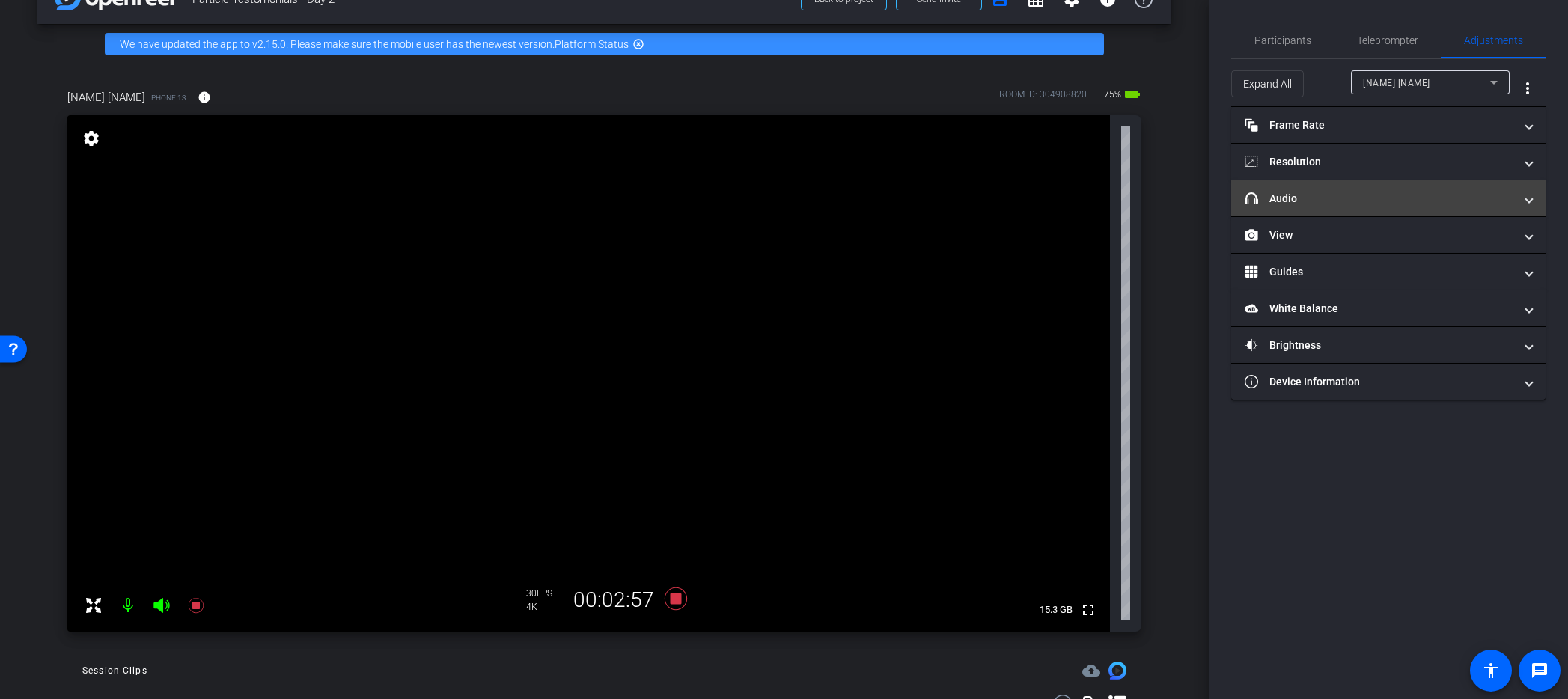 click on "headphone icon
Audio" at bounding box center [1379, 198] 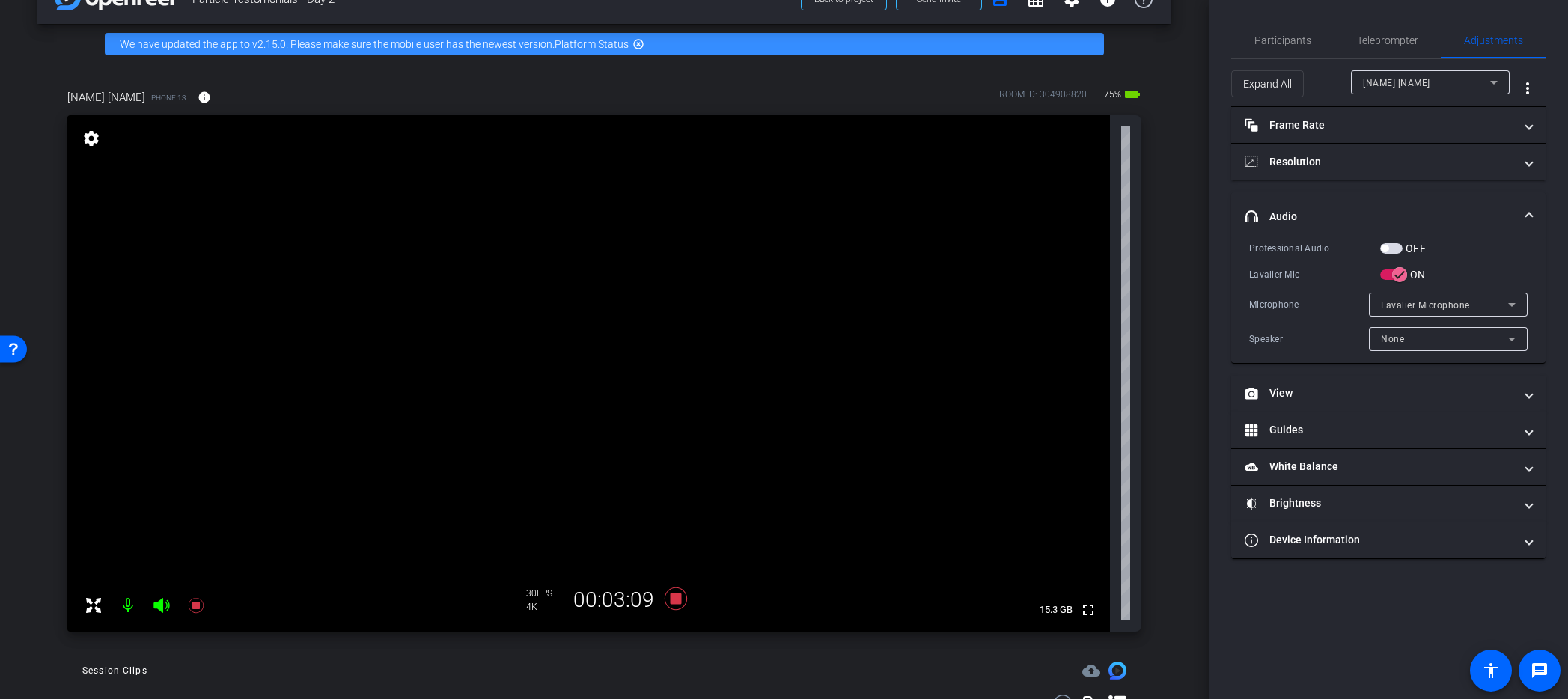 scroll, scrollTop: 276, scrollLeft: 0, axis: vertical 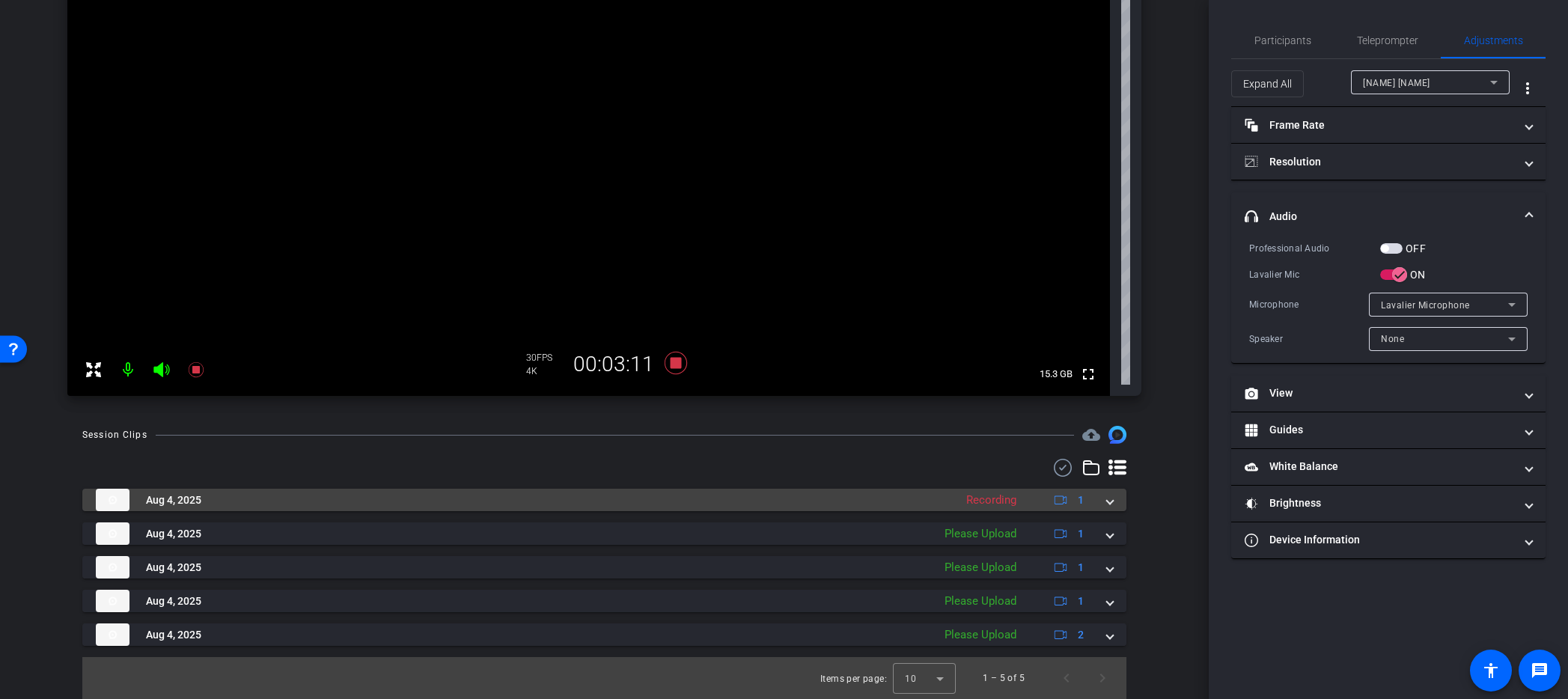 click on "Aug 4, 2025" at bounding box center [521, 500] 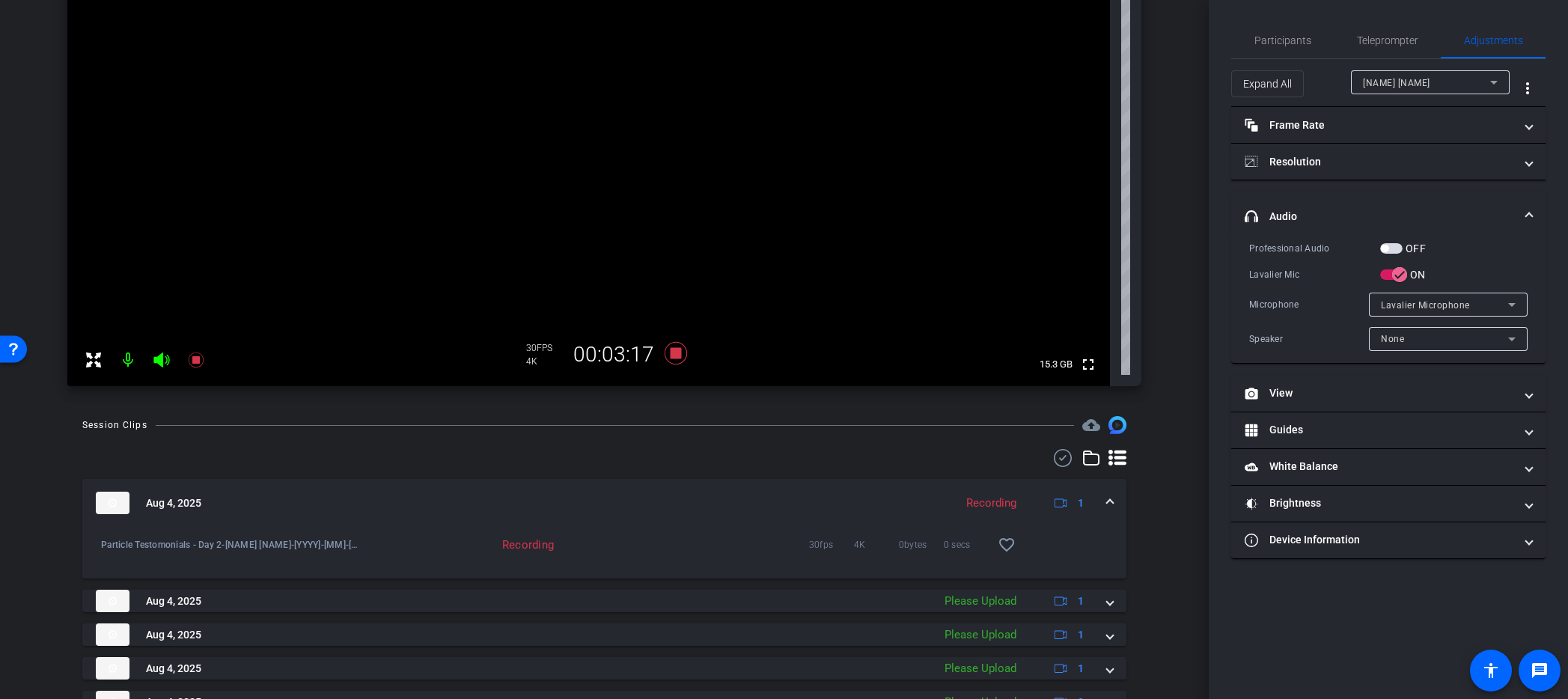 scroll, scrollTop: 296, scrollLeft: 0, axis: vertical 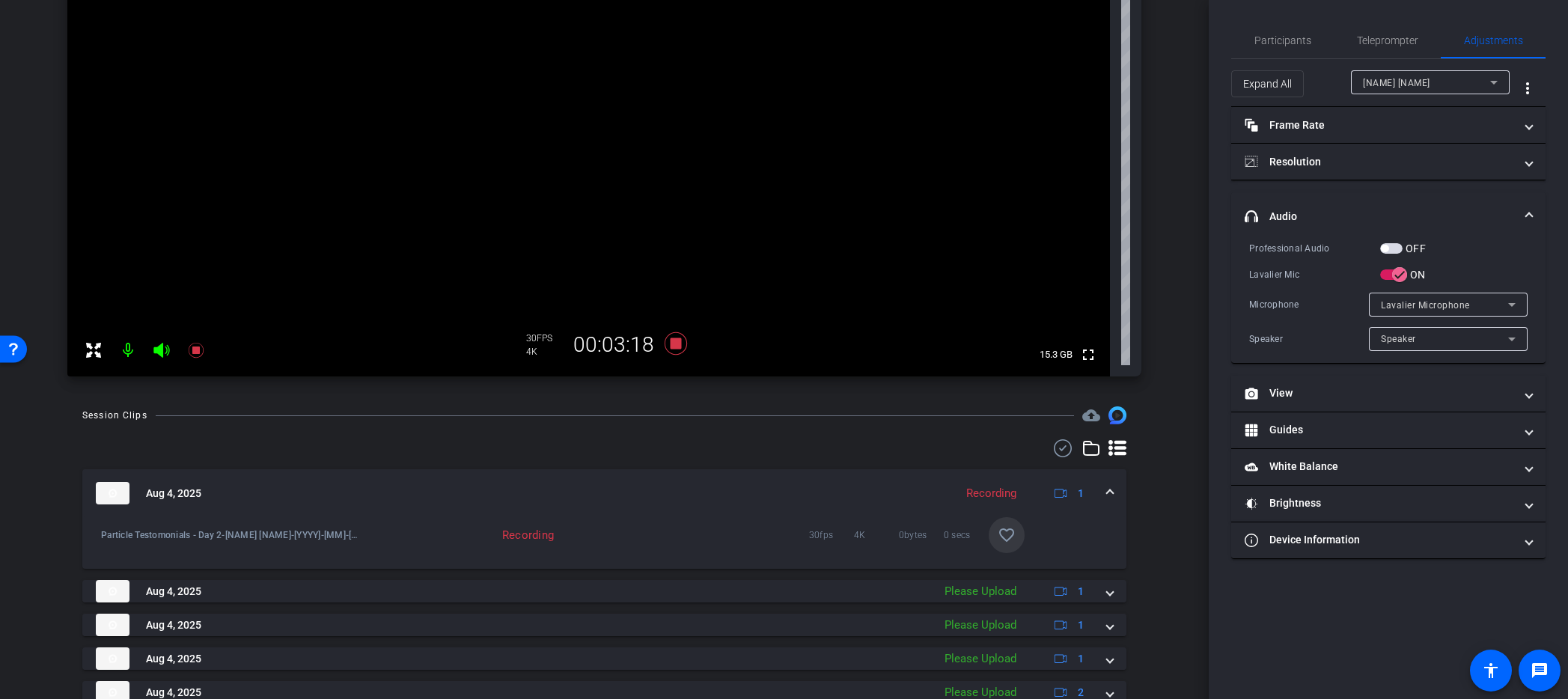 click on "favorite_border" at bounding box center [1007, 535] 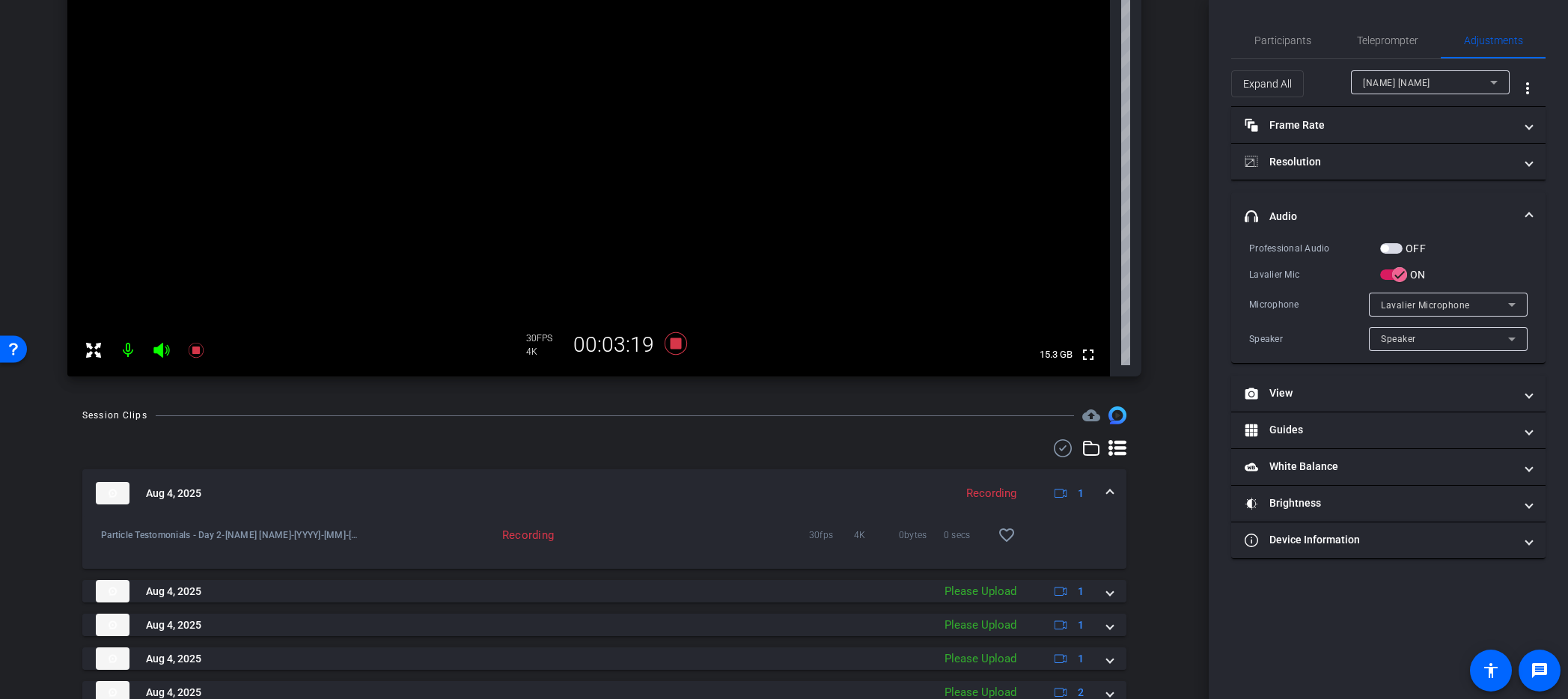 scroll, scrollTop: 353, scrollLeft: 0, axis: vertical 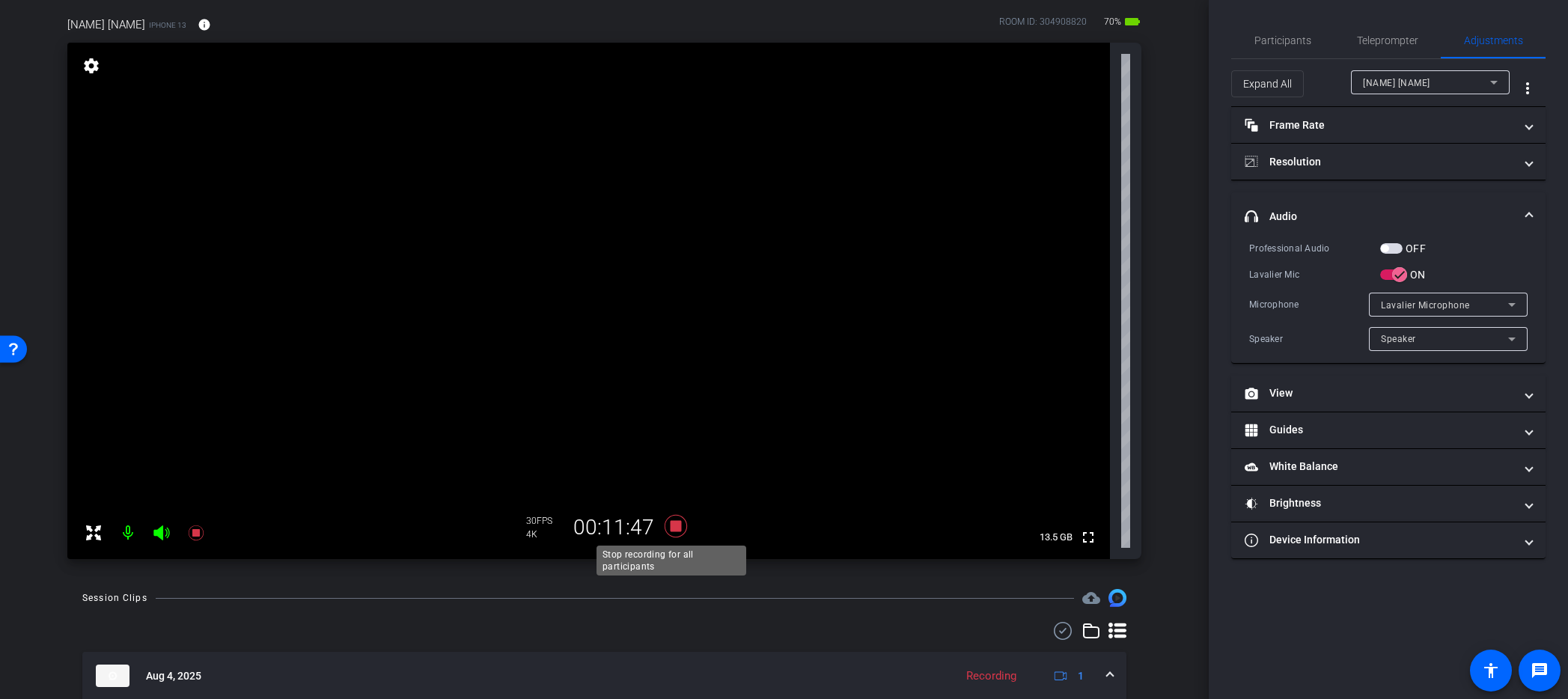 click 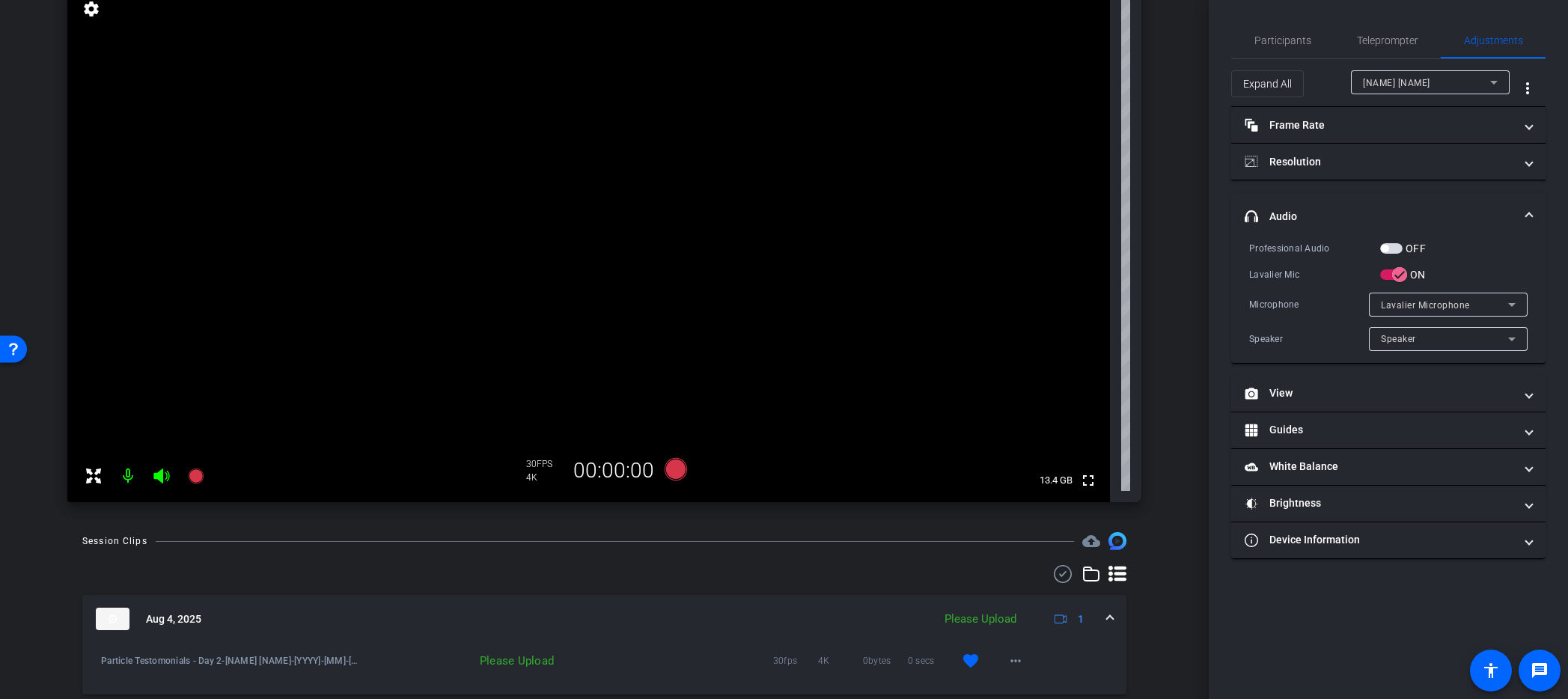 scroll, scrollTop: 353, scrollLeft: 0, axis: vertical 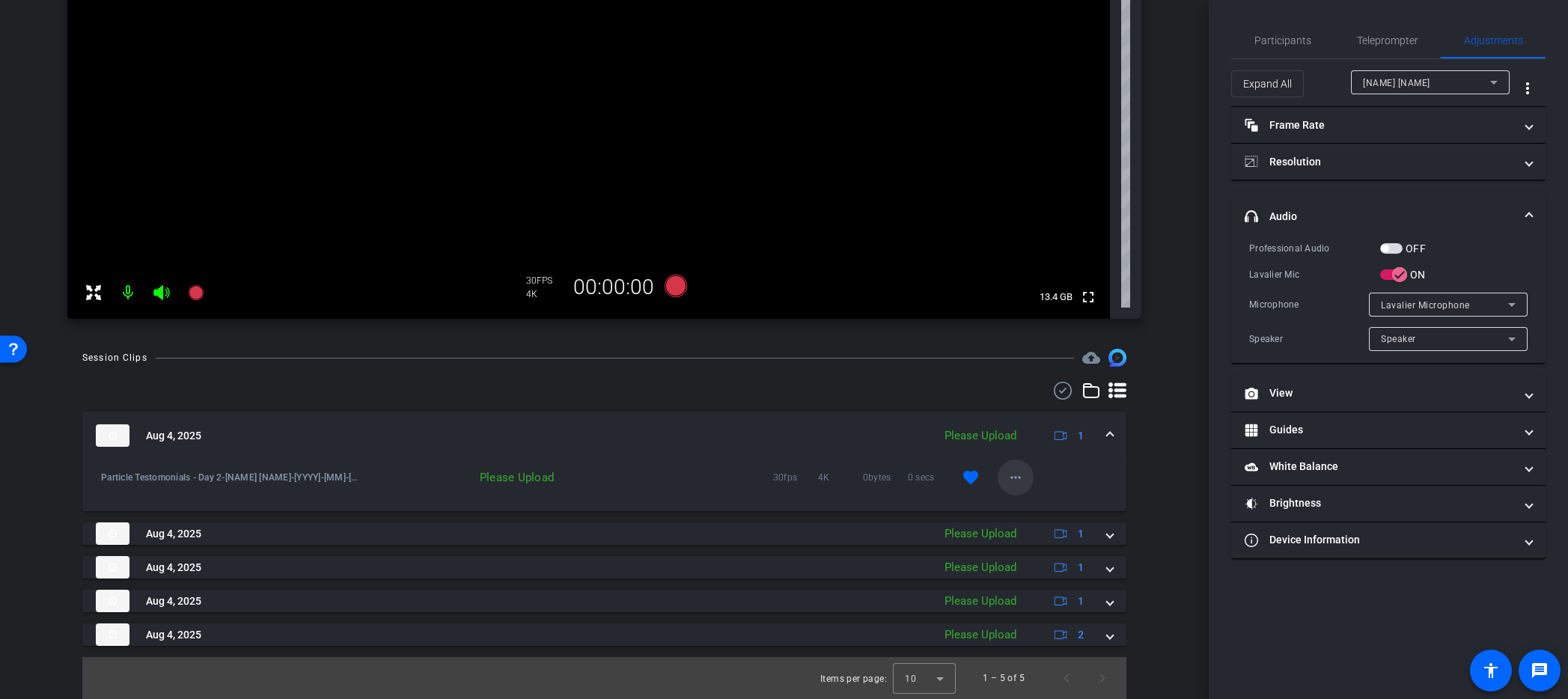 click on "more_horiz" at bounding box center [1016, 477] 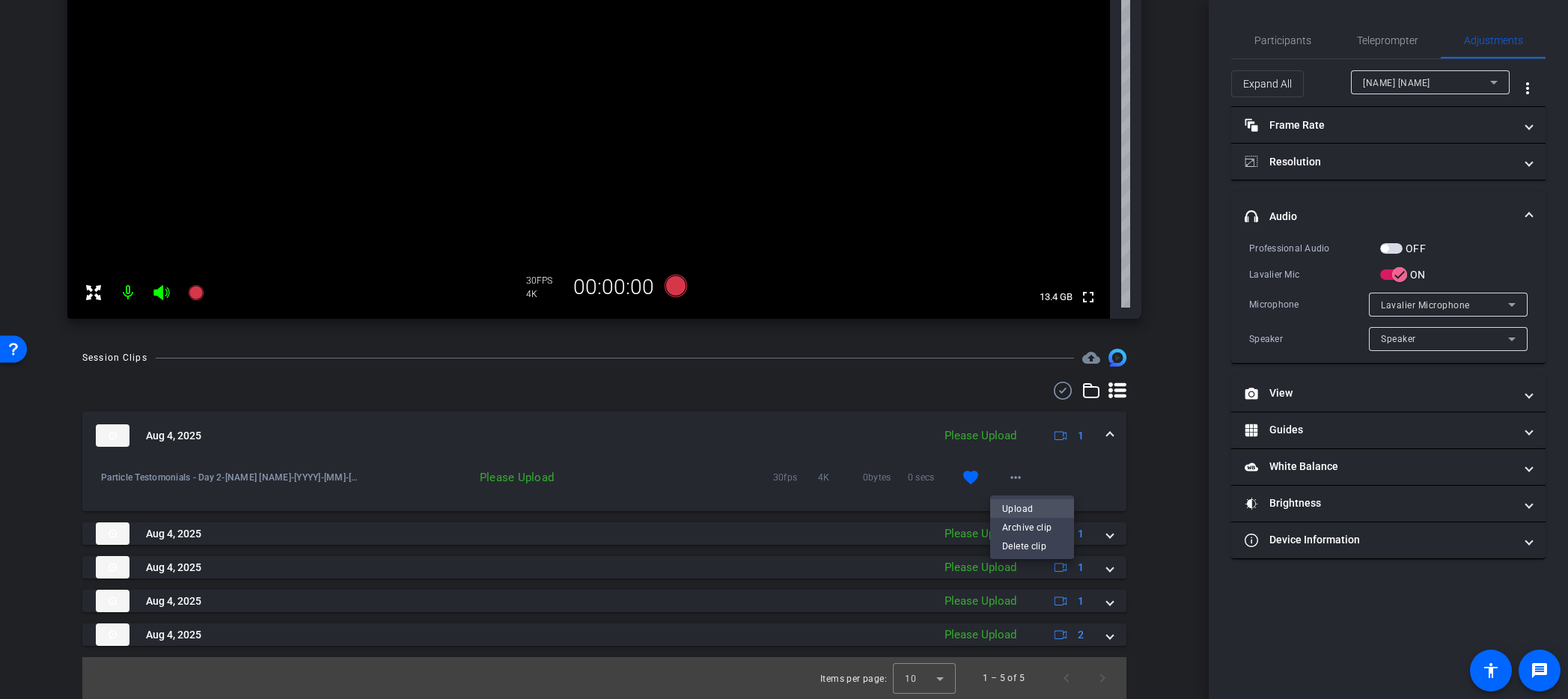 click on "Upload" at bounding box center (1032, 509) 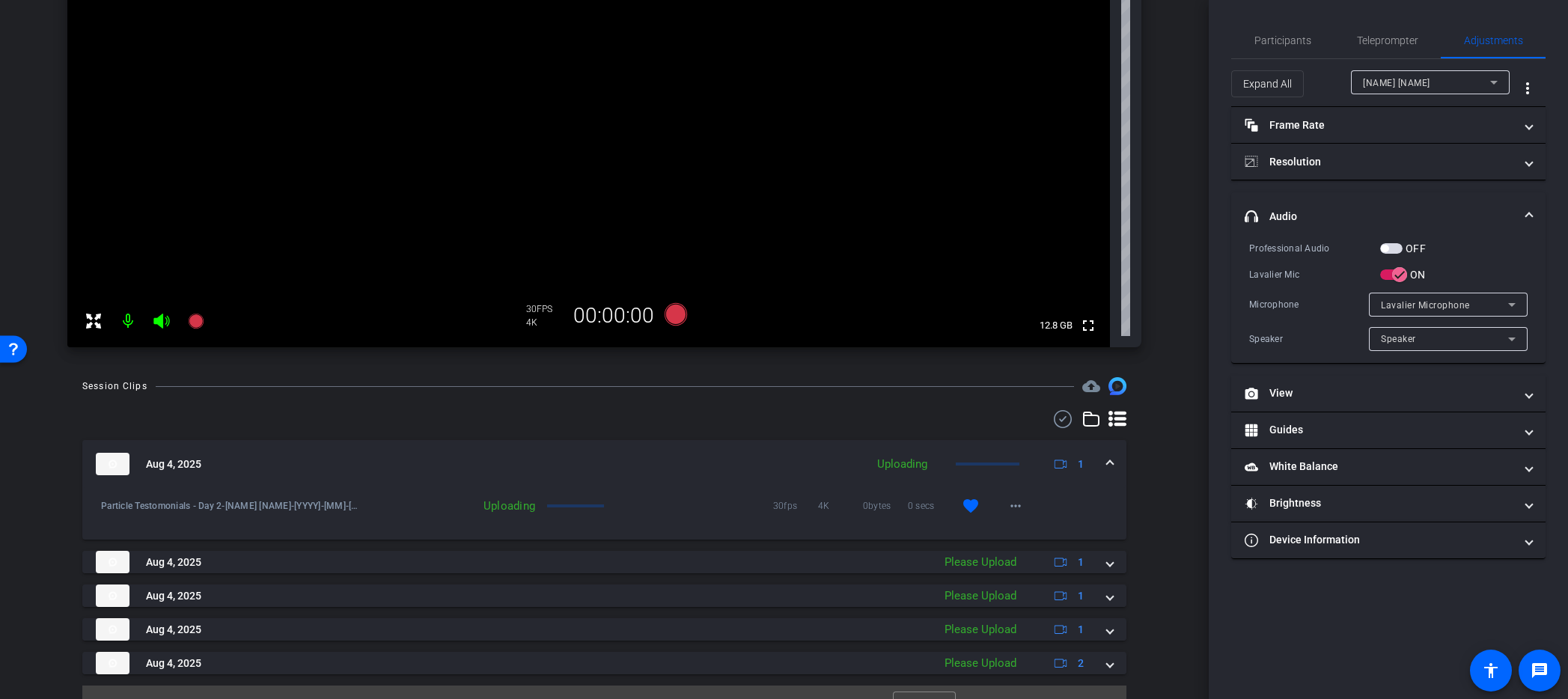 scroll, scrollTop: 239, scrollLeft: 0, axis: vertical 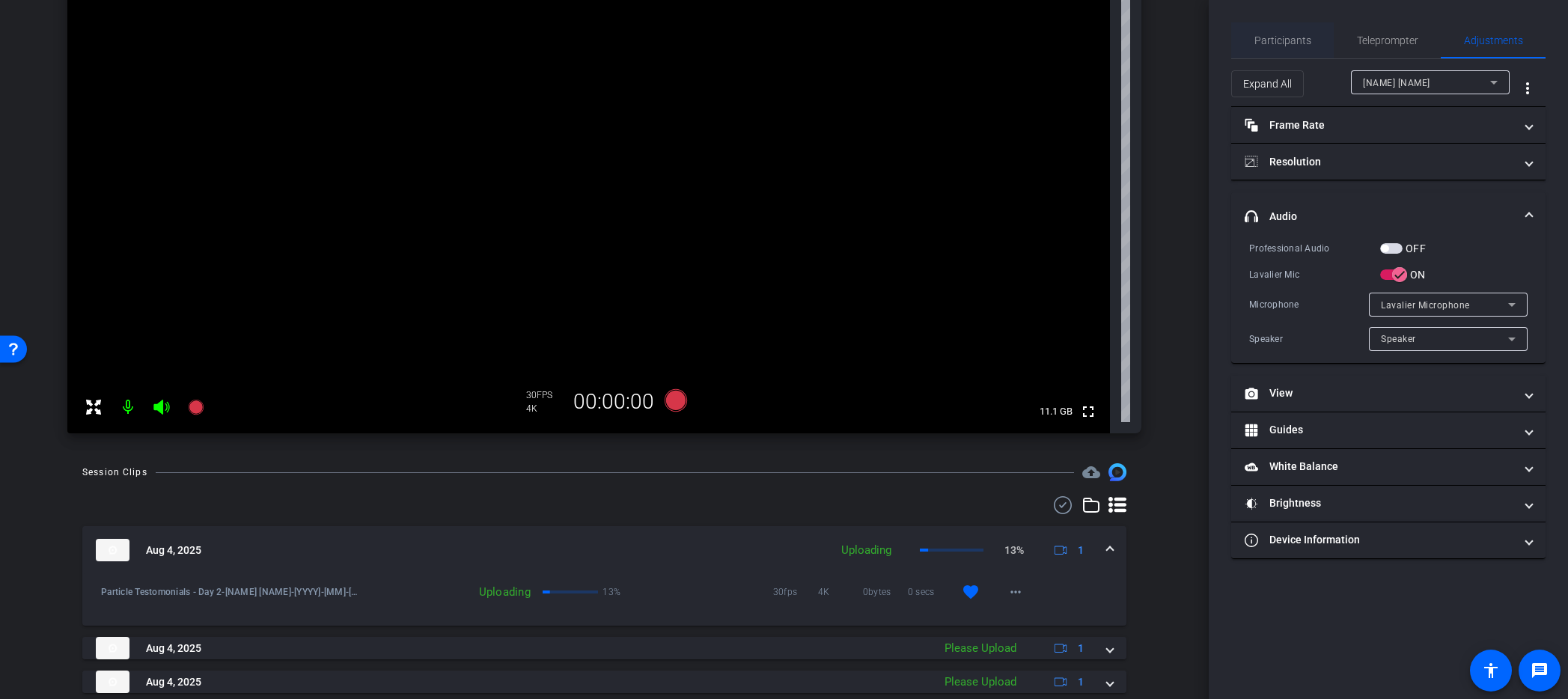 click on "Participants" at bounding box center (1283, 40) 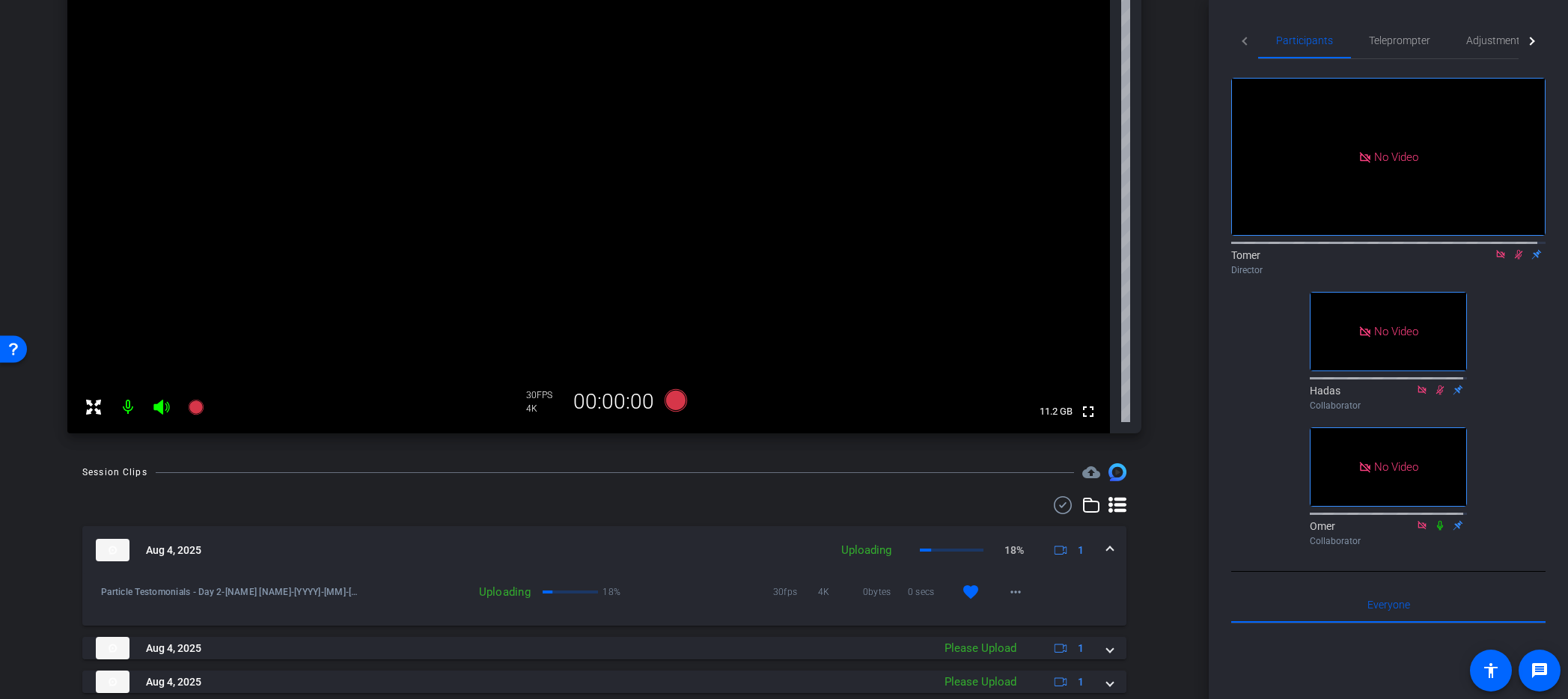 click 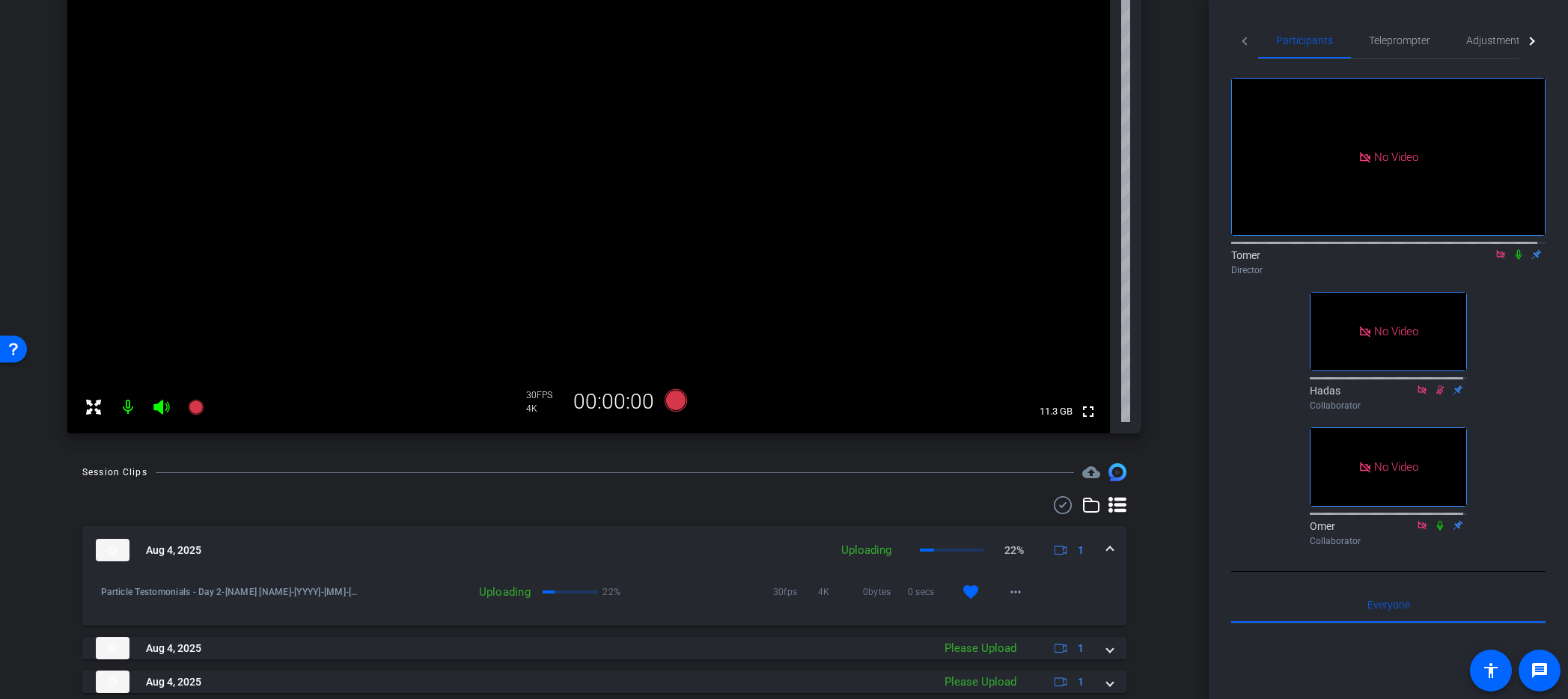 click 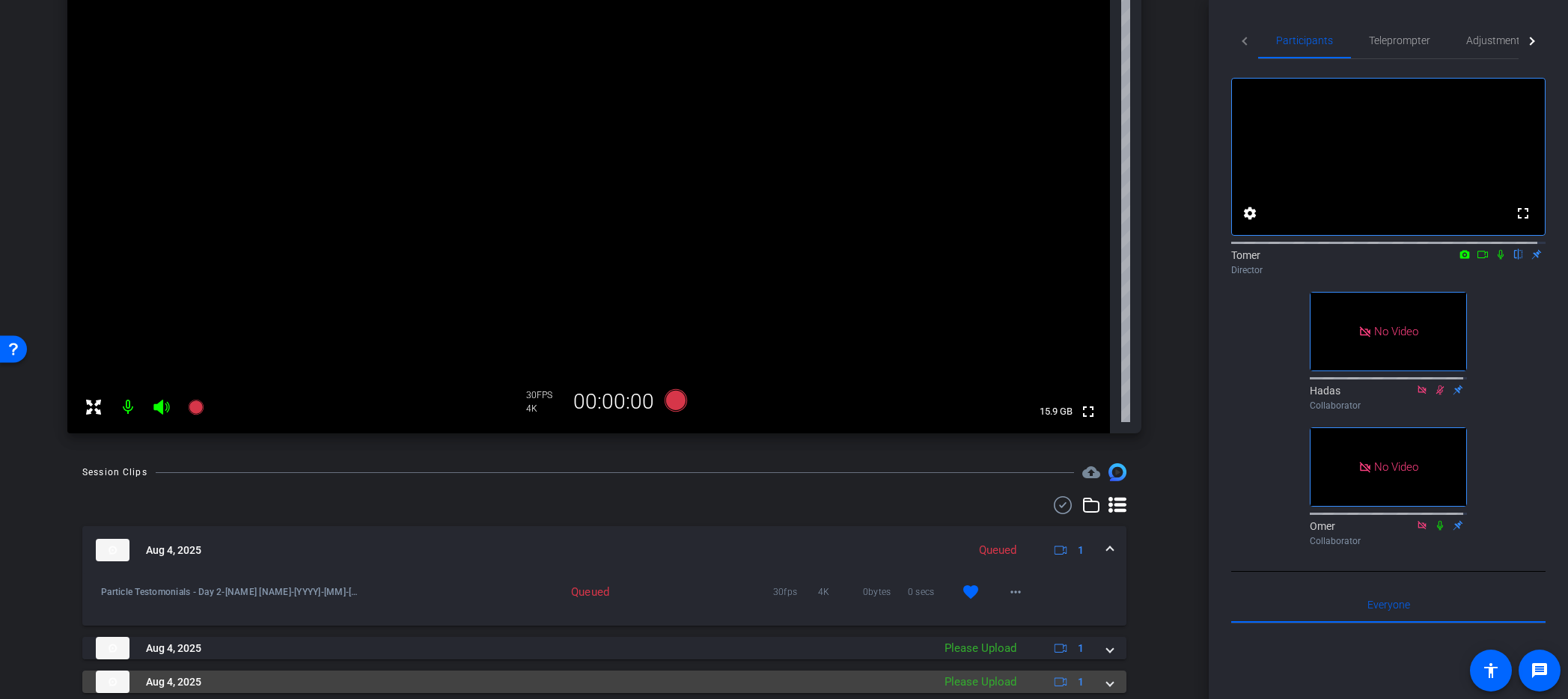 scroll, scrollTop: 353, scrollLeft: 0, axis: vertical 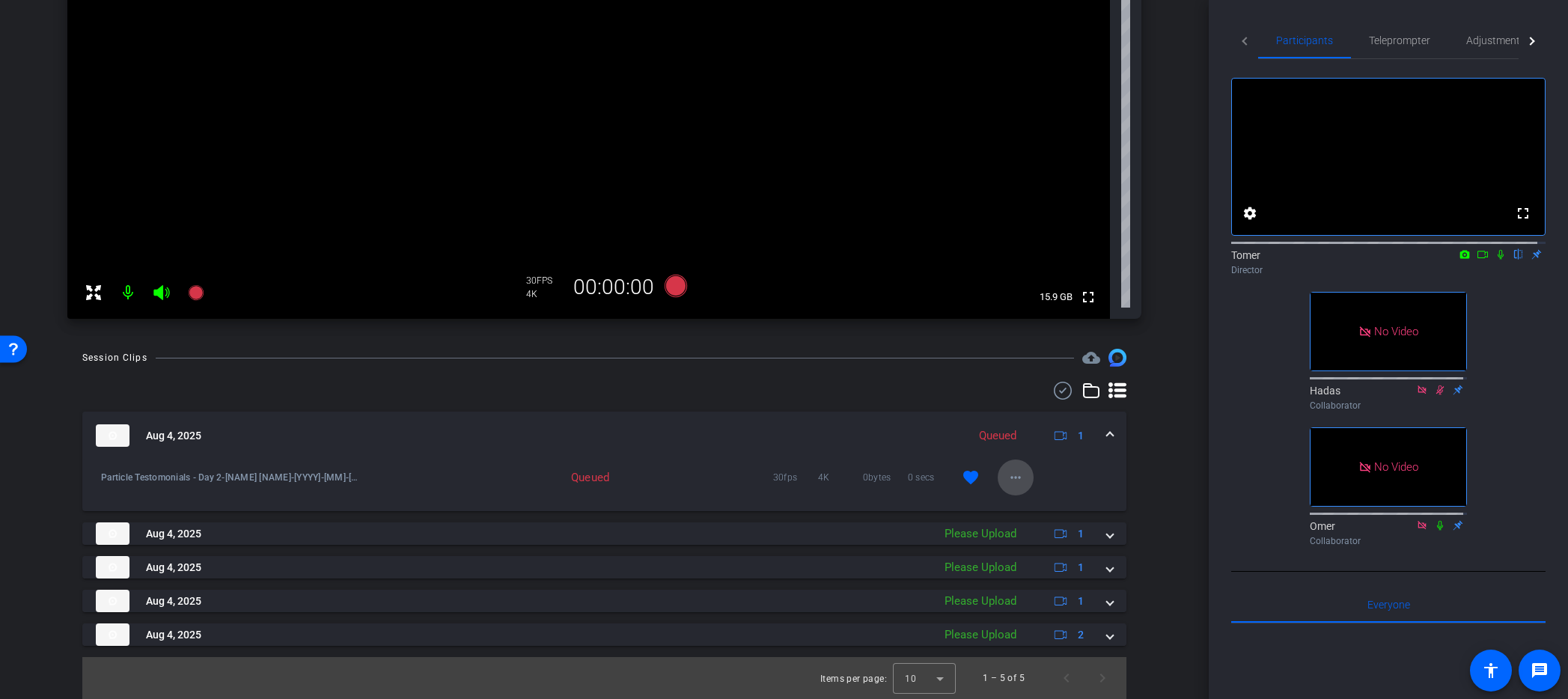 click on "more_horiz" at bounding box center [1016, 477] 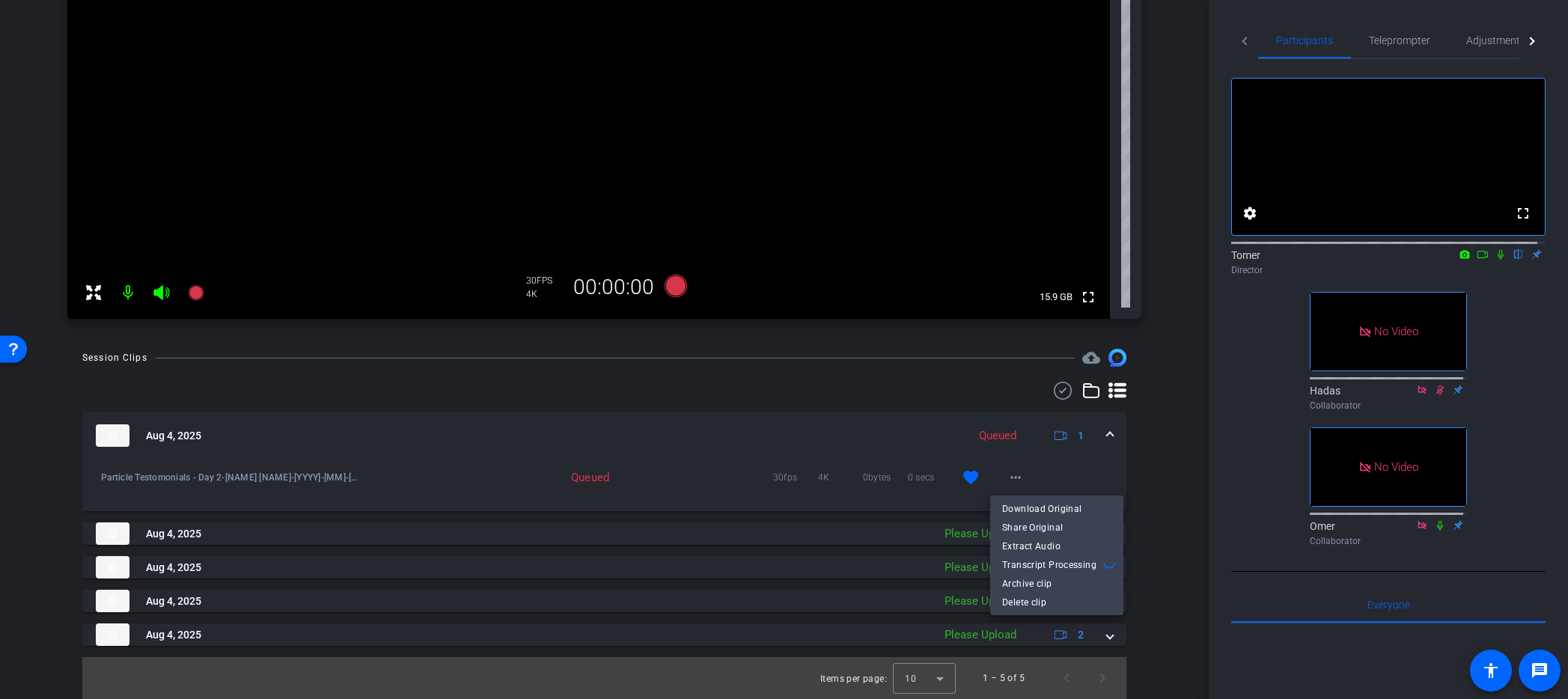 click at bounding box center [784, 350] 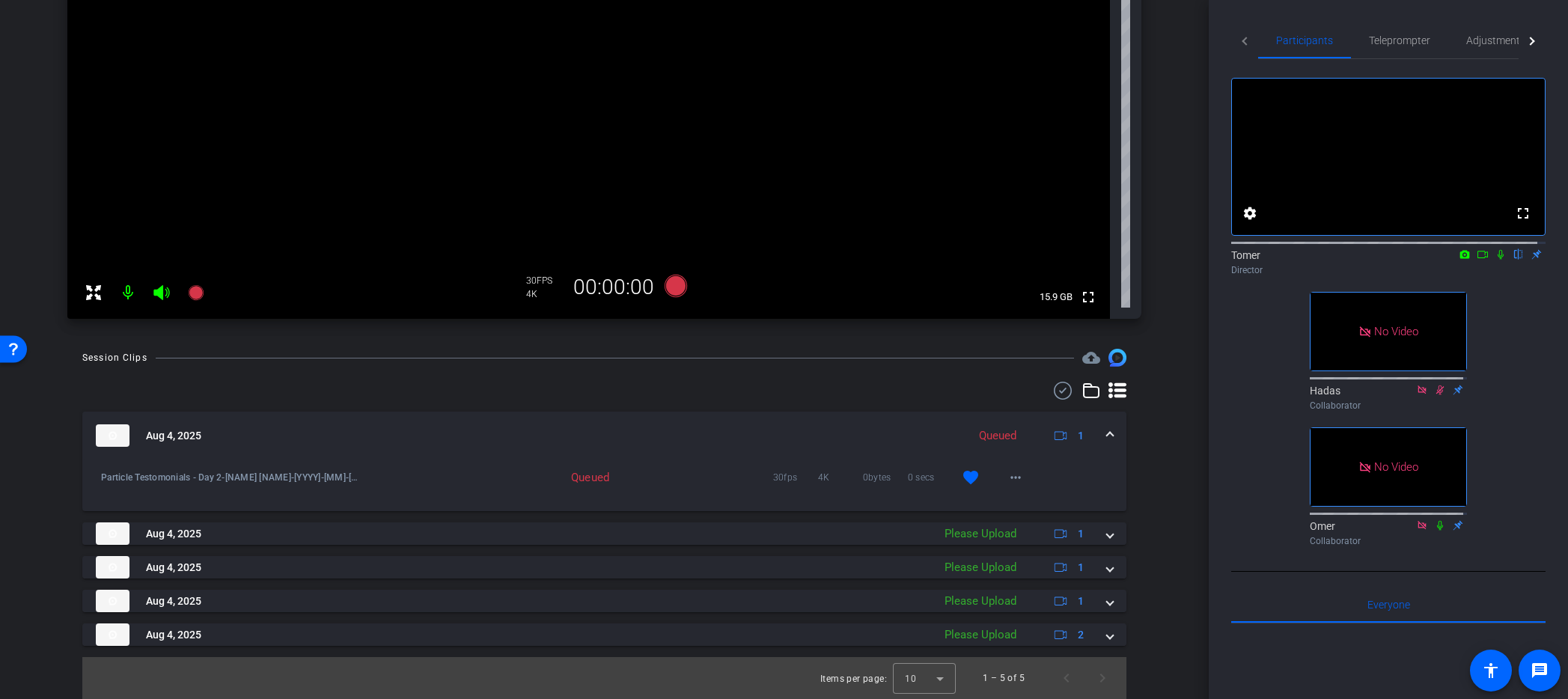 scroll, scrollTop: 258, scrollLeft: 0, axis: vertical 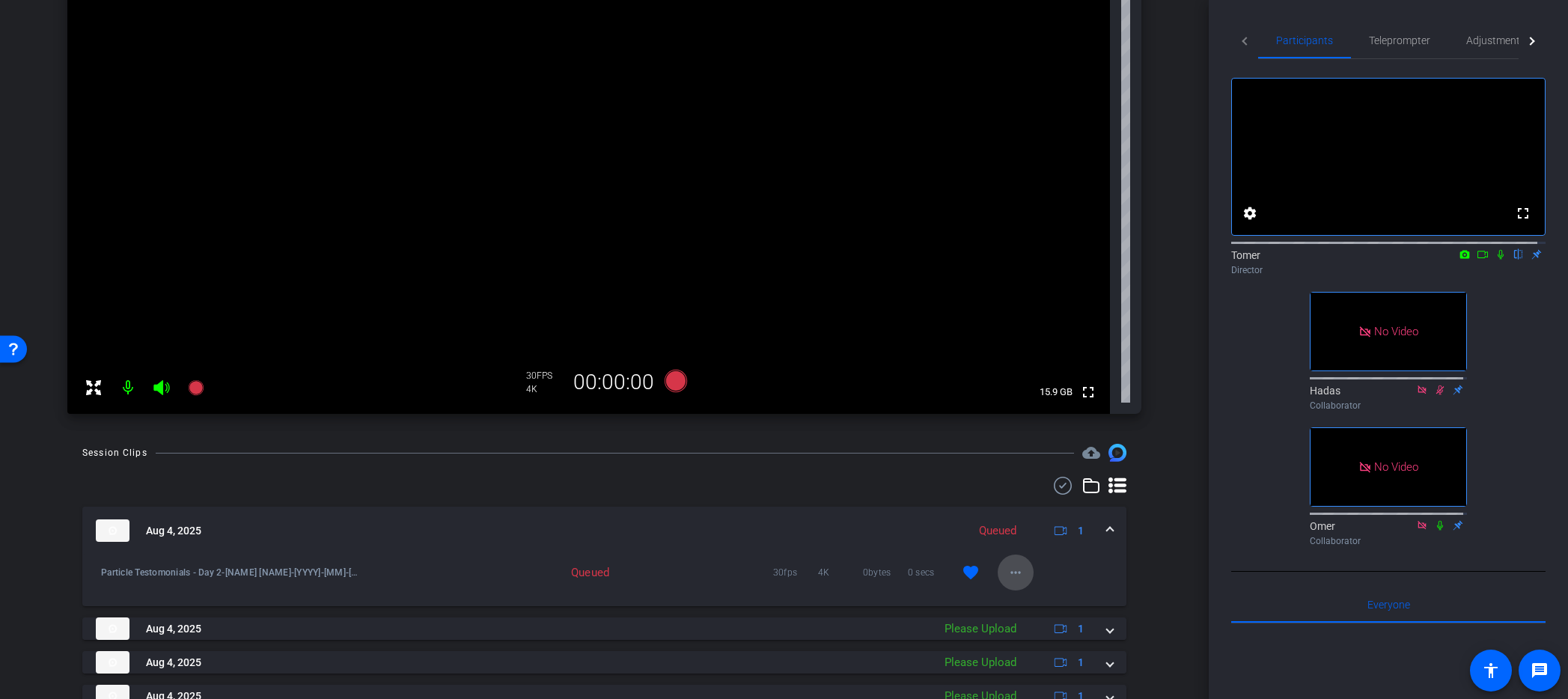click at bounding box center (1016, 573) 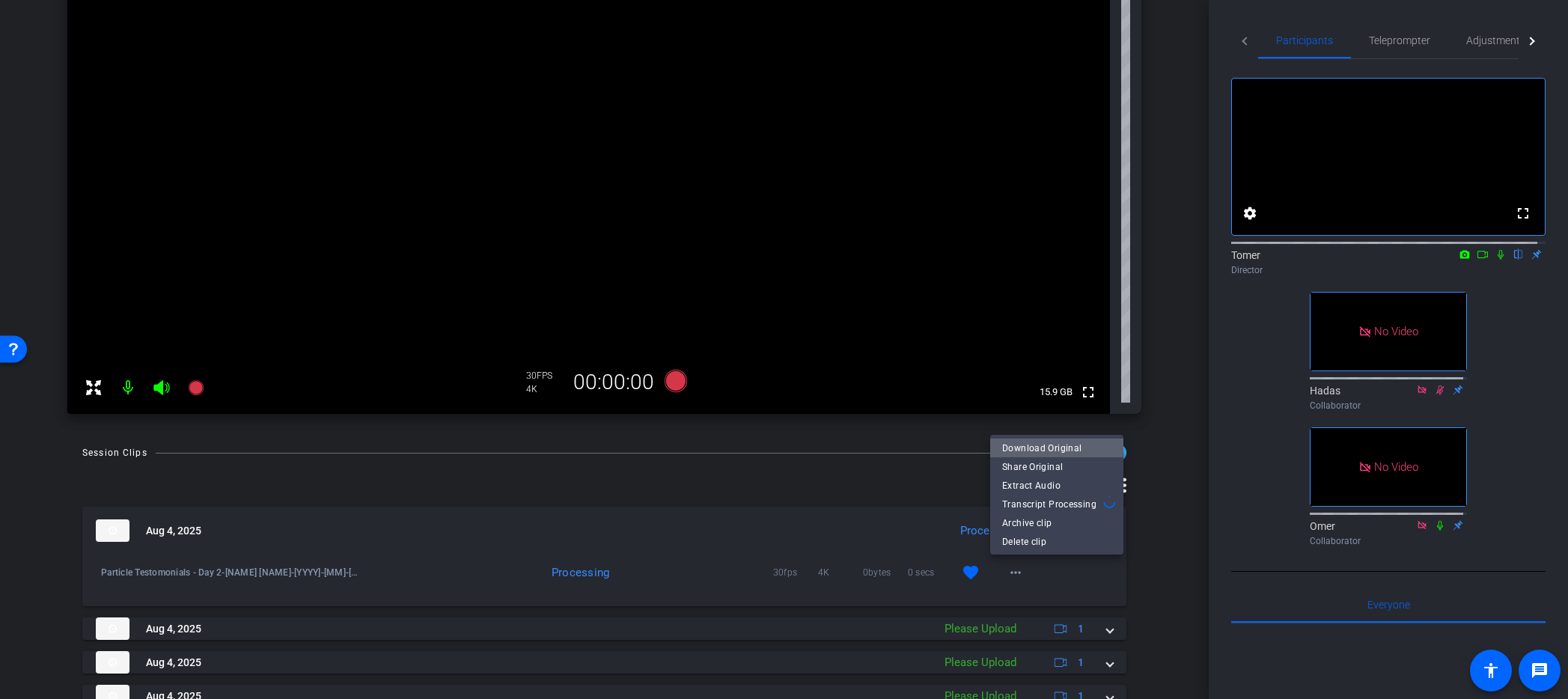 click on "Download Original" at bounding box center [1057, 448] 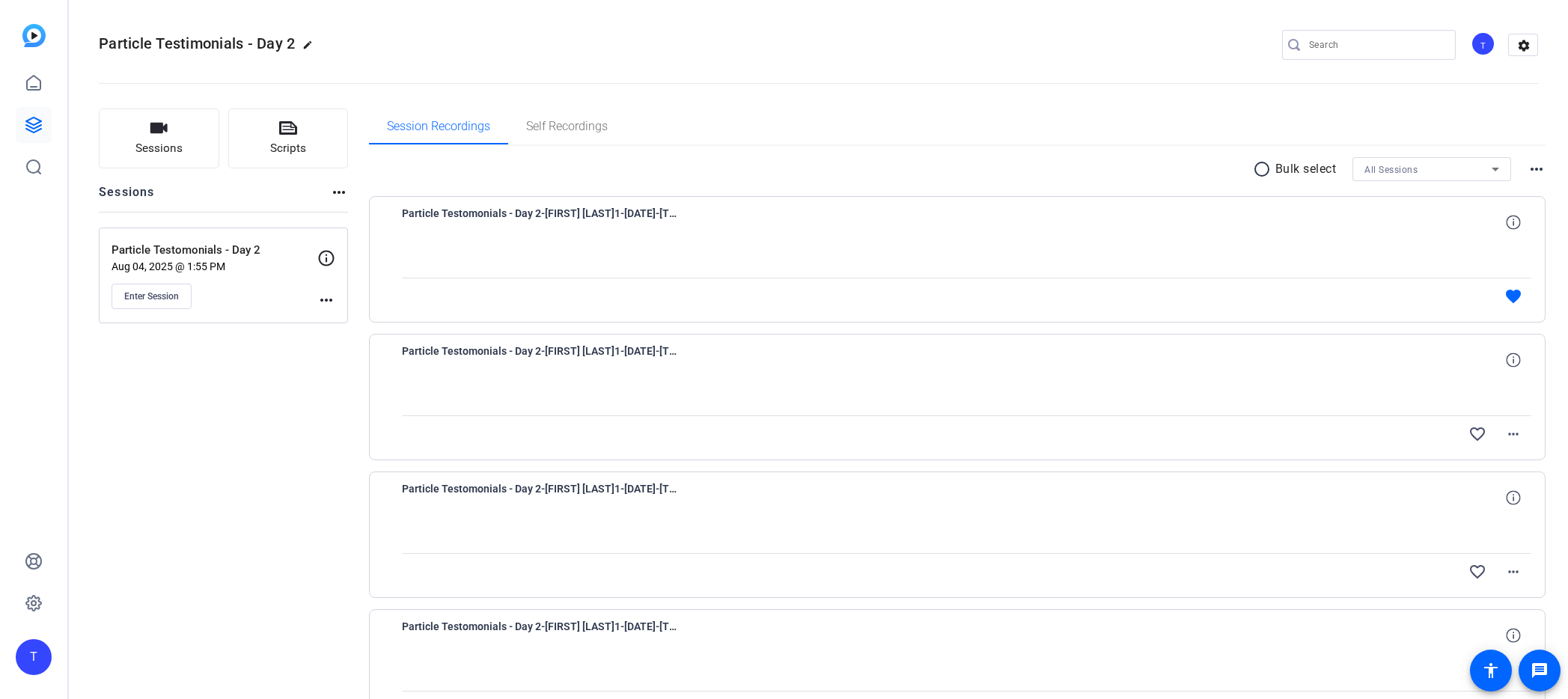 scroll, scrollTop: 0, scrollLeft: 0, axis: both 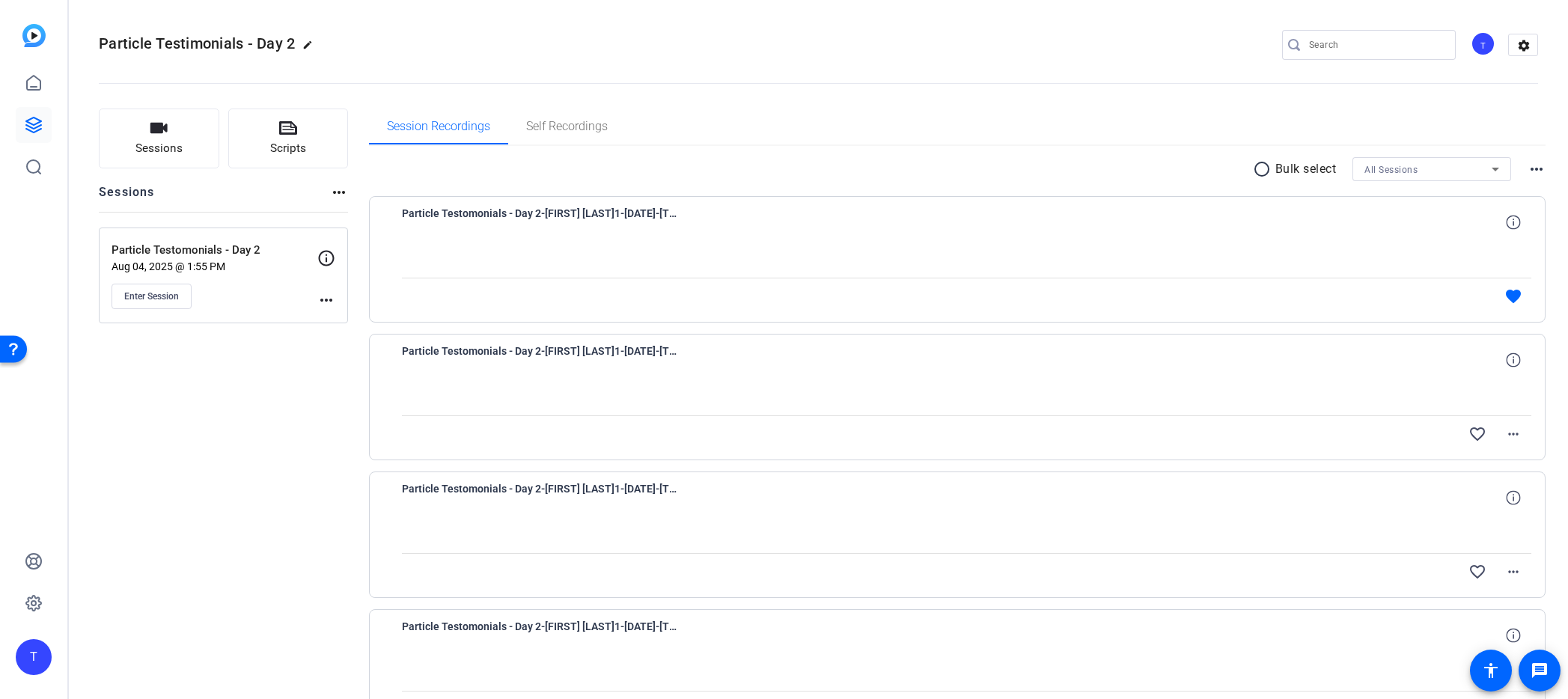 drag, startPoint x: 505, startPoint y: 263, endPoint x: 476, endPoint y: 258, distance: 29.427878 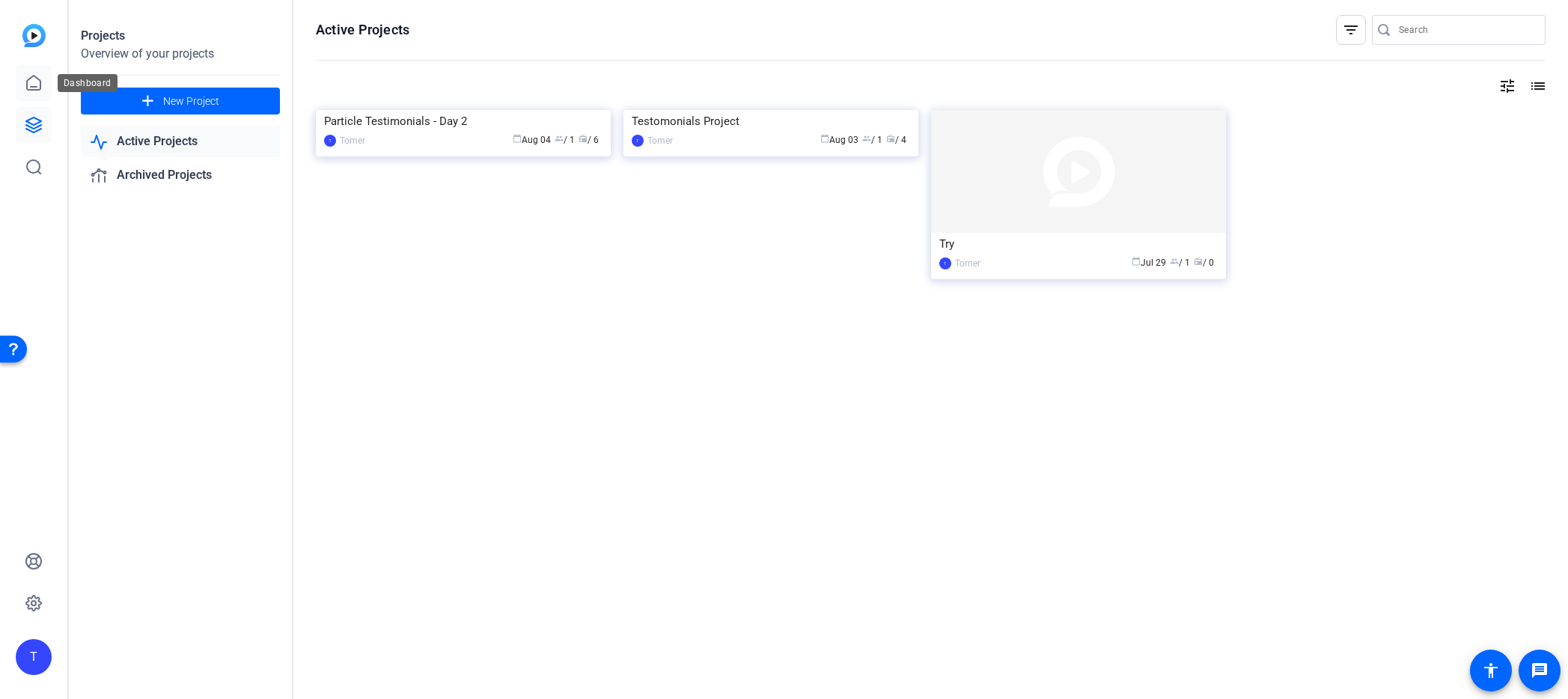 click 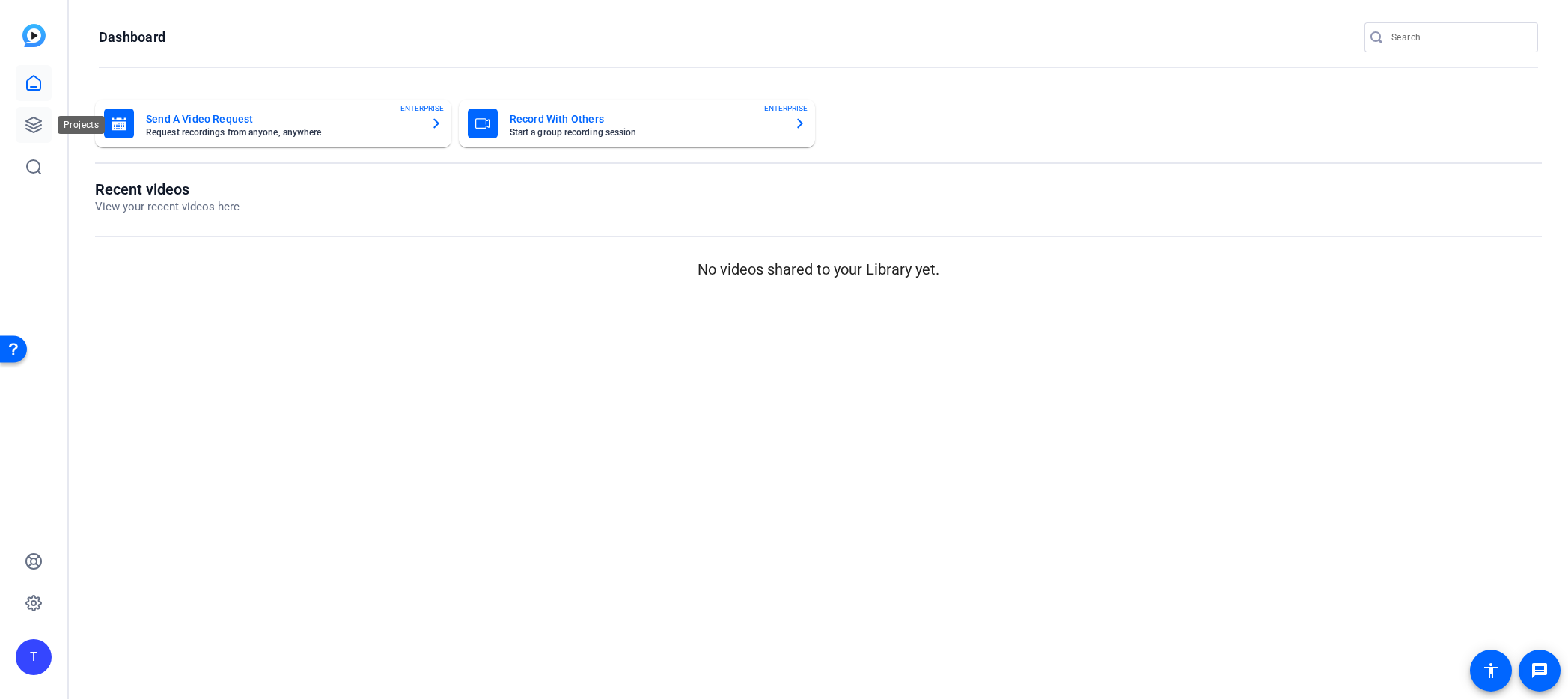 click 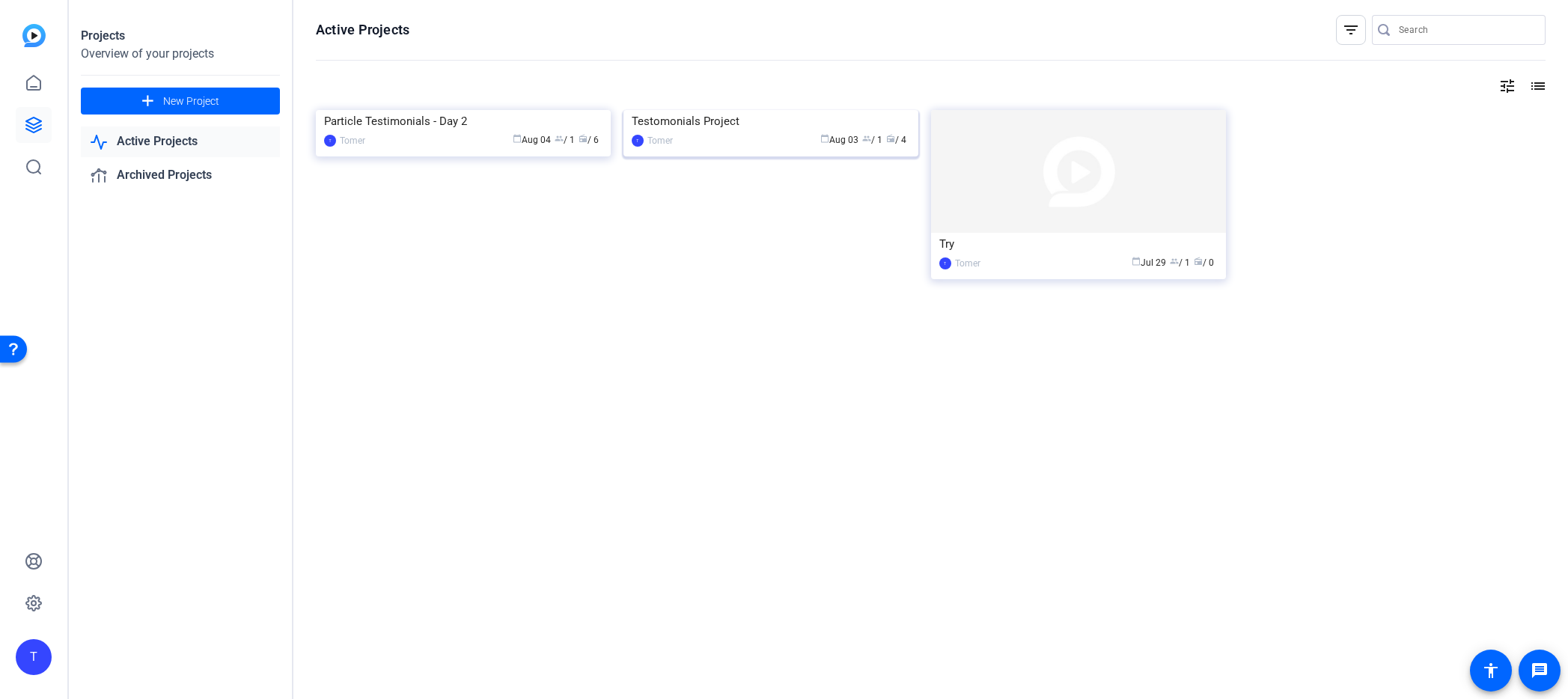 click on "calendar_today  Aug 03  group  / 1  radio  / 4" 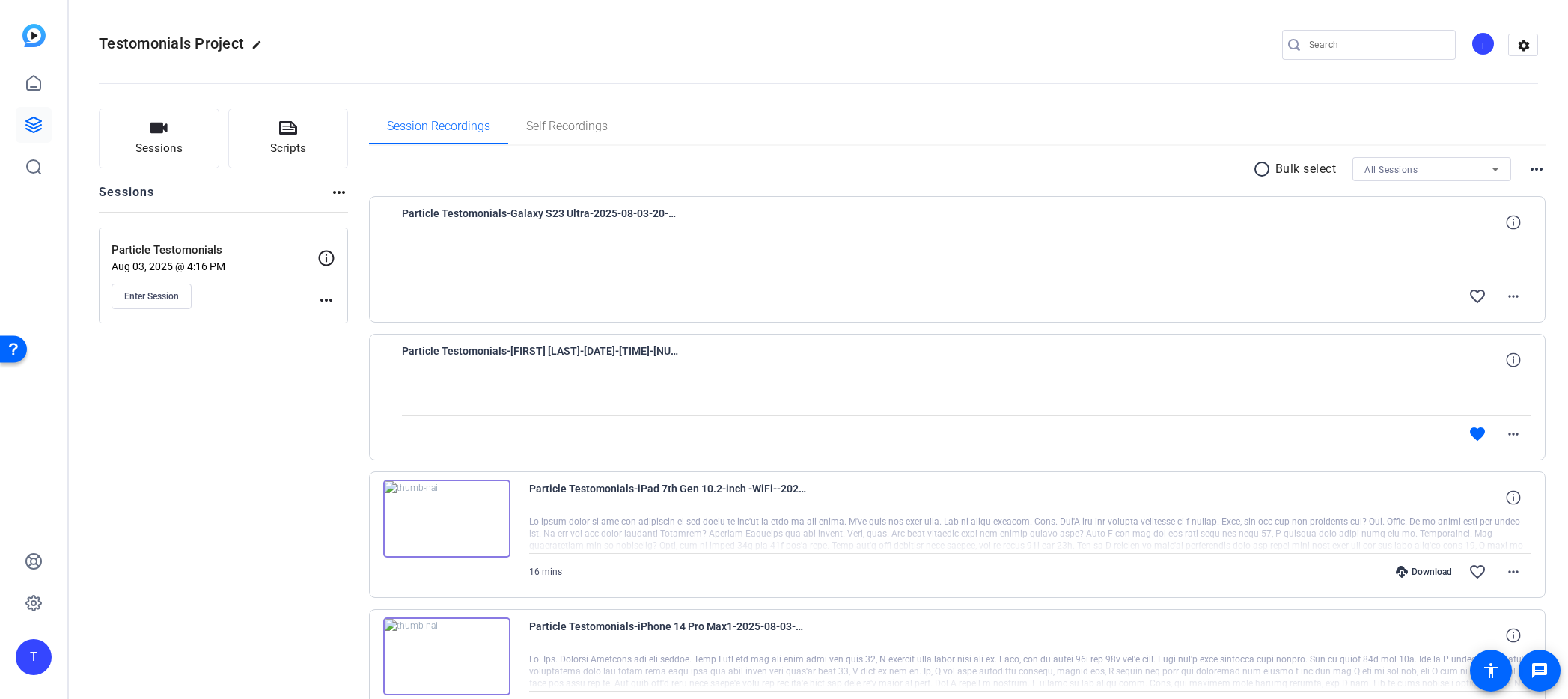 scroll, scrollTop: 19, scrollLeft: 0, axis: vertical 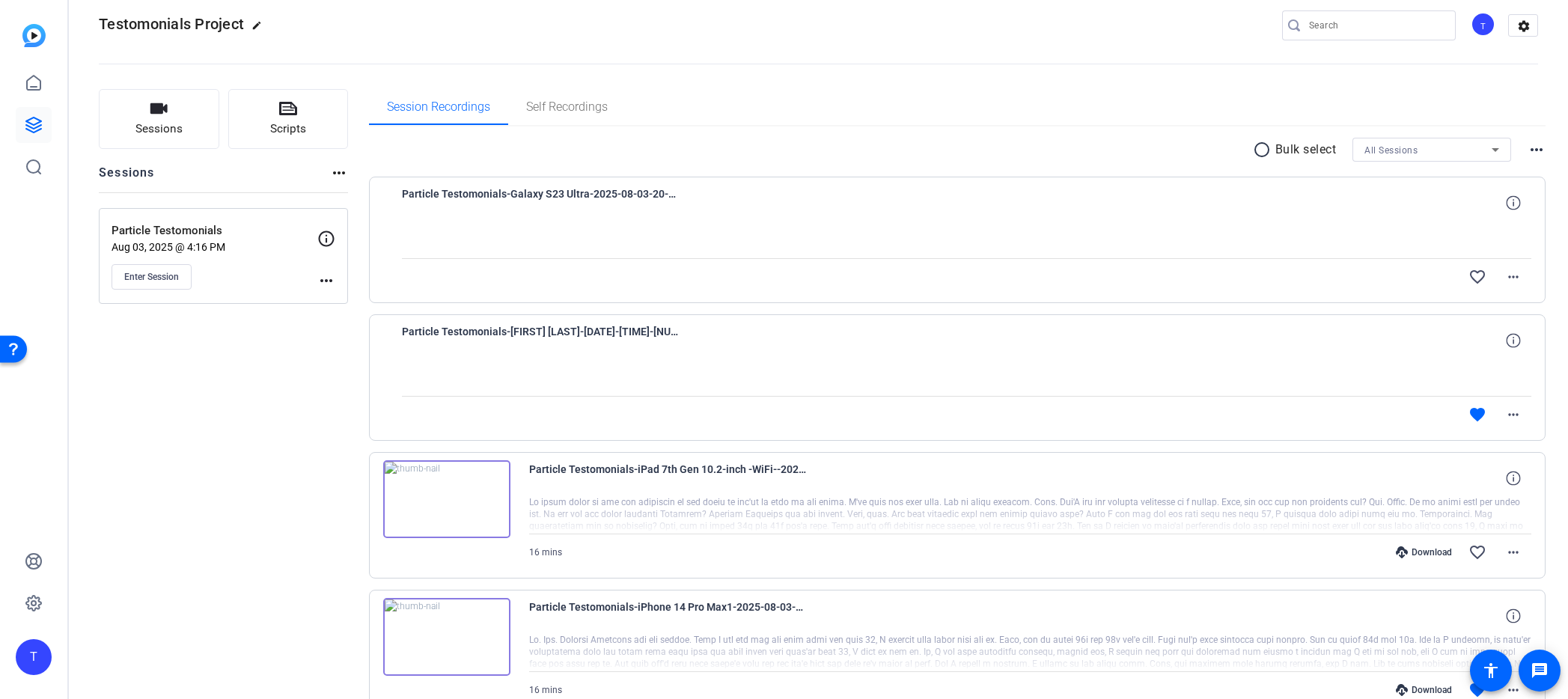 click at bounding box center (1031, 515) 